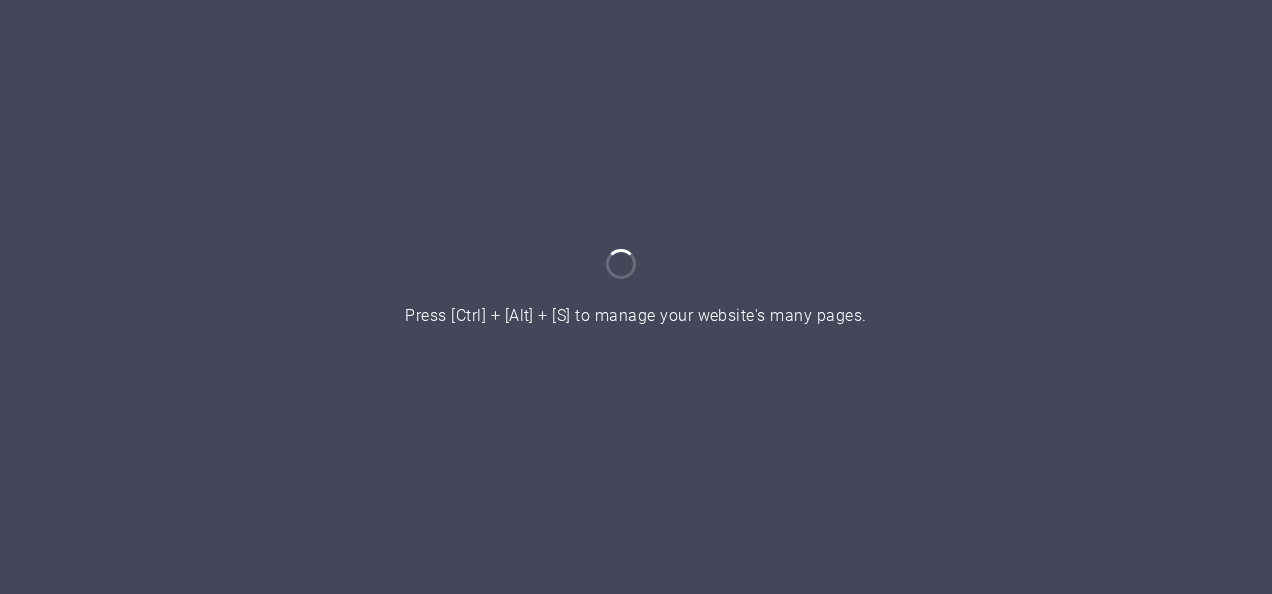 scroll, scrollTop: 0, scrollLeft: 0, axis: both 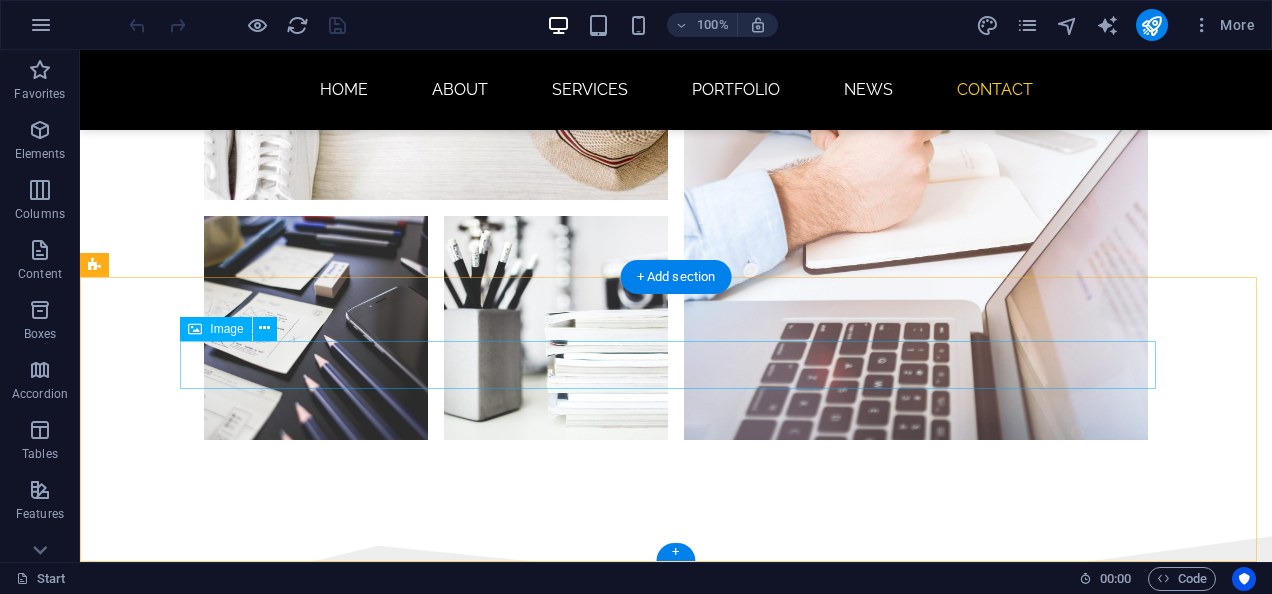 click at bounding box center (676, 3565) 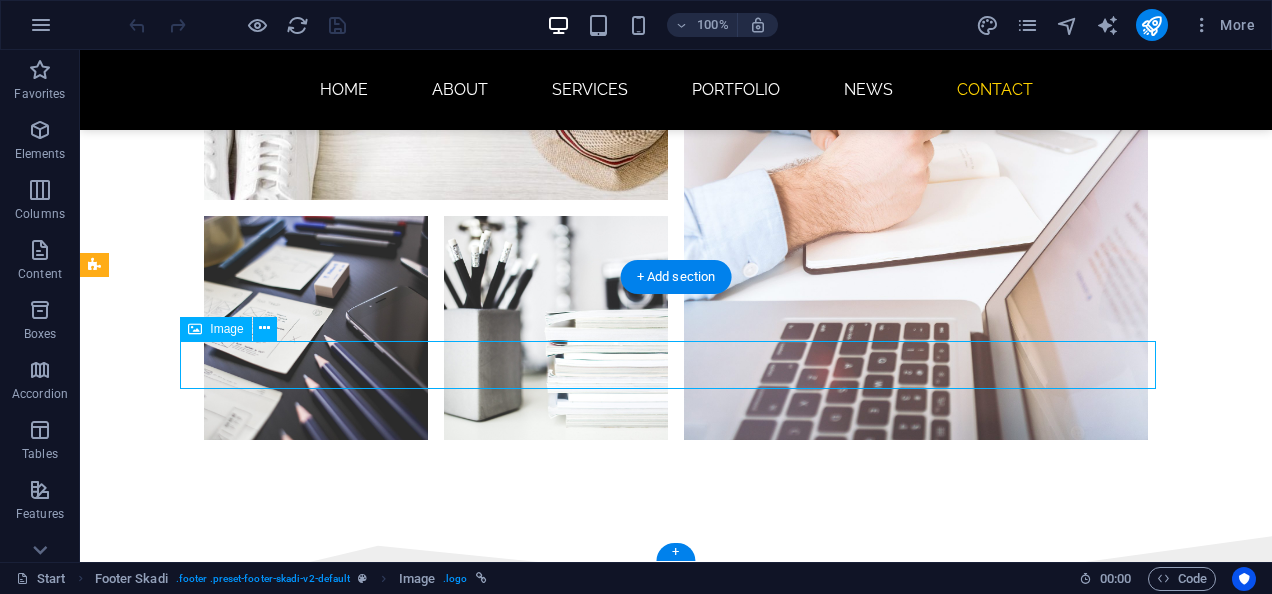 click at bounding box center (676, 3565) 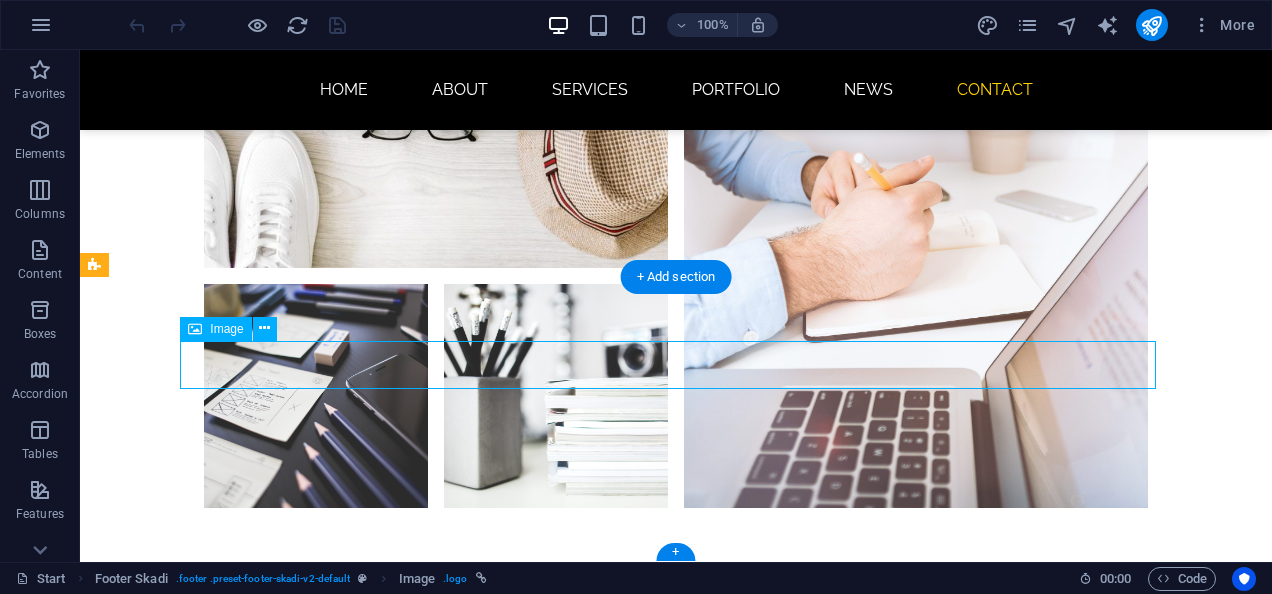 select on "px" 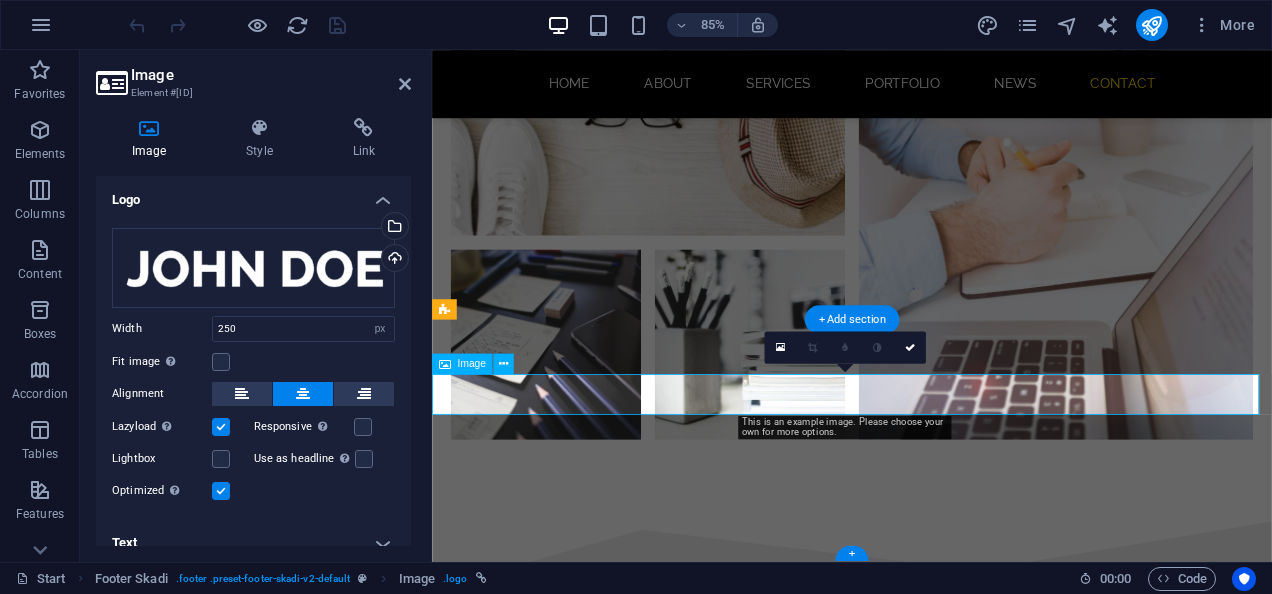 scroll, scrollTop: 4556, scrollLeft: 0, axis: vertical 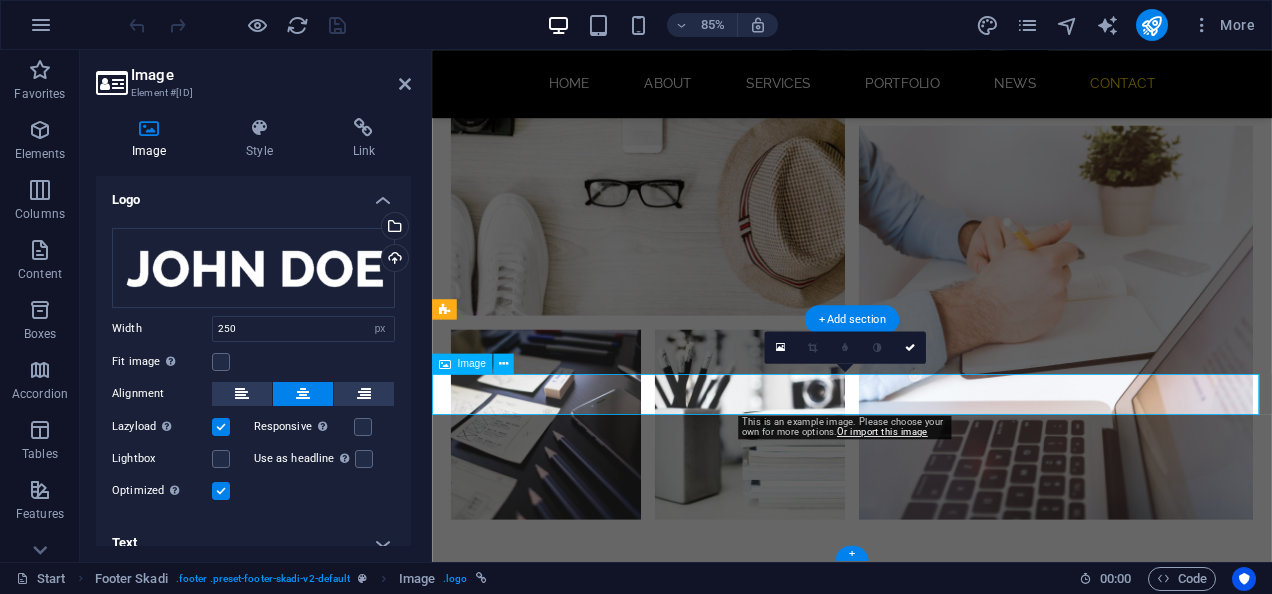 click at bounding box center (926, 3727) 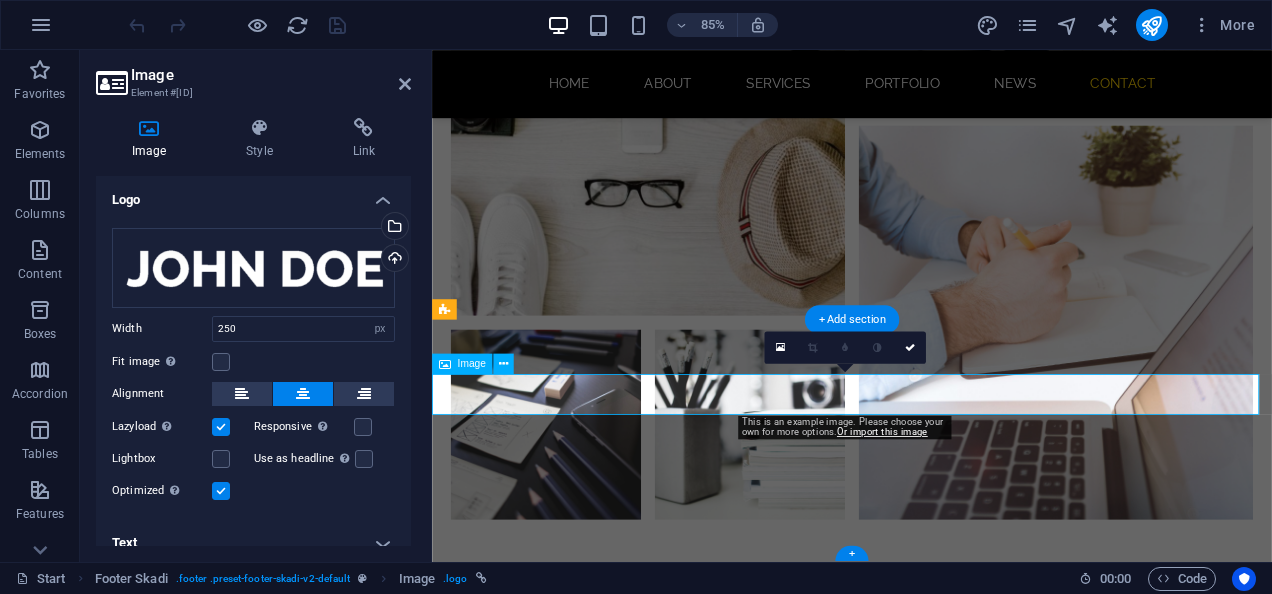 click at bounding box center [926, 3727] 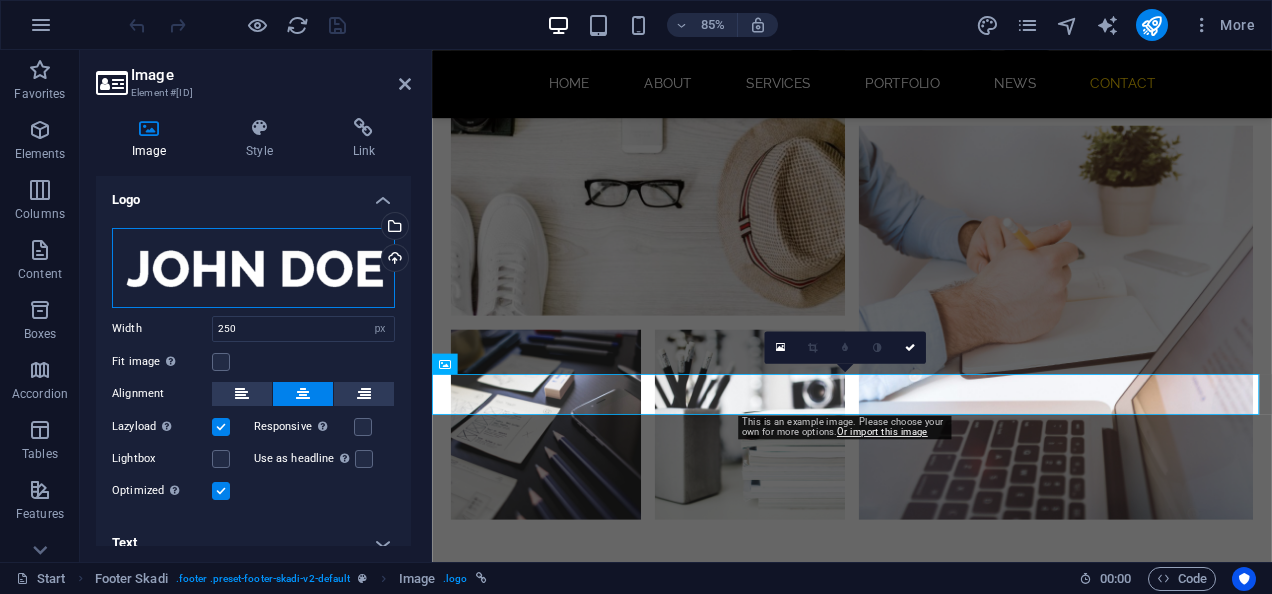 click on "Drag files here, click to choose files or select files from Files or our free stock photos & videos" at bounding box center (253, 268) 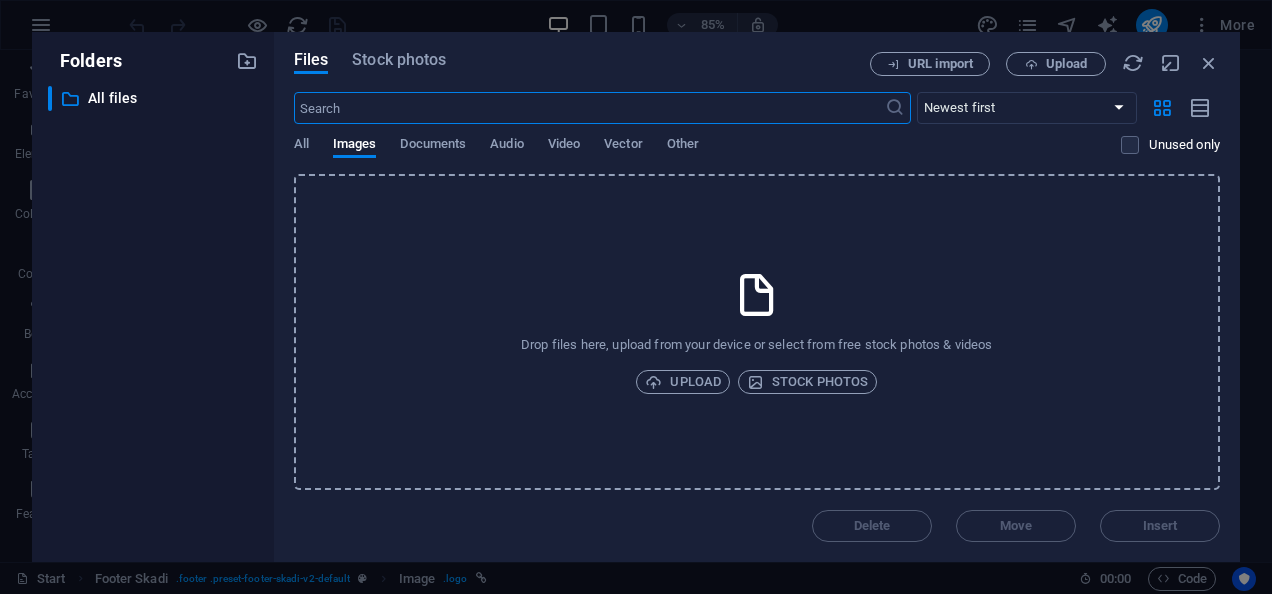 scroll, scrollTop: 4460, scrollLeft: 0, axis: vertical 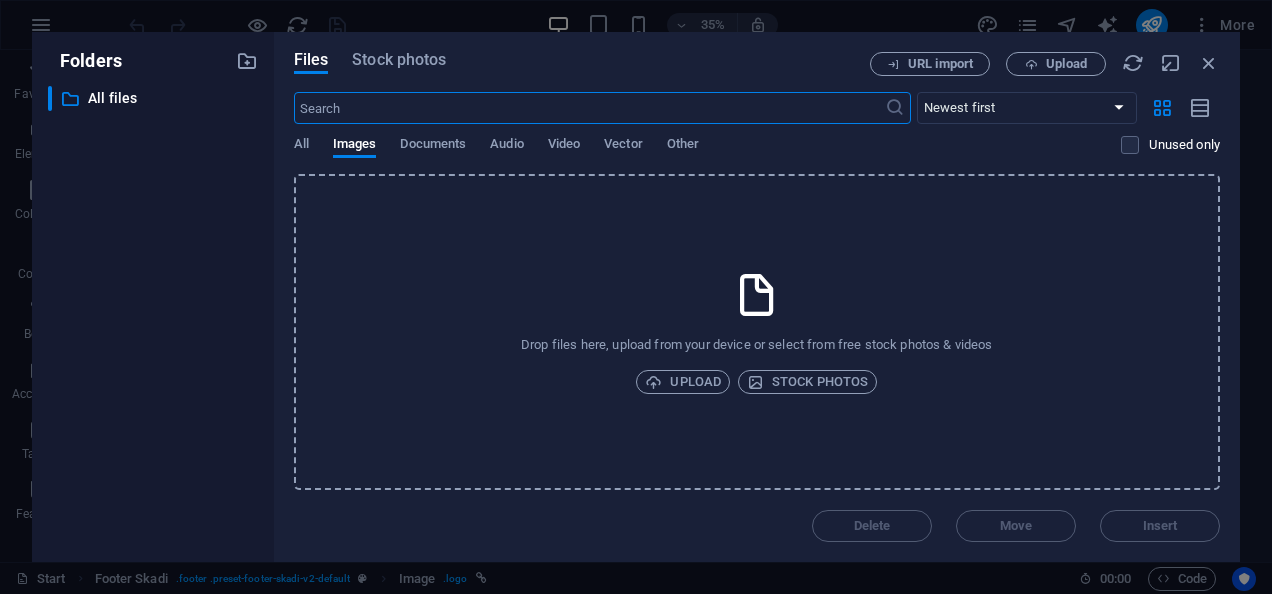 click on "Drop files here, upload from your device or select from free stock photos & videos Upload Stock photos" at bounding box center [757, 332] 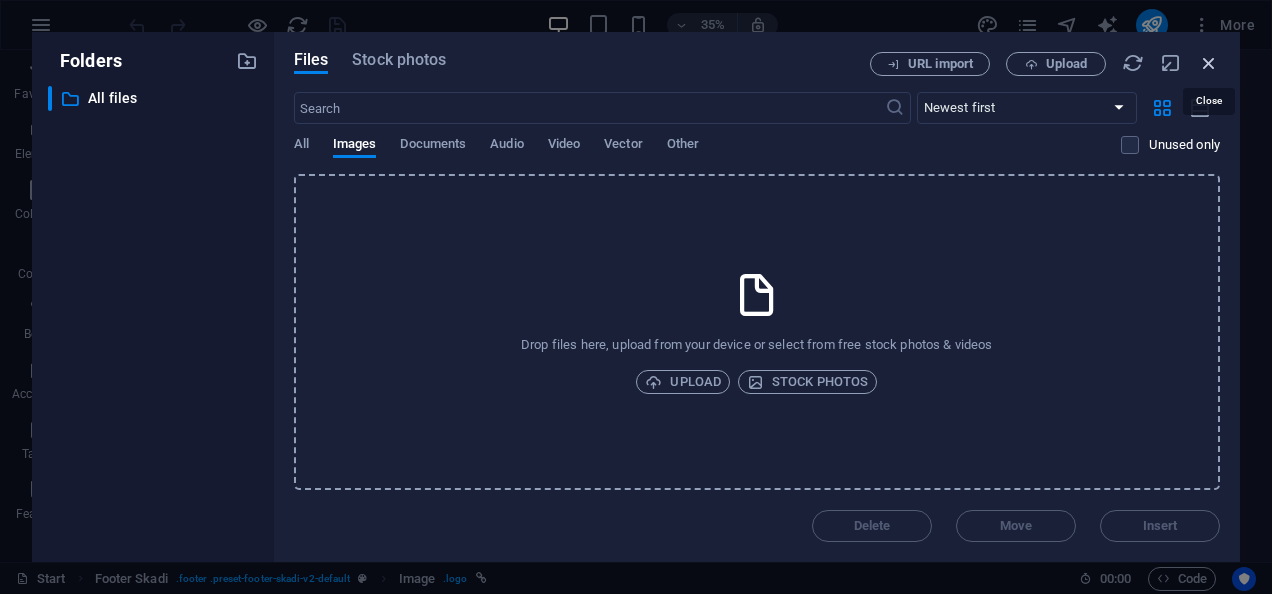 click at bounding box center (1209, 63) 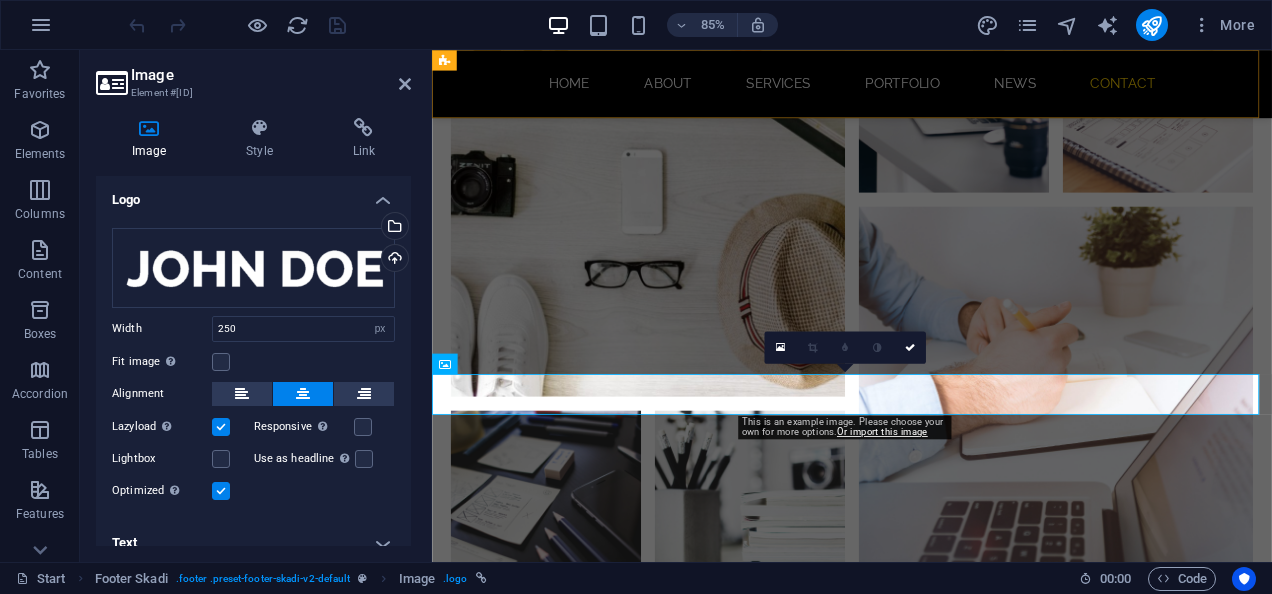 scroll, scrollTop: 4556, scrollLeft: 0, axis: vertical 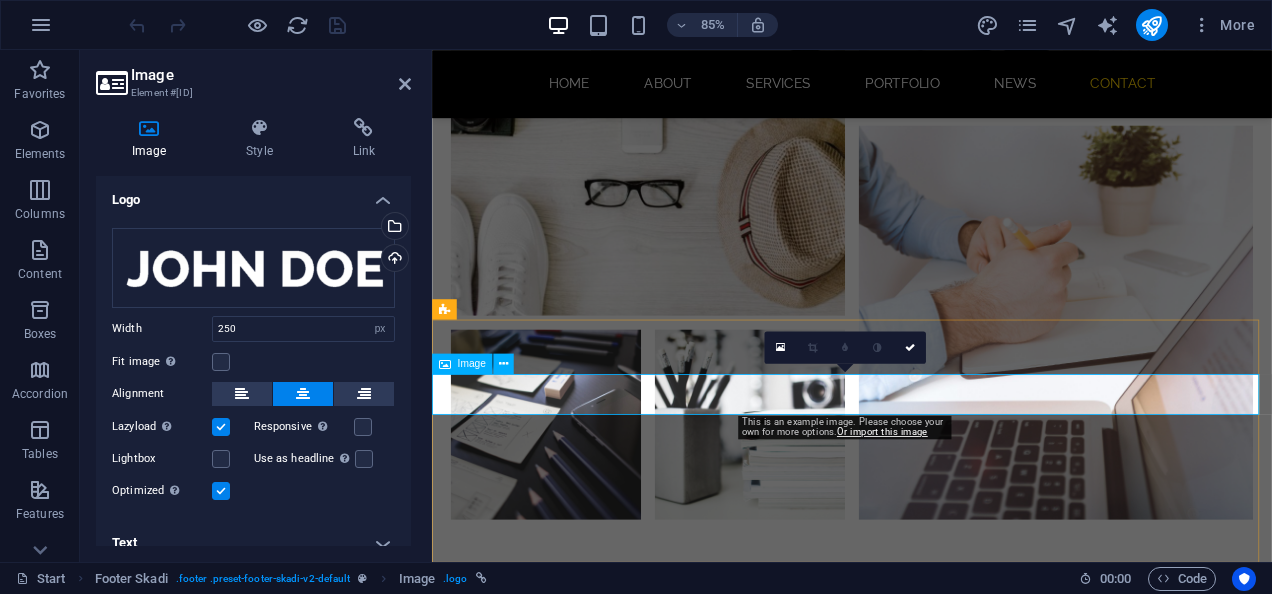 click at bounding box center (926, 3727) 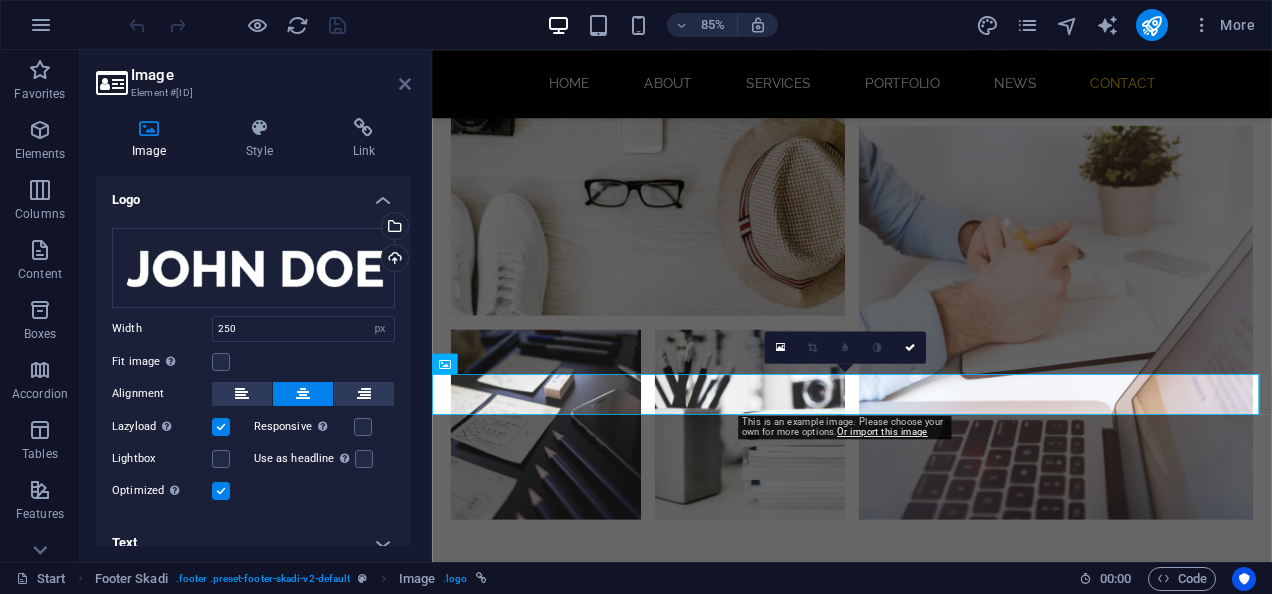 click at bounding box center (405, 84) 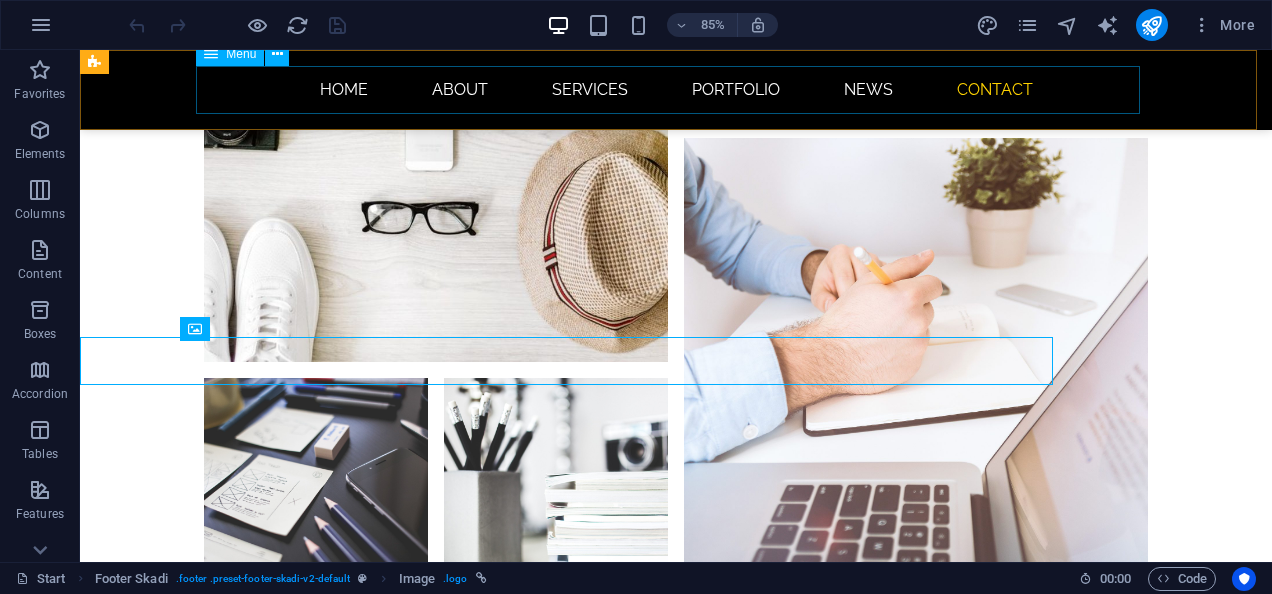 scroll, scrollTop: 4650, scrollLeft: 0, axis: vertical 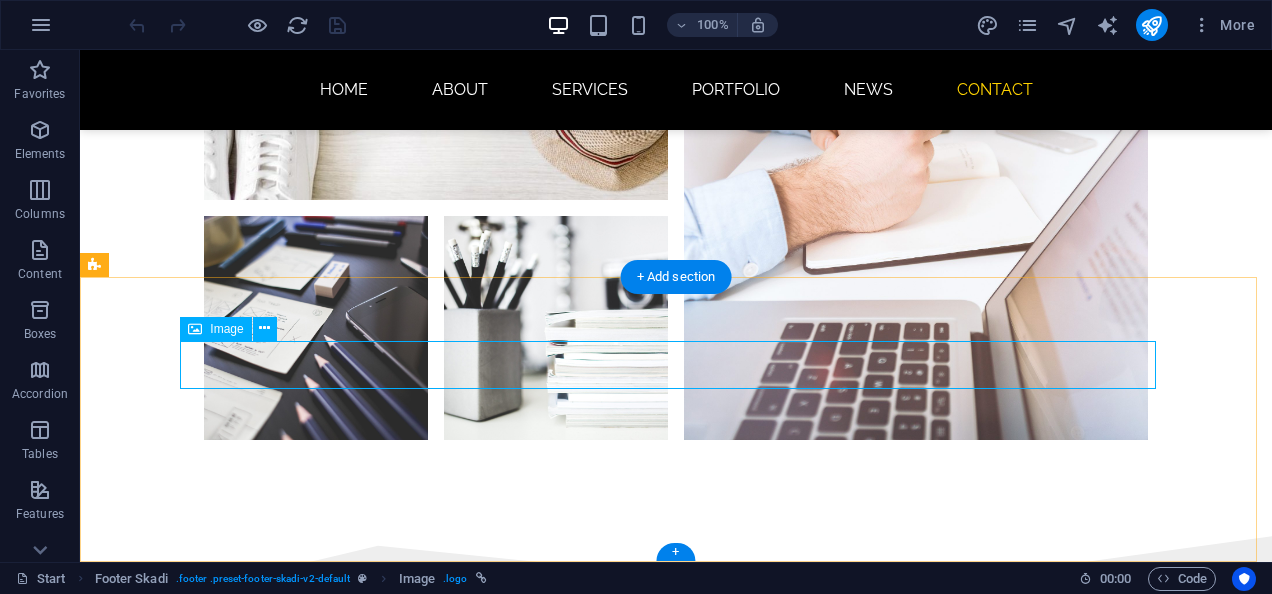 click at bounding box center (676, 3565) 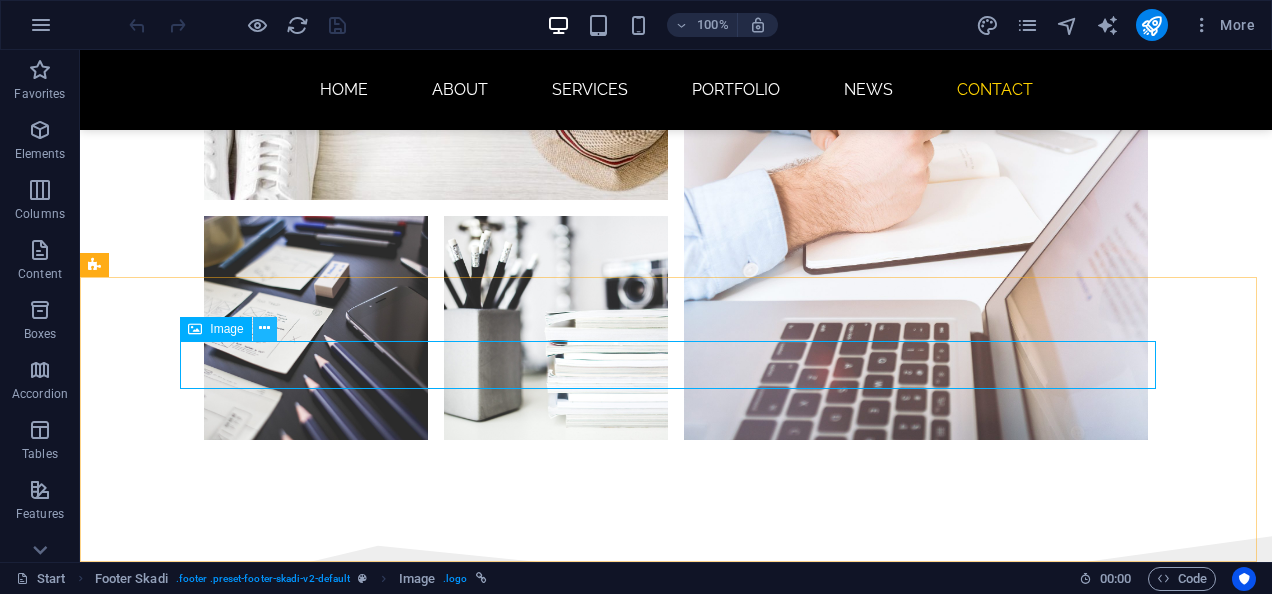 click at bounding box center (264, 328) 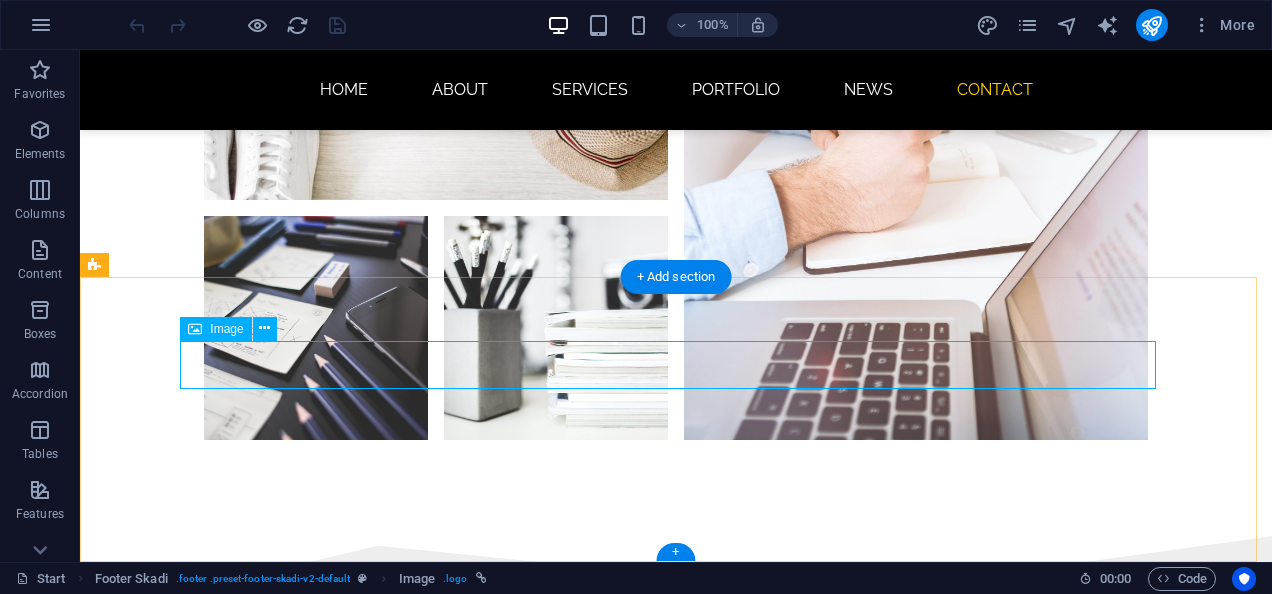 click at bounding box center [676, 3565] 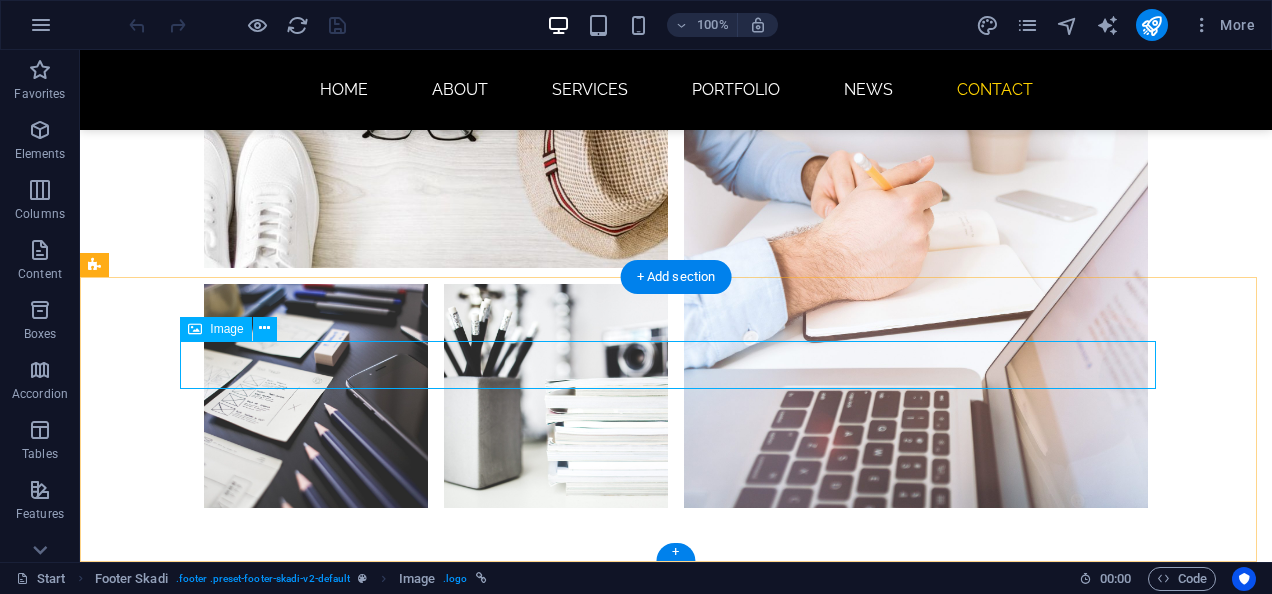 scroll, scrollTop: 4556, scrollLeft: 0, axis: vertical 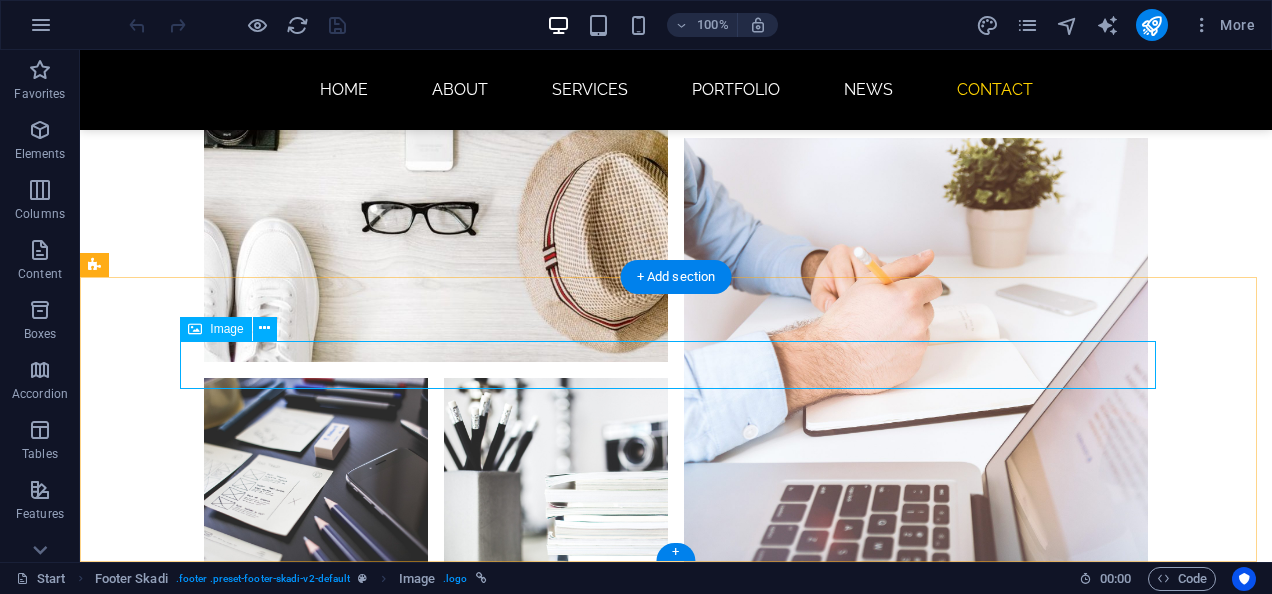 select on "px" 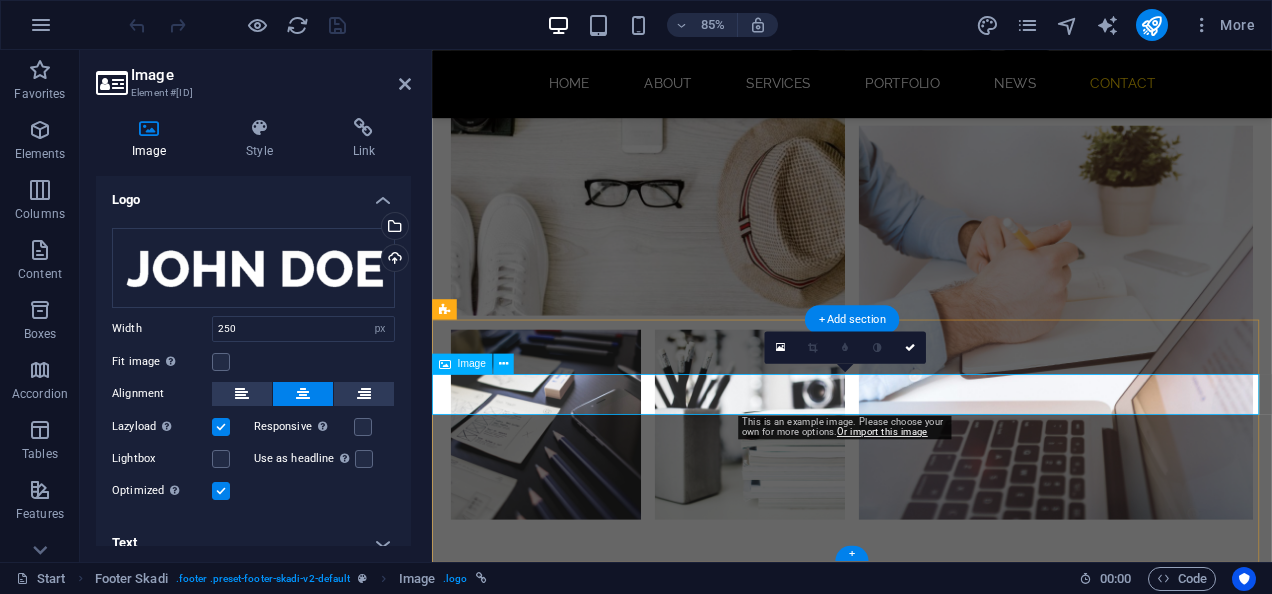click at bounding box center (926, 3727) 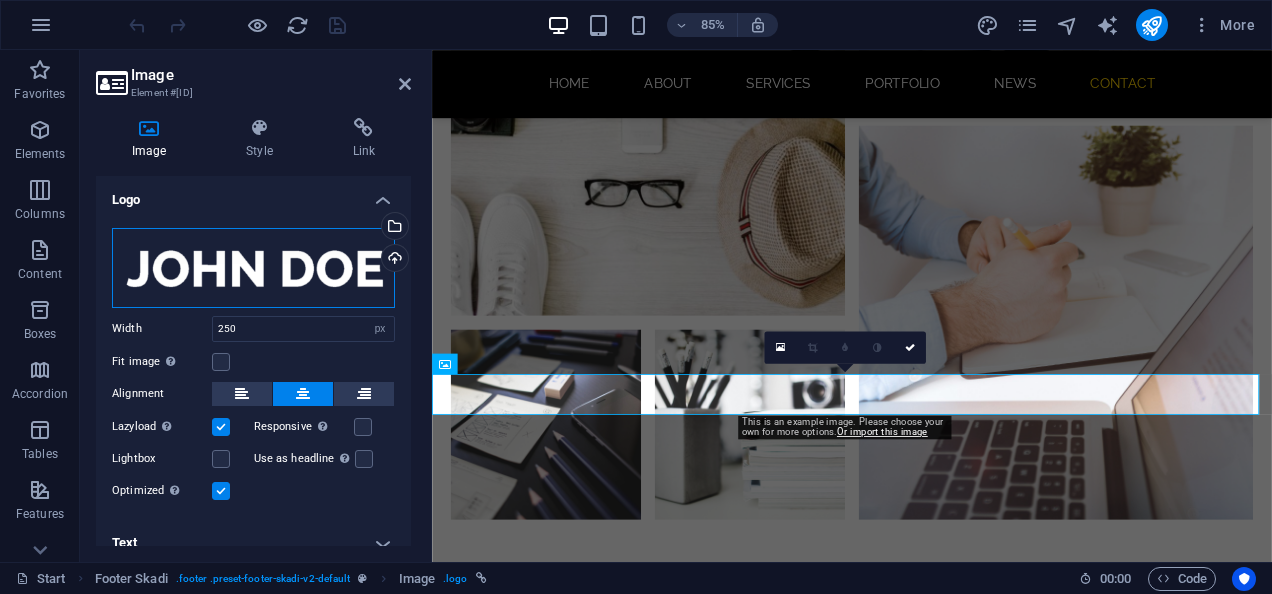 click on "Drag files here, click to choose files or select files from Files or our free stock photos & videos" at bounding box center [253, 268] 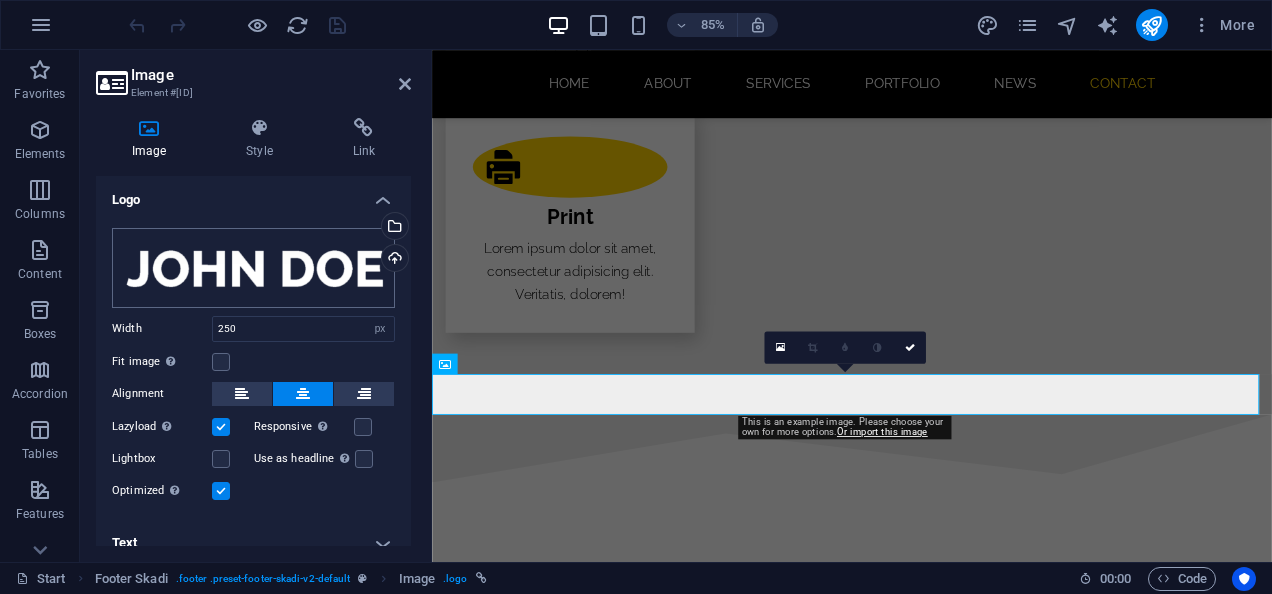 click on "abnormalbeitbridge.co.zw Start Favorites Elements Columns Content Boxes Accordion Tables Features Images Slider Header Footer Forms Marketing Collections Image Element #ed-790652787 Image Style Link Logo Drag files here, click to choose files or select files from Files or our free stock photos & videos Select files from the file manager, stock photos, or upload file(s) Upload Width 250 Default auto px rem % em vh vw Fit image Automatically fit image to a fixed width and height Height Default auto px Alignment Lazyload Loading images after the page loads improves page speed. Responsive Automatically load retina image and smartphone optimized sizes. Lightbox Use as headline The image will be wrapped in an H1 headline tag. Useful for giving alternative text the weight of an H1 headline, e.g. for the logo. Leave unchecked if uncertain. Optimized Images are compressed to improve page speed. Position Direction Custom X offset 50 px rem" at bounding box center (636, 297) 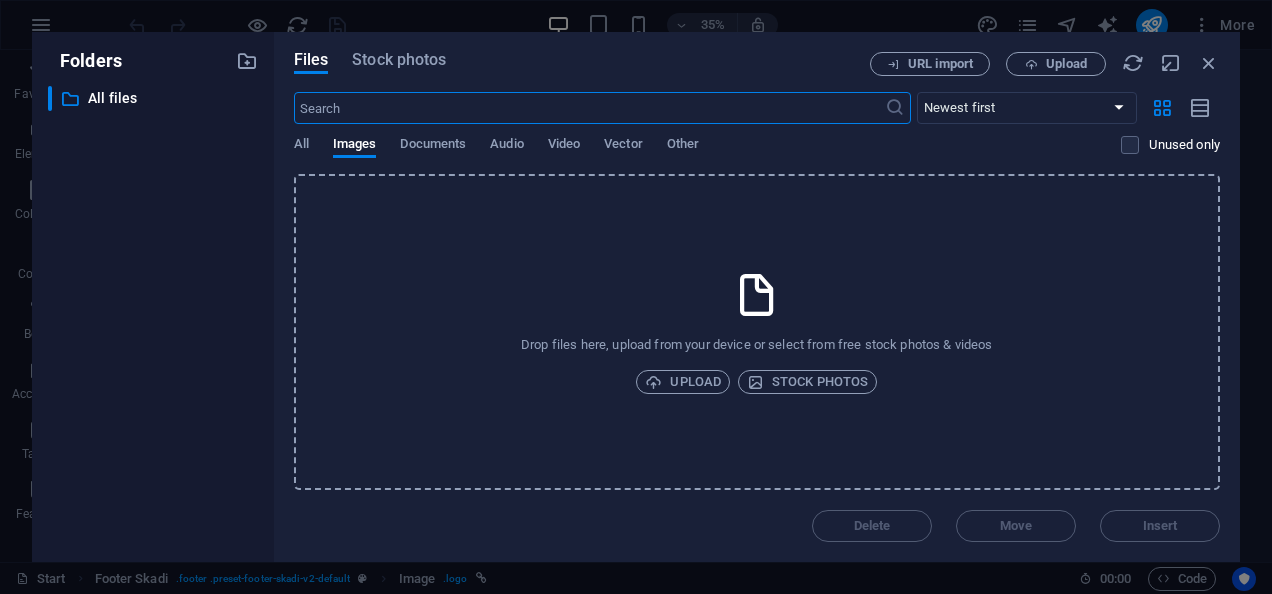 scroll, scrollTop: 4460, scrollLeft: 0, axis: vertical 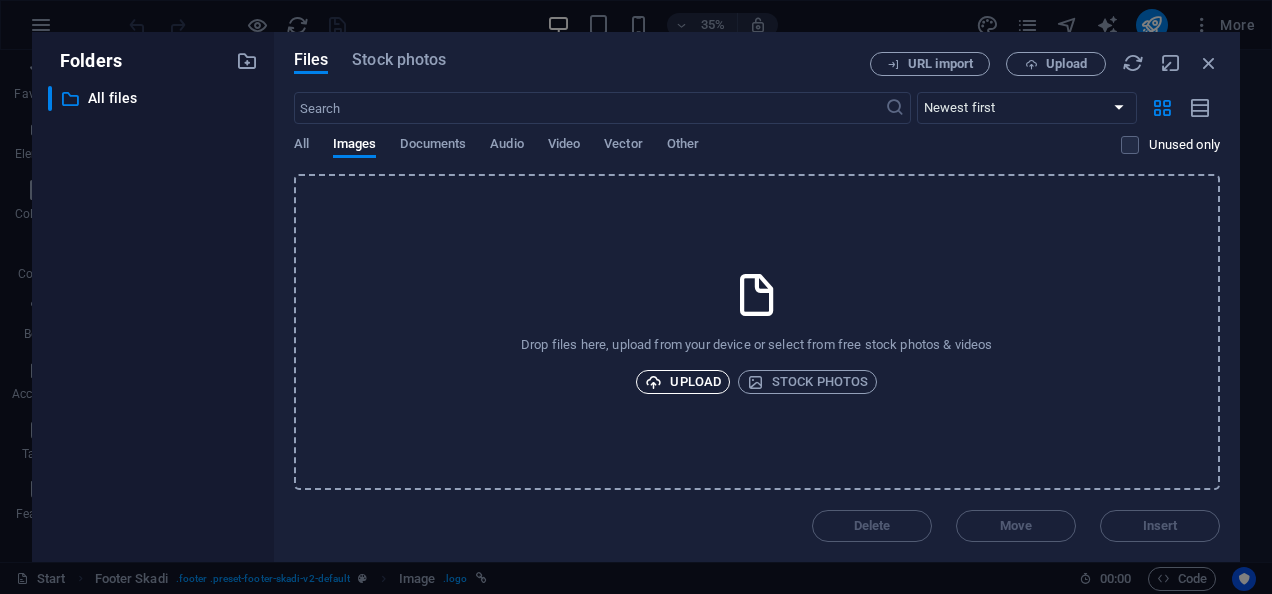 click on "Upload" at bounding box center [683, 382] 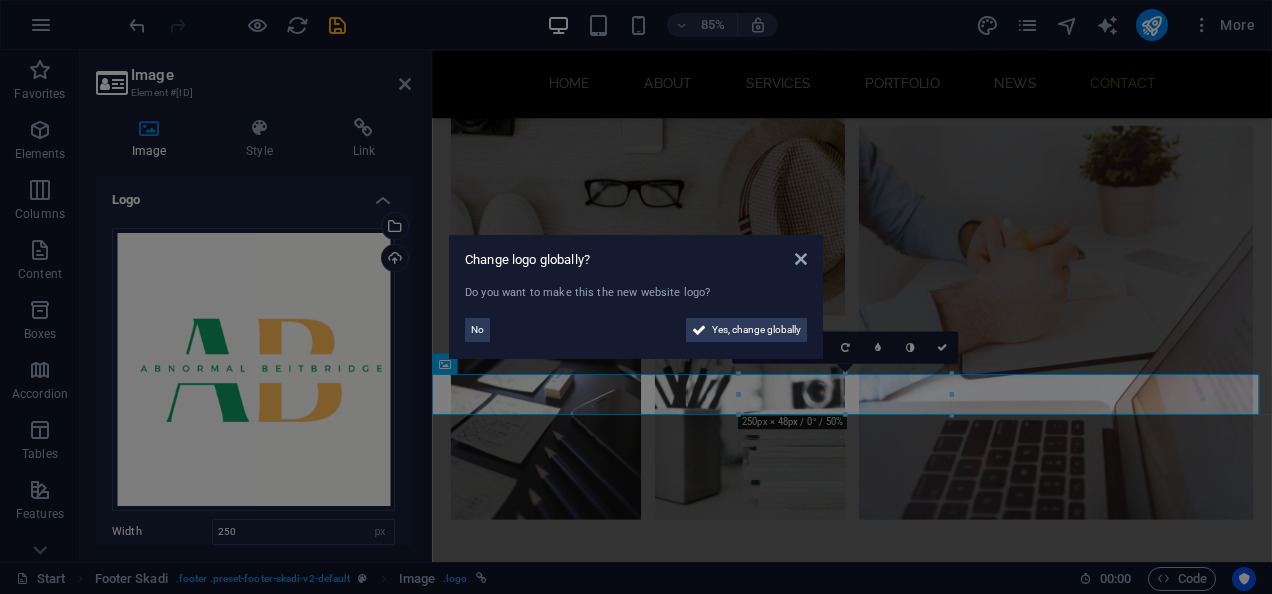 scroll, scrollTop: 4647, scrollLeft: 0, axis: vertical 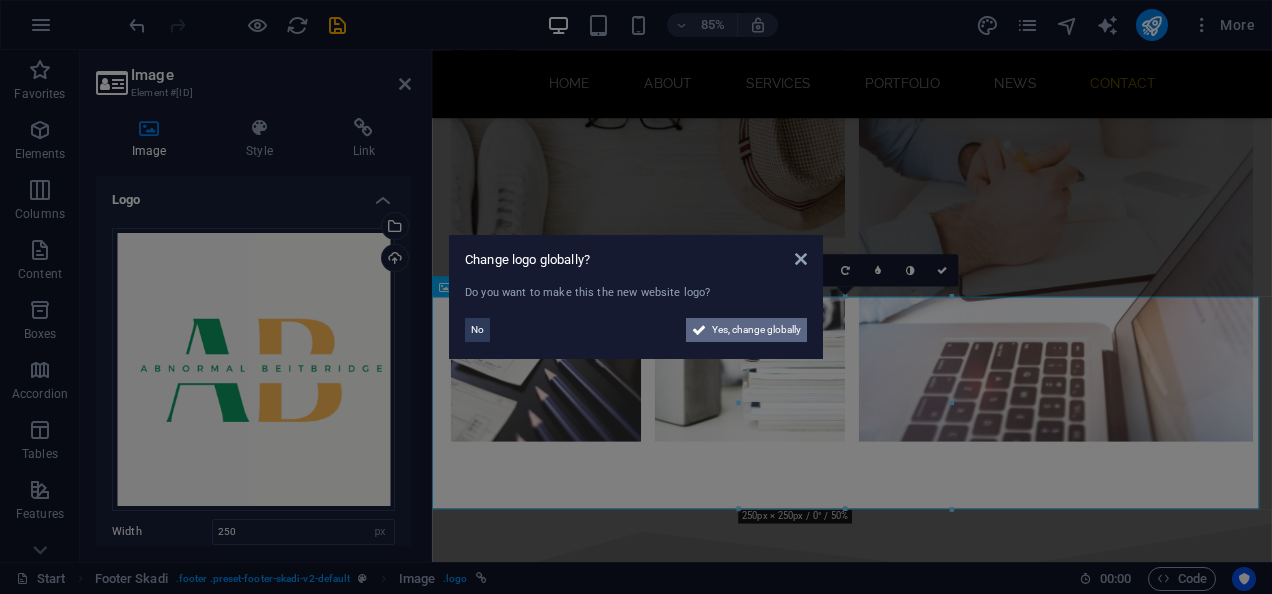 click at bounding box center [699, 330] 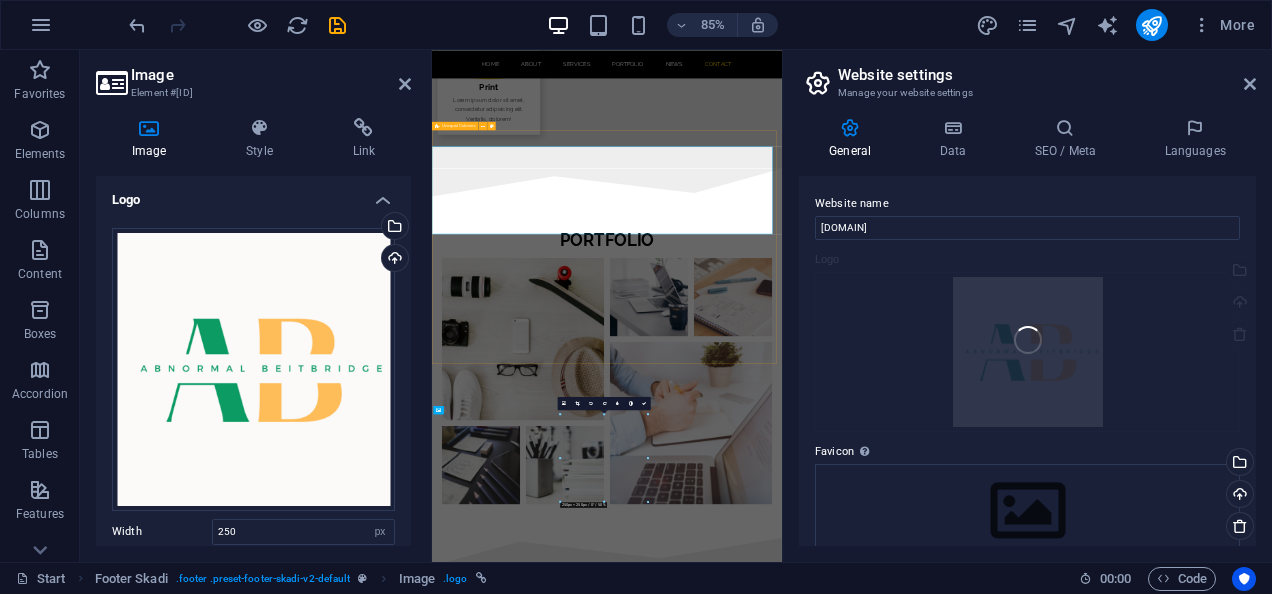 scroll, scrollTop: 4662, scrollLeft: 0, axis: vertical 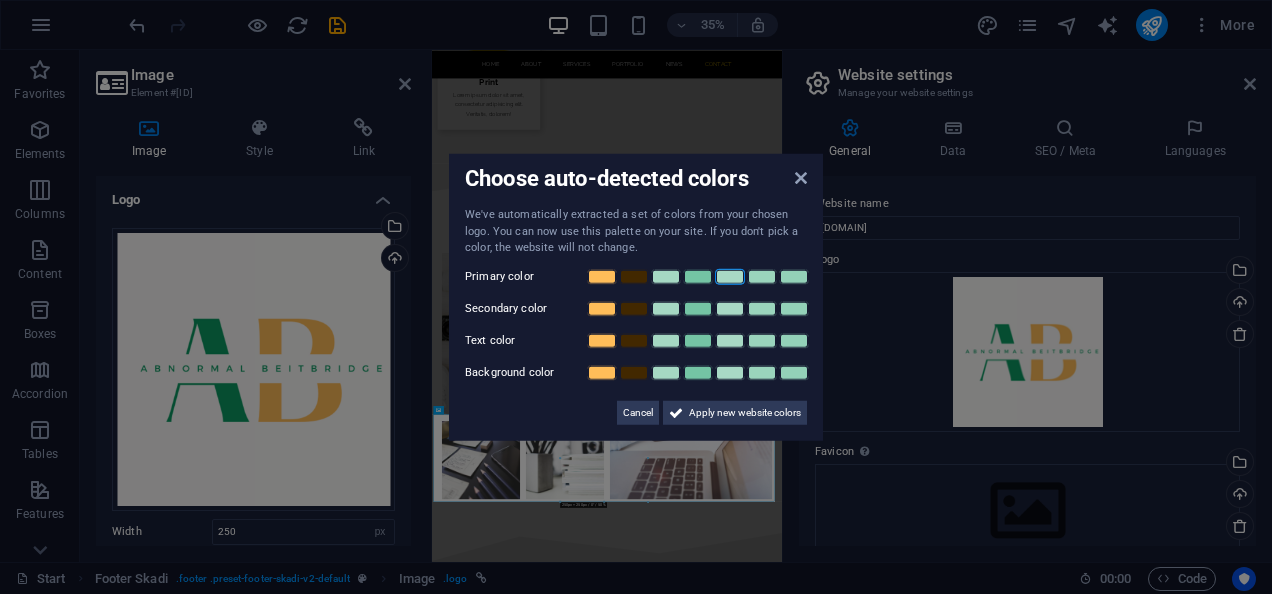 click at bounding box center [730, 276] 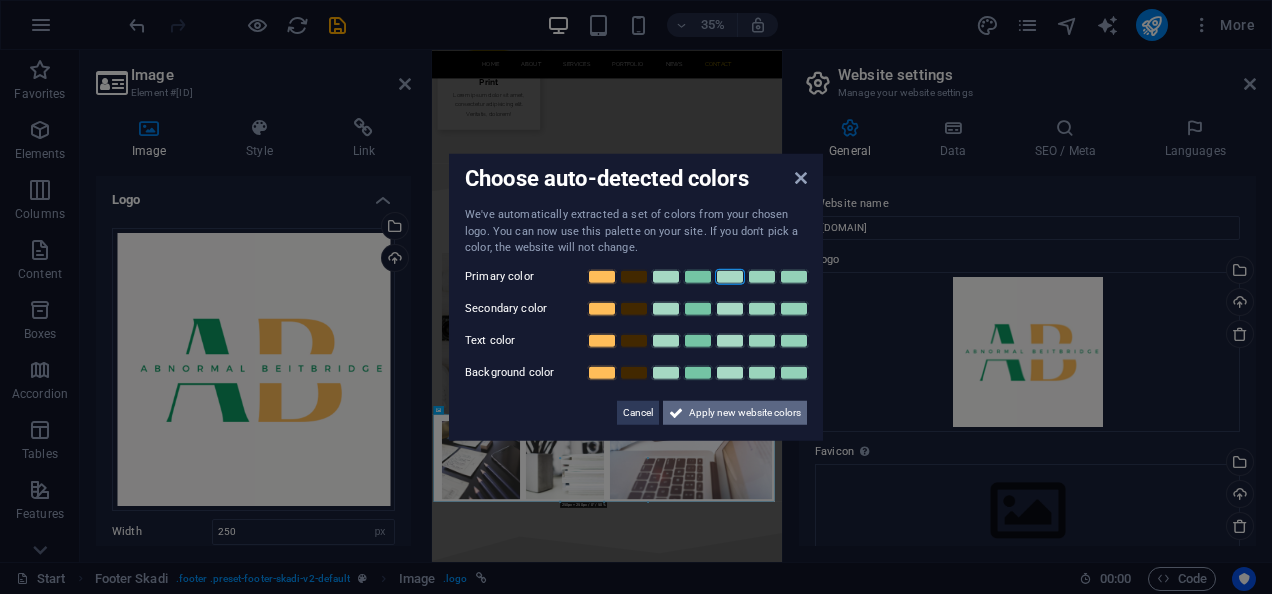 click on "Apply new website colors" at bounding box center [745, 412] 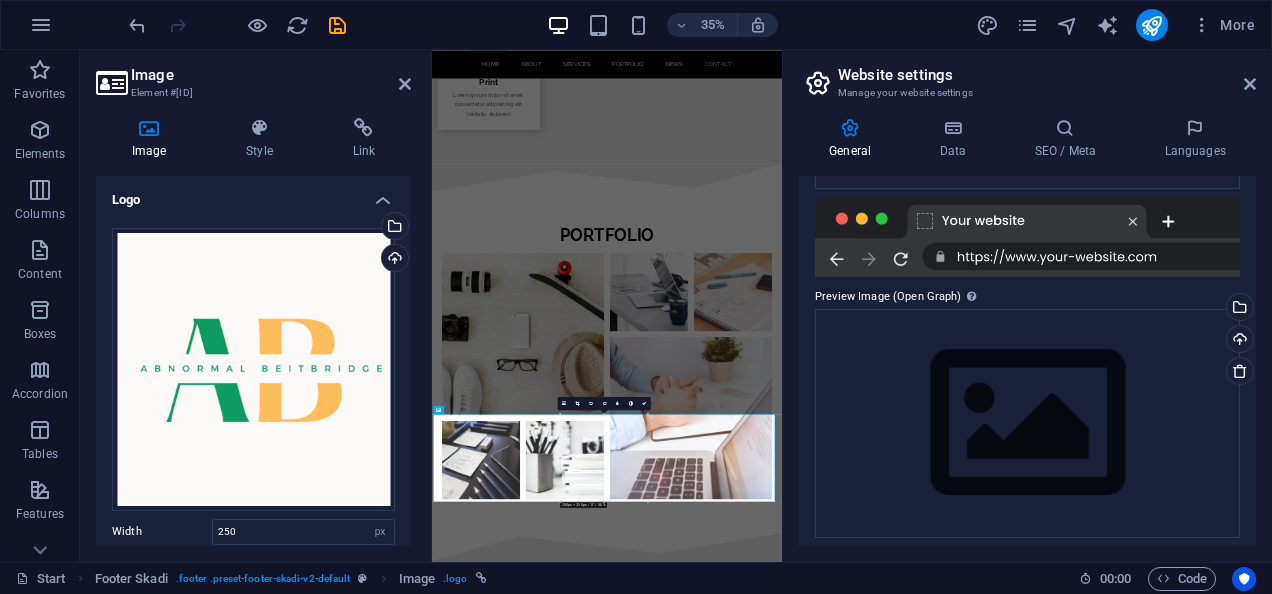 scroll, scrollTop: 377, scrollLeft: 0, axis: vertical 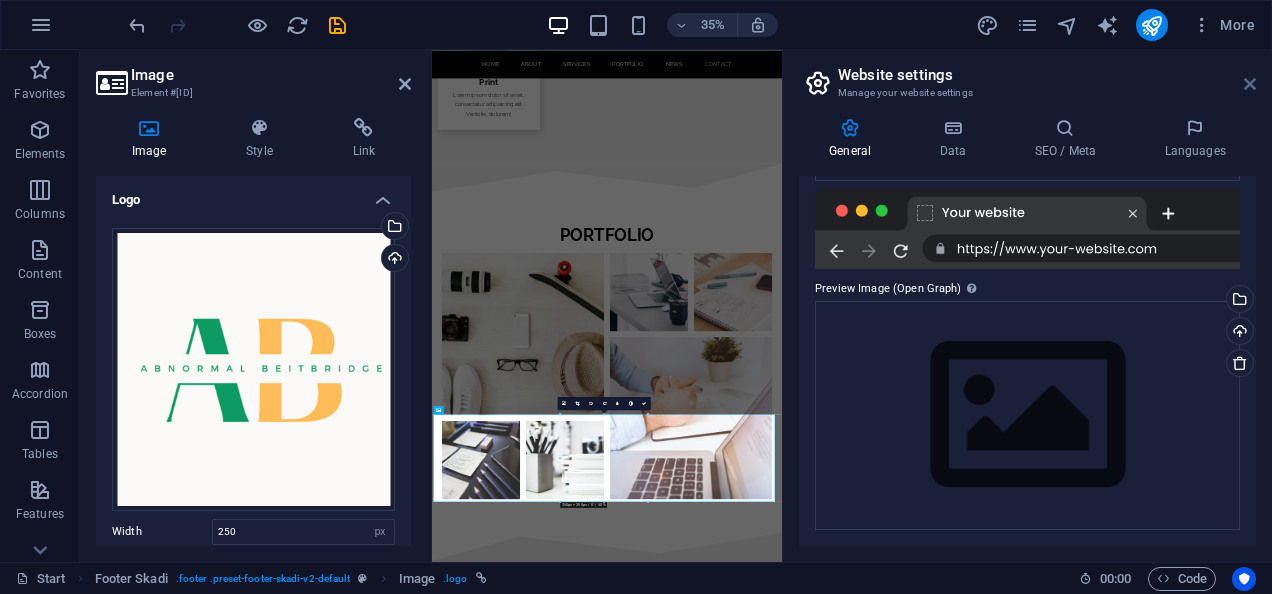 click at bounding box center (1250, 84) 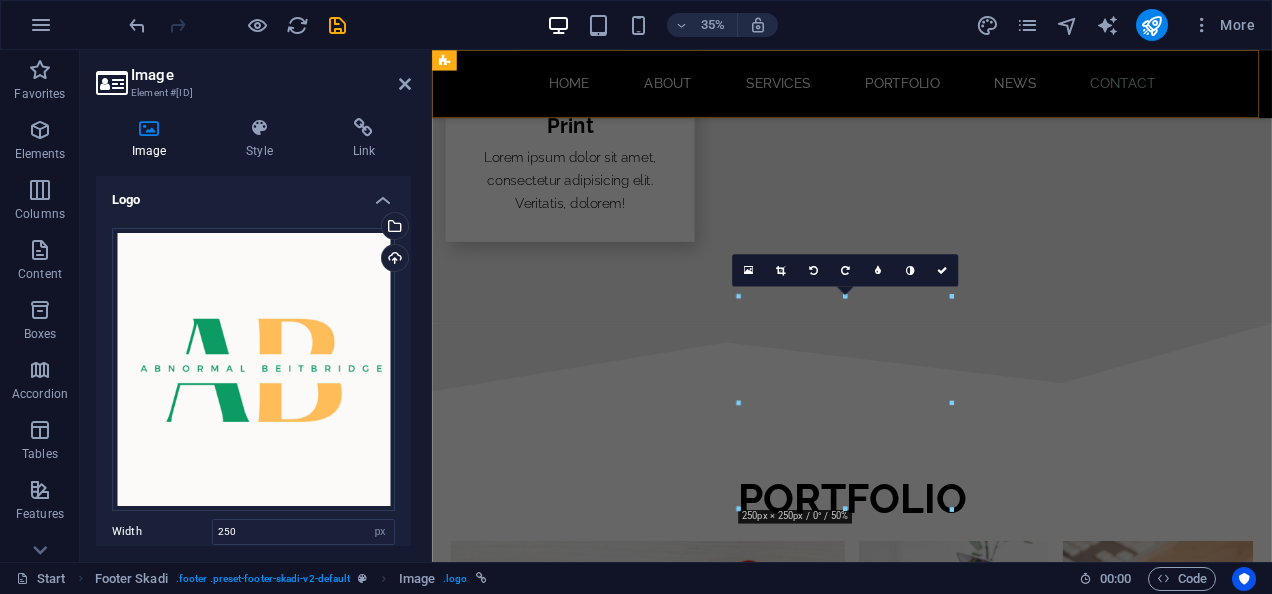 scroll, scrollTop: 4647, scrollLeft: 0, axis: vertical 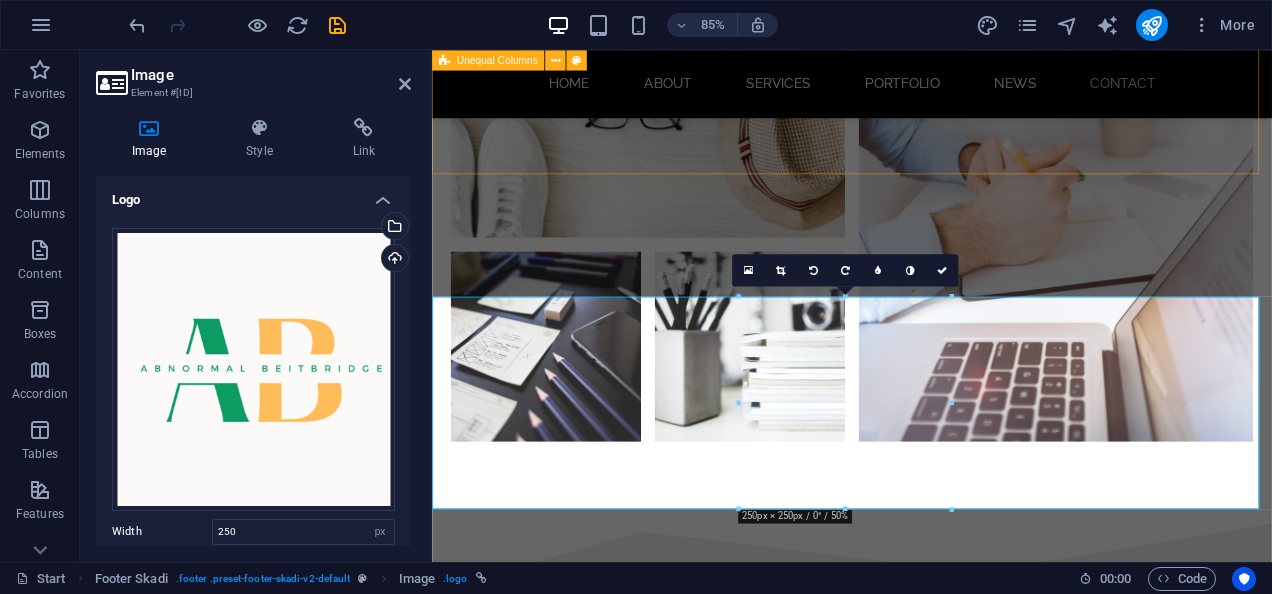 click on "CONTACT Please contact us on: Phone +1-123-456-7890 +1-123-456-7890 mona@abnormalbeitbridge.co.zw +263784355573 Address 1964 Mashavire Business Centre Beitbridge   10038   I have read and understand the privacy policy. Unreadable? Load new Submit" at bounding box center [926, 2849] 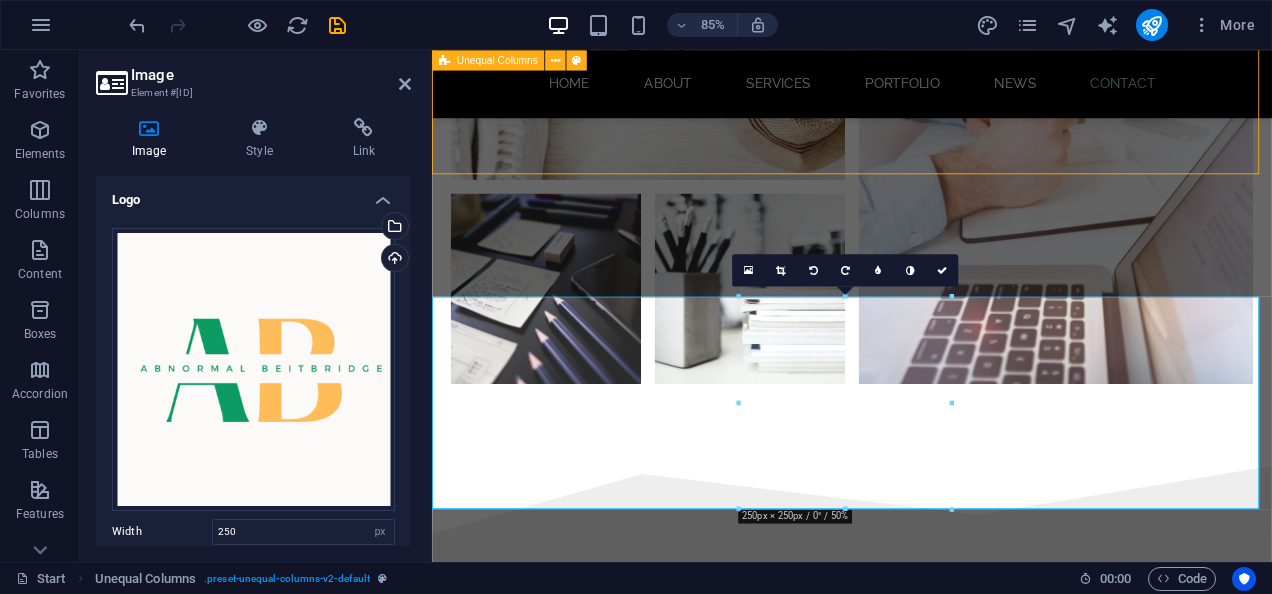 scroll, scrollTop: 4206, scrollLeft: 0, axis: vertical 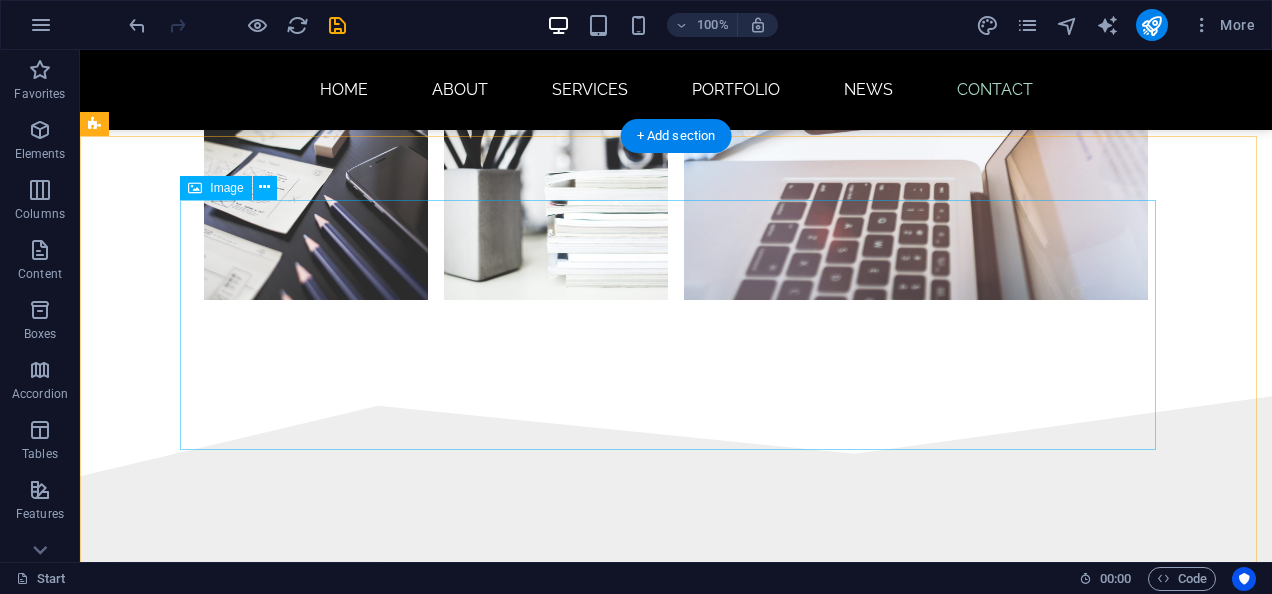click at bounding box center [676, 3526] 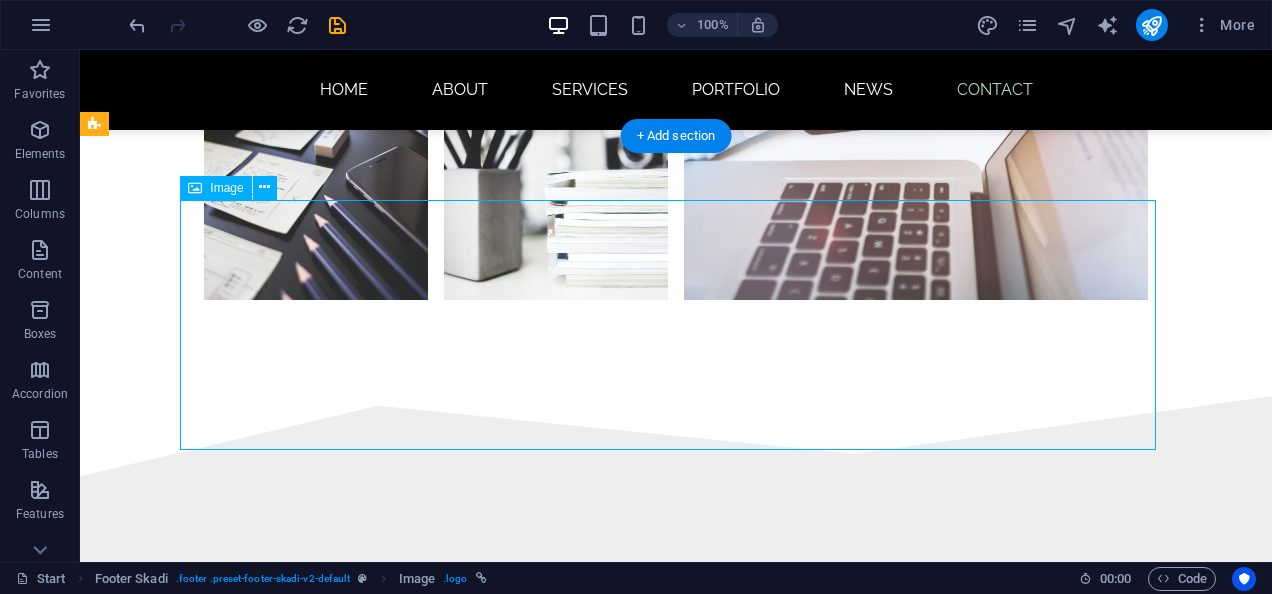 click at bounding box center (676, 3526) 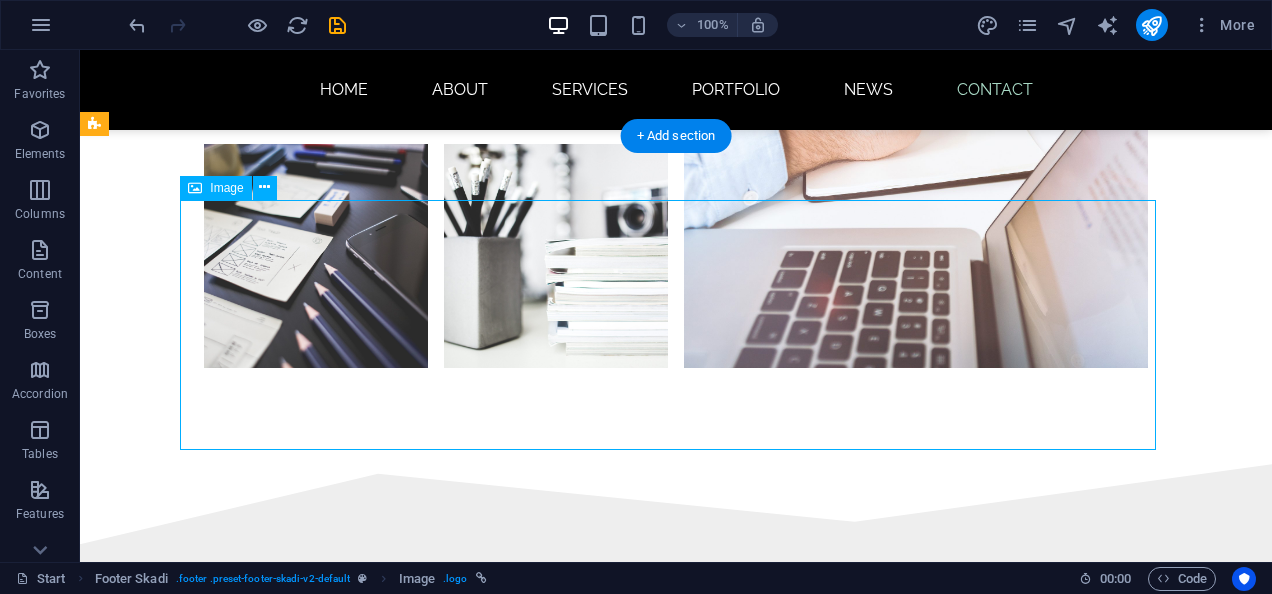 scroll, scrollTop: 4758, scrollLeft: 0, axis: vertical 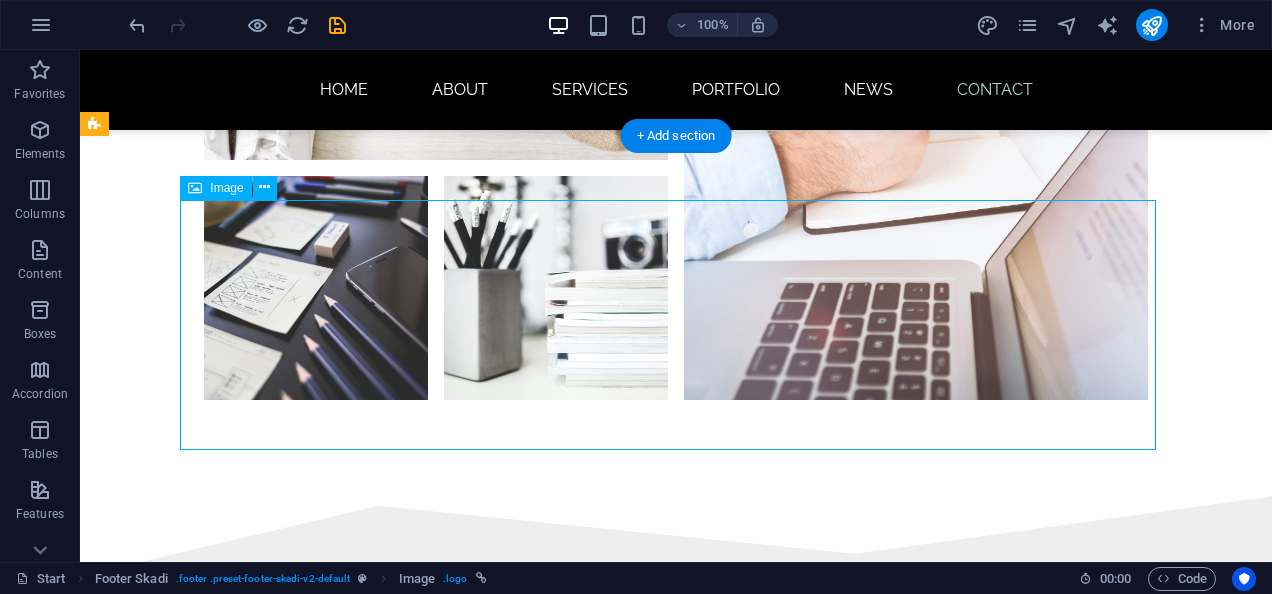 select on "px" 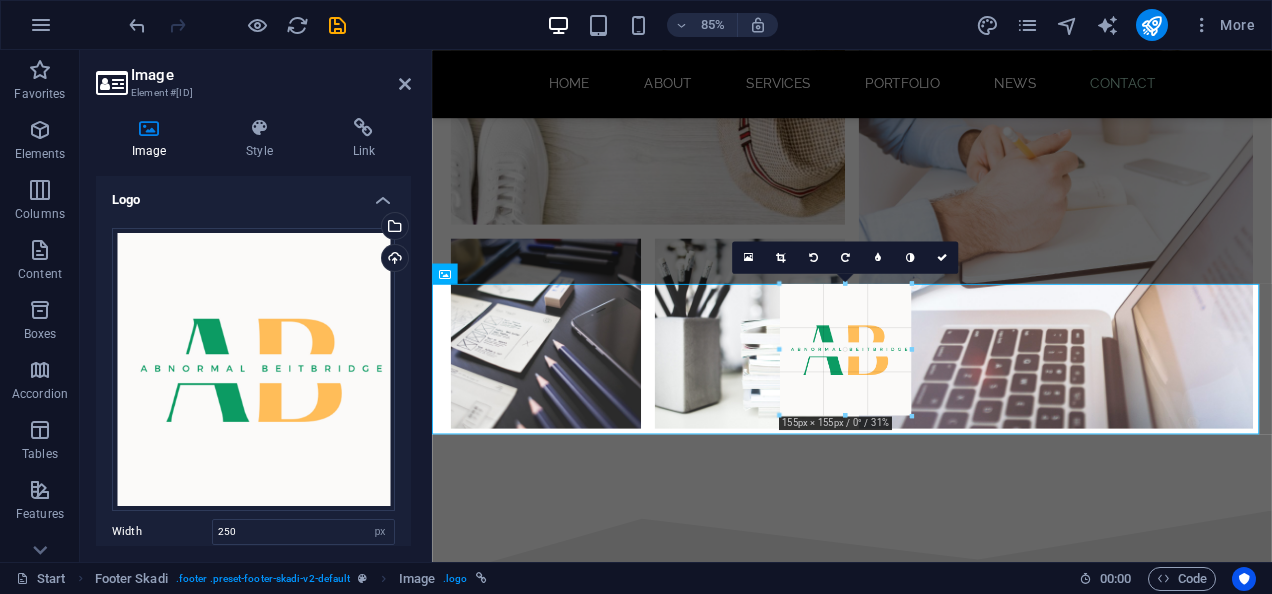 scroll, scrollTop: 4656, scrollLeft: 0, axis: vertical 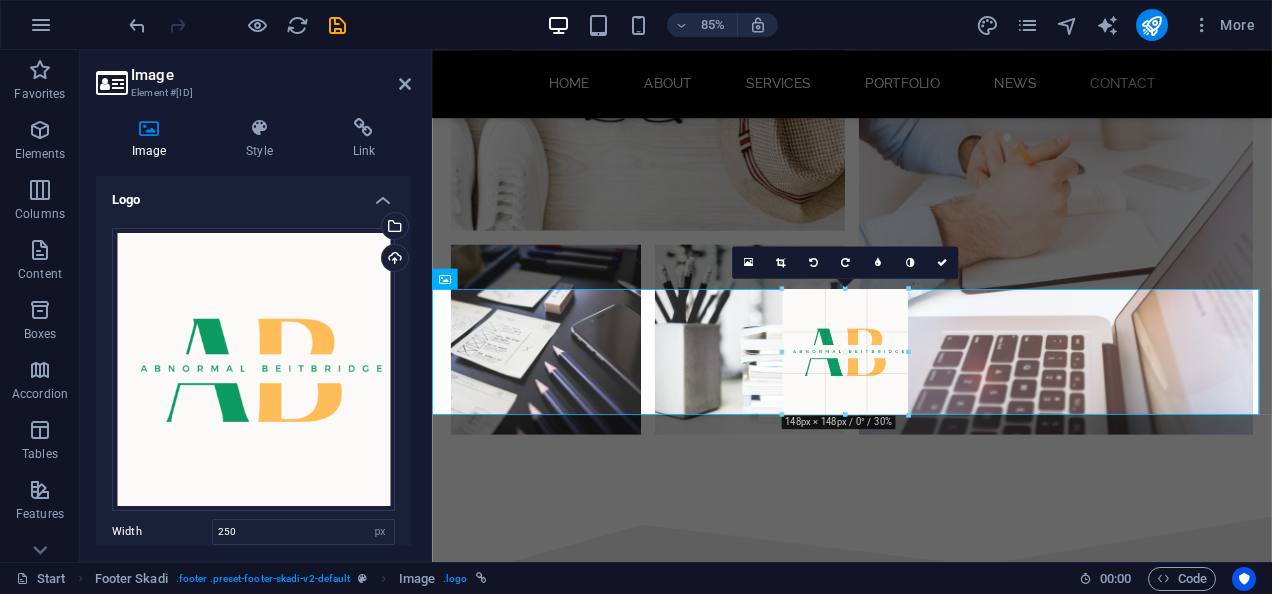 drag, startPoint x: 948, startPoint y: 413, endPoint x: 466, endPoint y: 307, distance: 493.51797 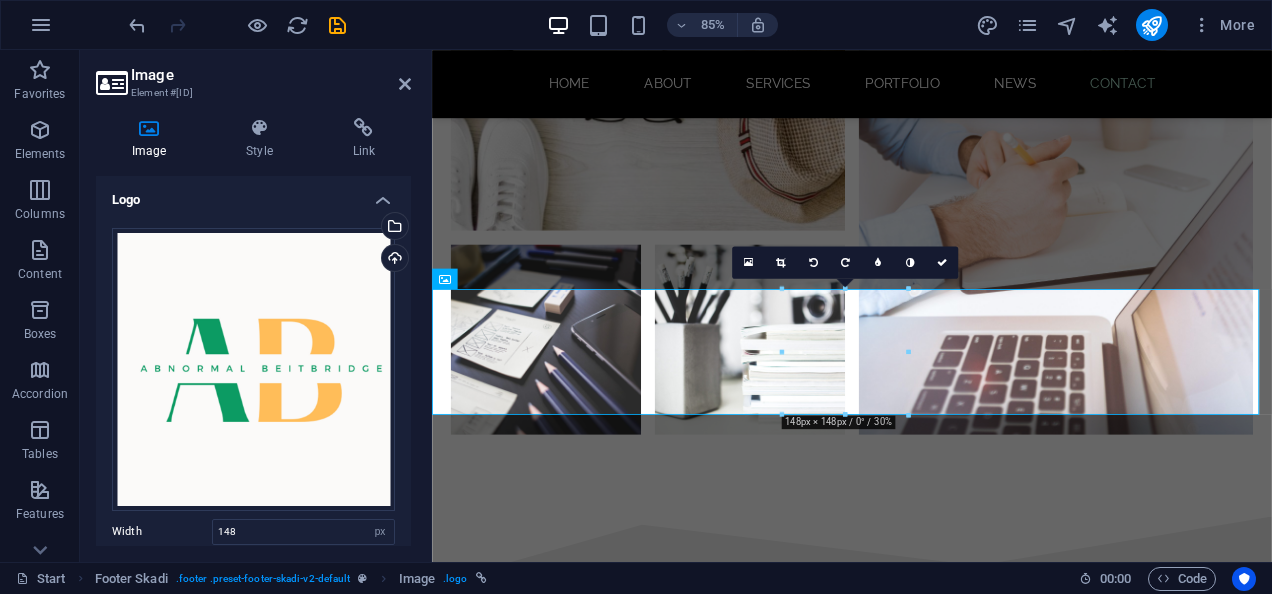 click at bounding box center (909, 416) 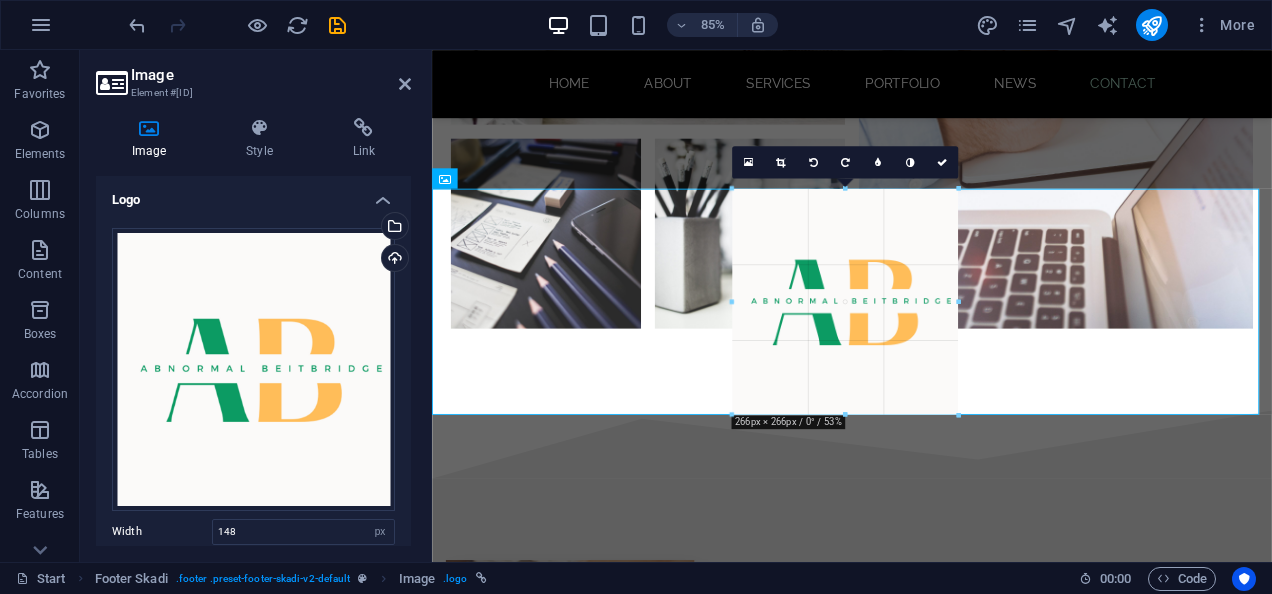 scroll, scrollTop: 4787, scrollLeft: 0, axis: vertical 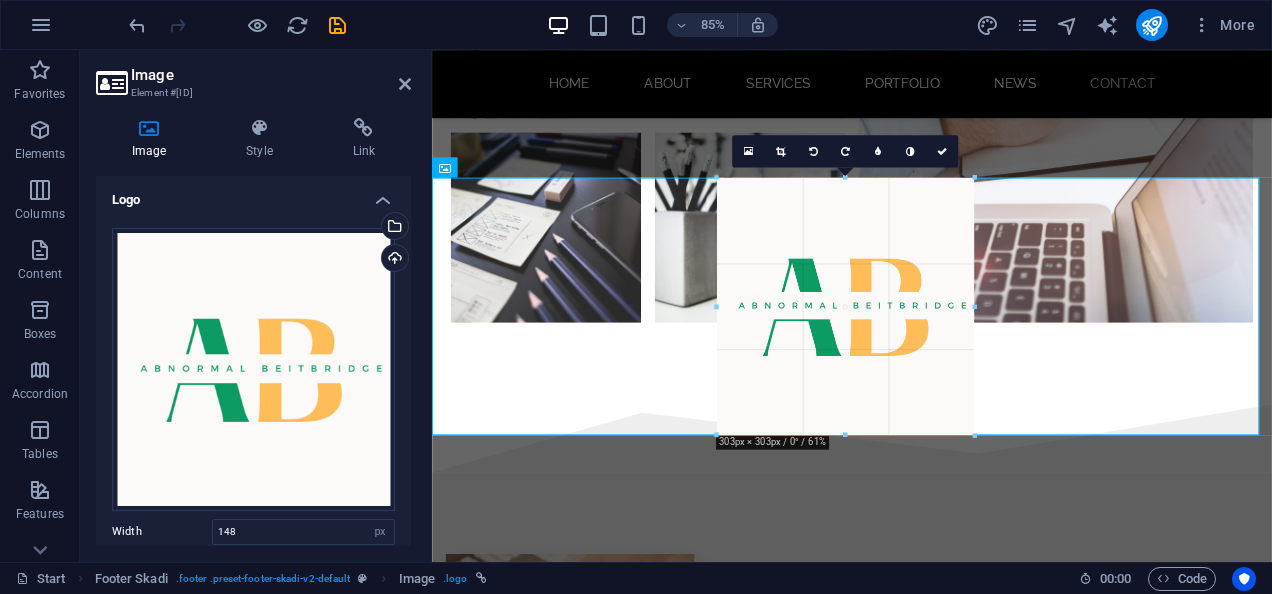 drag, startPoint x: 909, startPoint y: 412, endPoint x: 750, endPoint y: 549, distance: 209.88092 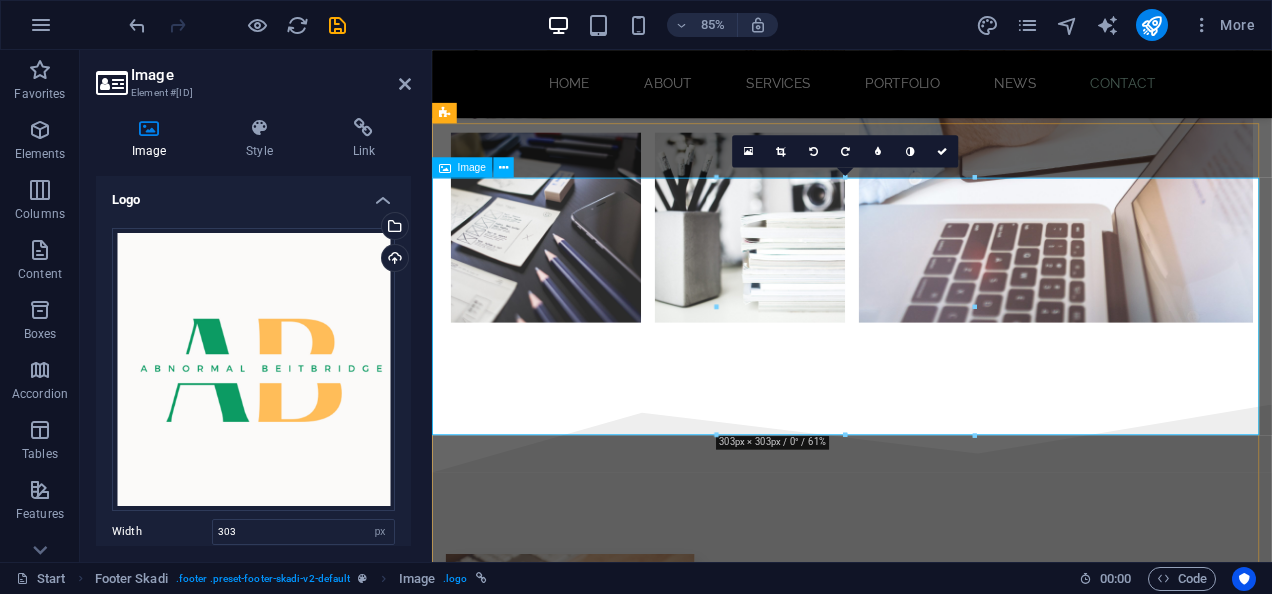 drag, startPoint x: 1402, startPoint y: 483, endPoint x: 1035, endPoint y: 479, distance: 367.0218 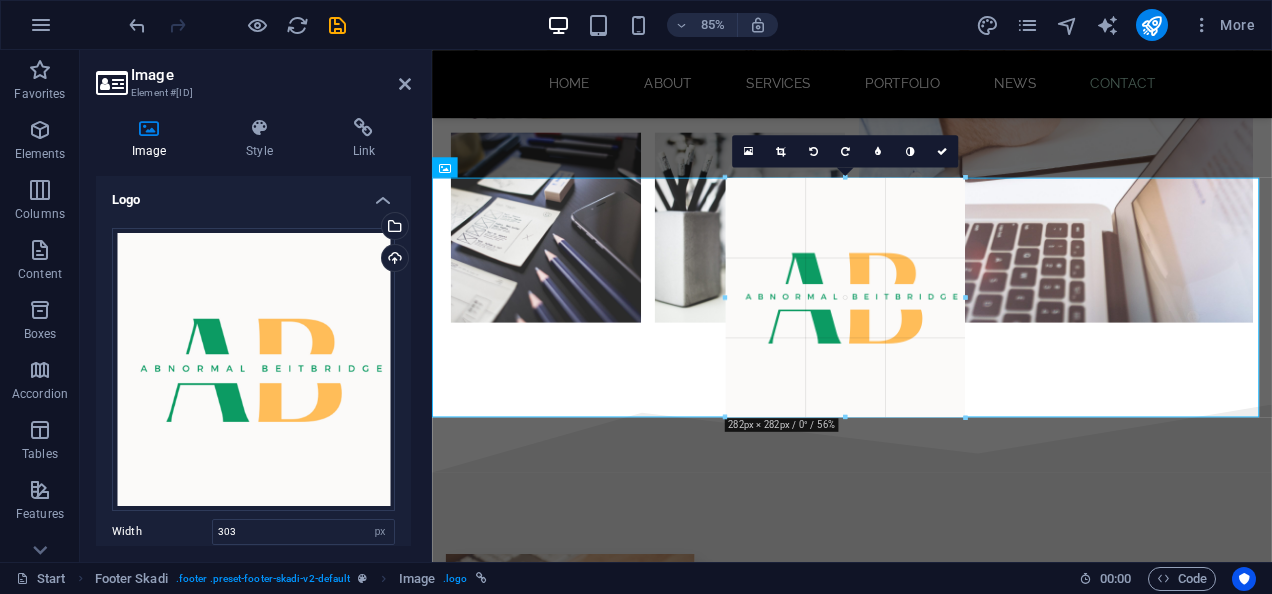 drag, startPoint x: 974, startPoint y: 437, endPoint x: 936, endPoint y: 411, distance: 46.043457 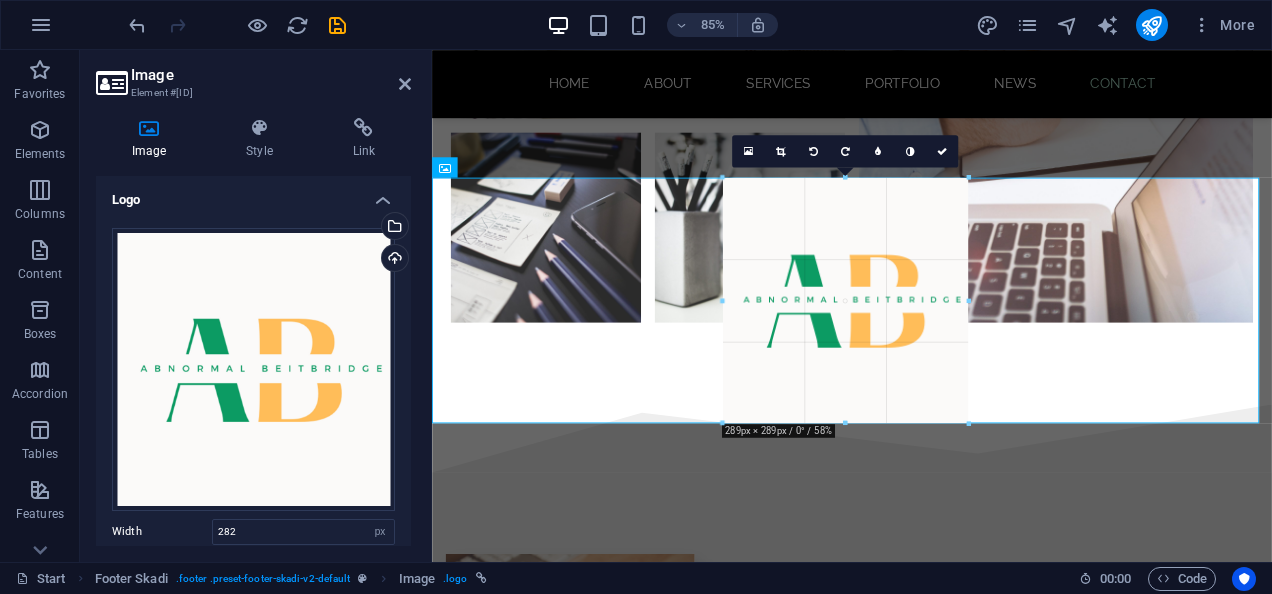 drag, startPoint x: 965, startPoint y: 417, endPoint x: 972, endPoint y: 425, distance: 10.630146 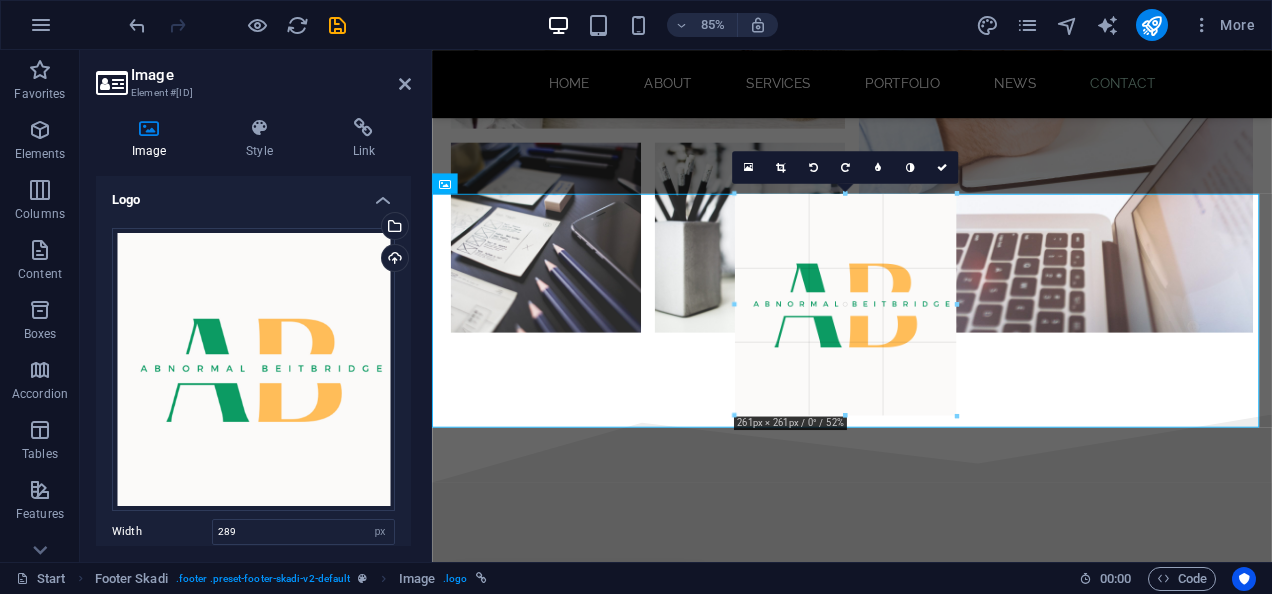 scroll, scrollTop: 4768, scrollLeft: 0, axis: vertical 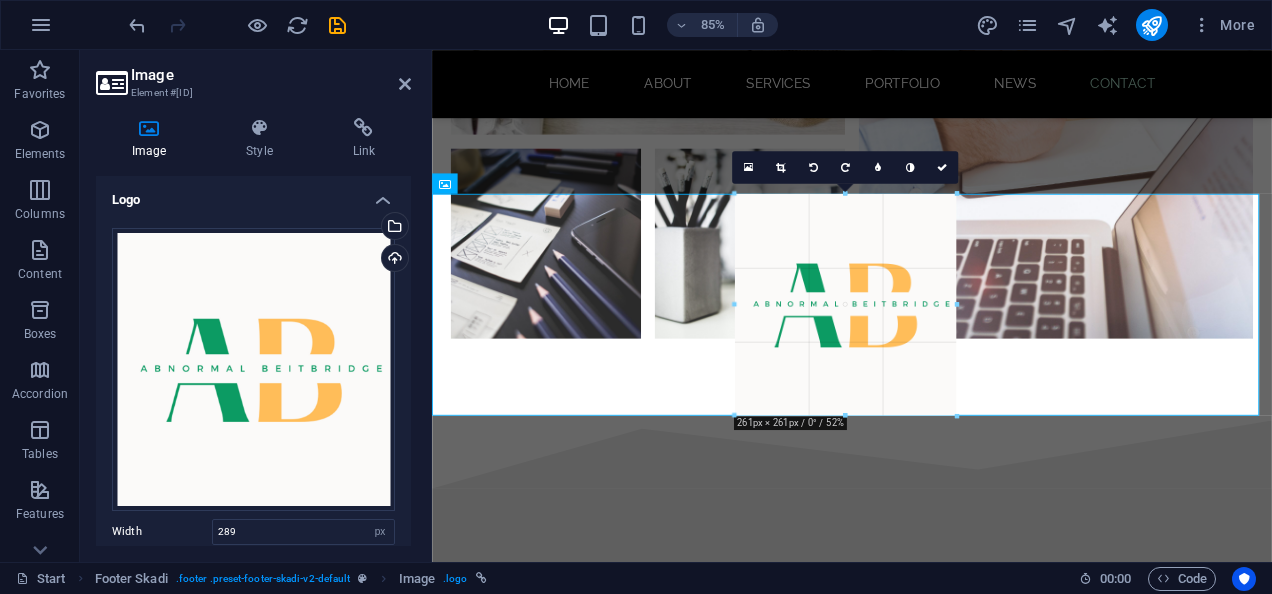 drag, startPoint x: 972, startPoint y: 425, endPoint x: 592, endPoint y: 403, distance: 380.63632 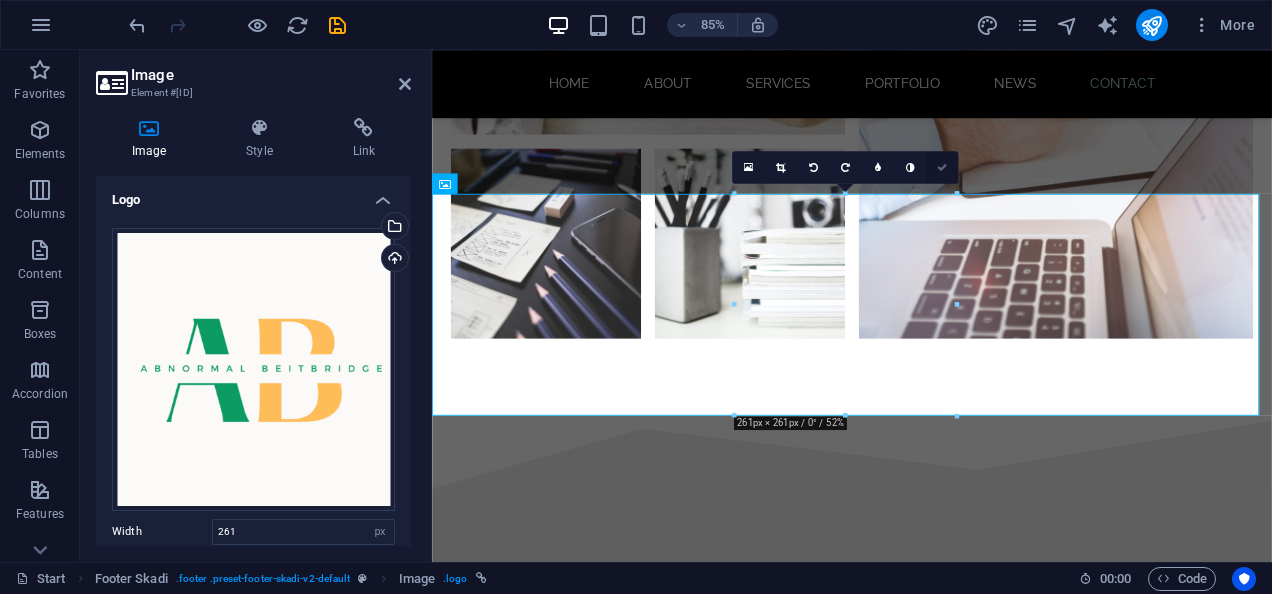 click at bounding box center [942, 167] 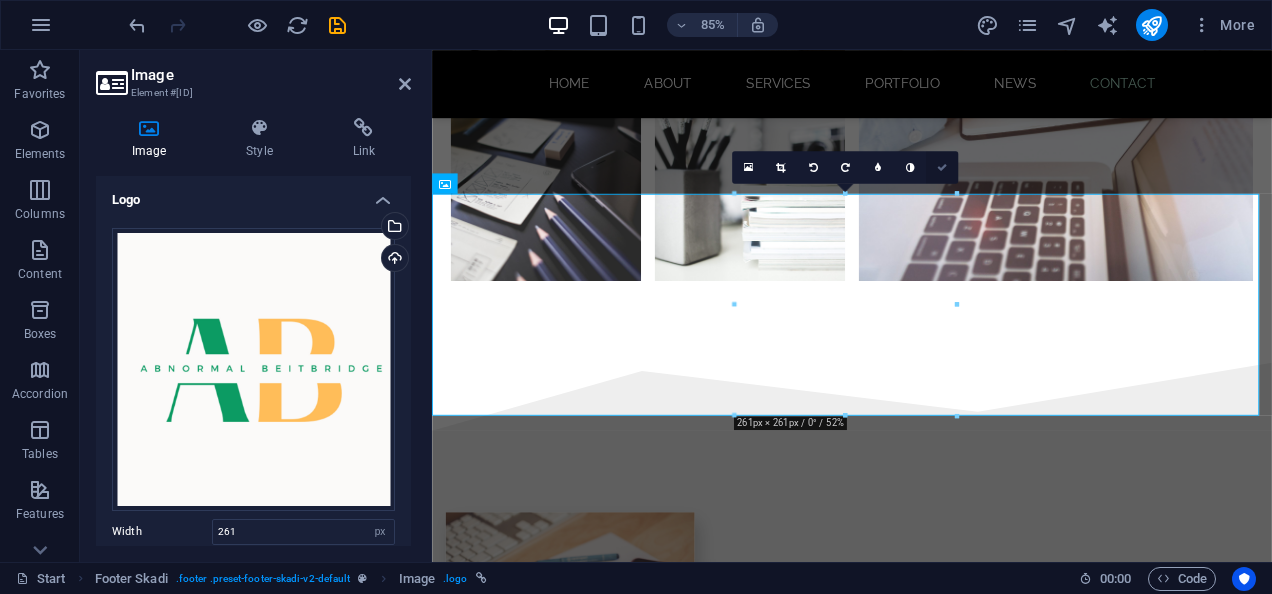 scroll, scrollTop: 4790, scrollLeft: 0, axis: vertical 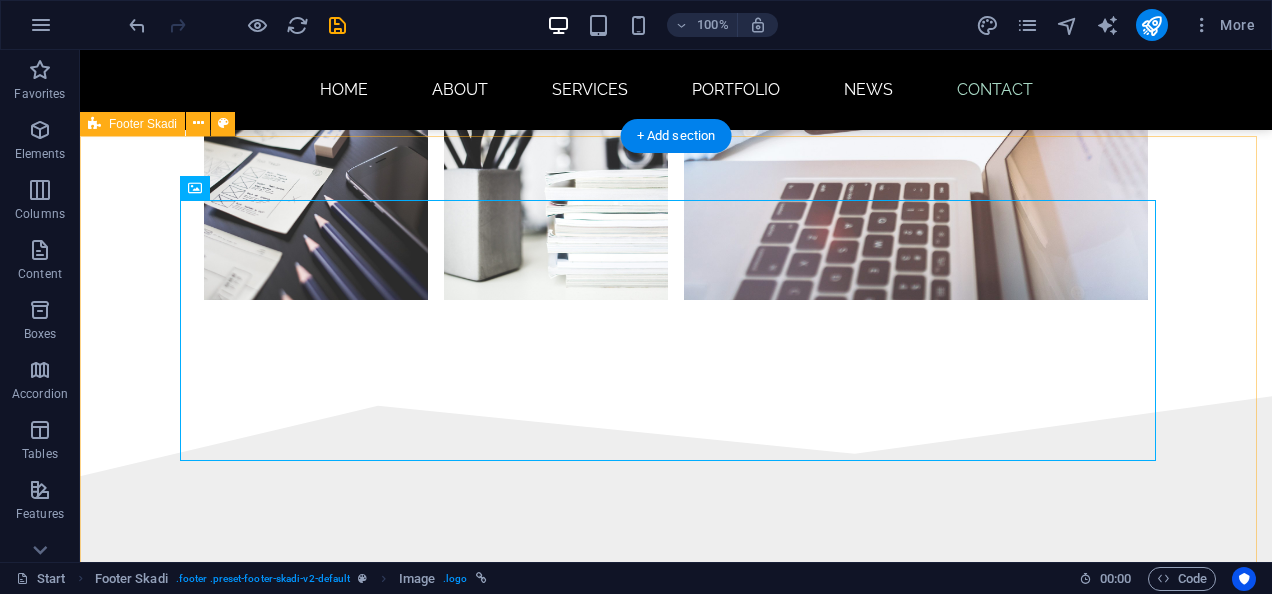 click on "Legal Notice  |  Privacy Policy" at bounding box center [676, 3646] 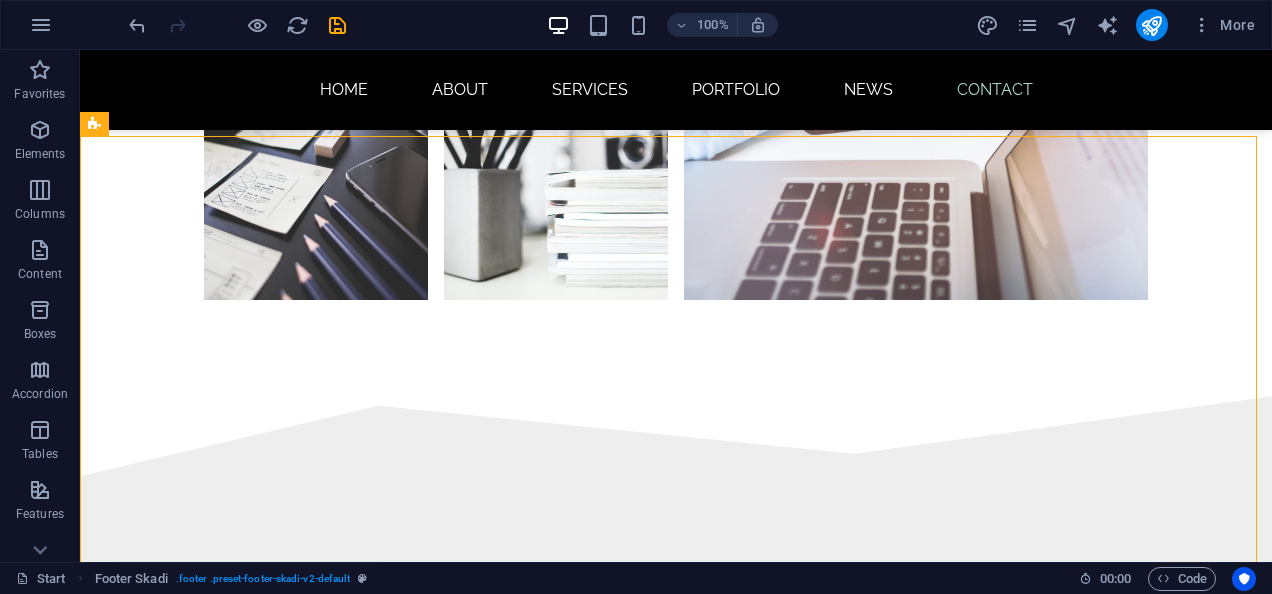 scroll, scrollTop: 4342, scrollLeft: 0, axis: vertical 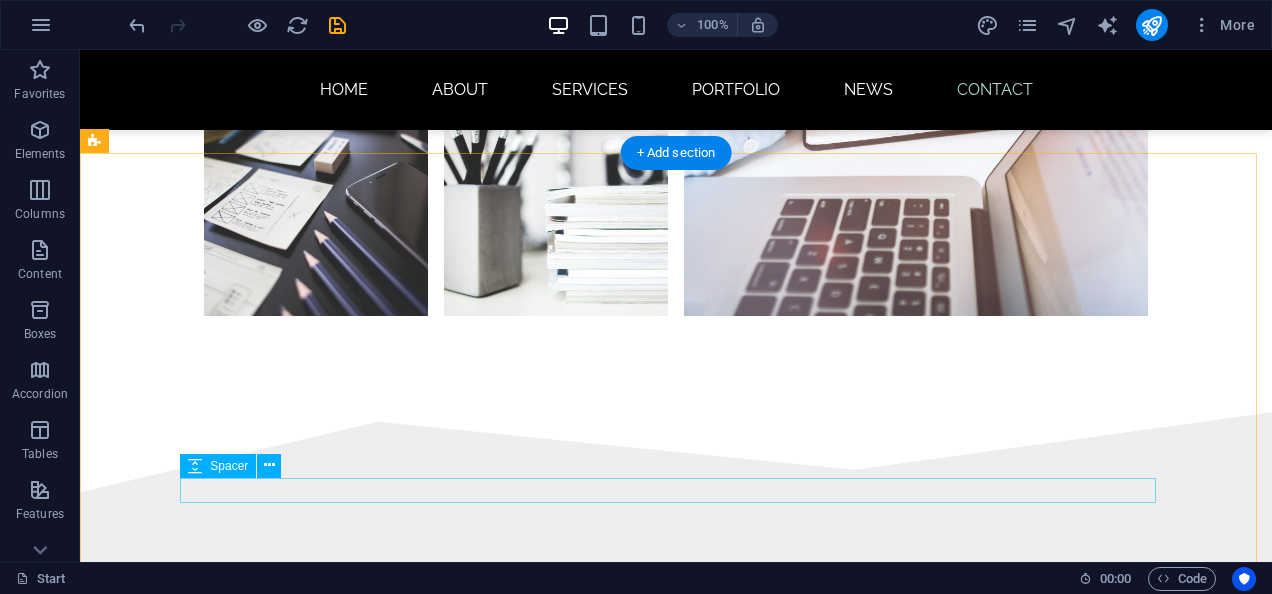 click at bounding box center (676, 3690) 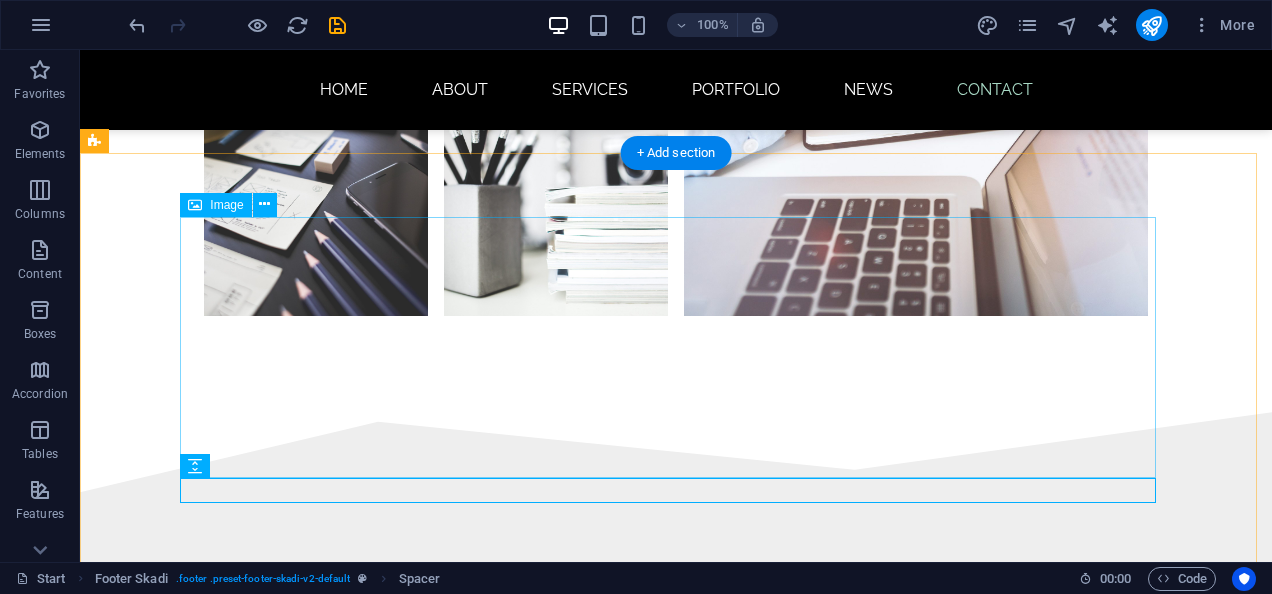 click at bounding box center (676, 3547) 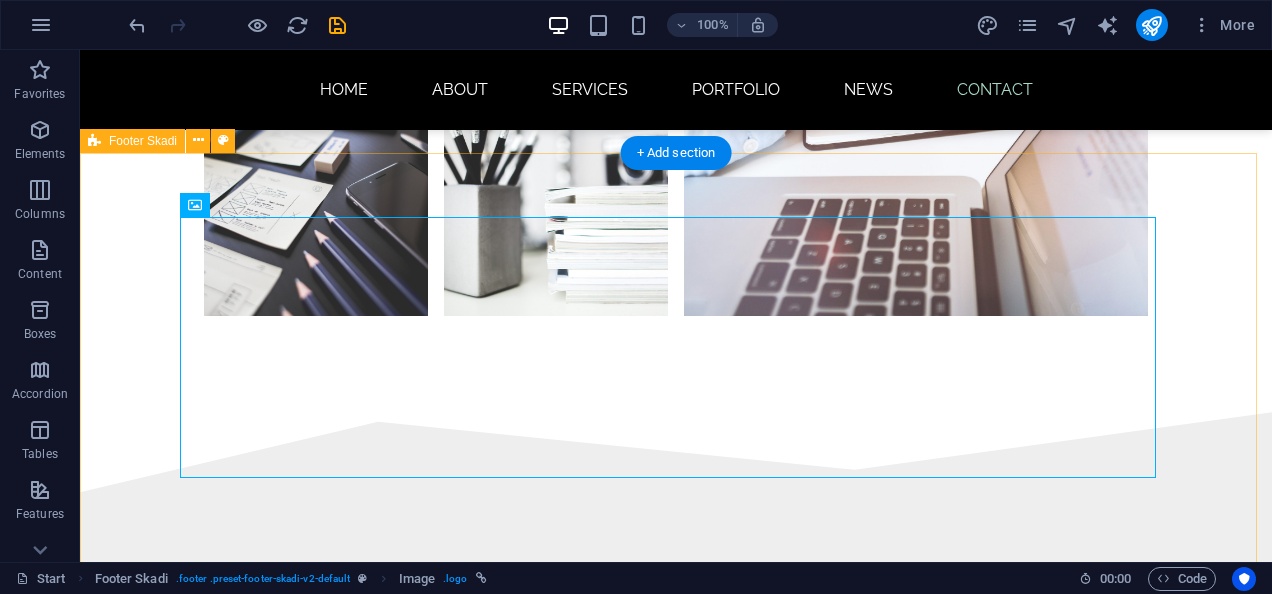 click on "Legal Notice  |  Privacy Policy" at bounding box center [676, 3662] 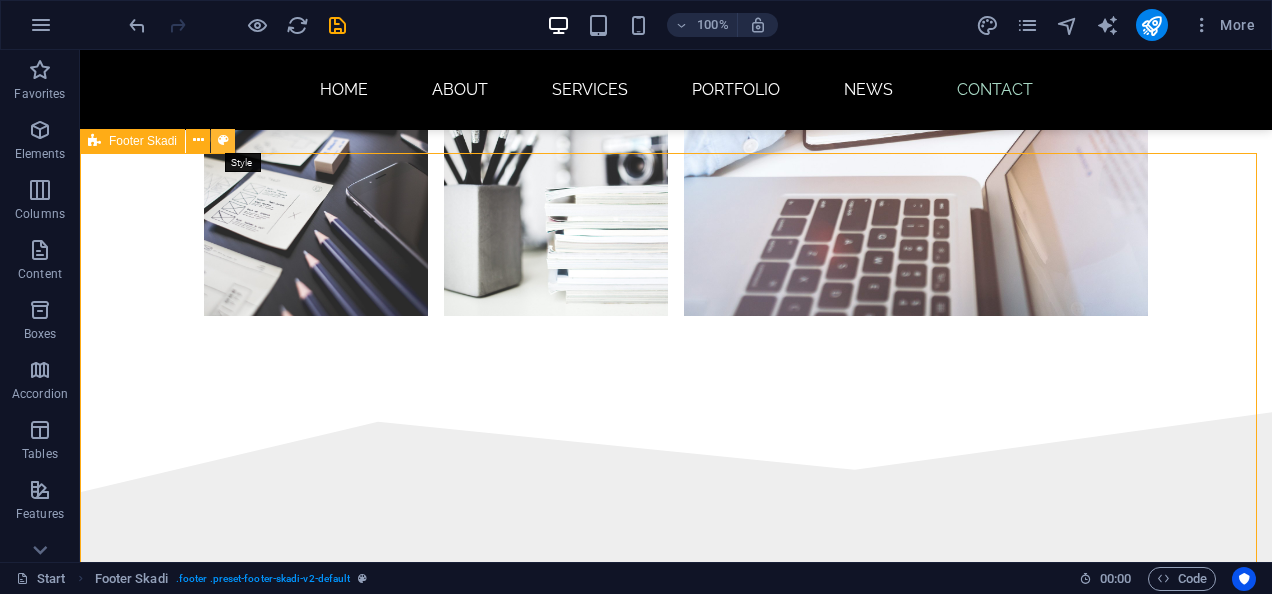 click at bounding box center (223, 140) 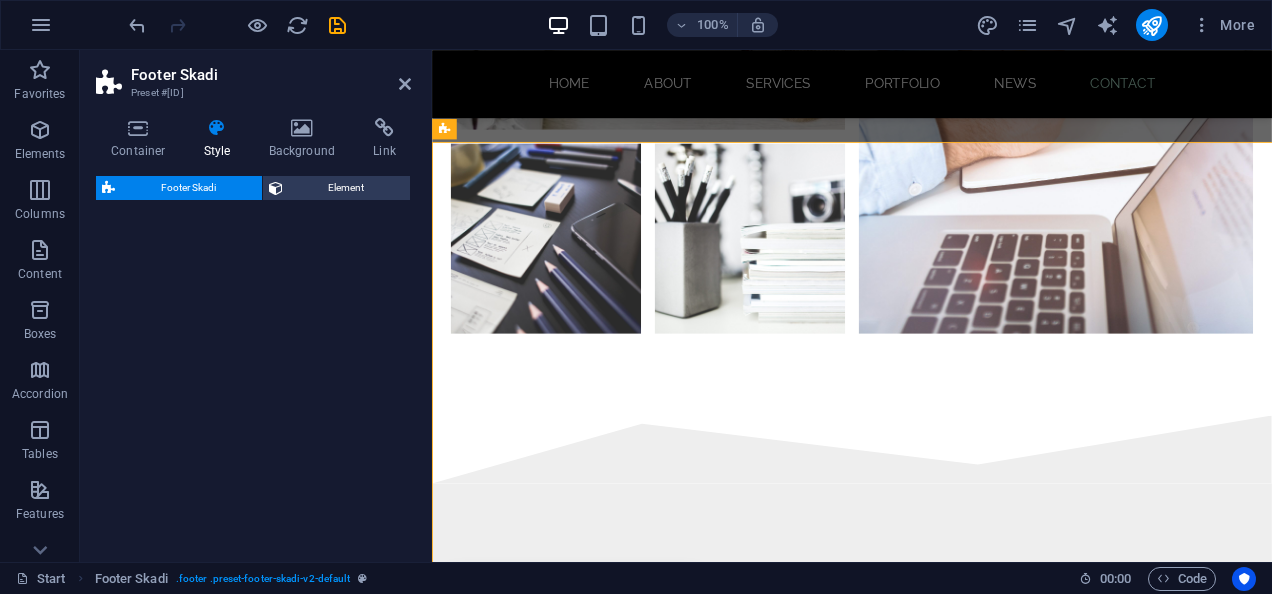 select on "rem" 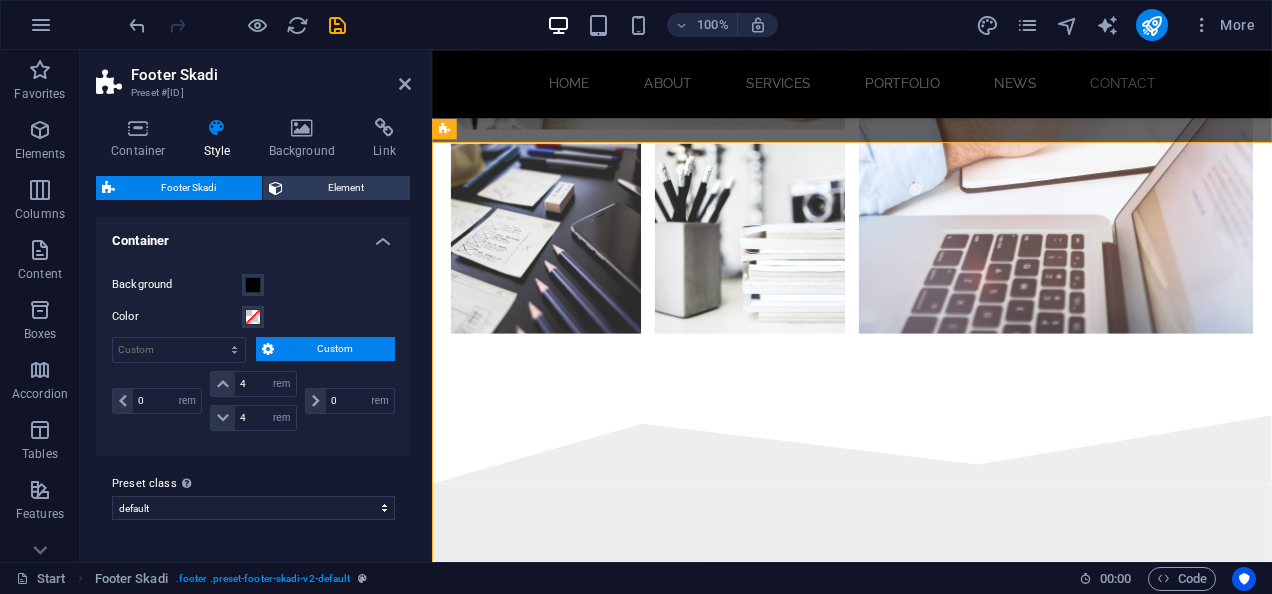 scroll, scrollTop: 4768, scrollLeft: 0, axis: vertical 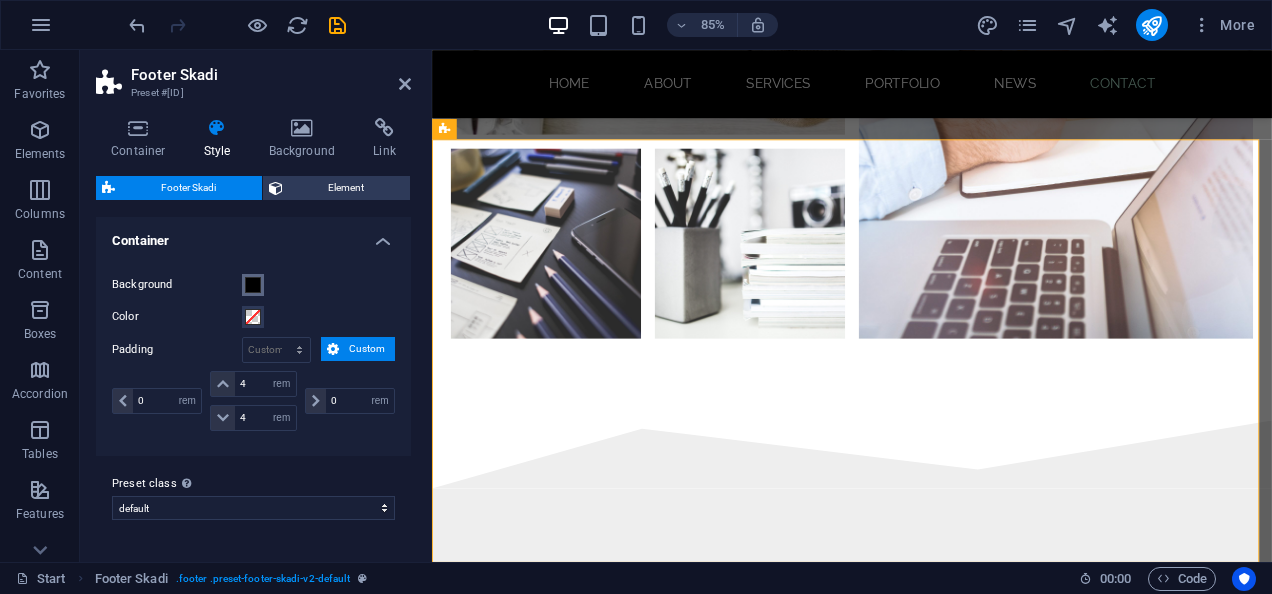 click at bounding box center (253, 285) 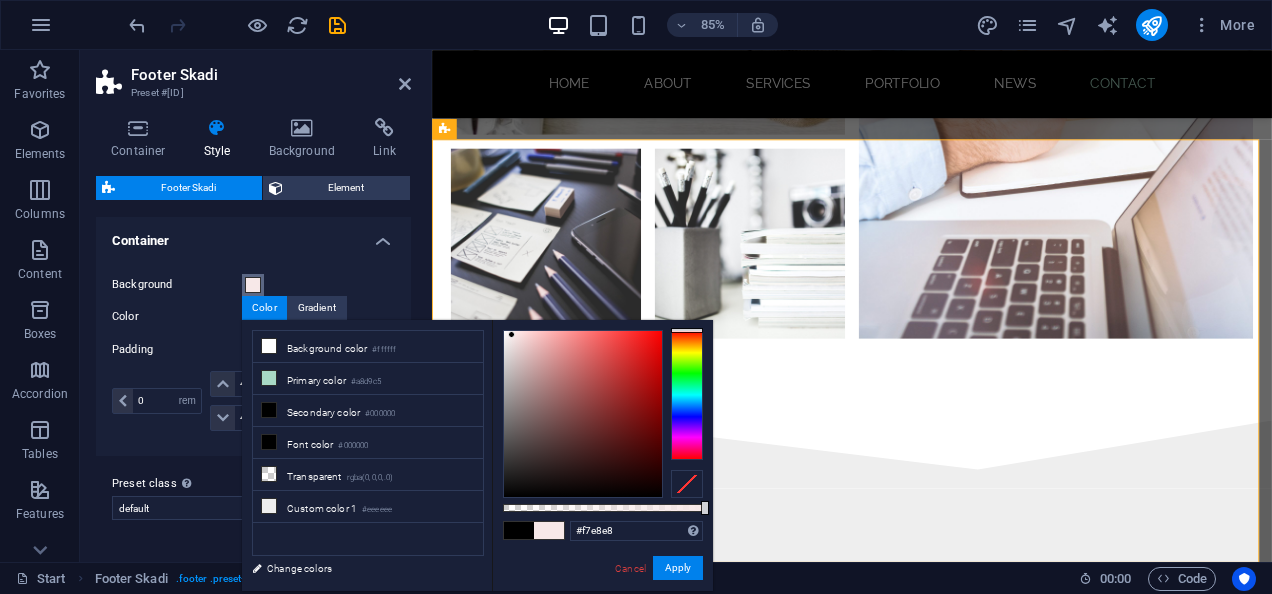 click at bounding box center [583, 414] 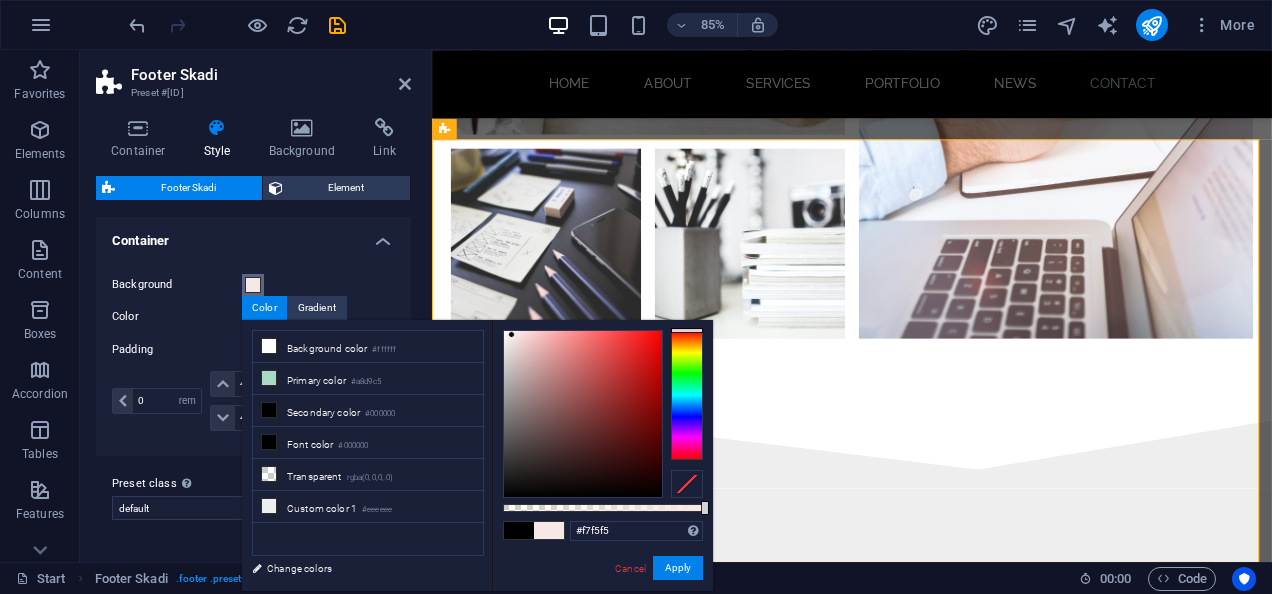 click at bounding box center (583, 414) 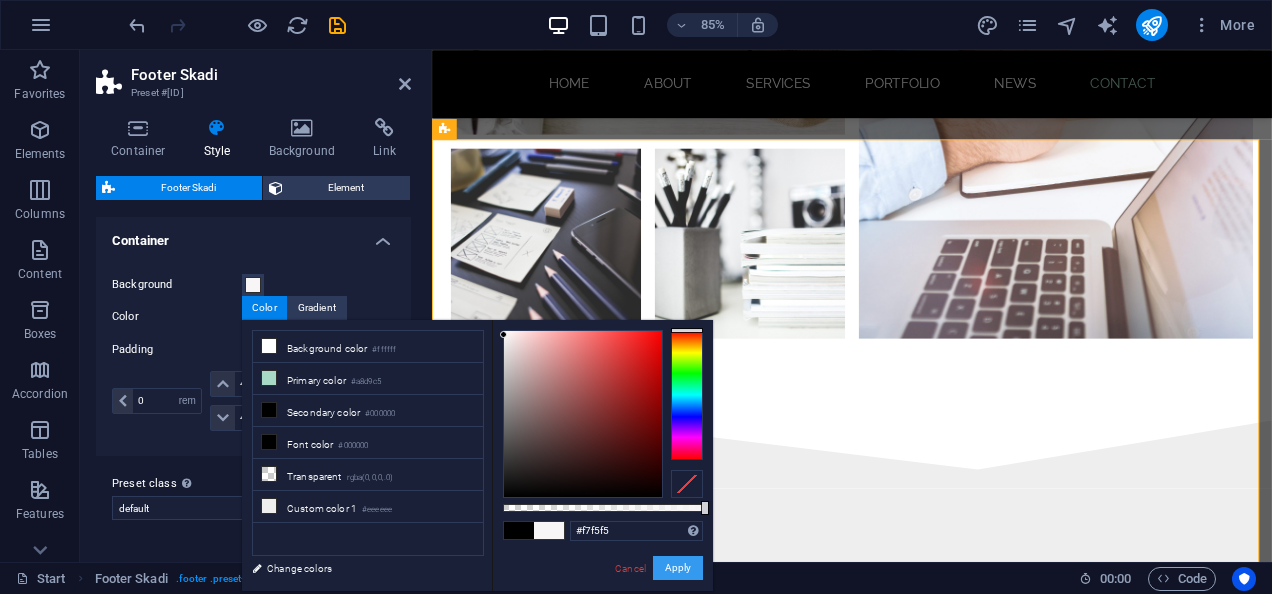 click on "Apply" at bounding box center (678, 568) 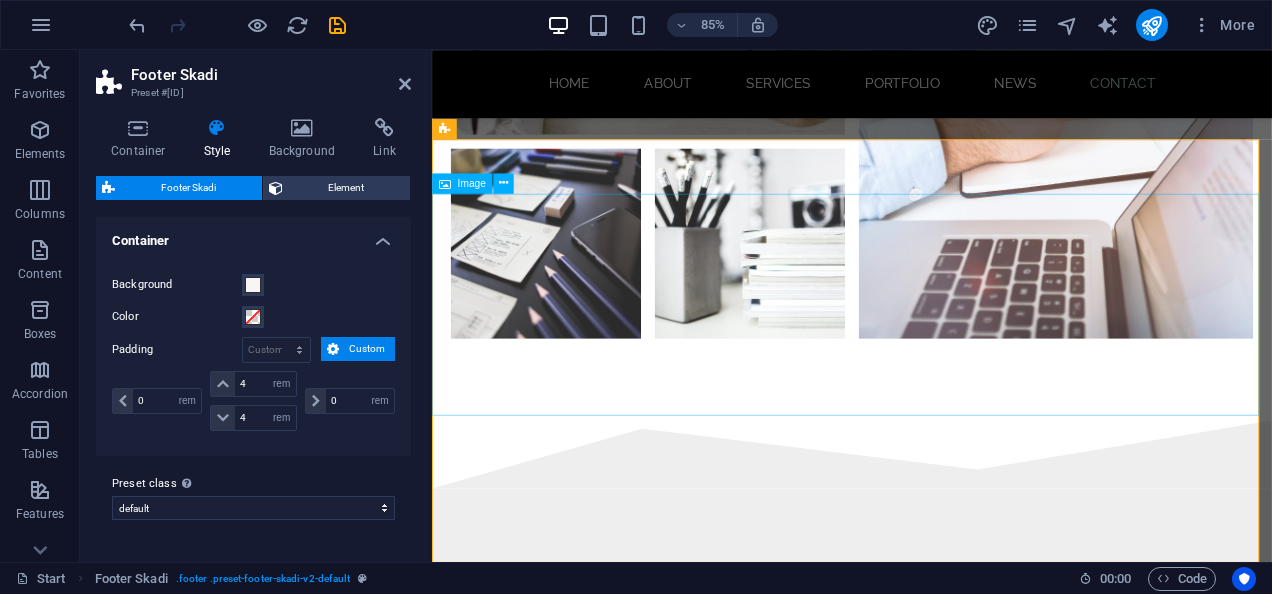 click at bounding box center (926, 3621) 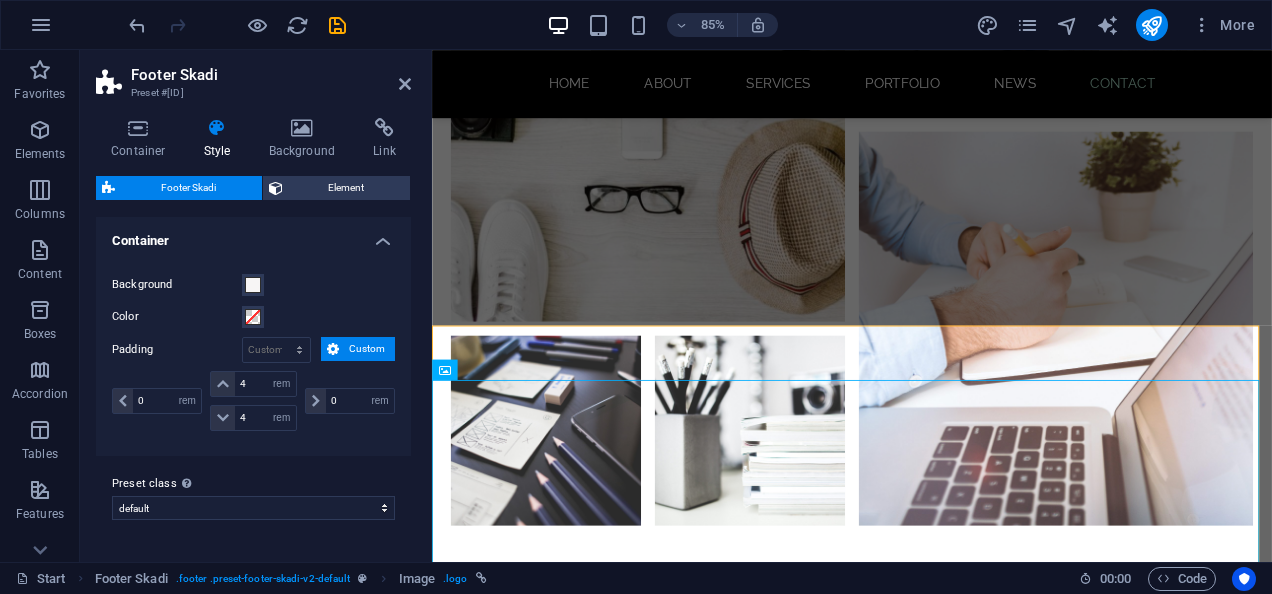 scroll, scrollTop: 4550, scrollLeft: 0, axis: vertical 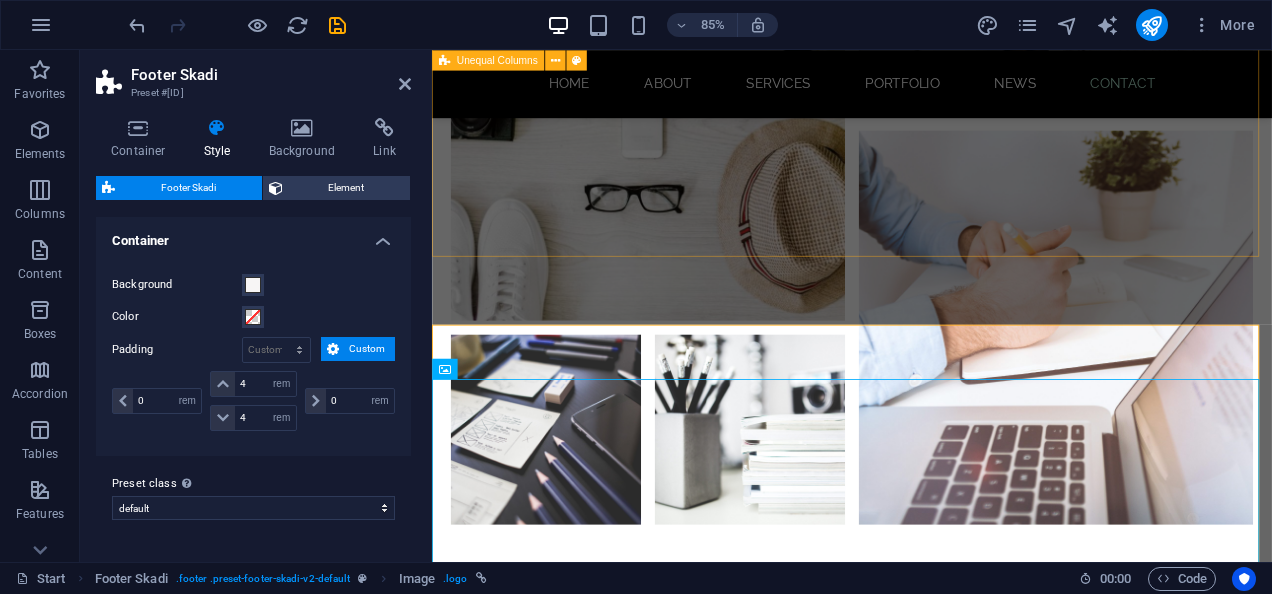 click on "CONTACT Please contact us on: Phone +1-123-456-7890 +1-123-456-7890 mona@abnormalbeitbridge.co.zw +263784355573 Address 1964 Mashavire Business Centre Beitbridge   10038   I have read and understand the privacy policy. Unreadable? Load new Submit" at bounding box center [926, 2946] 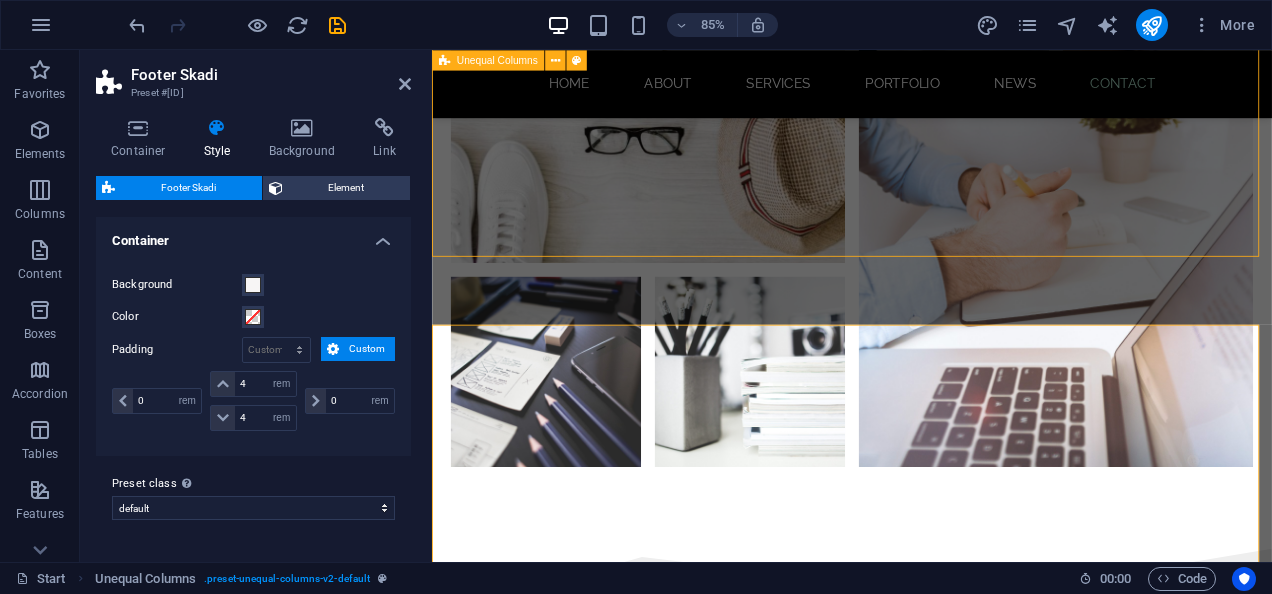 scroll, scrollTop: 4552, scrollLeft: 0, axis: vertical 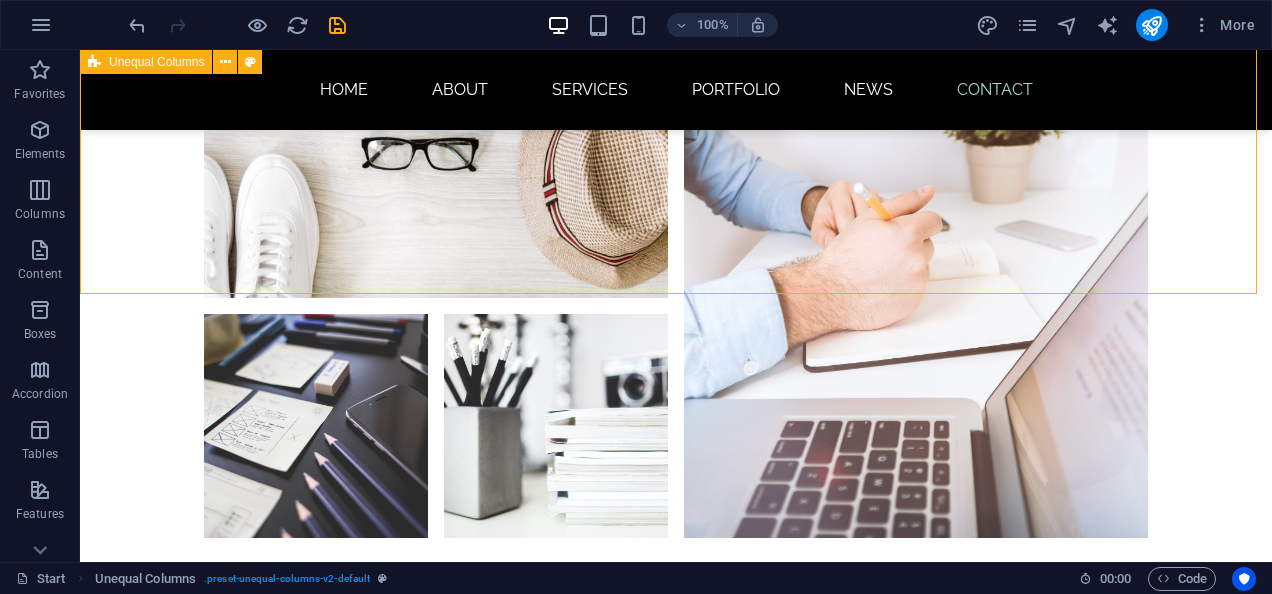 click on "CONTACT Please contact us on: Phone +1-123-456-7890 +1-123-456-7890 mona@abnormalbeitbridge.co.zw +263784355573 Address 1964 Mashavire Business Centre Beitbridge   10038   I have read and understand the privacy policy. Unreadable? Load new Submit" at bounding box center (676, 2876) 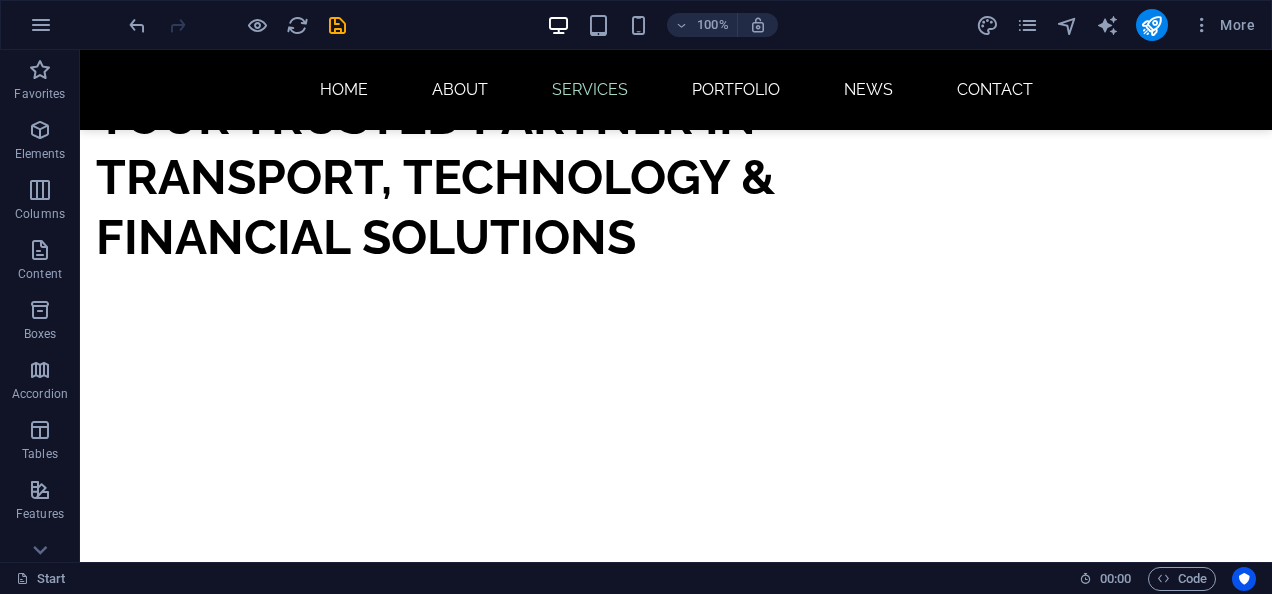 scroll, scrollTop: 1490, scrollLeft: 0, axis: vertical 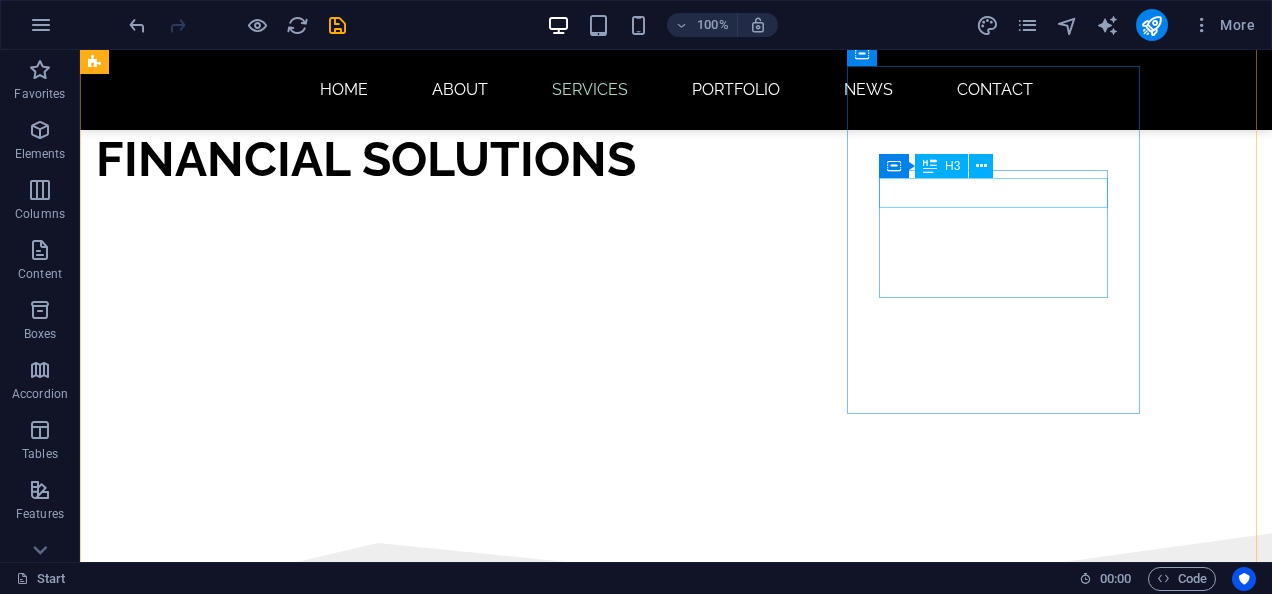 click on "Illustration" at bounding box center [242, 1507] 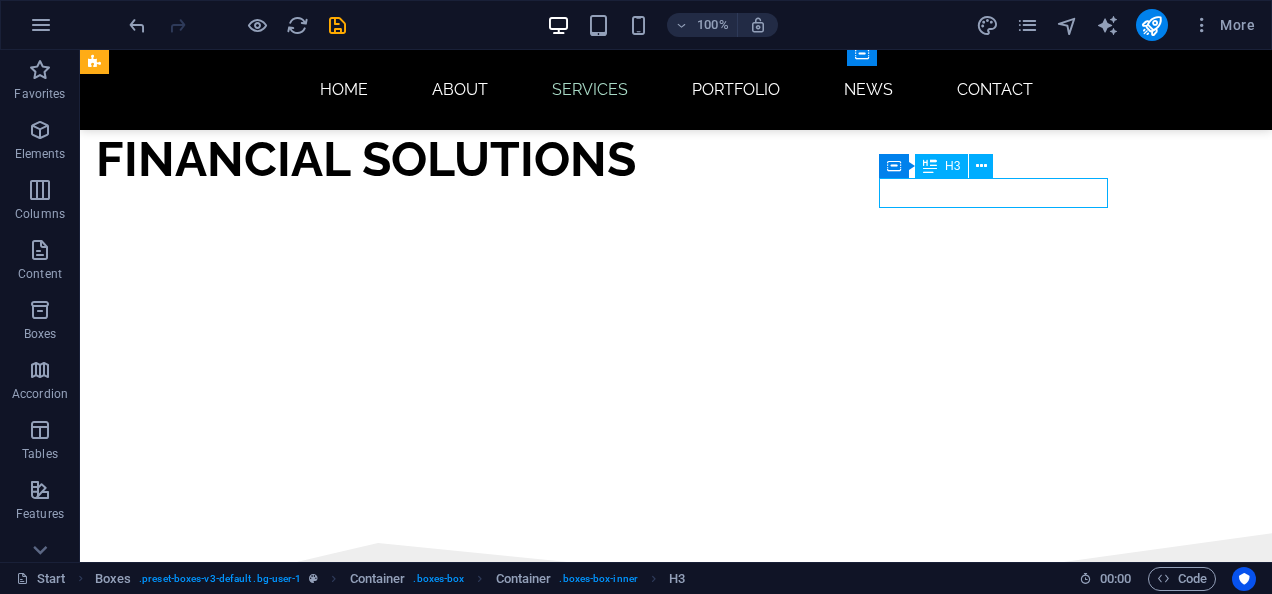 click on "Illustration" at bounding box center (242, 1507) 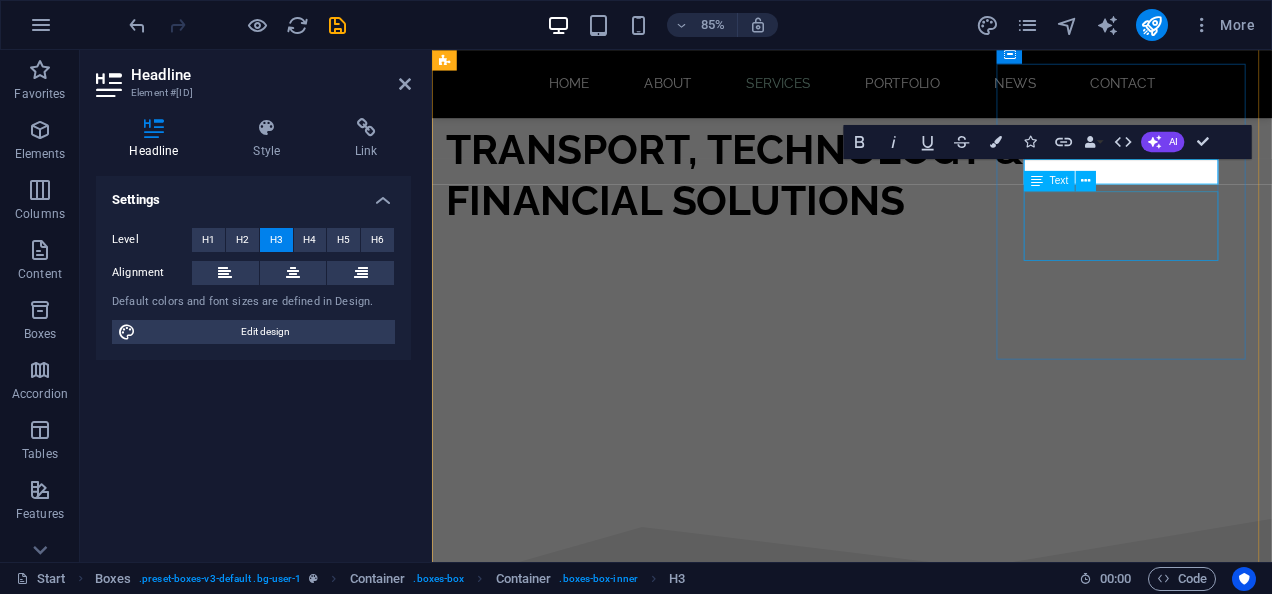 type 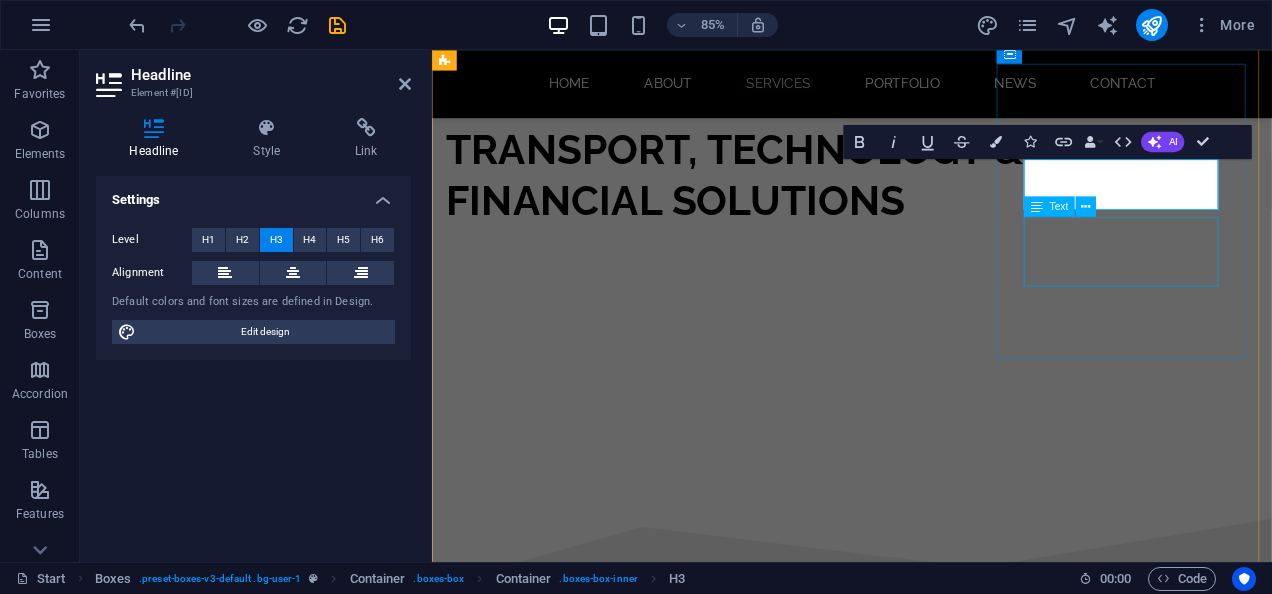 click on "Lorem ipsum dolor sit amet, consectetur adipisicing elit. Veritatis, dolorem!" at bounding box center [594, 1669] 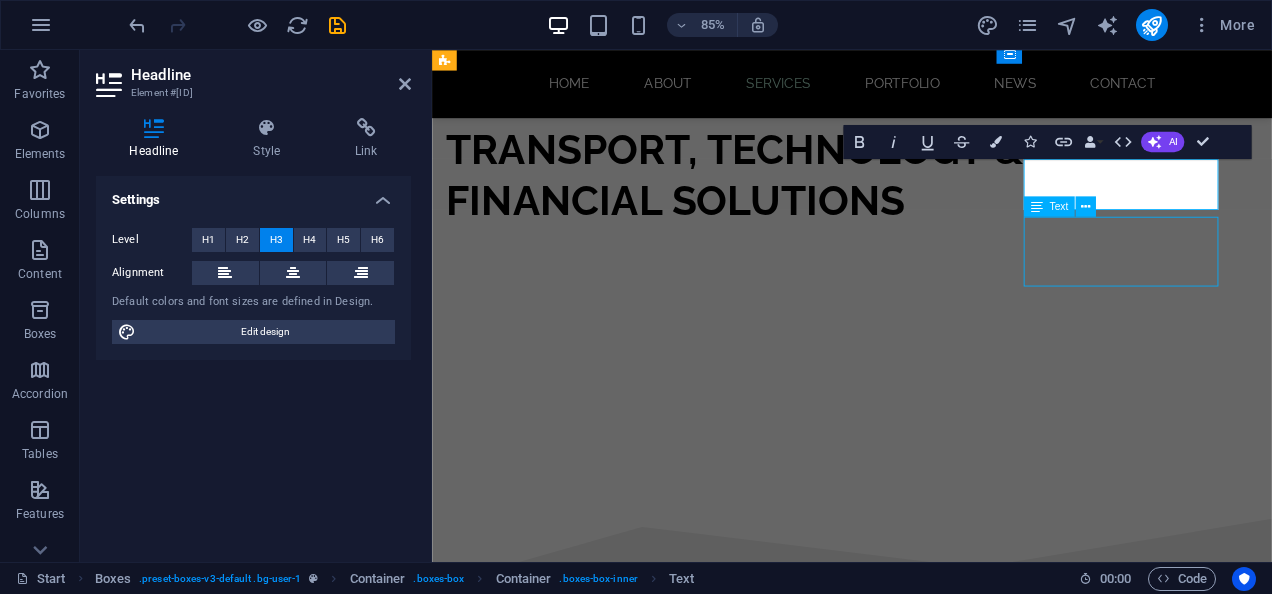 click on "Lorem ipsum dolor sit amet, consectetur adipisicing elit. Veritatis, dolorem!" at bounding box center (594, 1669) 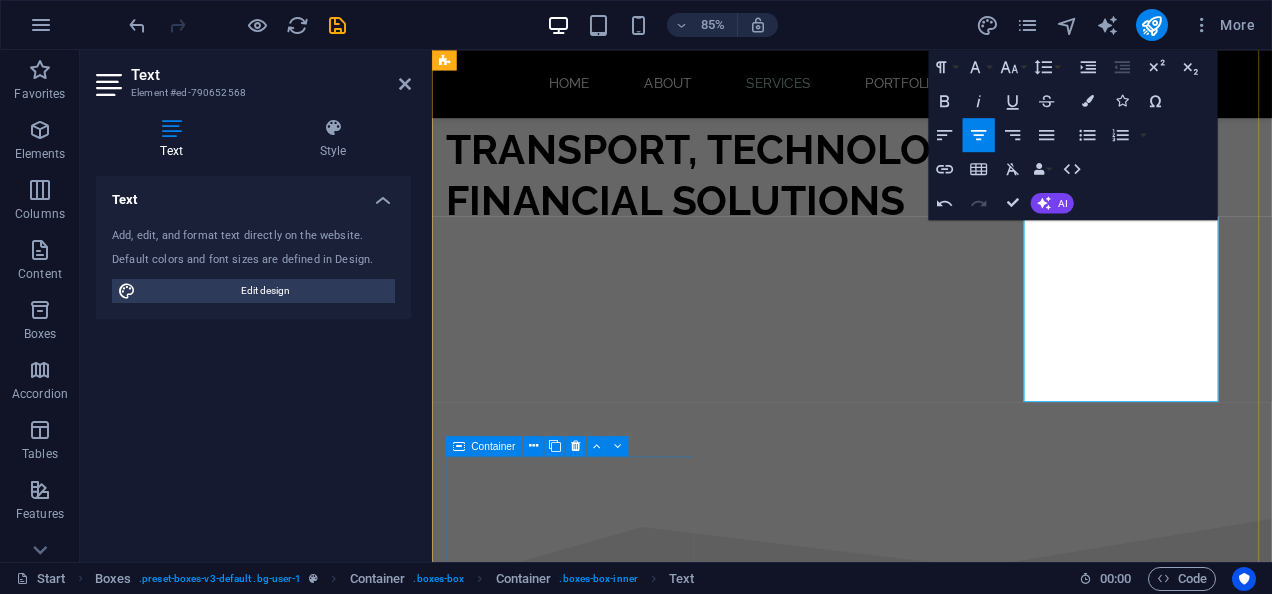 click on "Photography Lorem ipsum dolor sit amet, consectetur adipisicing elit. Veritatis, dolorem!" at bounding box center (594, 1998) 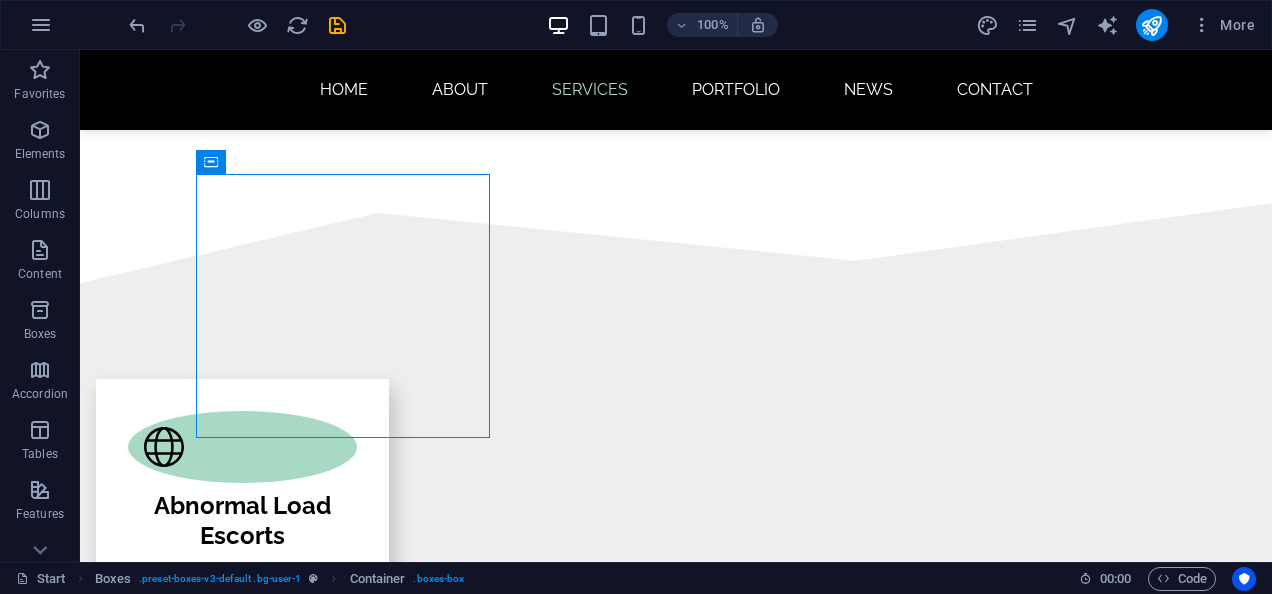 scroll, scrollTop: 1906, scrollLeft: 0, axis: vertical 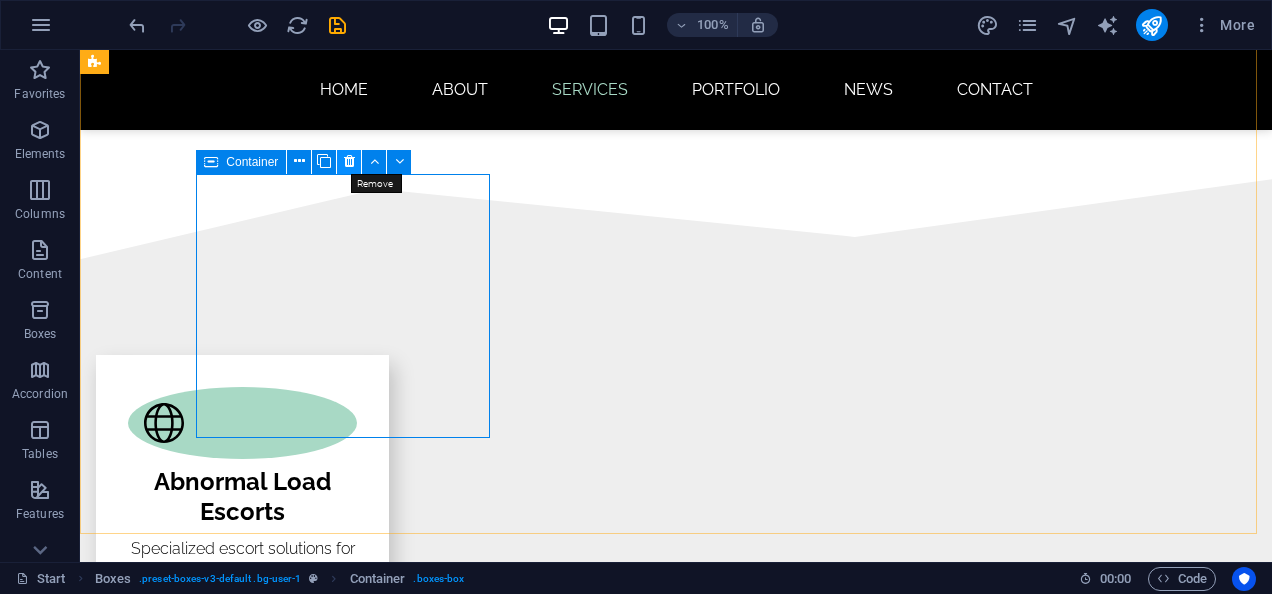 click at bounding box center (349, 161) 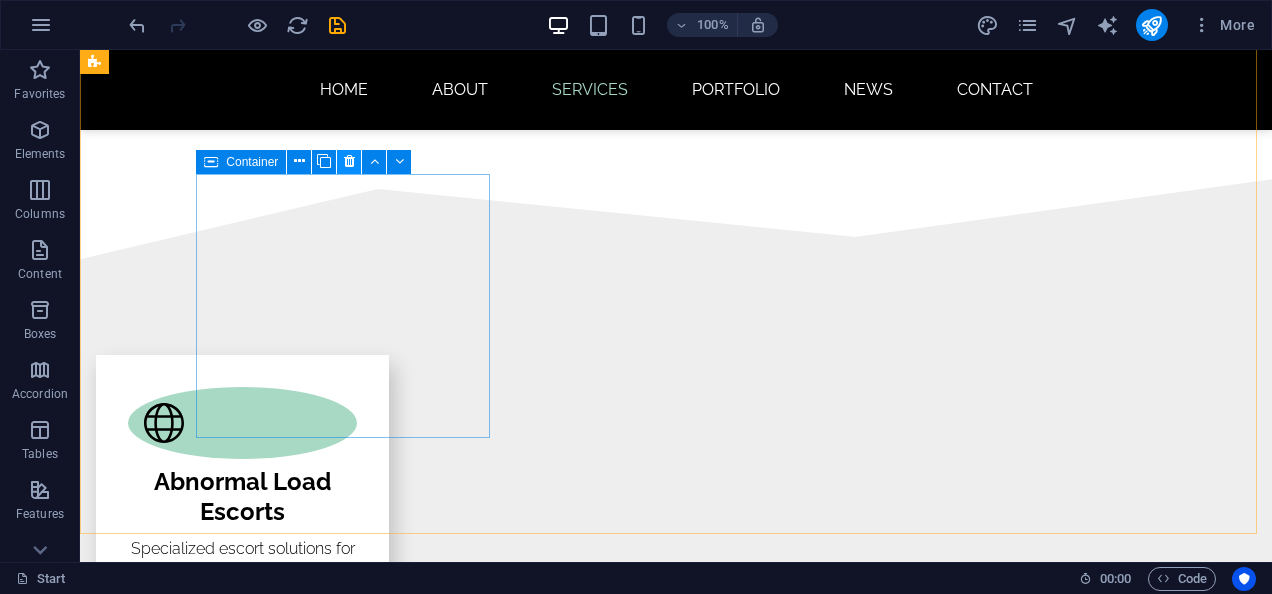 click at bounding box center (349, 161) 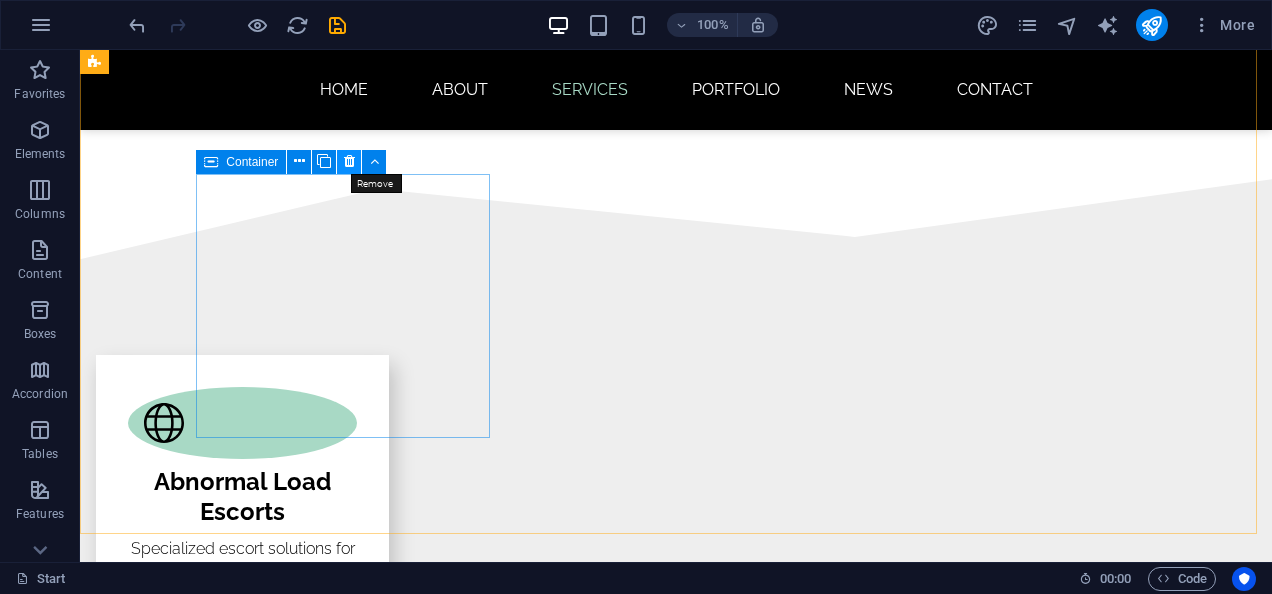 click at bounding box center [349, 161] 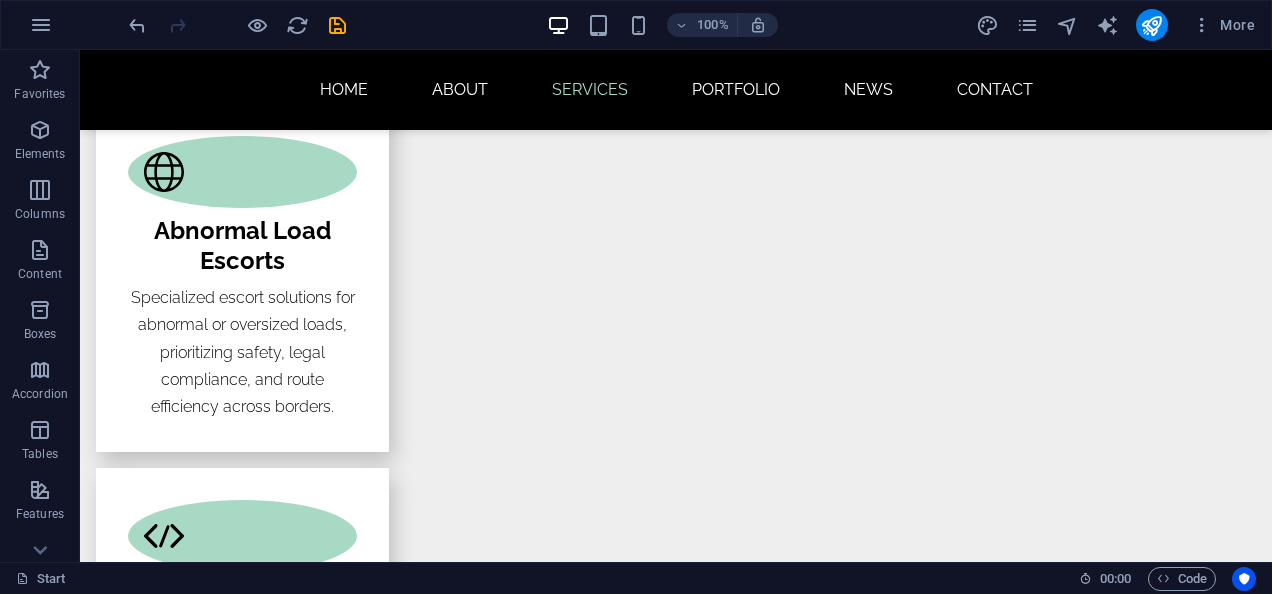 scroll, scrollTop: 2031, scrollLeft: 0, axis: vertical 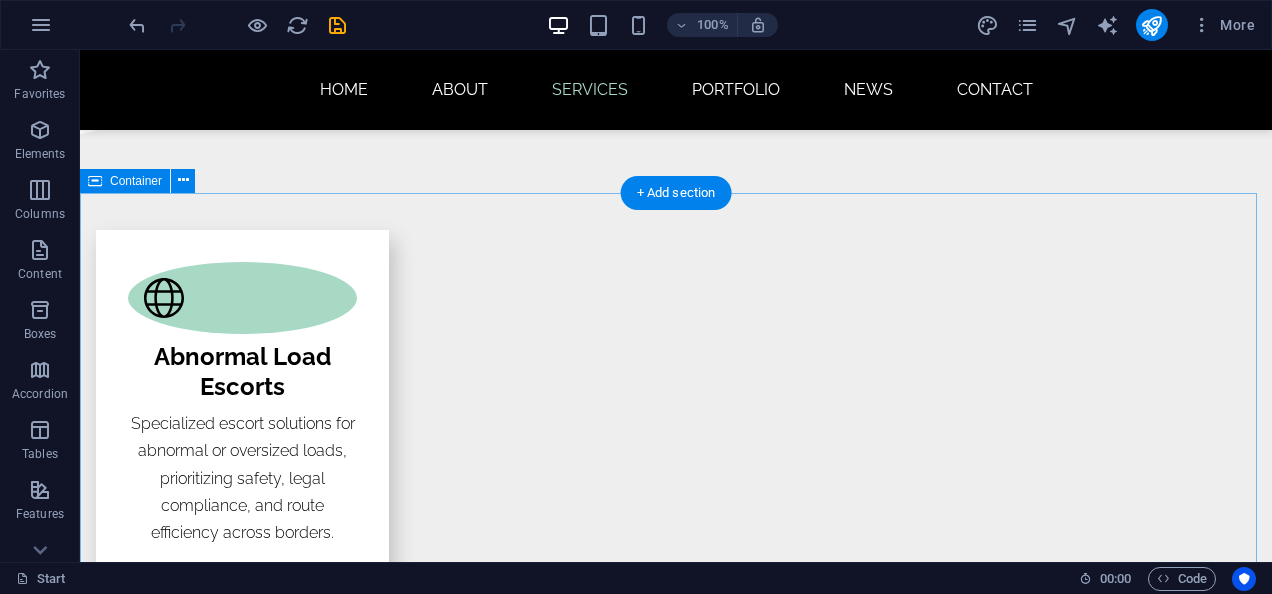 click on "PORTFOLIO" at bounding box center (676, 1967) 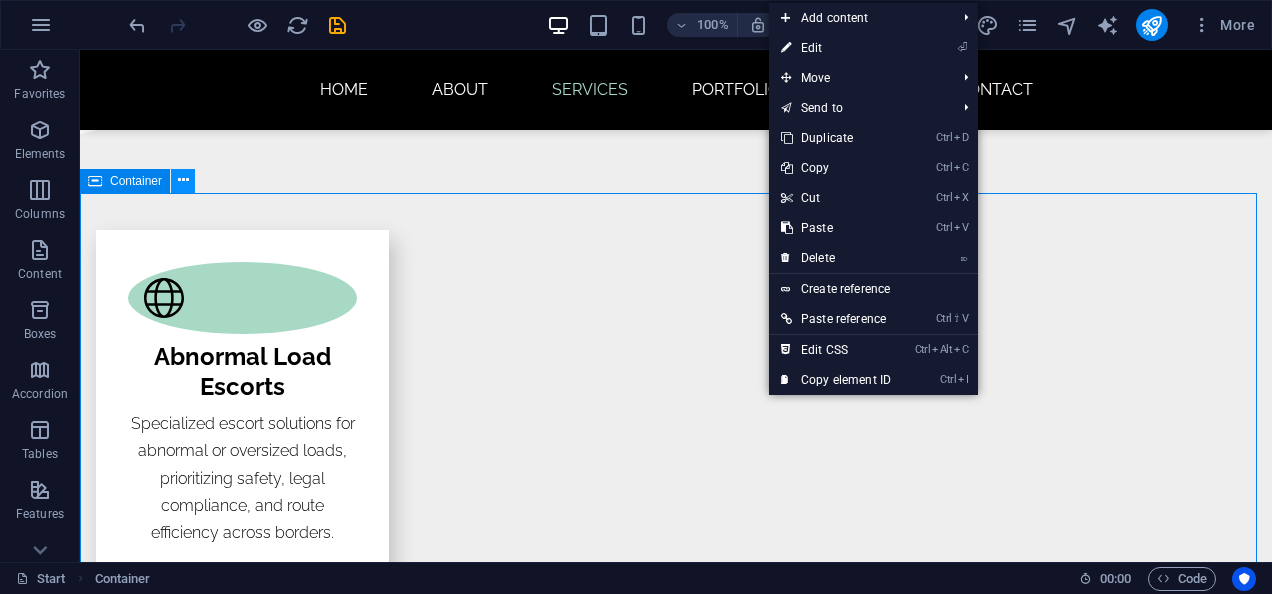 click at bounding box center (183, 180) 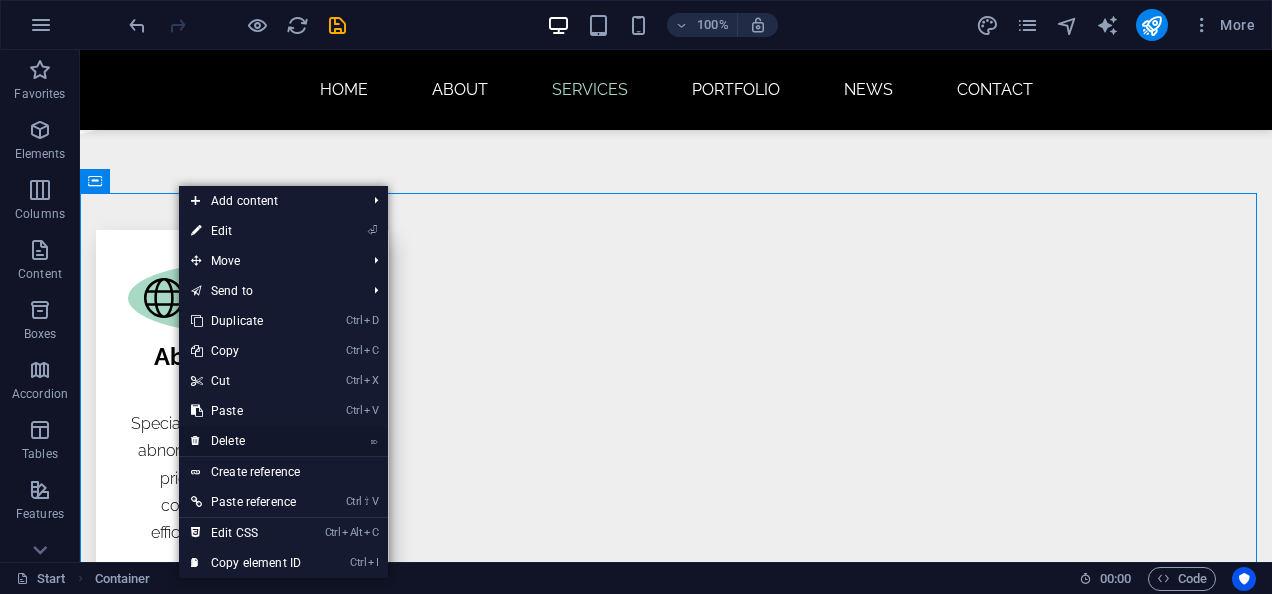 click on "⌦  Delete" at bounding box center (246, 441) 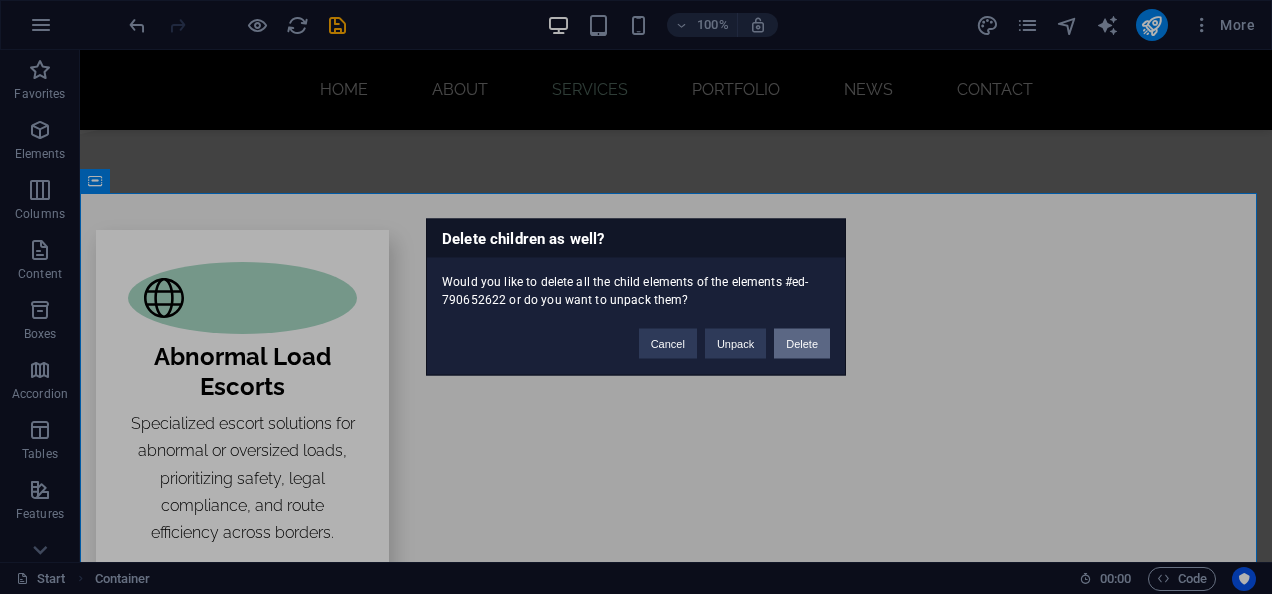 click on "Delete" at bounding box center [802, 344] 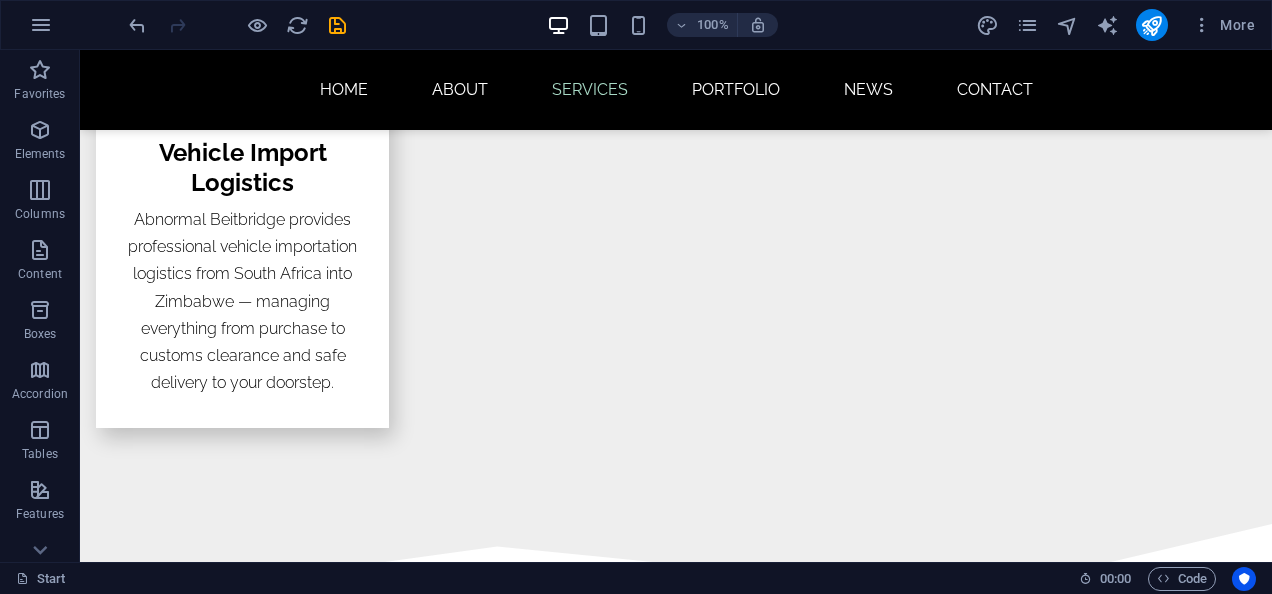 scroll, scrollTop: 2882, scrollLeft: 0, axis: vertical 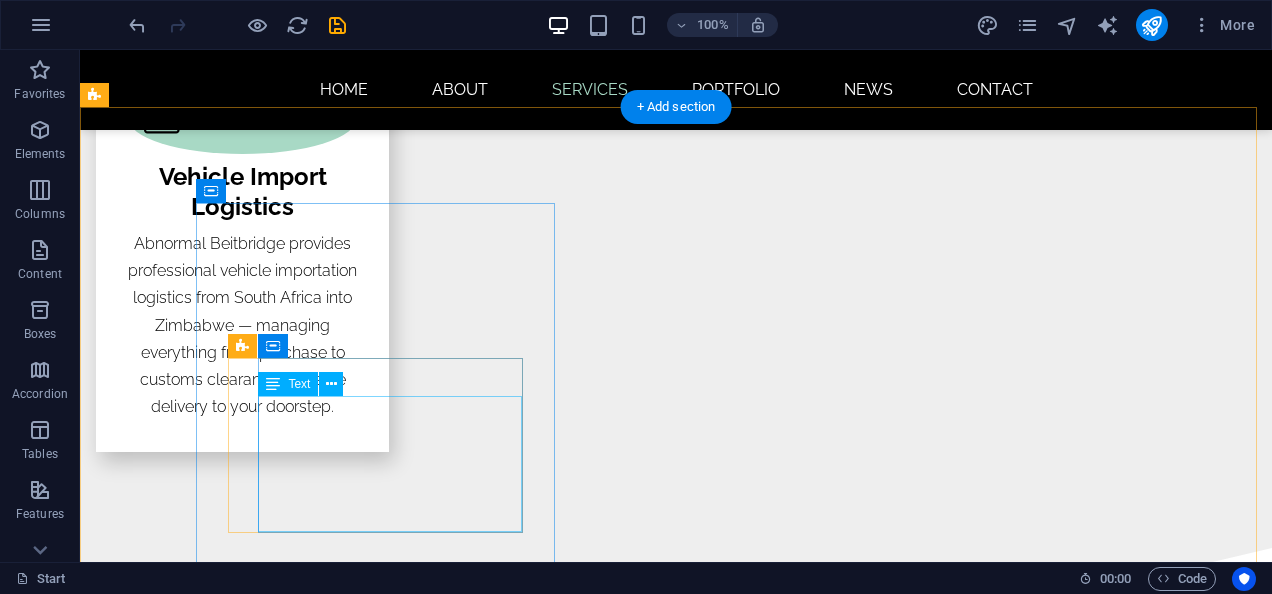 click on "+1-123-456-7890 +1-123-456-7890 mona@abnormalbeitbridge.co.zw +263784355573" at bounding box center (568, 2643) 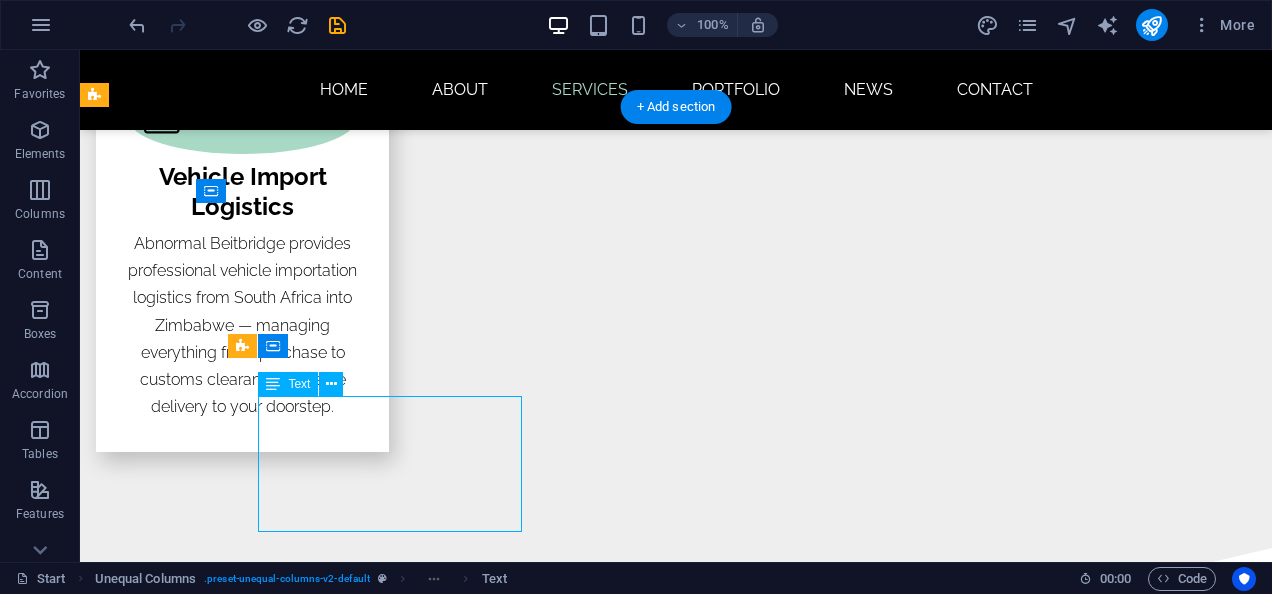 click on "+1-123-456-7890 +1-123-456-7890 mona@abnormalbeitbridge.co.zw +263784355573" at bounding box center [568, 2643] 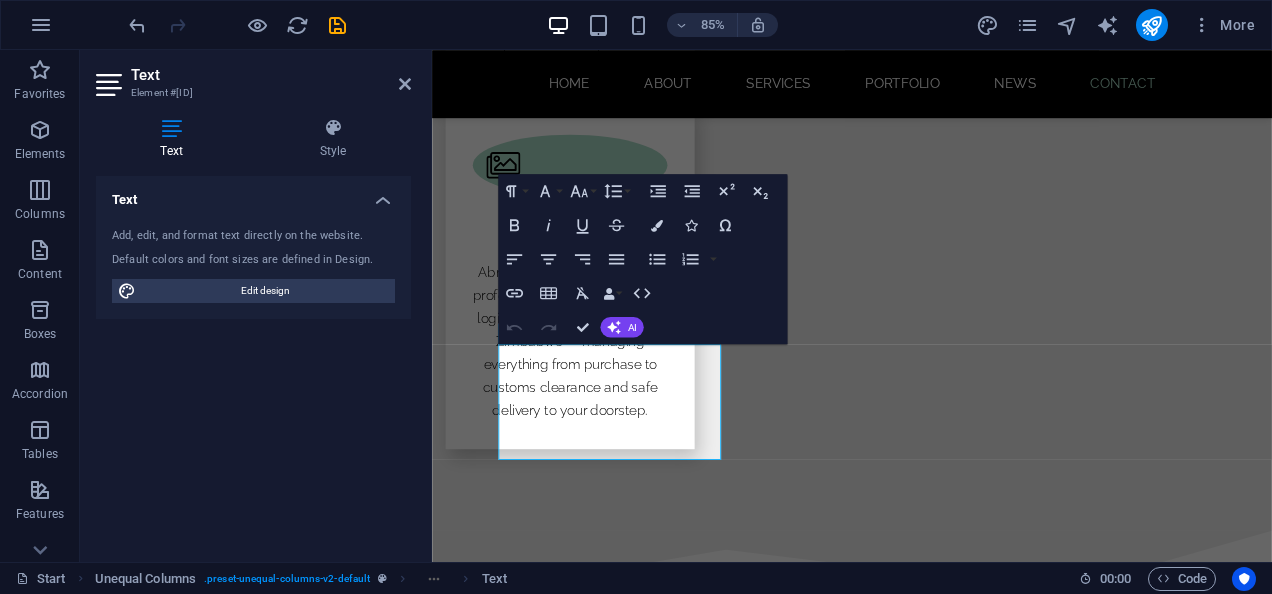 scroll, scrollTop: 2881, scrollLeft: 0, axis: vertical 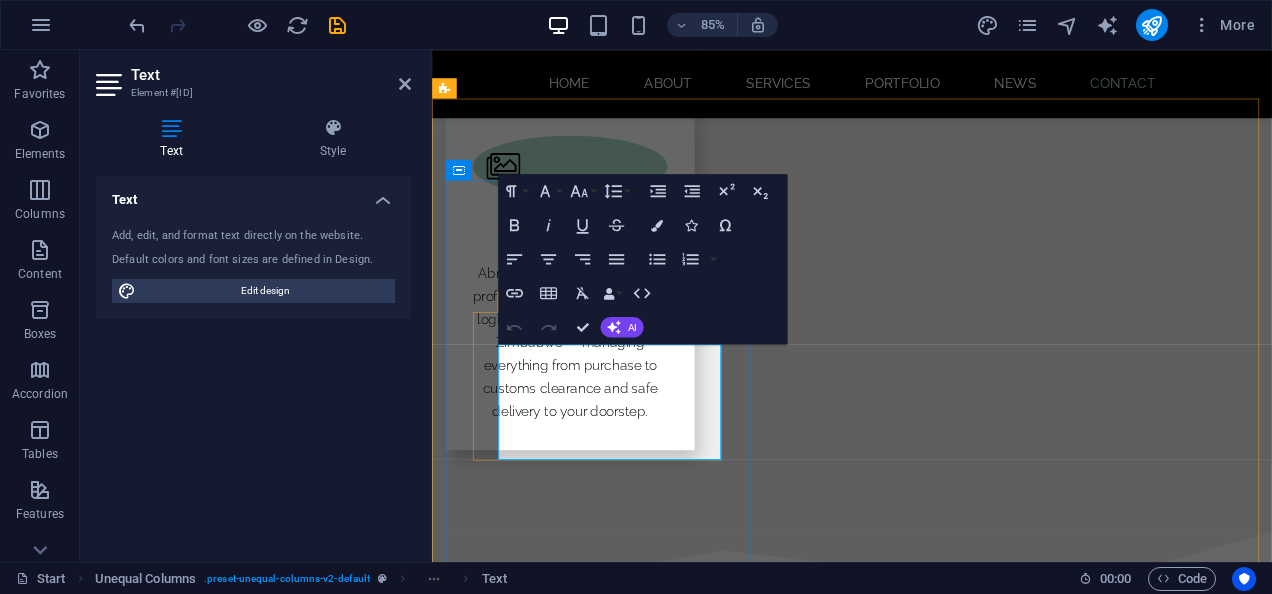 drag, startPoint x: 732, startPoint y: 442, endPoint x: 610, endPoint y: 452, distance: 122.40915 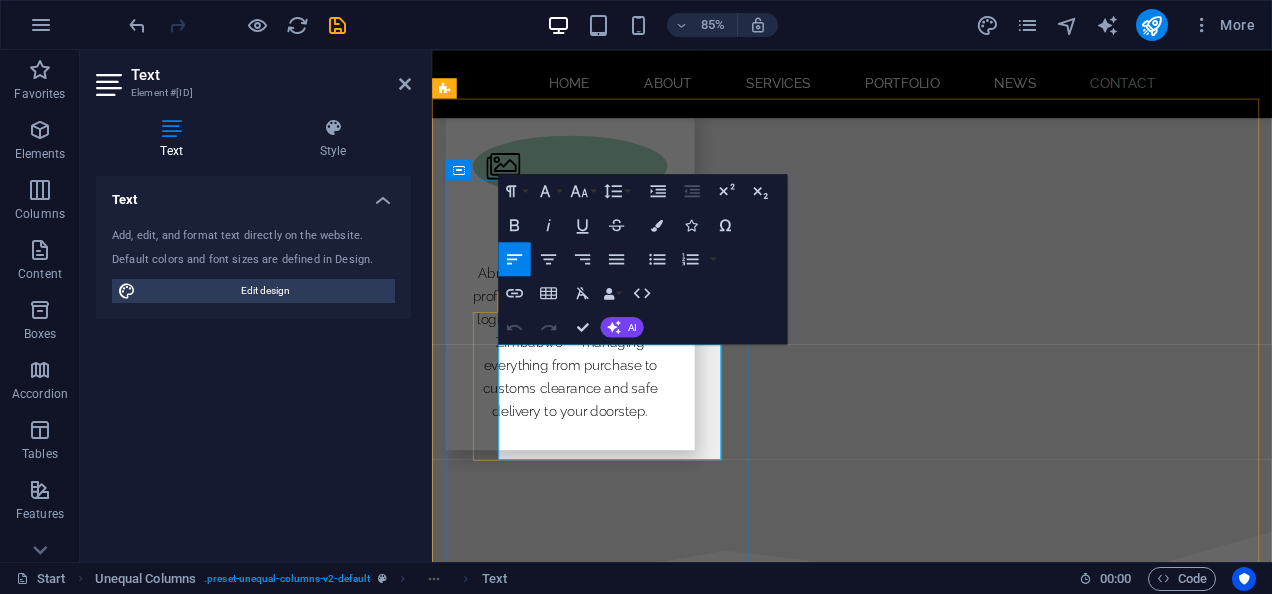 click on "+1-123-456-7890" at bounding box center [920, 2684] 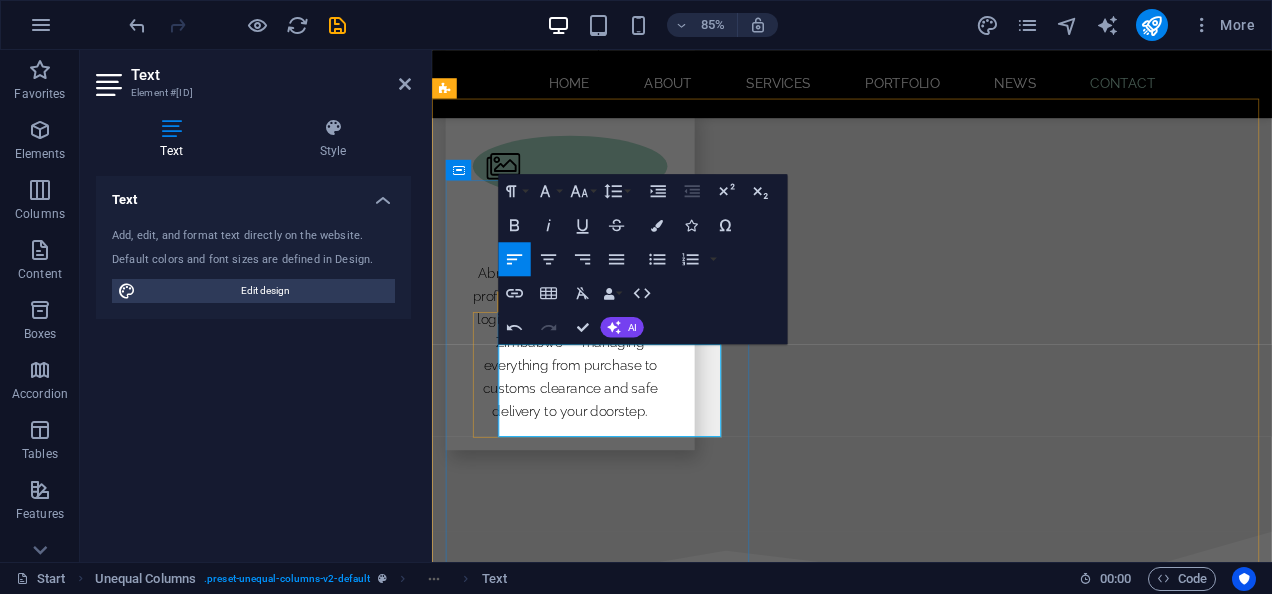 click at bounding box center (920, 2657) 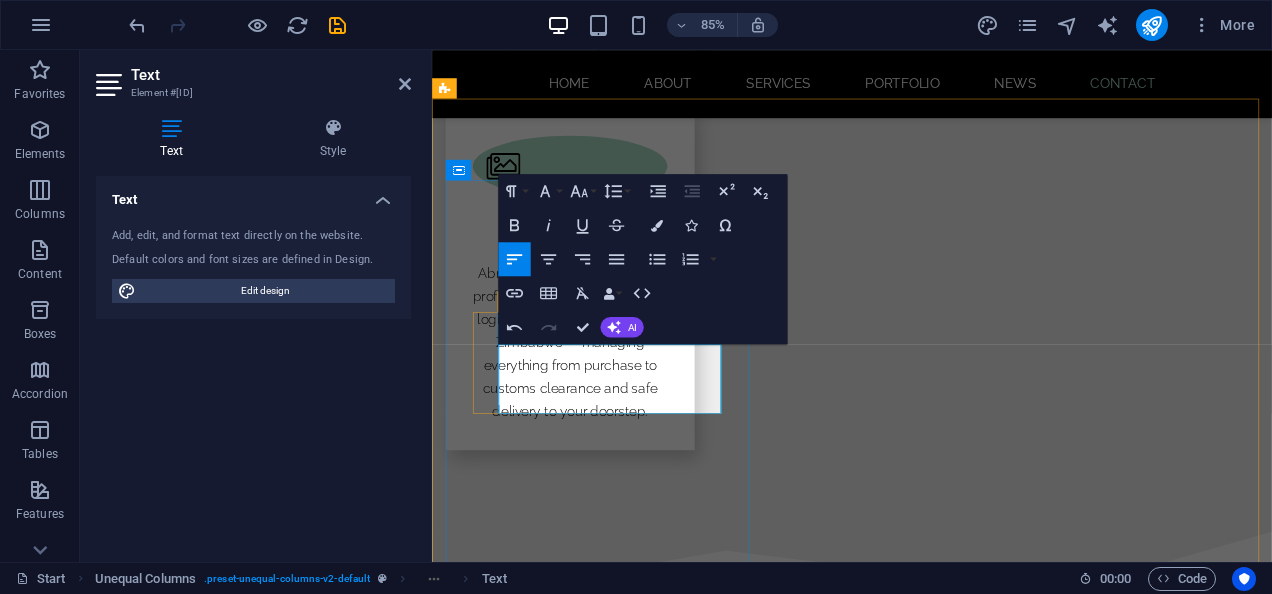 click on "[PHONE]" at bounding box center (920, 2684) 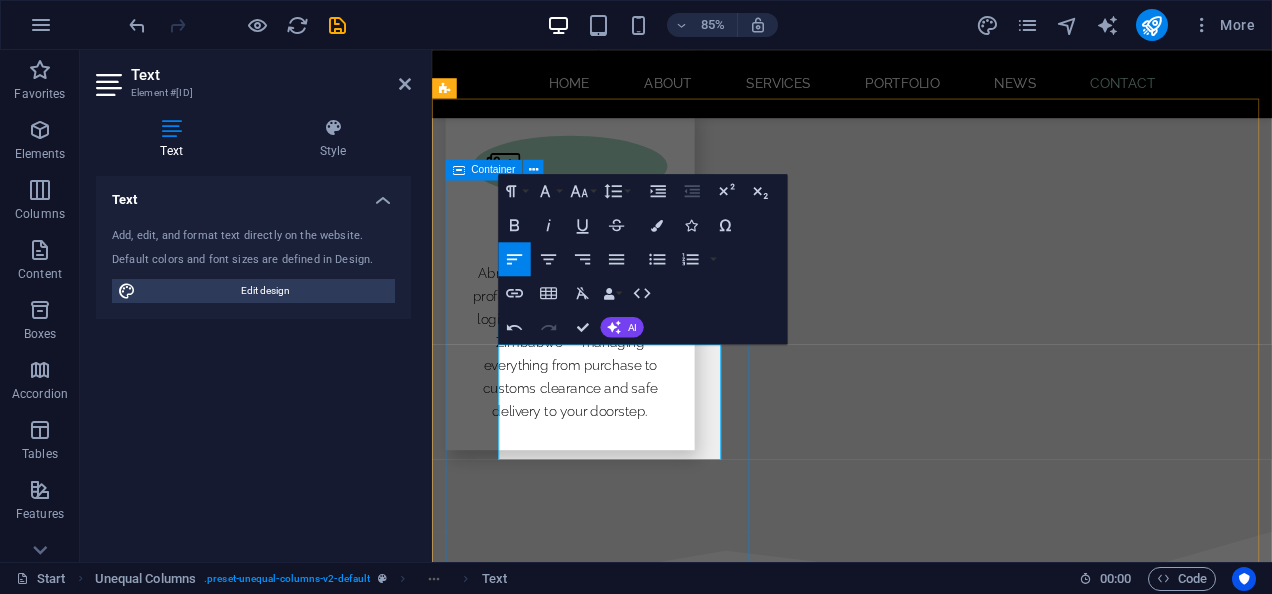 click on "CONTACT Please contact us on: Phone mona@abnormalbeitbridge.co.zw +263784355573 tich@abnormalbeitbridge.co,zw +263776366501 Address 1964 Mashavire Business Centre Beitbridge   10038" at bounding box center (920, 2688) 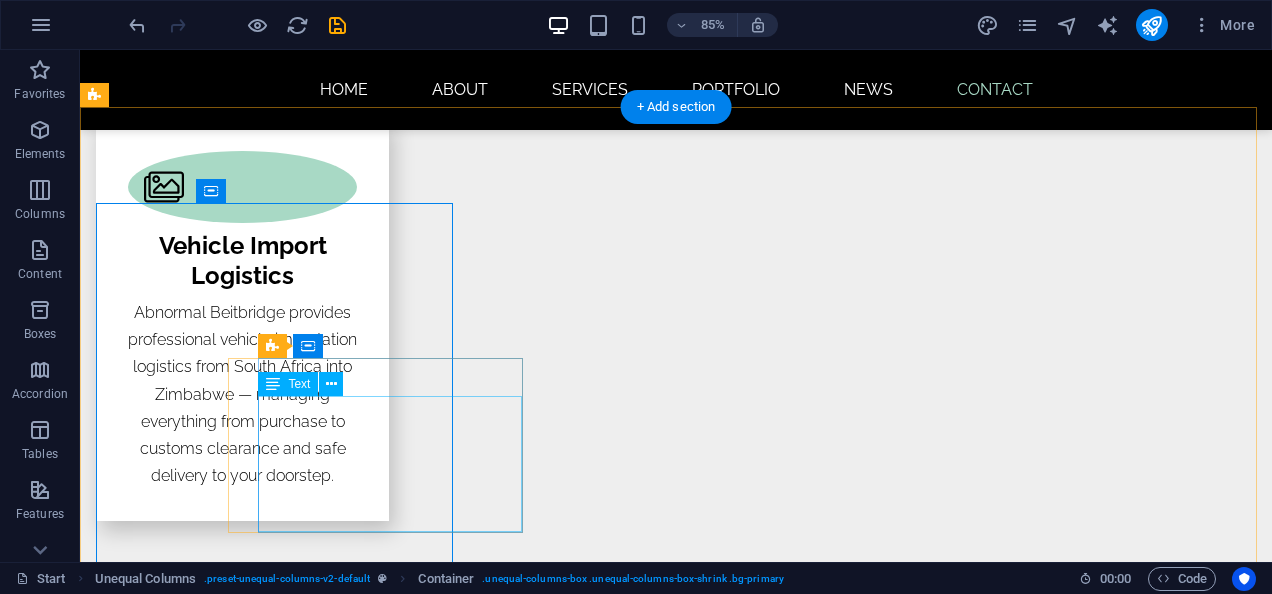 scroll, scrollTop: 2882, scrollLeft: 0, axis: vertical 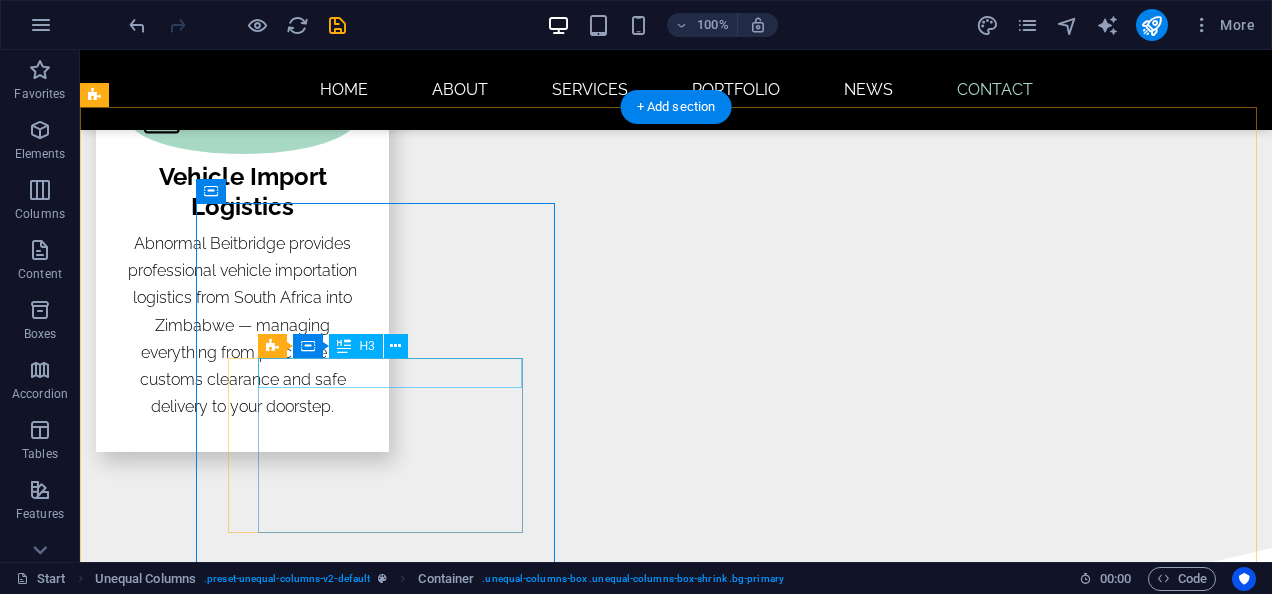 click on "Phone" at bounding box center (568, 2552) 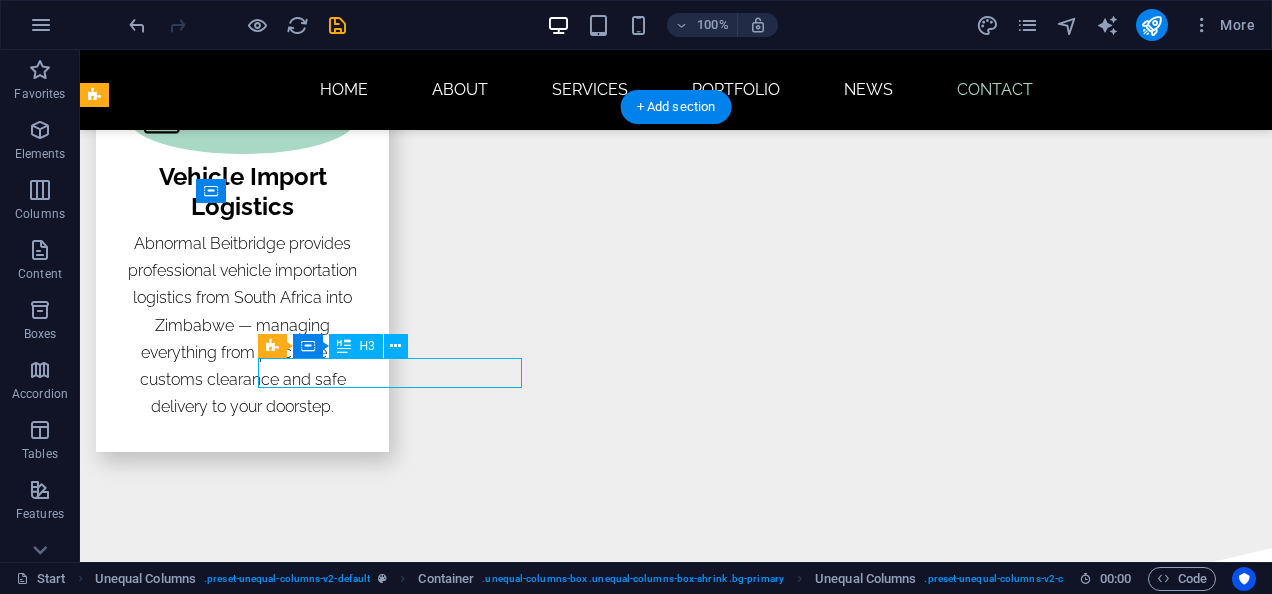 click on "Phone" at bounding box center [568, 2552] 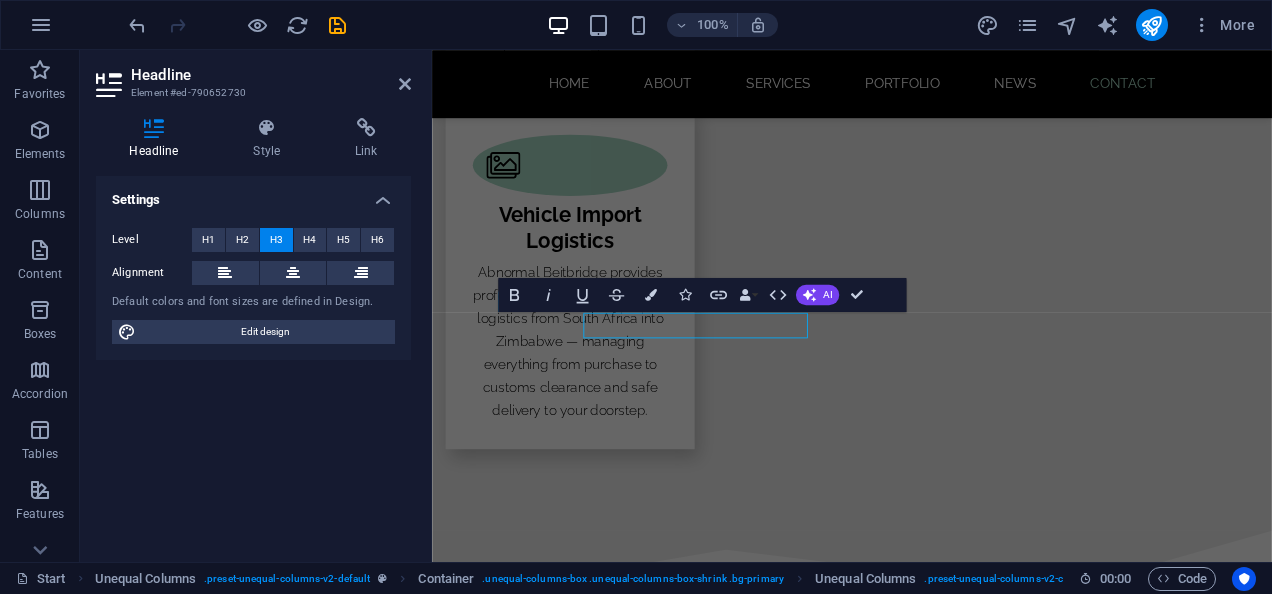 scroll, scrollTop: 2881, scrollLeft: 0, axis: vertical 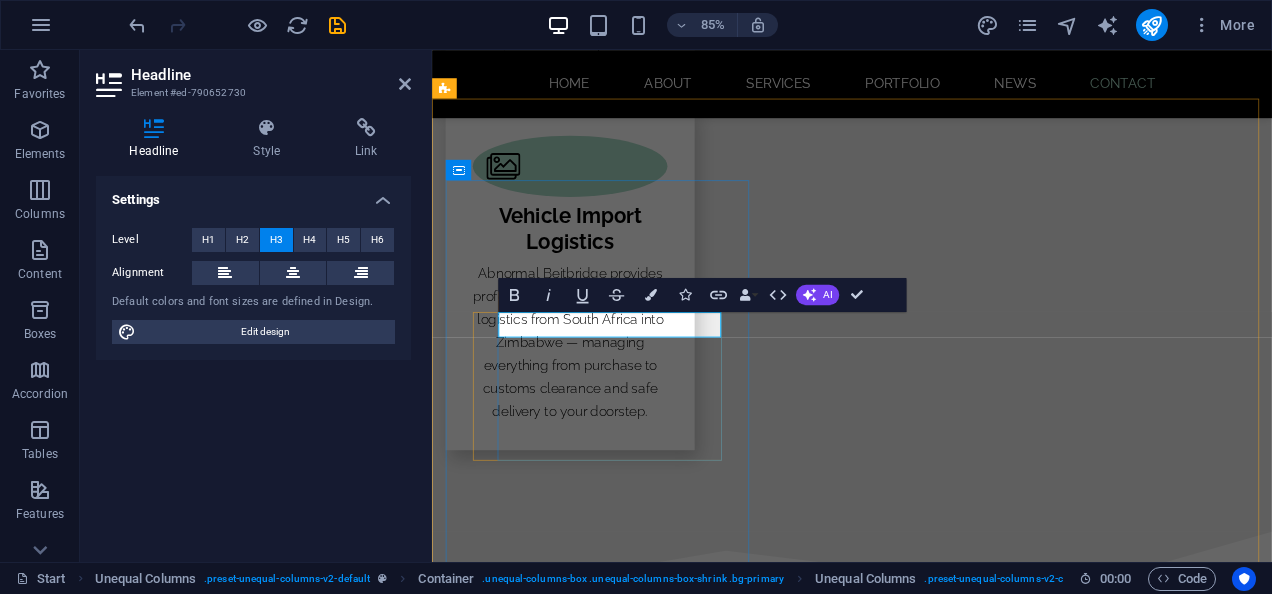click on "Phone" at bounding box center [920, 2621] 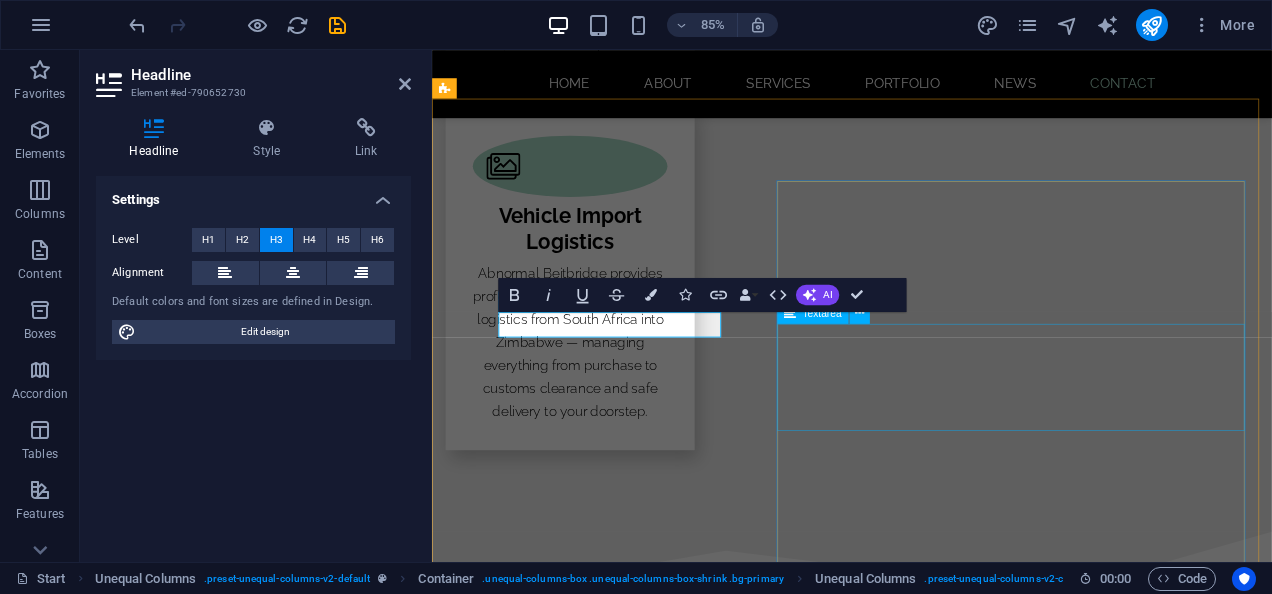 click at bounding box center (920, 3228) 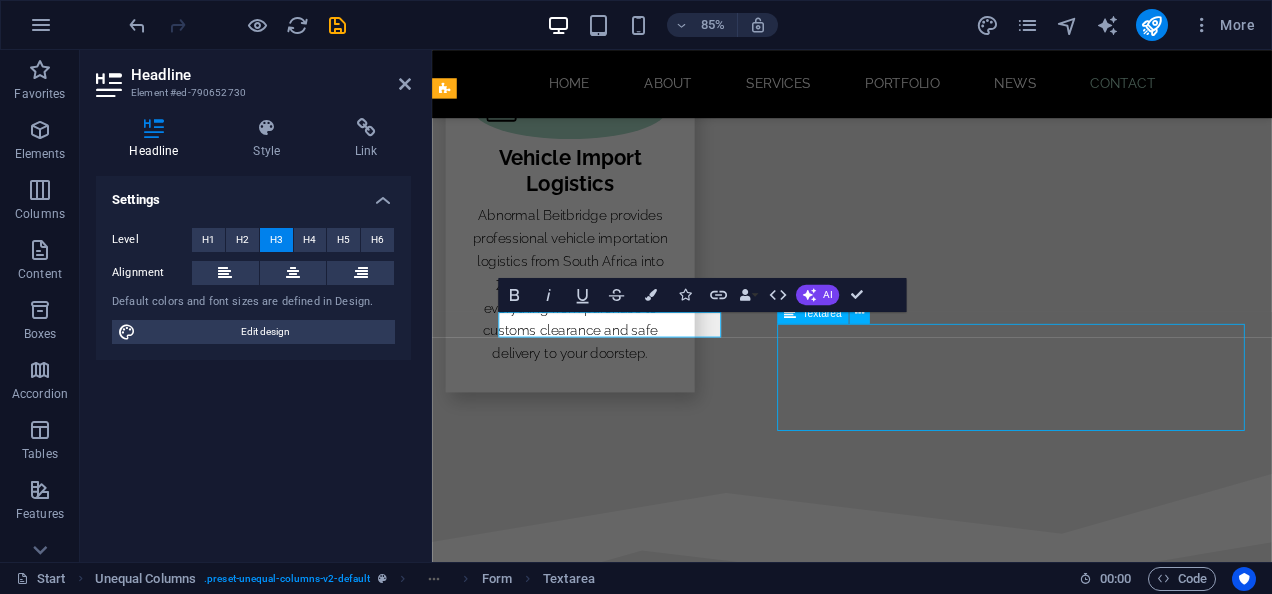 scroll, scrollTop: 2882, scrollLeft: 0, axis: vertical 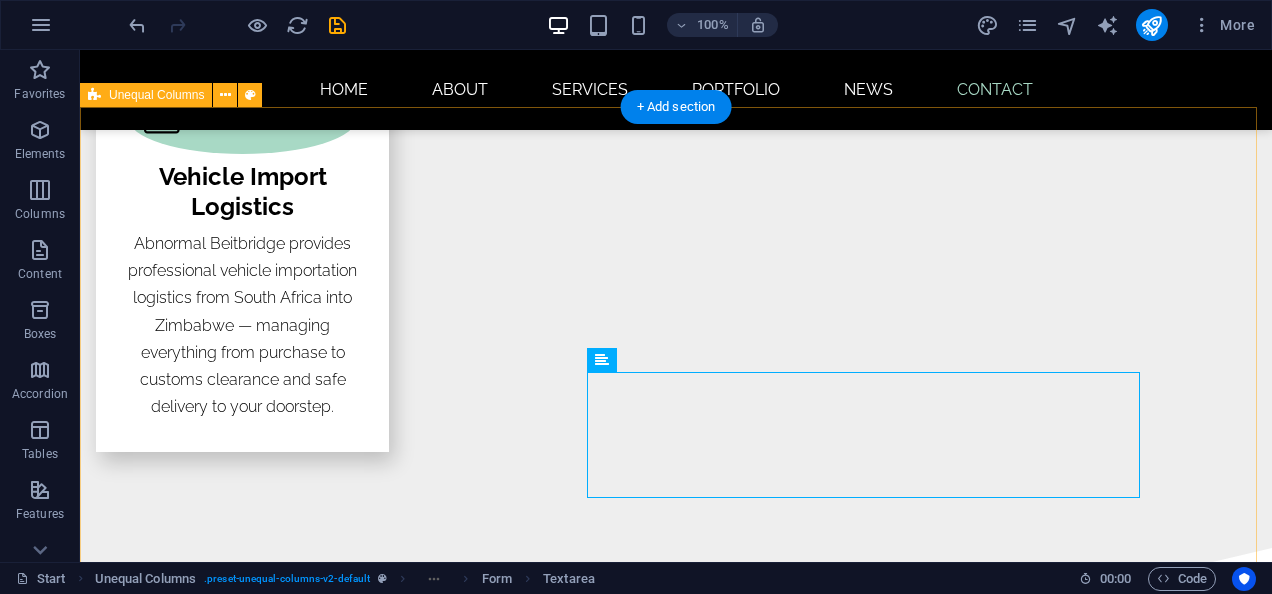 click on "CONTACT Please contact us on: Email and Phone mona@abnormalbeitbridge.co.zw +263784355573 tich@abnormalbeitbridge.co,zw +263776366501 Address 1964 Mashavire Business Centre Beitbridge   10038   I have read and understand the privacy policy. Unreadable? Load new Submit" at bounding box center (676, 2870) 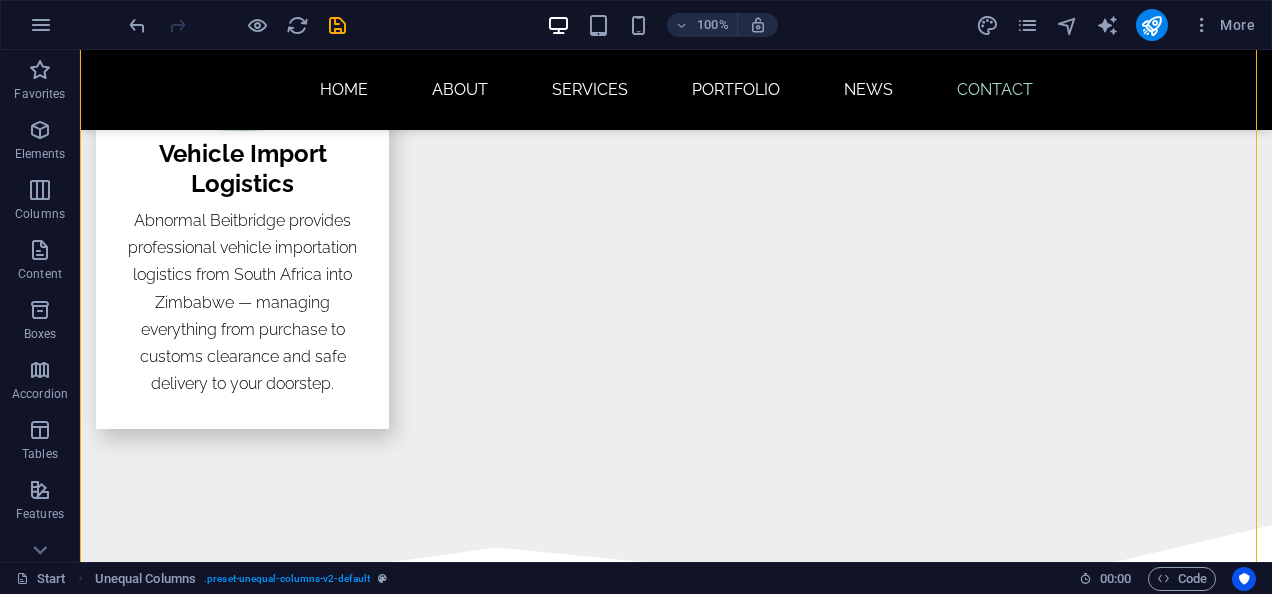 scroll, scrollTop: 2894, scrollLeft: 0, axis: vertical 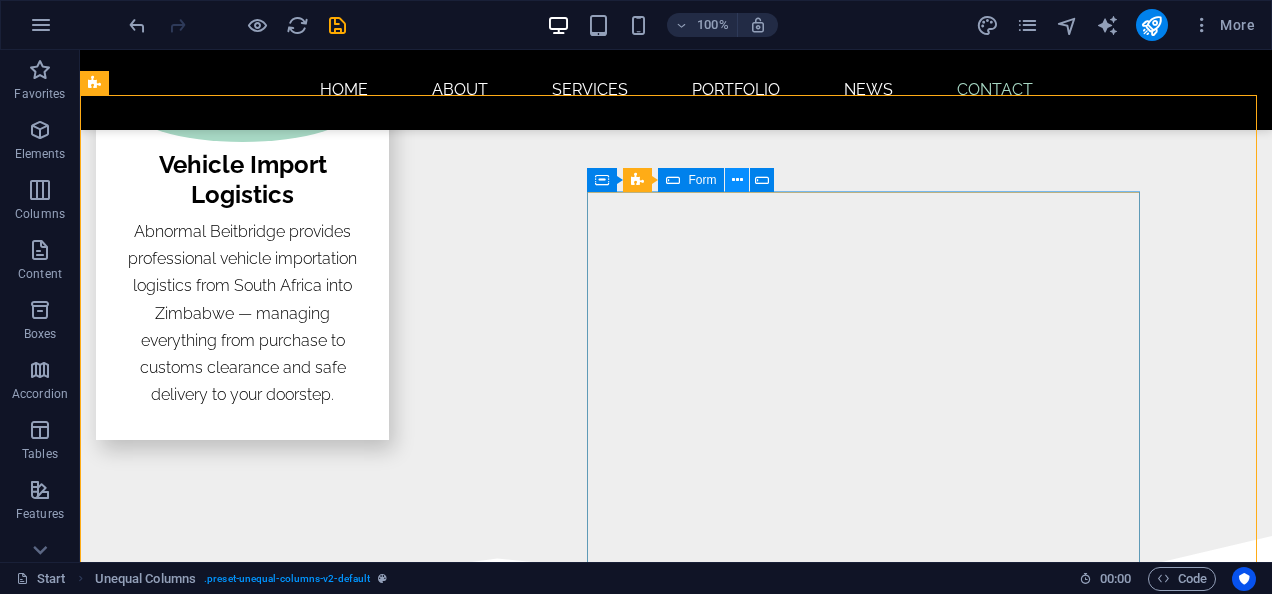 click at bounding box center (737, 180) 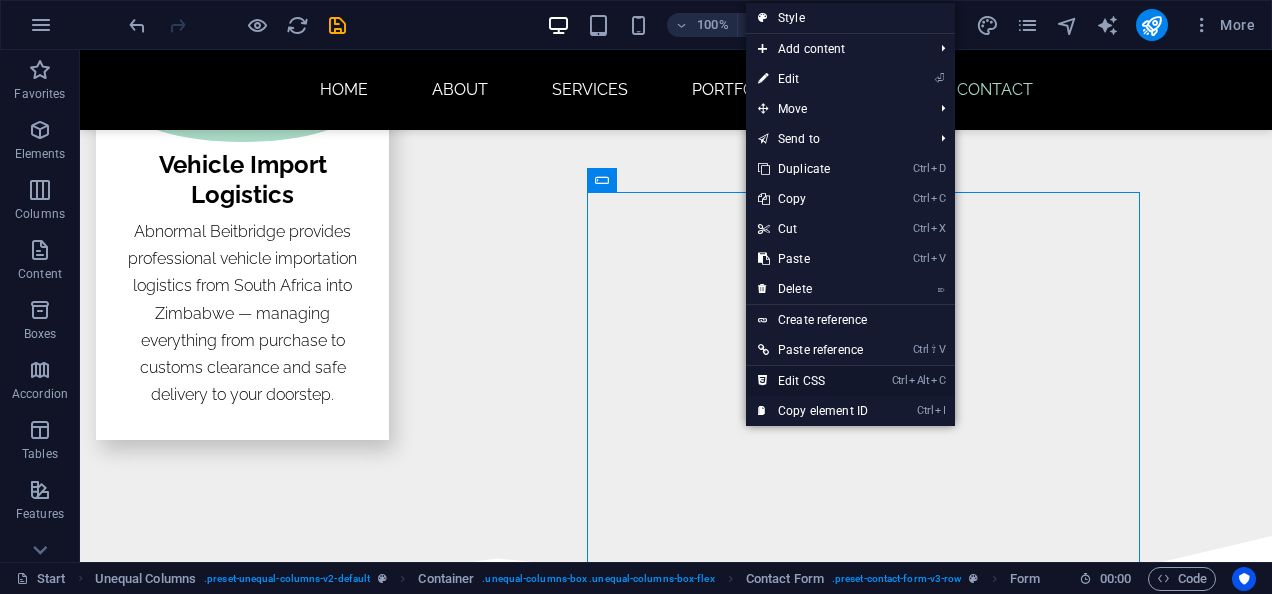 click on "Ctrl Alt C  Edit CSS" at bounding box center [813, 381] 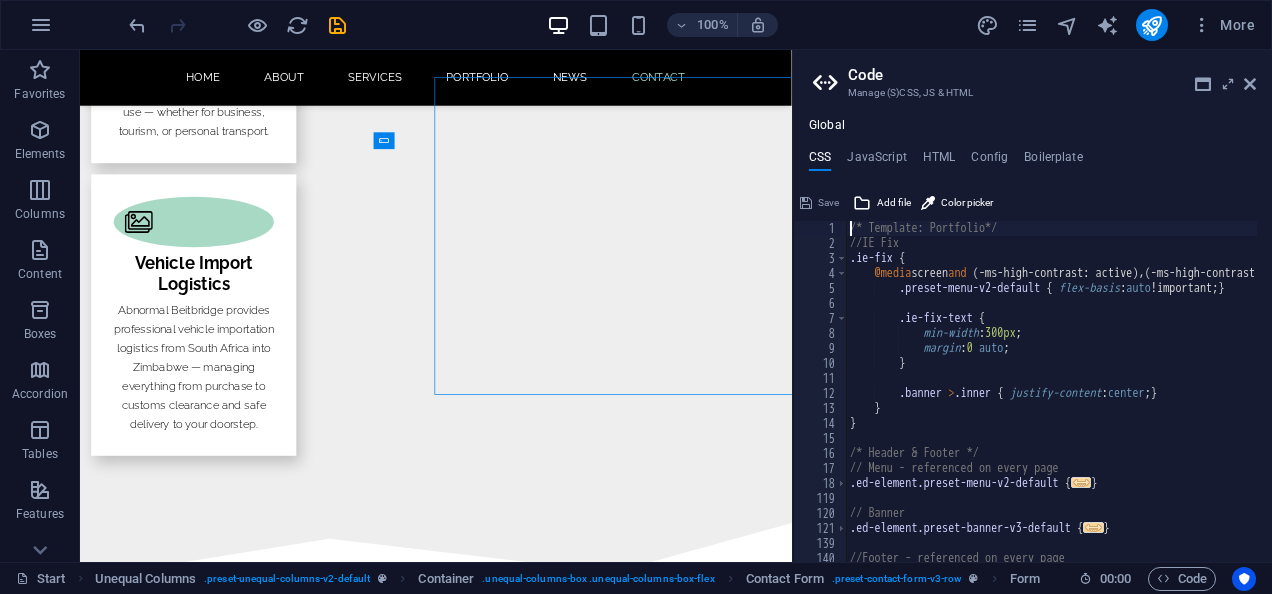 scroll, scrollTop: 2997, scrollLeft: 0, axis: vertical 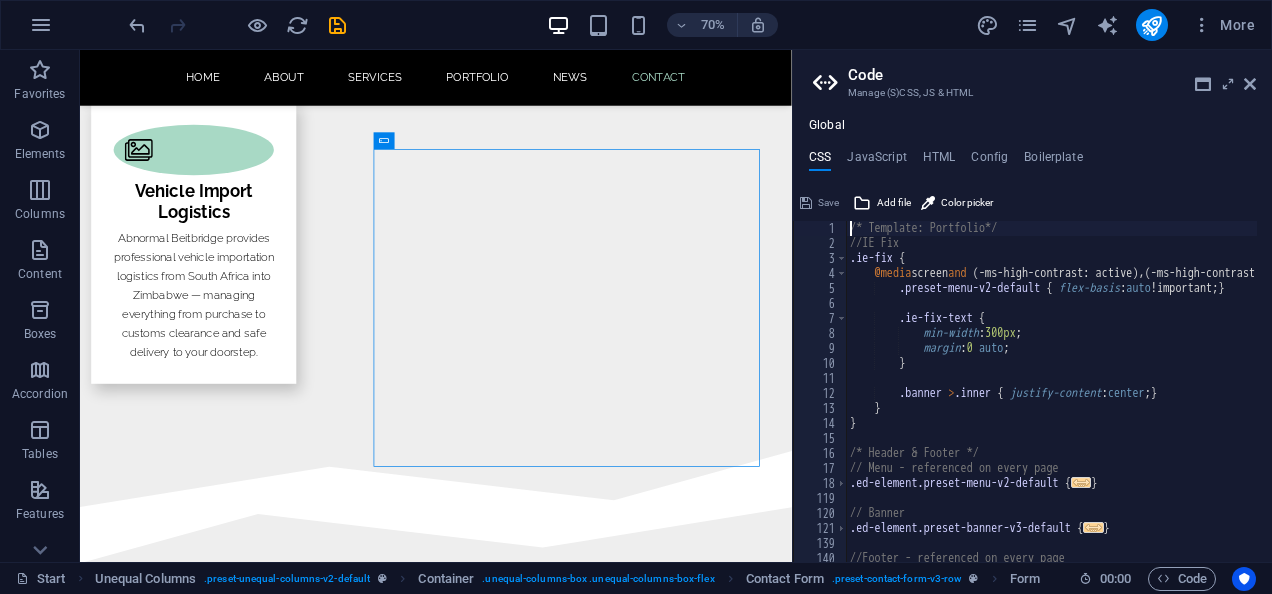 type on ");
}" 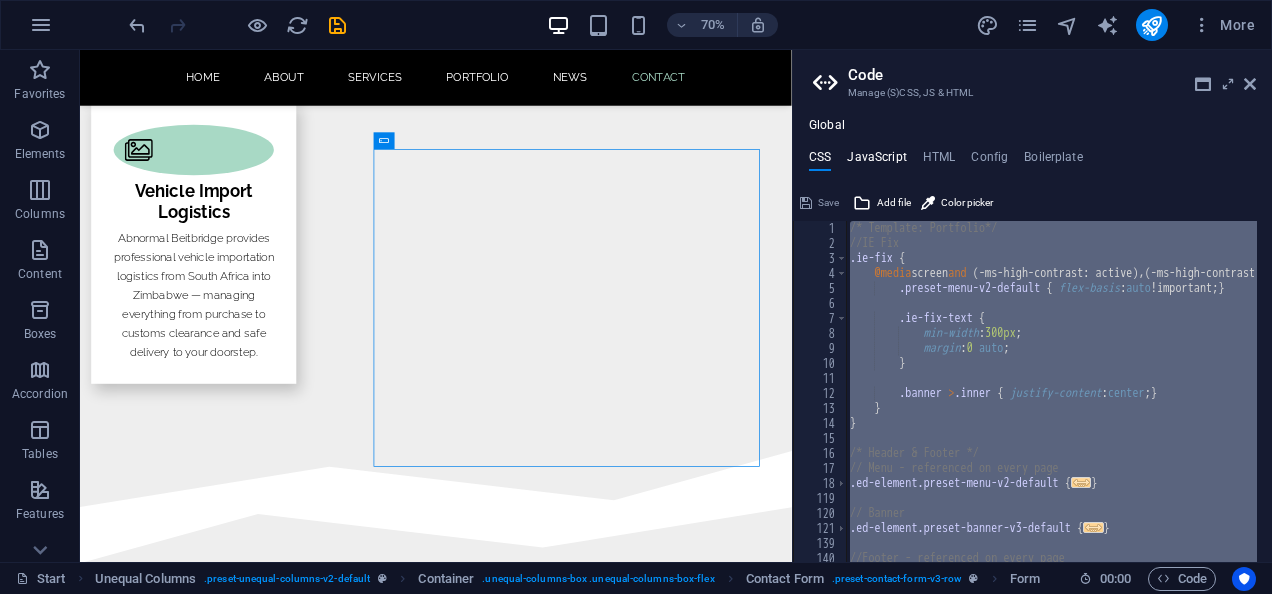 click on "JavaScript" at bounding box center (876, 161) 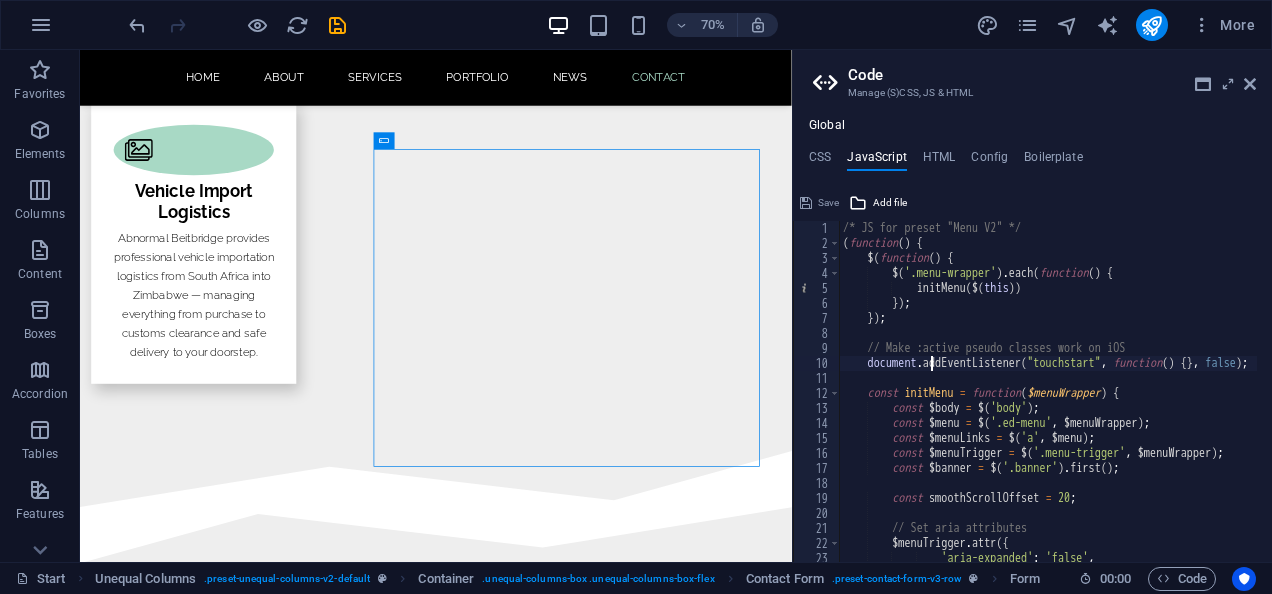 click on "/* JS for preset "Menu V2" */ ( function ( )   {      $ ( function ( )   {           $ ( '.menu-wrapper' ) . each ( function ( )   {                initMenu ( $ ( this ))           }) ;      }) ;      // Make :active pseudo classes work on iOS      document . addEventListener ( "touchstart" ,   function ( )   { } ,   false ) ;      const   initMenu   =   function ( $menuWrapper )   {           const   $body   =   $ ( 'body' ) ;           const   $menu   =   $ ( '.ed-menu' ,   $menuWrapper ) ;           const   $menuLinks   =   $ ( 'a' ,   $menu ) ;           const   $menuTrigger   =   $ ( '.menu-trigger' ,   $menuWrapper ) ;           const   $banner   =   $ ( '.banner' ) . first ( ) ;           const   smoothScrollOffset   =   20 ;                     // Set aria attributes           $menuTrigger . attr ({                     'aria-expanded' :   'false' ," at bounding box center (1298, 399) 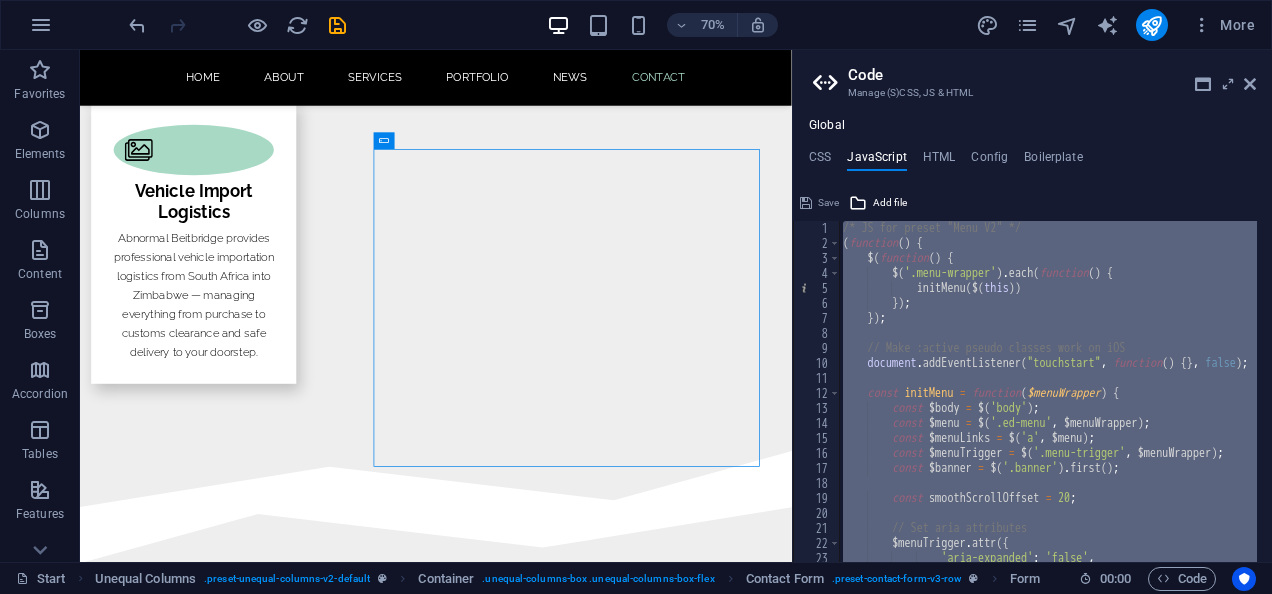 drag, startPoint x: 1114, startPoint y: 475, endPoint x: 748, endPoint y: 320, distance: 397.46823 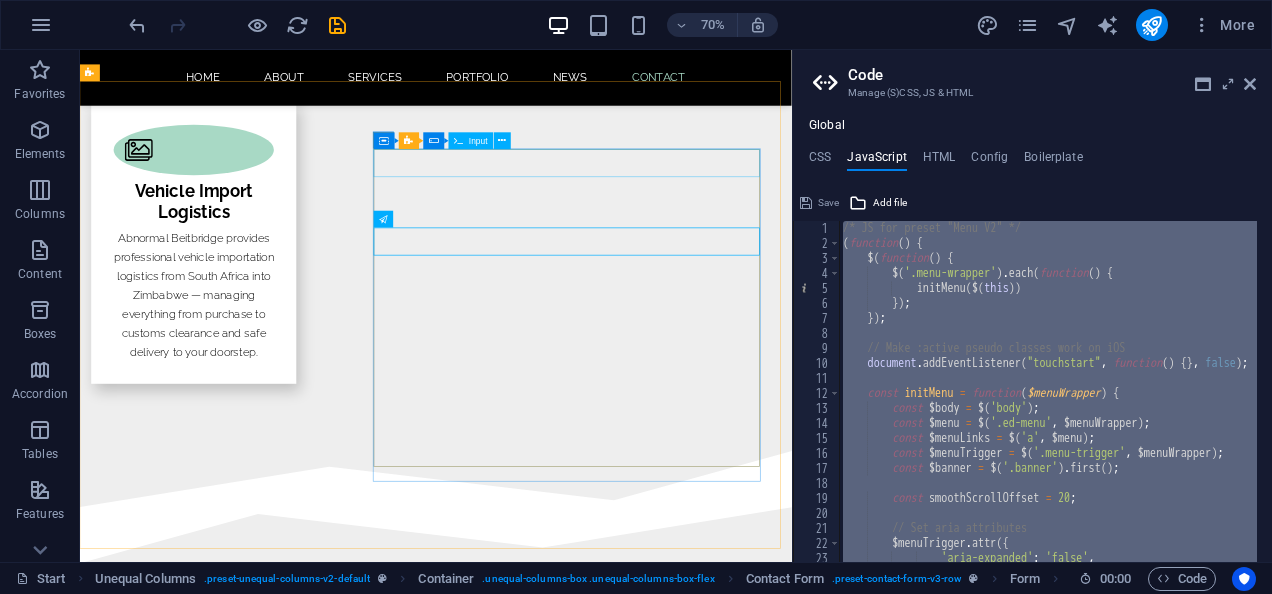 click on "Input" at bounding box center (478, 141) 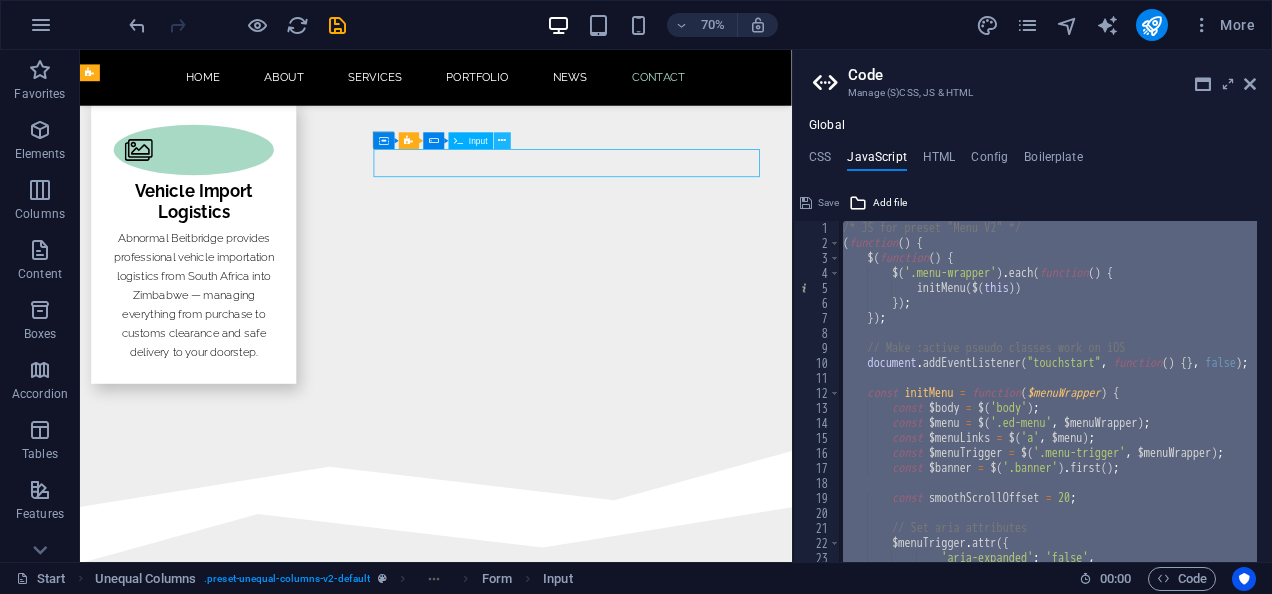 click at bounding box center [503, 141] 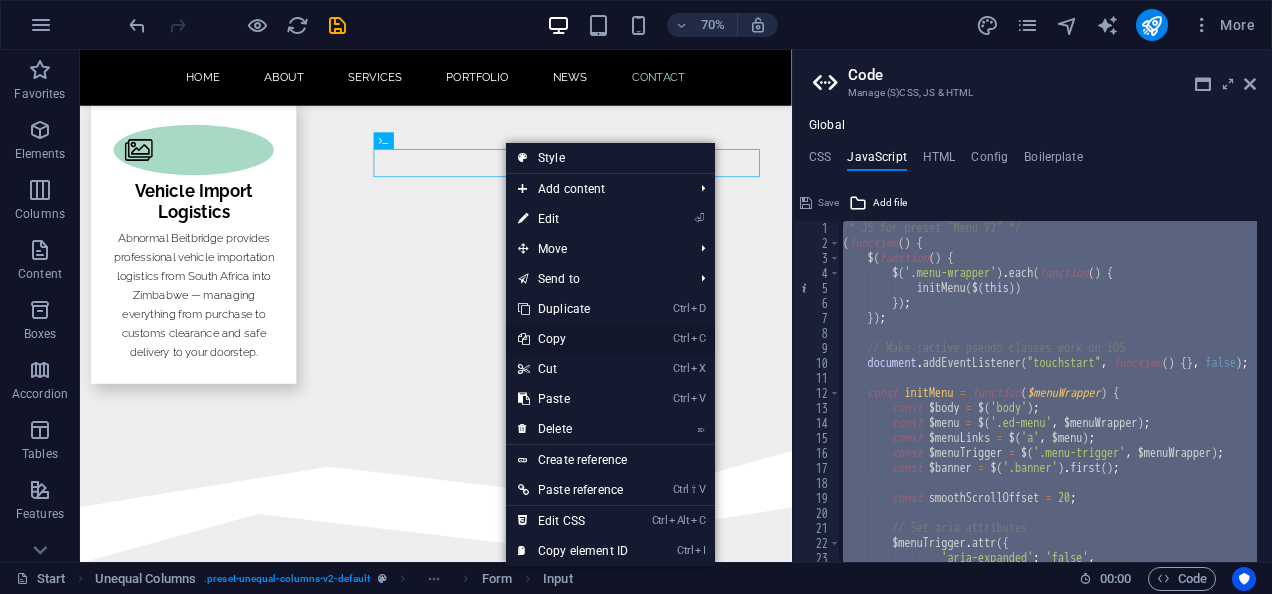 click on "Ctrl C  Copy" at bounding box center [573, 339] 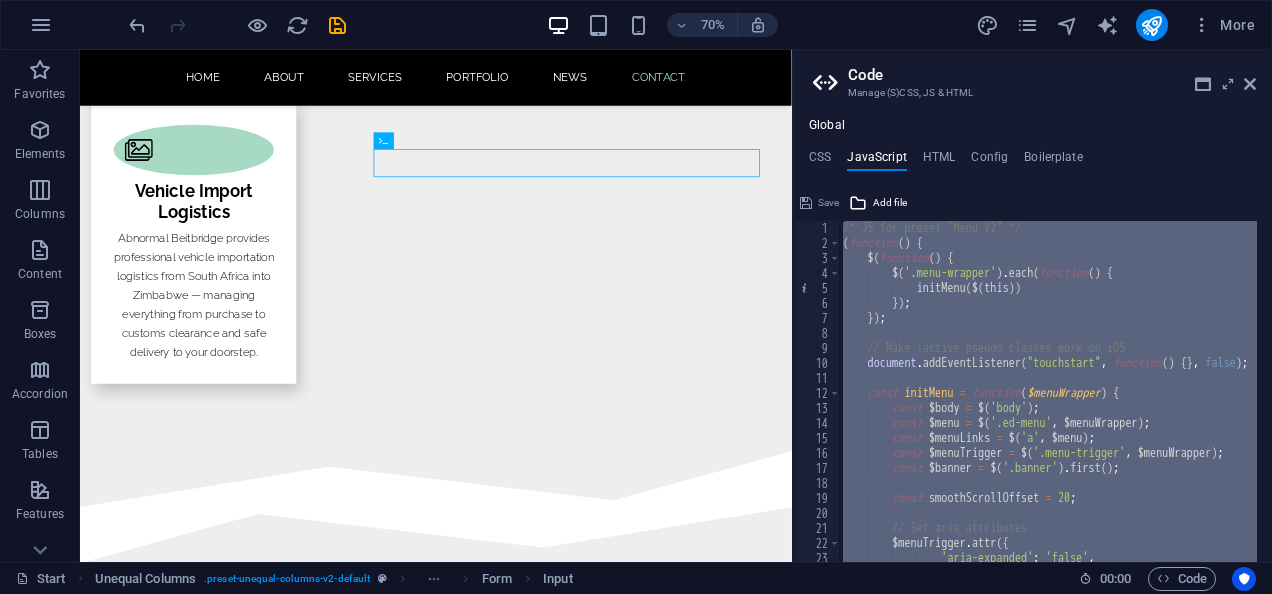 click at bounding box center (1262, 2156) 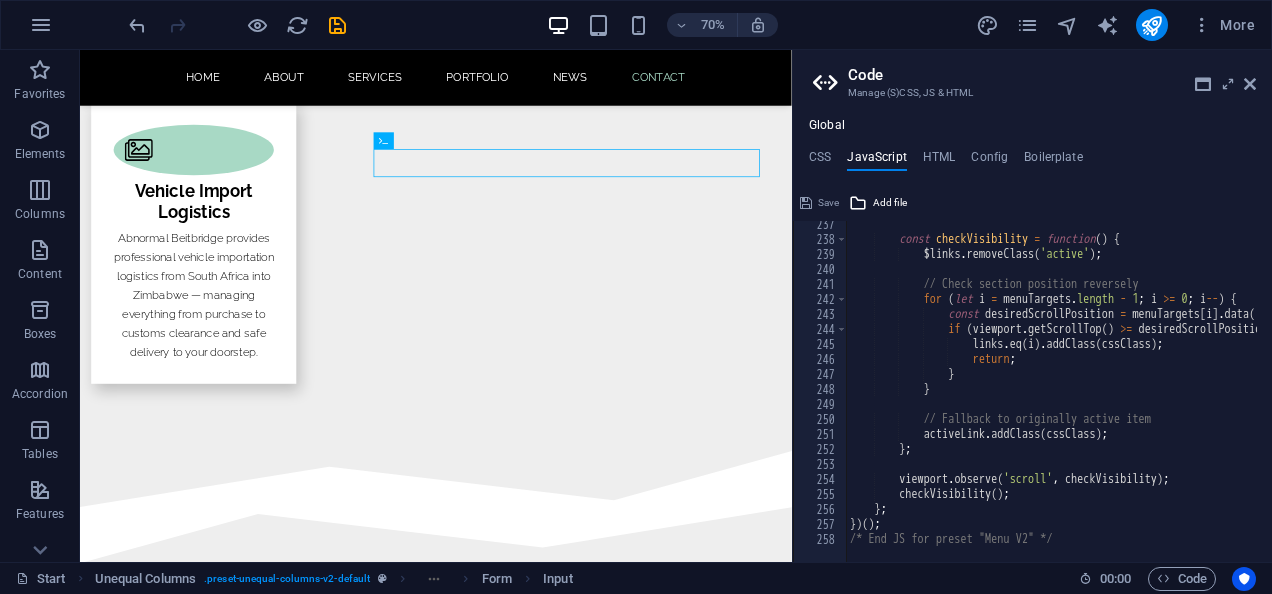 scroll, scrollTop: 3544, scrollLeft: 0, axis: vertical 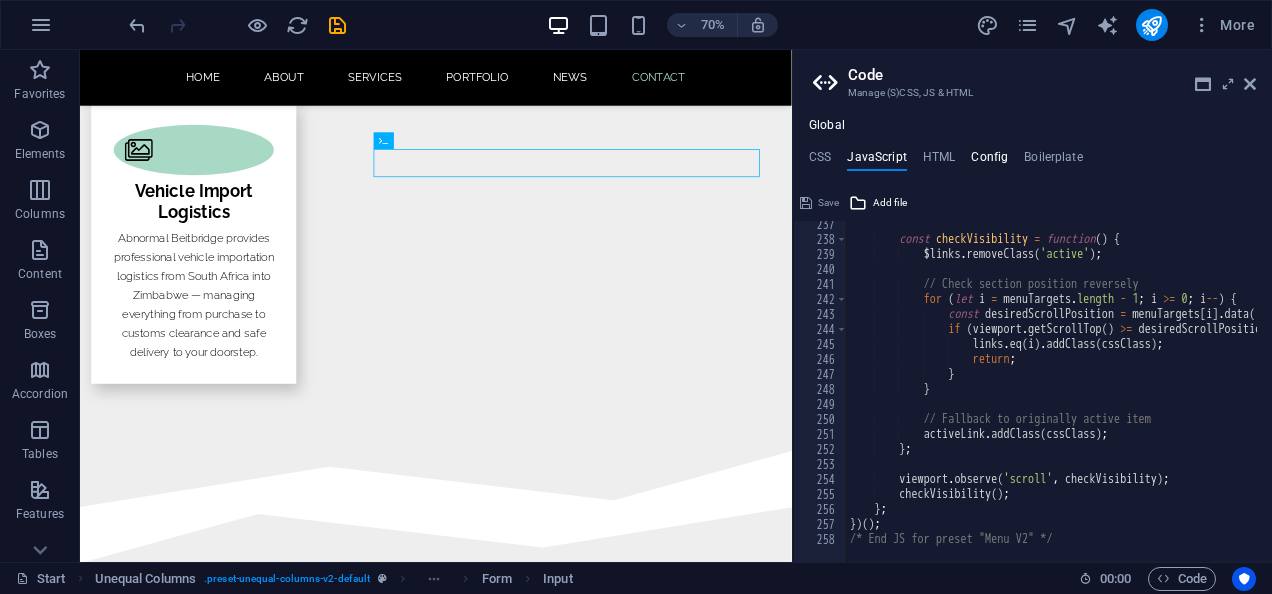 click on "Config" at bounding box center (989, 161) 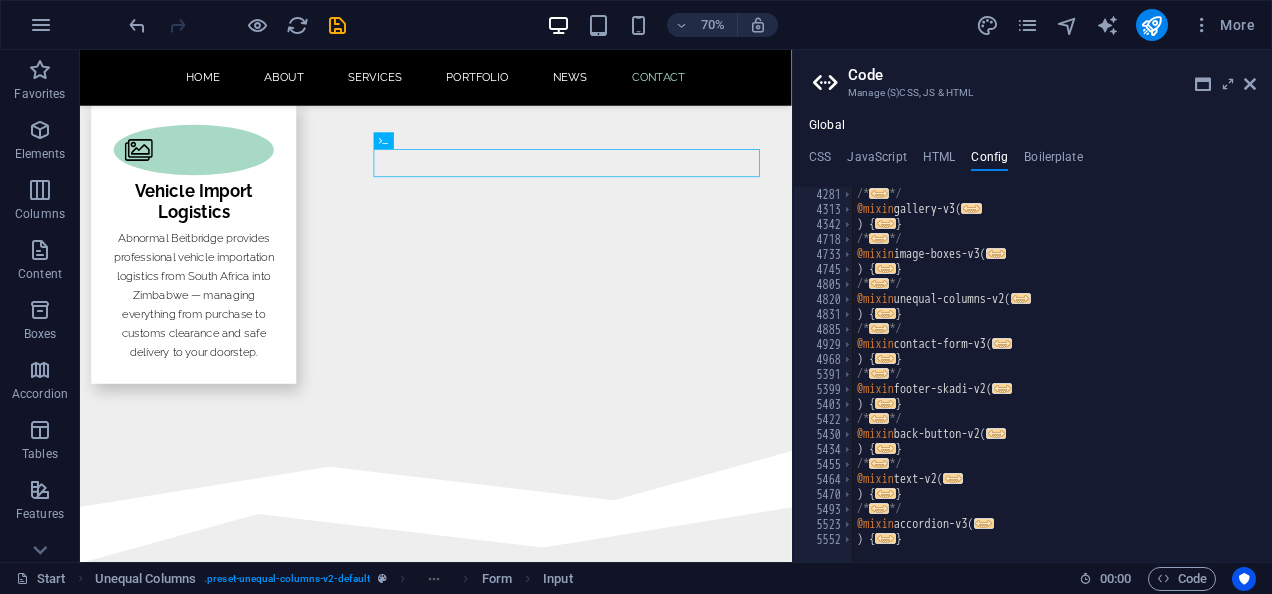 scroll, scrollTop: 900, scrollLeft: 0, axis: vertical 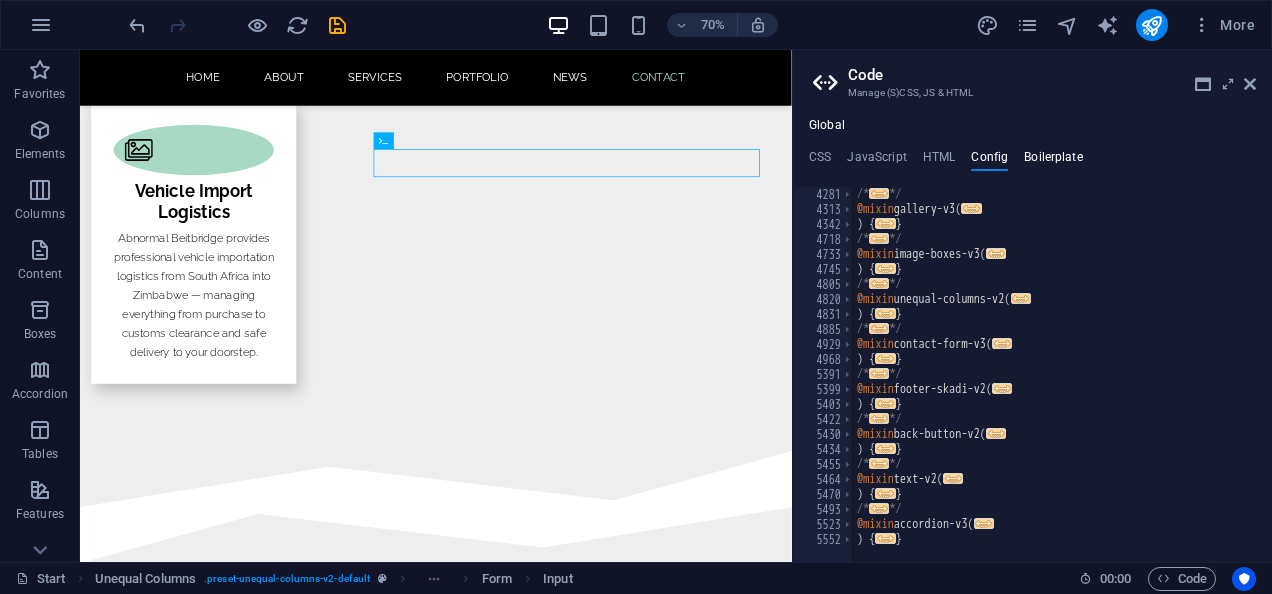 click on "Boilerplate" at bounding box center (1053, 161) 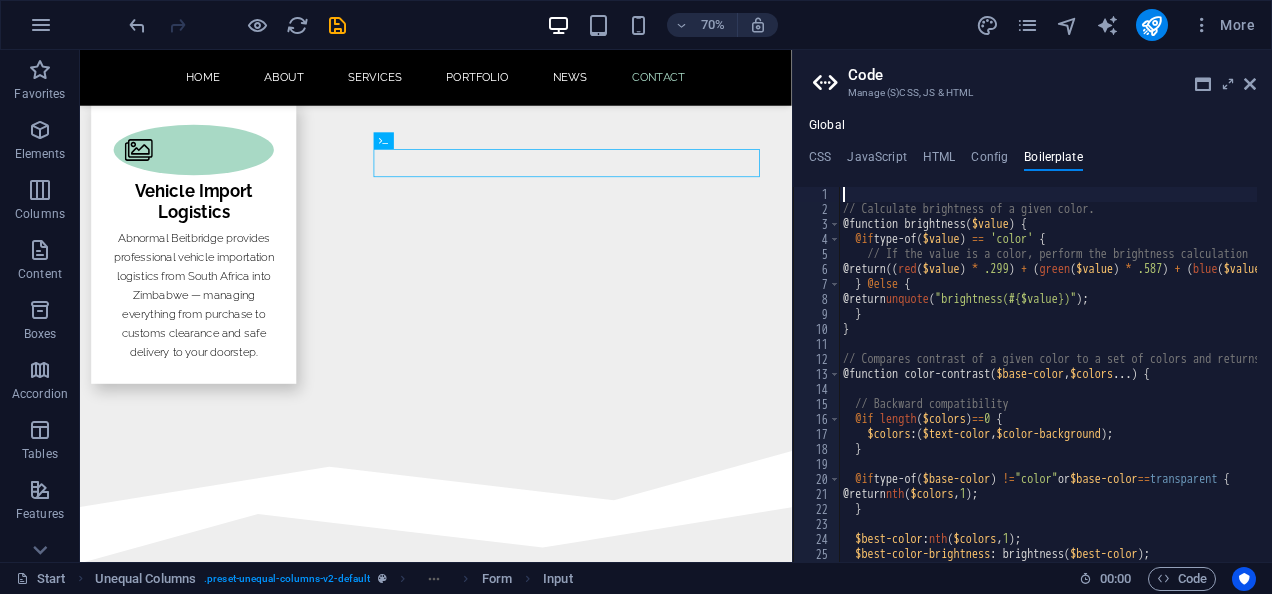 scroll, scrollTop: 0, scrollLeft: 31, axis: horizontal 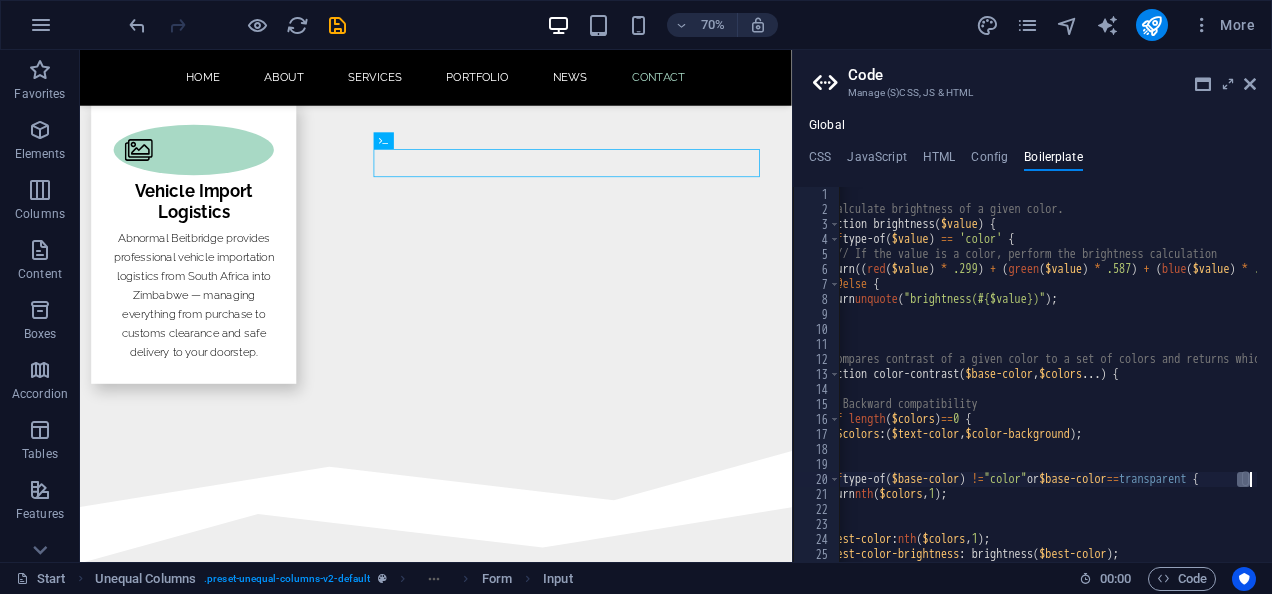 click at bounding box center [1262, 16571] 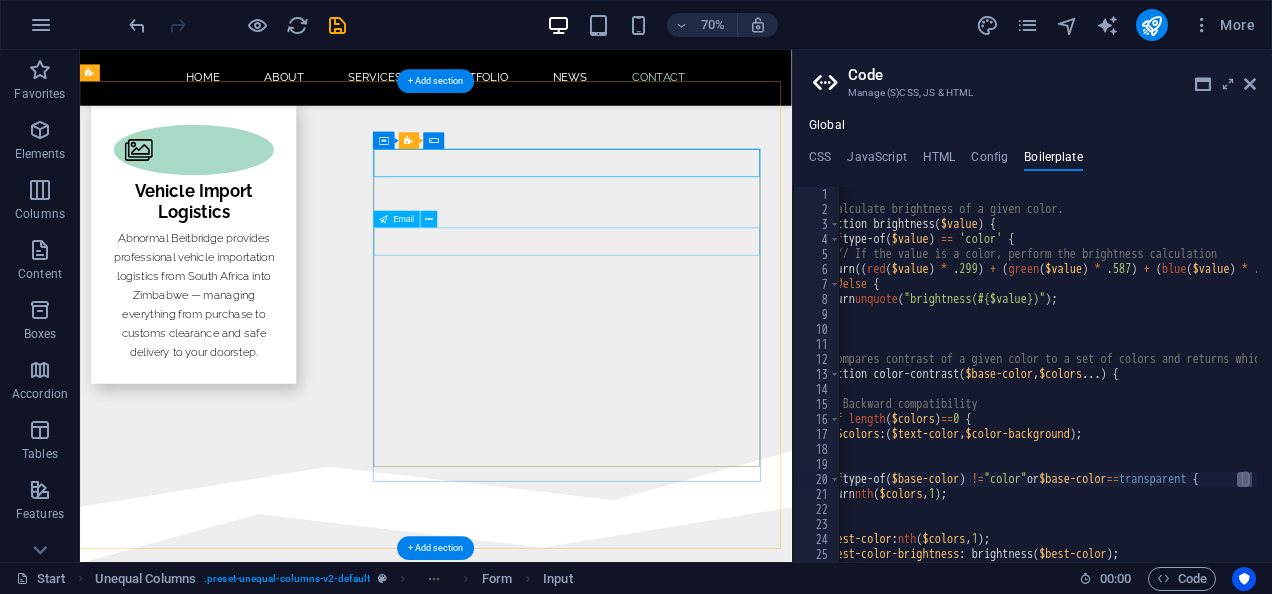click at bounding box center [568, 3128] 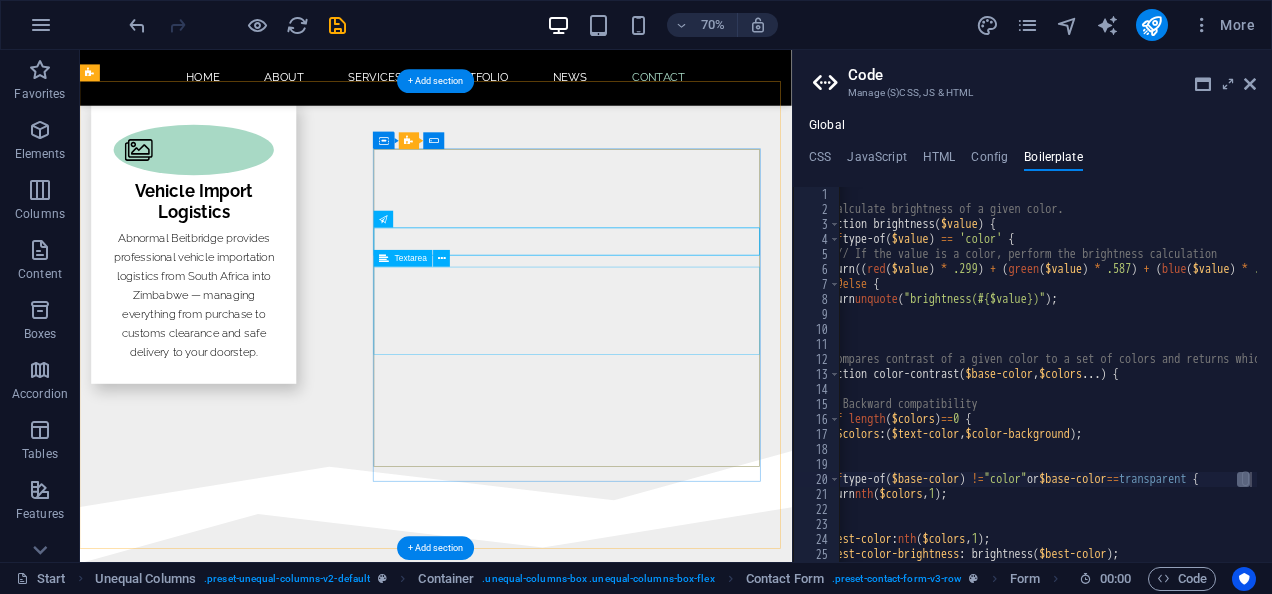 click at bounding box center (568, 3234) 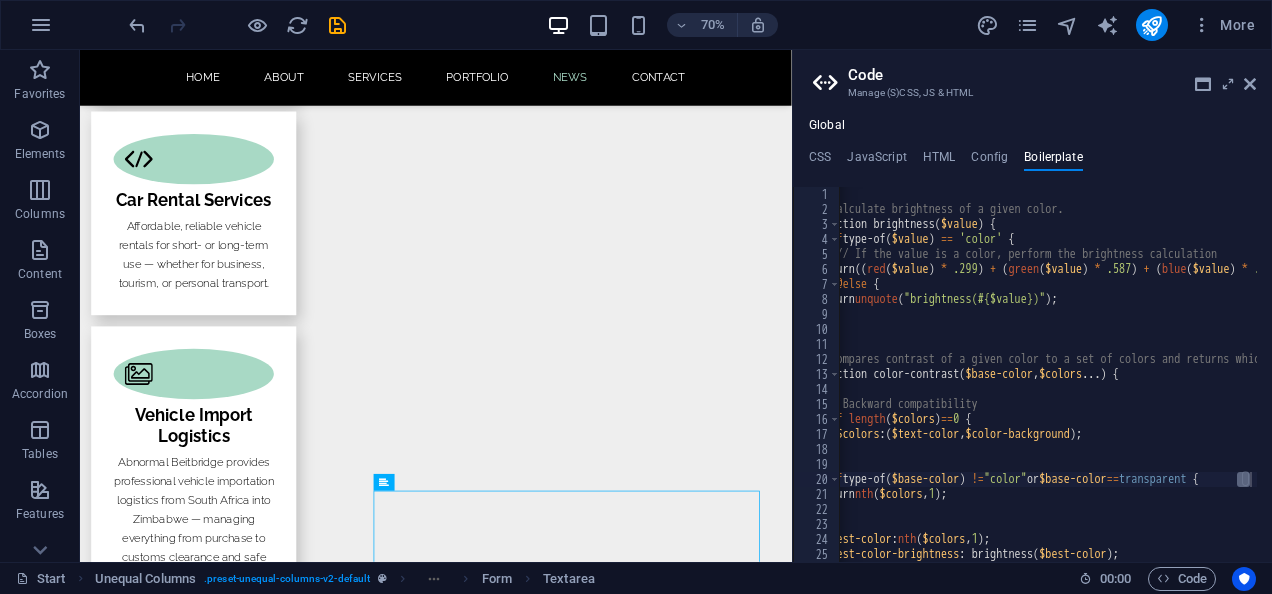 scroll, scrollTop: 2637, scrollLeft: 0, axis: vertical 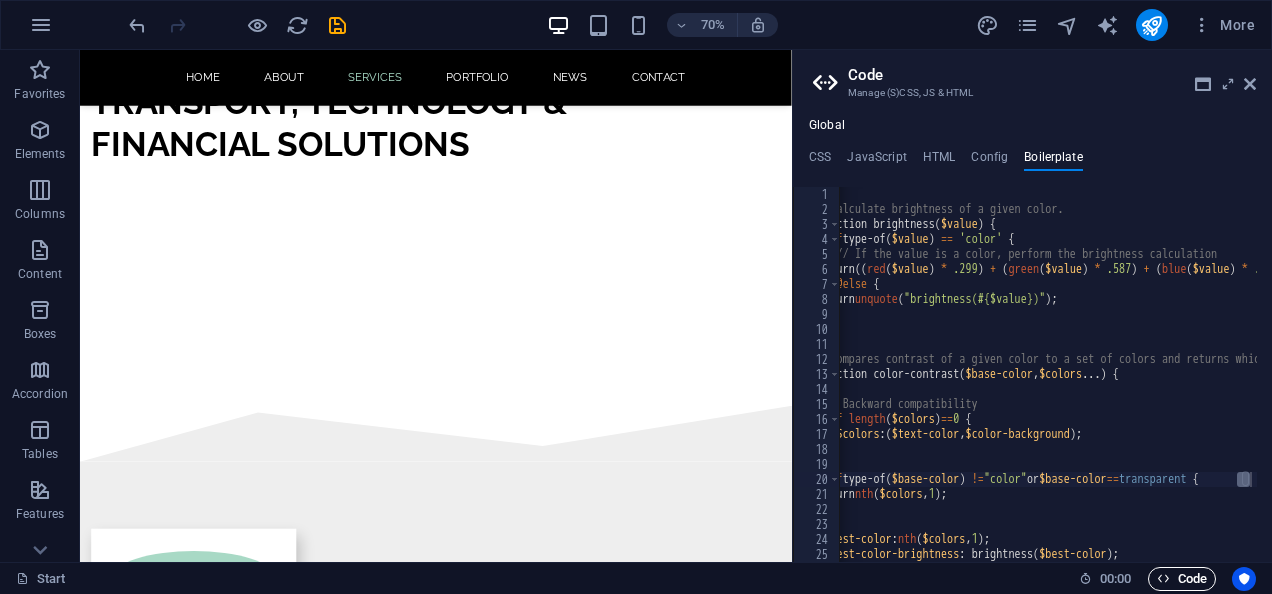 click on "Code" at bounding box center (1182, 579) 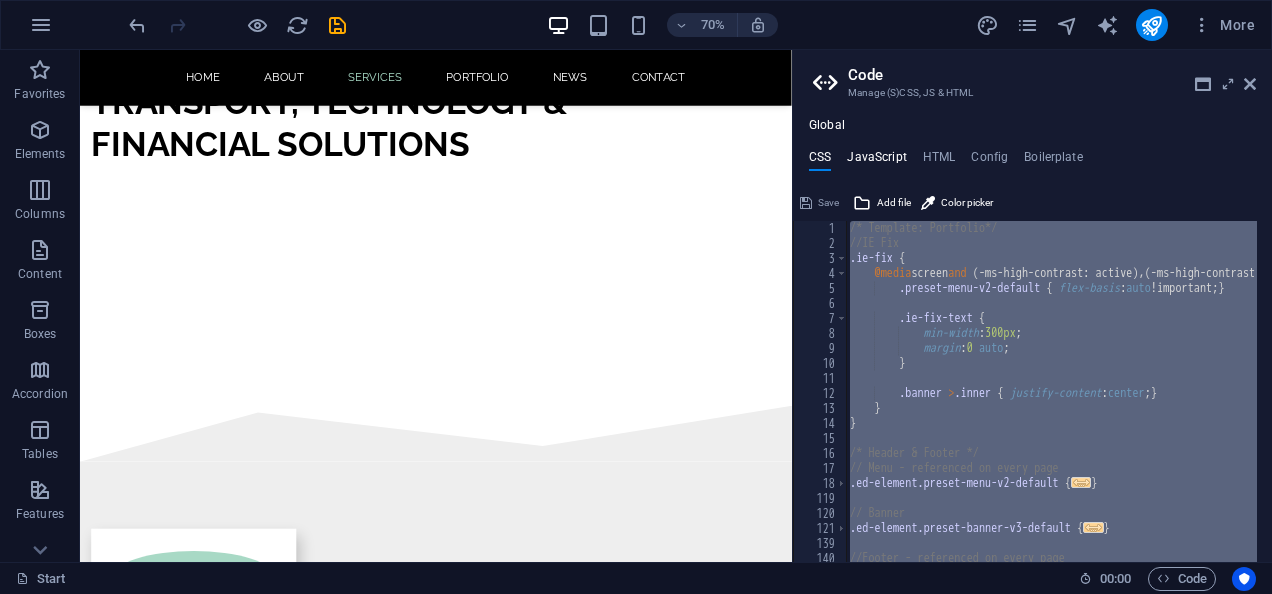 click on "JavaScript" at bounding box center [876, 161] 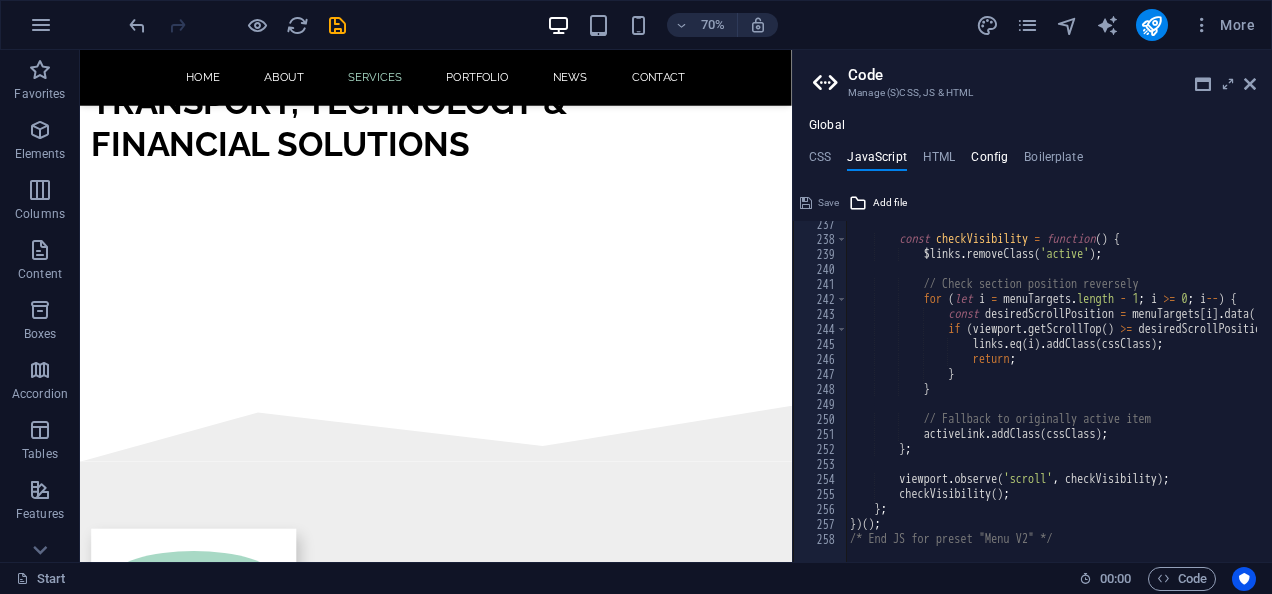 click on "Config" at bounding box center [989, 161] 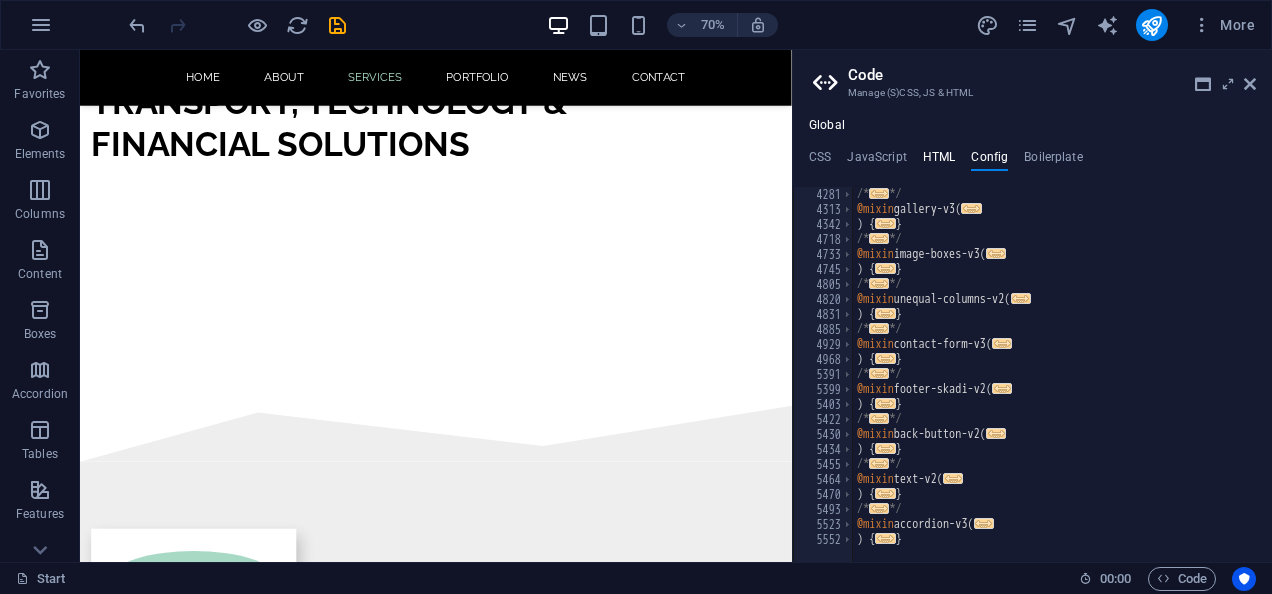 click on "HTML" at bounding box center (939, 161) 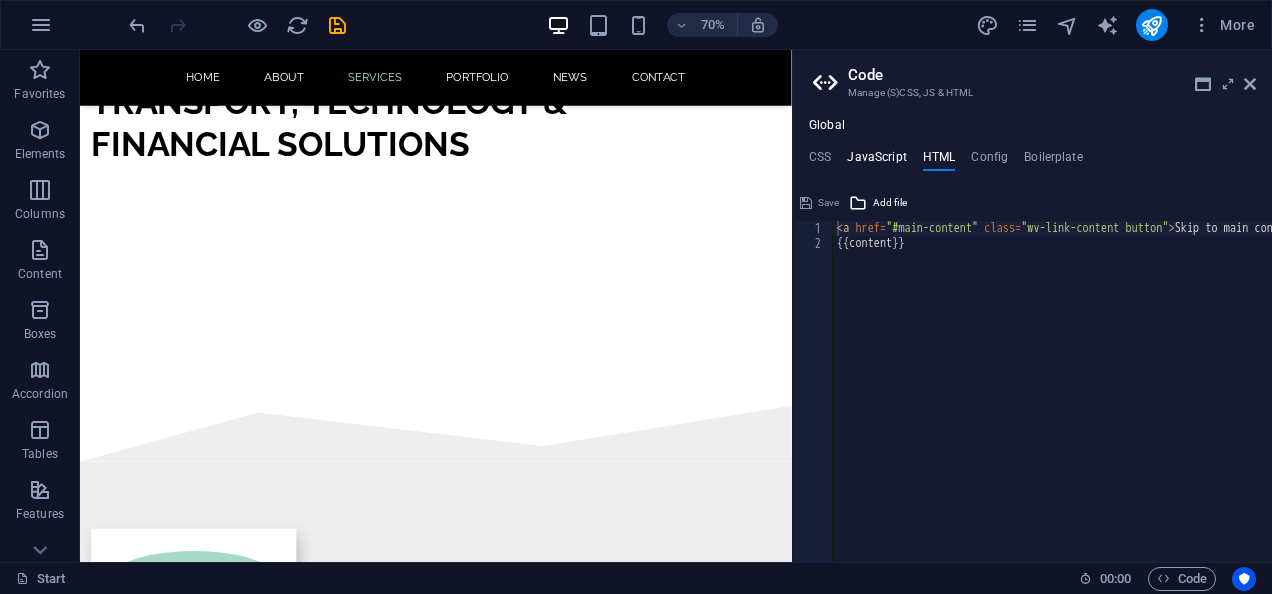 click on "JavaScript" at bounding box center (876, 161) 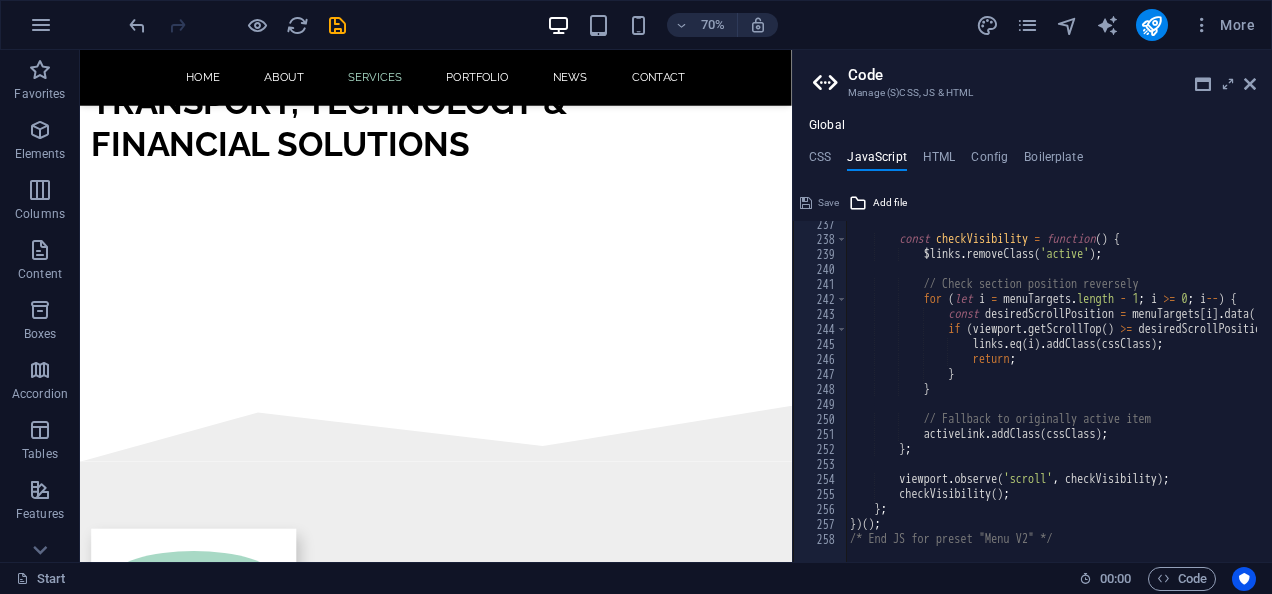 click on "const   checkVisibility   =   function ( )   {                $links . removeClass ( 'active' ) ;                // Check section position reversely                for   ( let   i   =   menuTargets . length   -   1 ;   i   >=   0 ;   i -- )   {                     const   desiredScrollPosition   =   menuTargets [ i ] . data ( 'offset' )   -   viewport . getHeight ( )   *   ( 1   -   sectionViewportRatio ) ;                     if   ( viewport . getScrollTop ( )   >=   desiredScrollPosition   &&   menuTargets [ i ] [ 0 ] . offsetParent   !==   null )   {                          links . eq ( i ) . addClass ( cssClass ) ;                          return ;                     }                }                // Fallback to originally active item                activeLink . addClass ( cssClass ) ;           } ;           viewport . observe ( 'scroll' ,   checkVisibility ) ;           checkVisibility ( ) ;      } ; }) ( ) ; /* End JS for preset "Menu V2" */" at bounding box center [1305, 395] 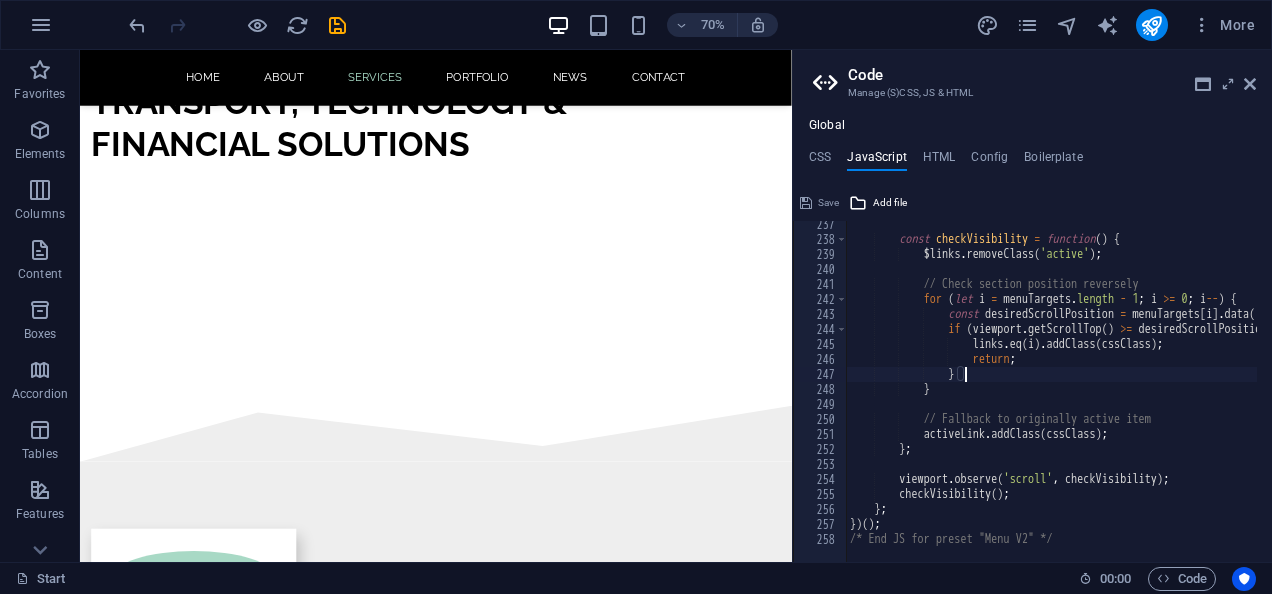 click at bounding box center (1262, -1388) 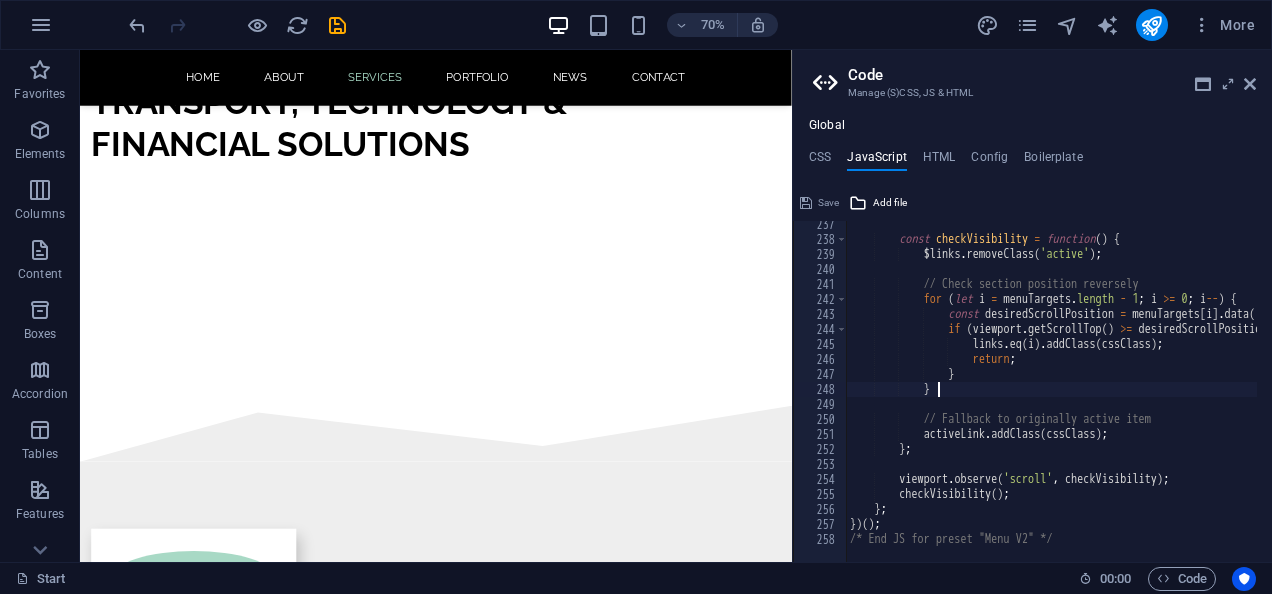 click at bounding box center (1262, -1388) 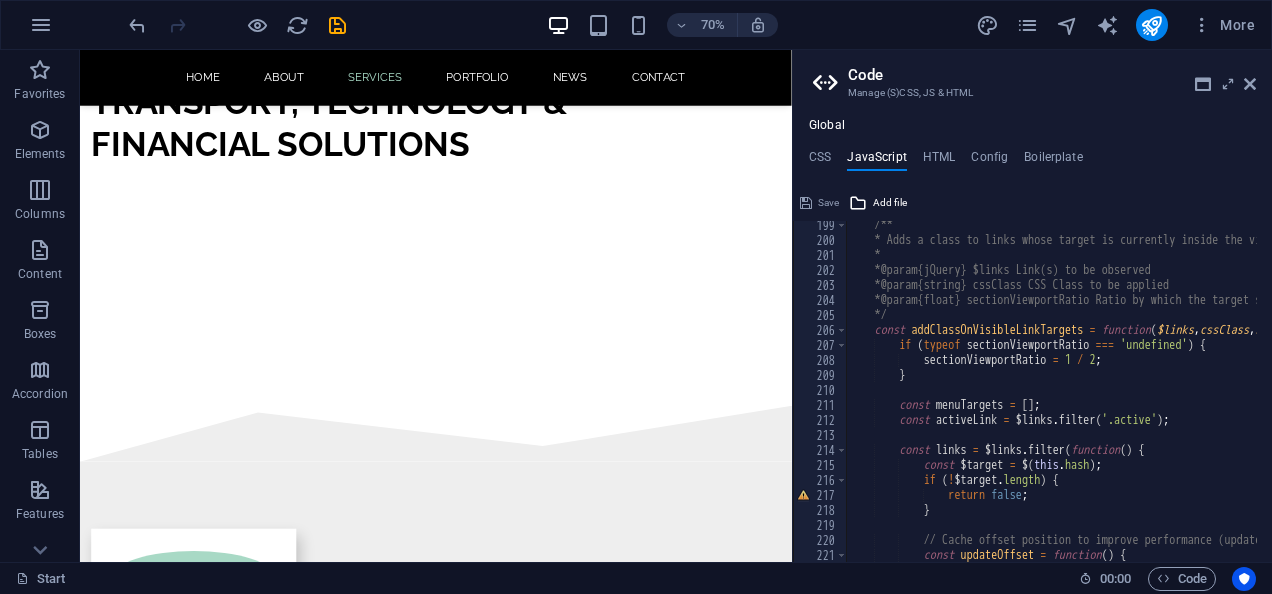 scroll, scrollTop: 2973, scrollLeft: 0, axis: vertical 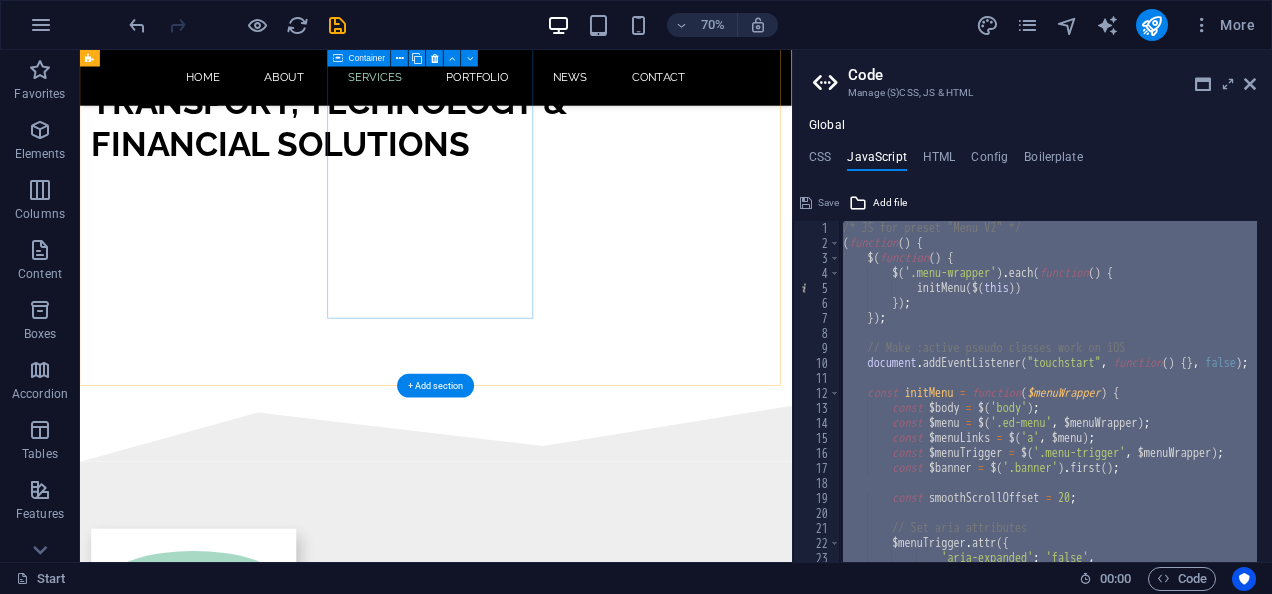 click on "Car Rental Services Affordable, reliable vehicle rentals for short- or long-term use — whether for business, tourism, or personal transport." at bounding box center [242, 1243] 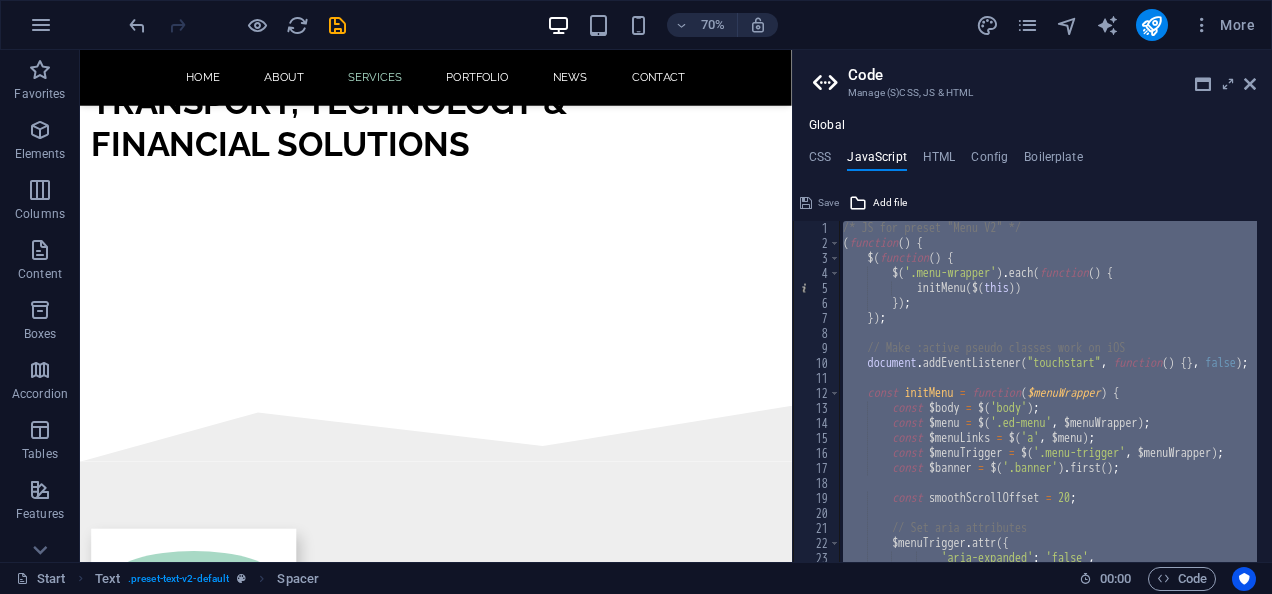 scroll, scrollTop: 1078, scrollLeft: 0, axis: vertical 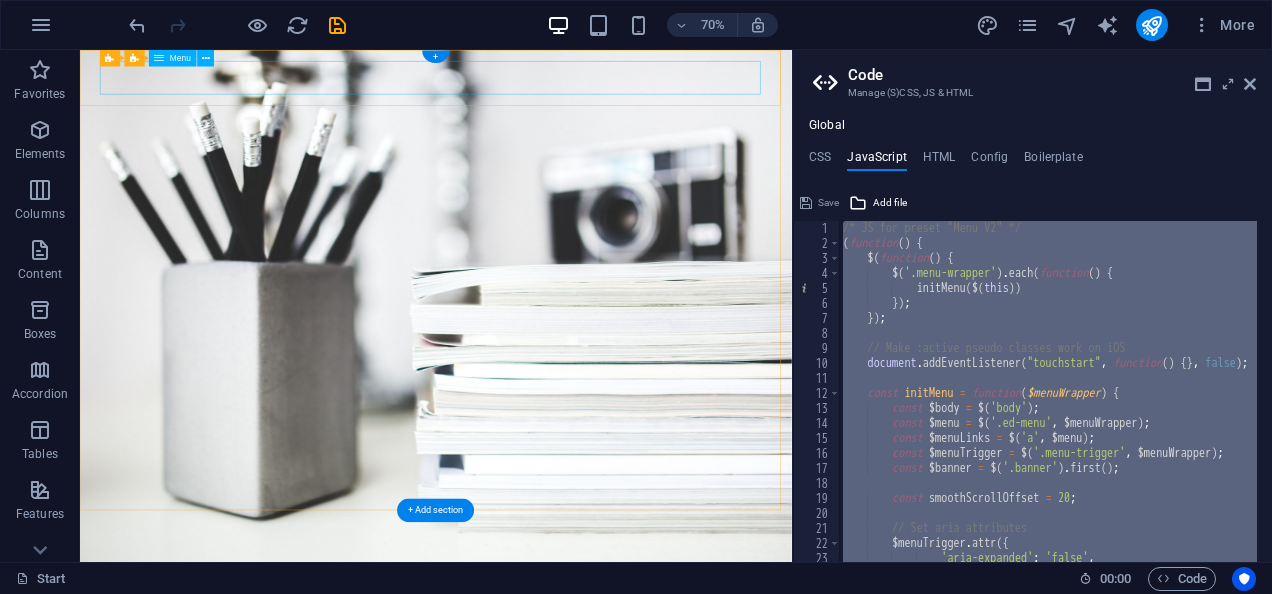 click on "Home About Services Portfolio News Contact" at bounding box center [589, 803] 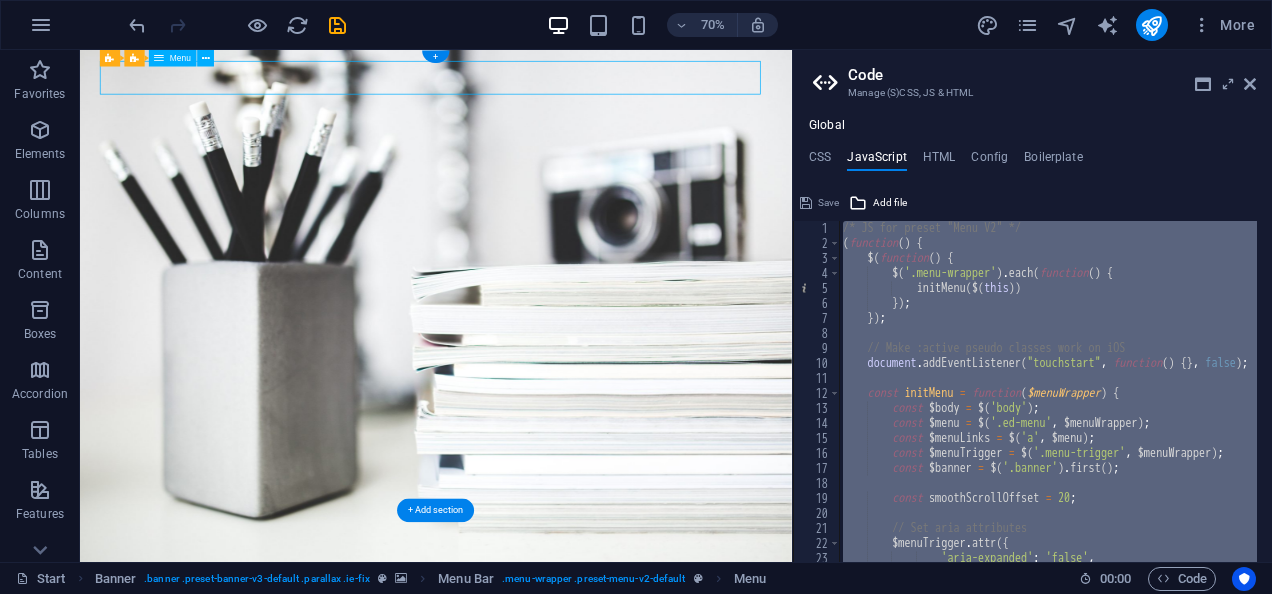 click on "Home About Services Portfolio News Contact" at bounding box center [589, 803] 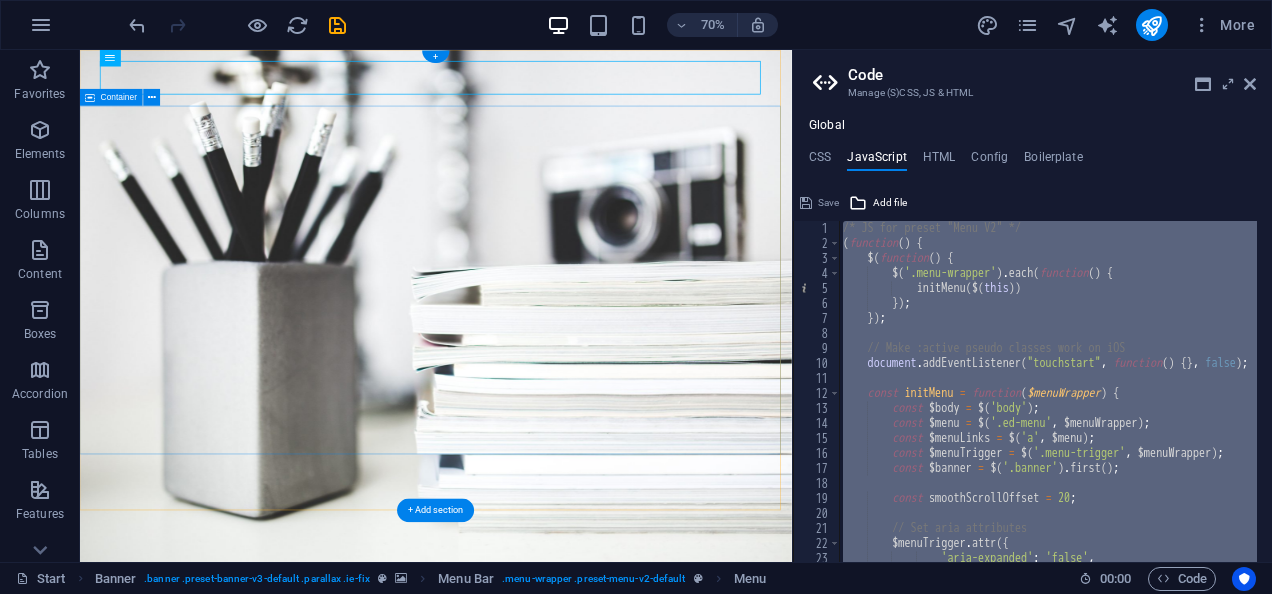 click on "Welcome to   BEITBRIDGE ABNORMAL abnormal beitbridge" at bounding box center (588, 1100) 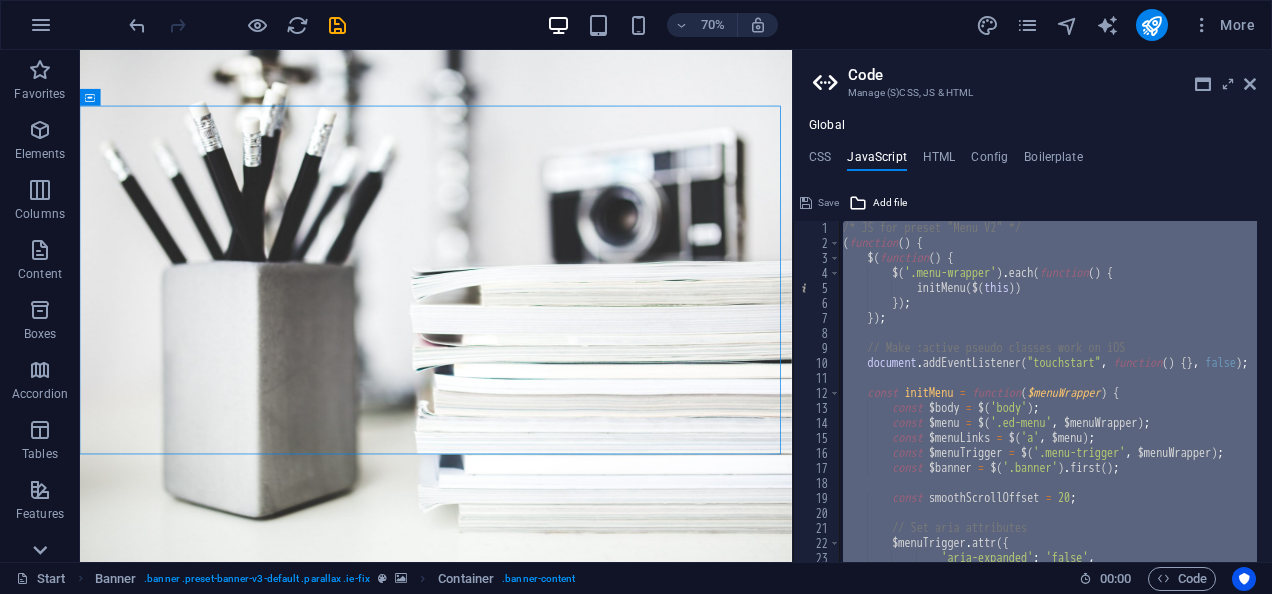 click 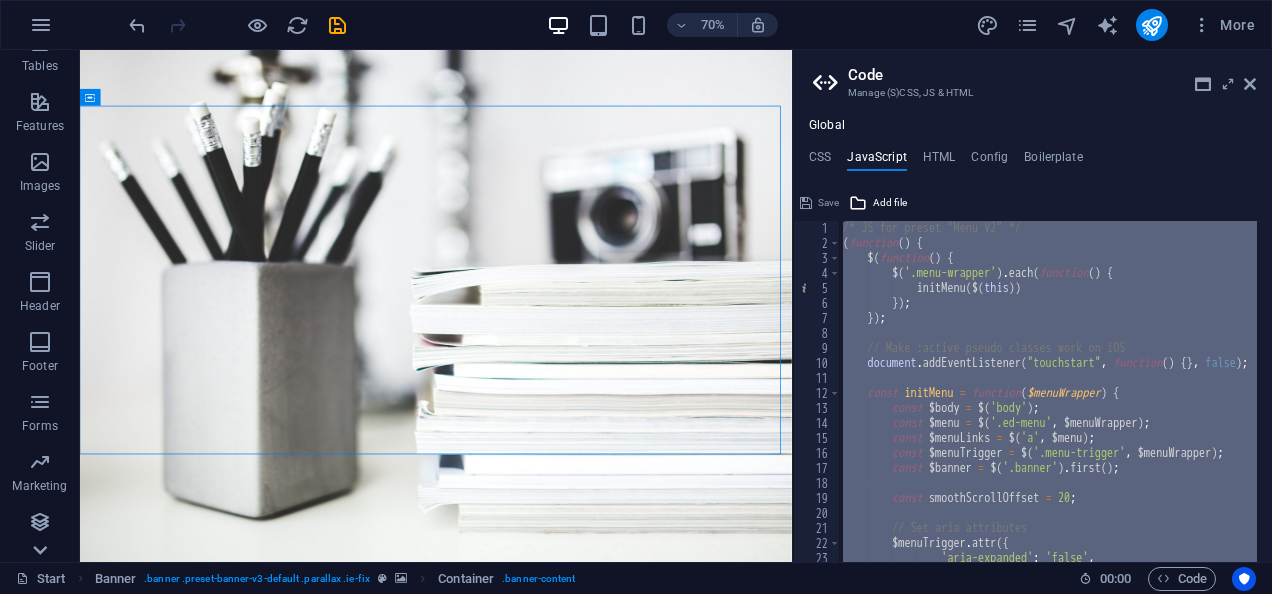 scroll, scrollTop: 388, scrollLeft: 0, axis: vertical 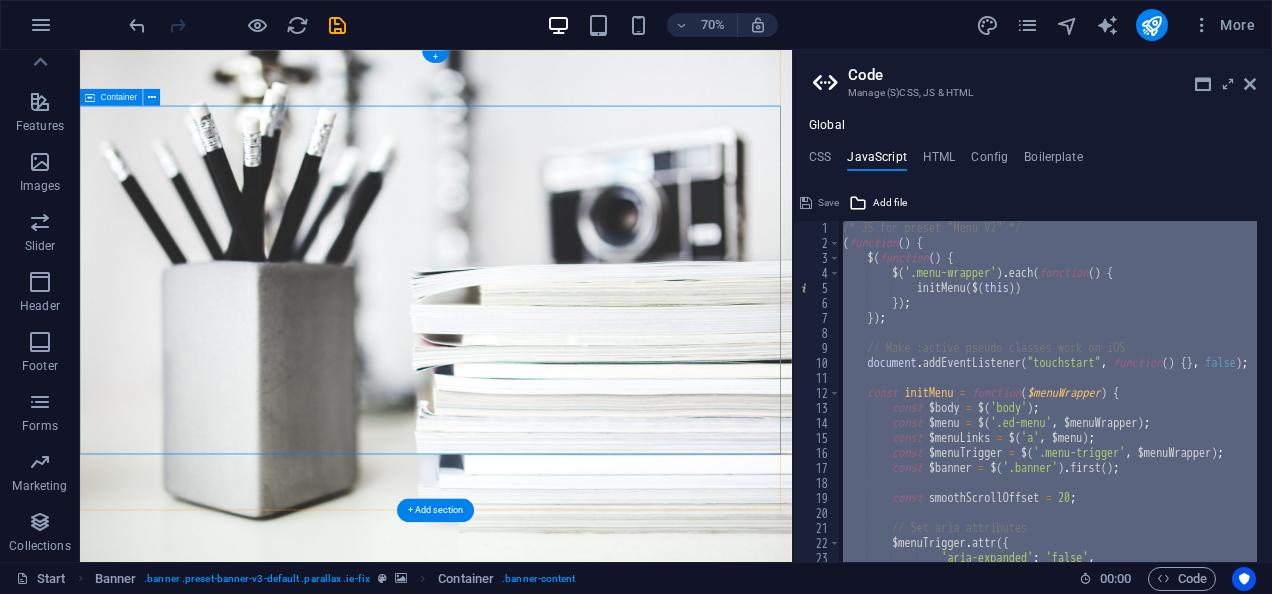 click on "Welcome to   BEITBRIDGE ABNORMAL abnormal beitbridge" at bounding box center [588, 1100] 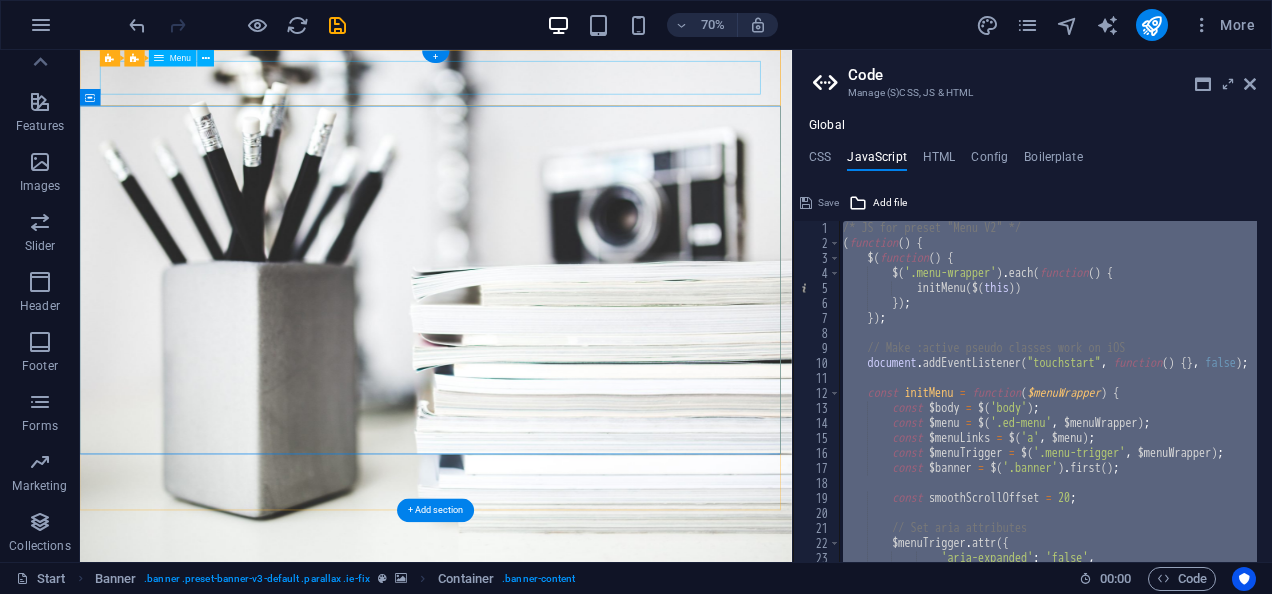 click on "Home About Services Portfolio News Contact" at bounding box center (589, 803) 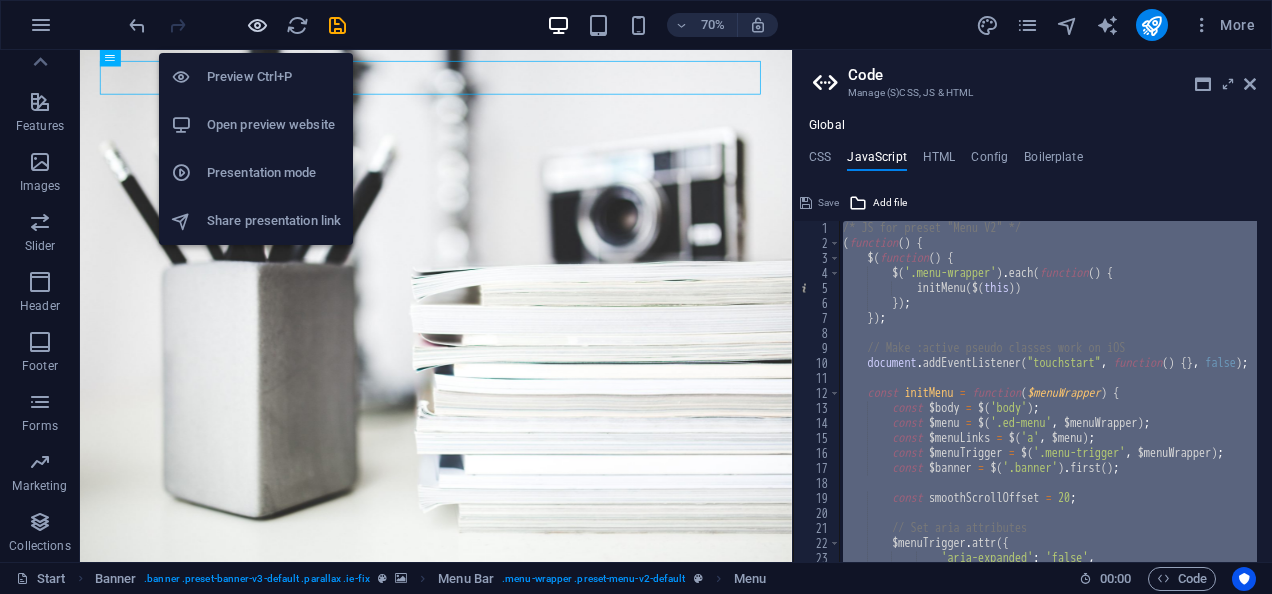 click at bounding box center (257, 25) 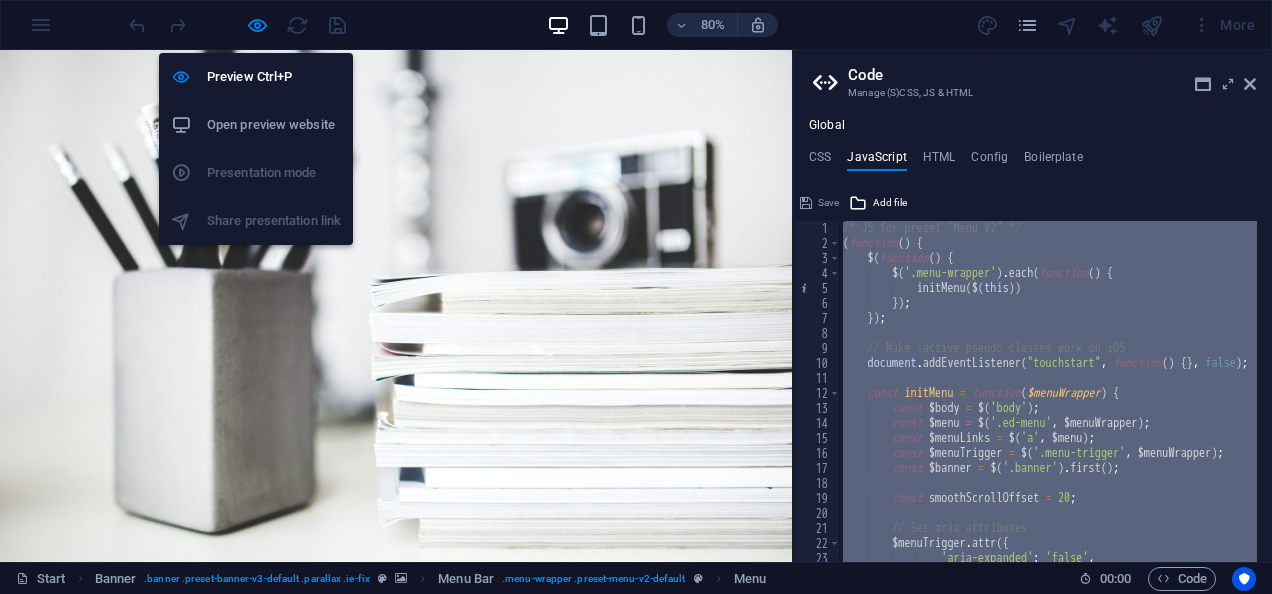 click on "Open preview website" at bounding box center (274, 125) 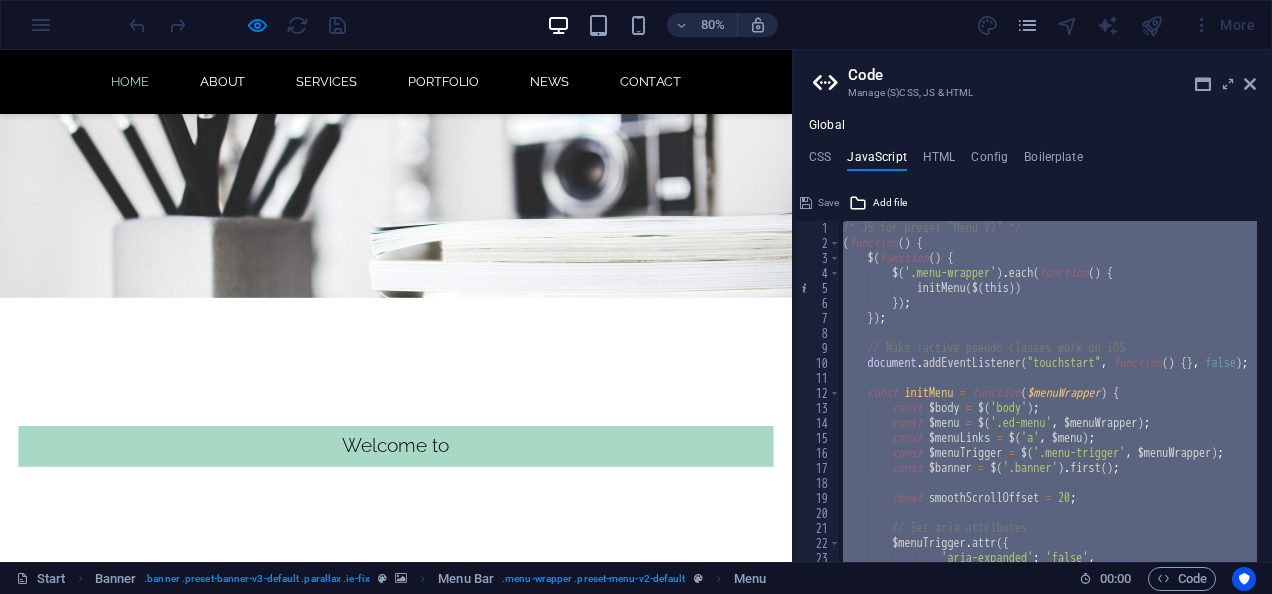 drag, startPoint x: 976, startPoint y: 153, endPoint x: 793, endPoint y: 198, distance: 188.45158 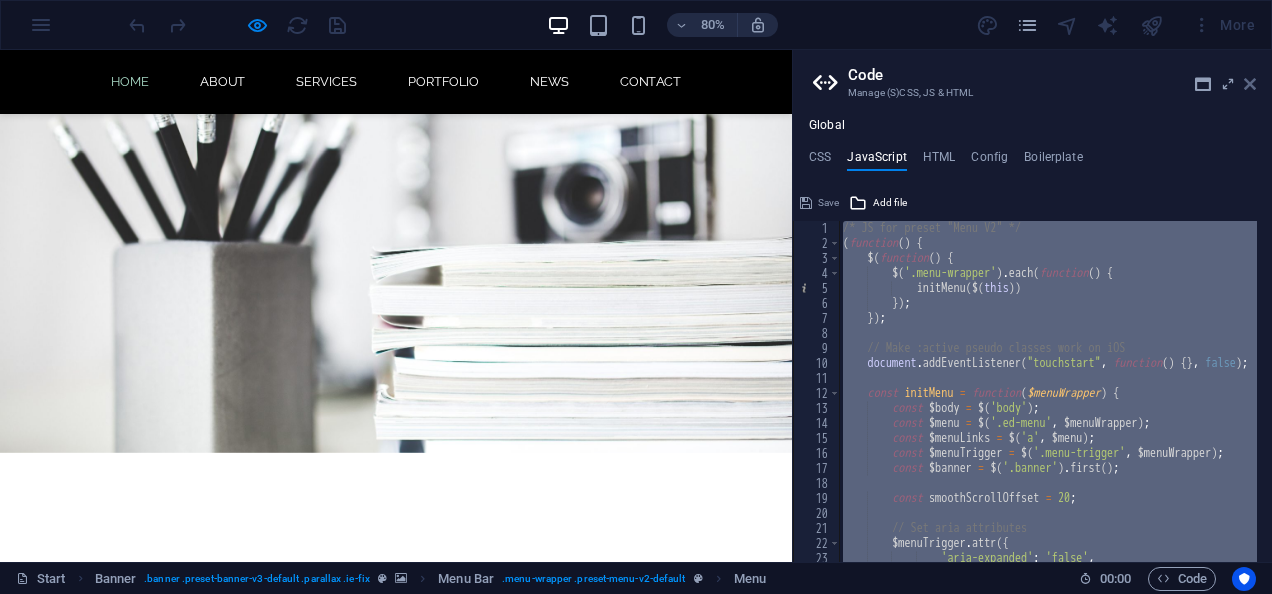 click at bounding box center (1250, 84) 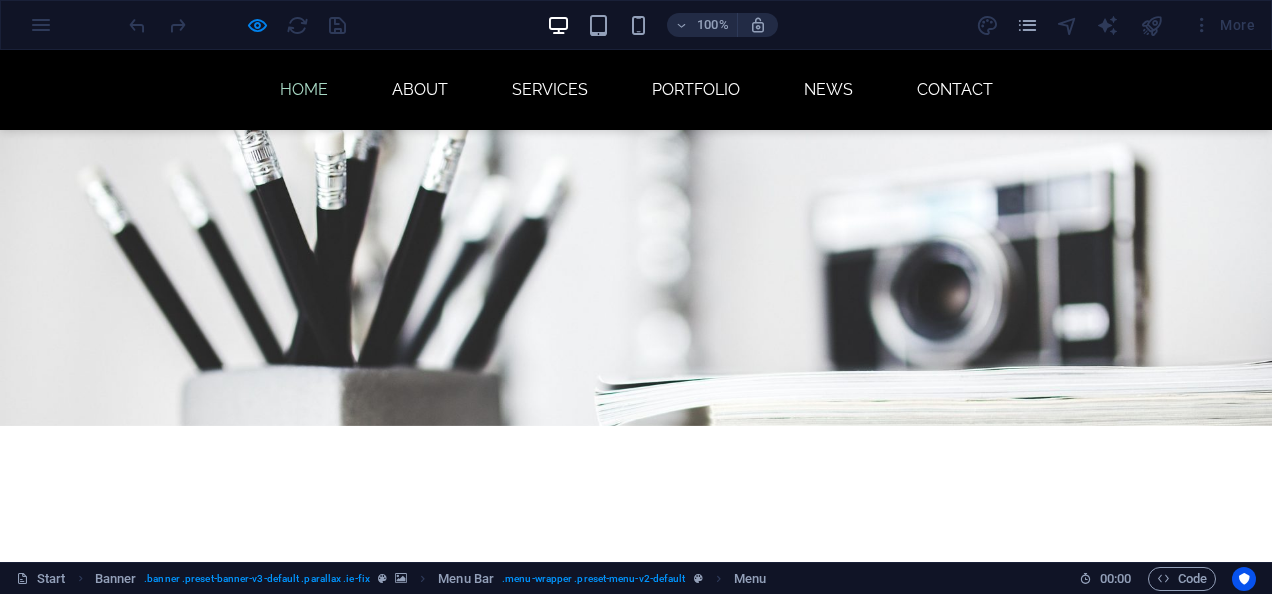 click on "100% More" at bounding box center [694, 25] 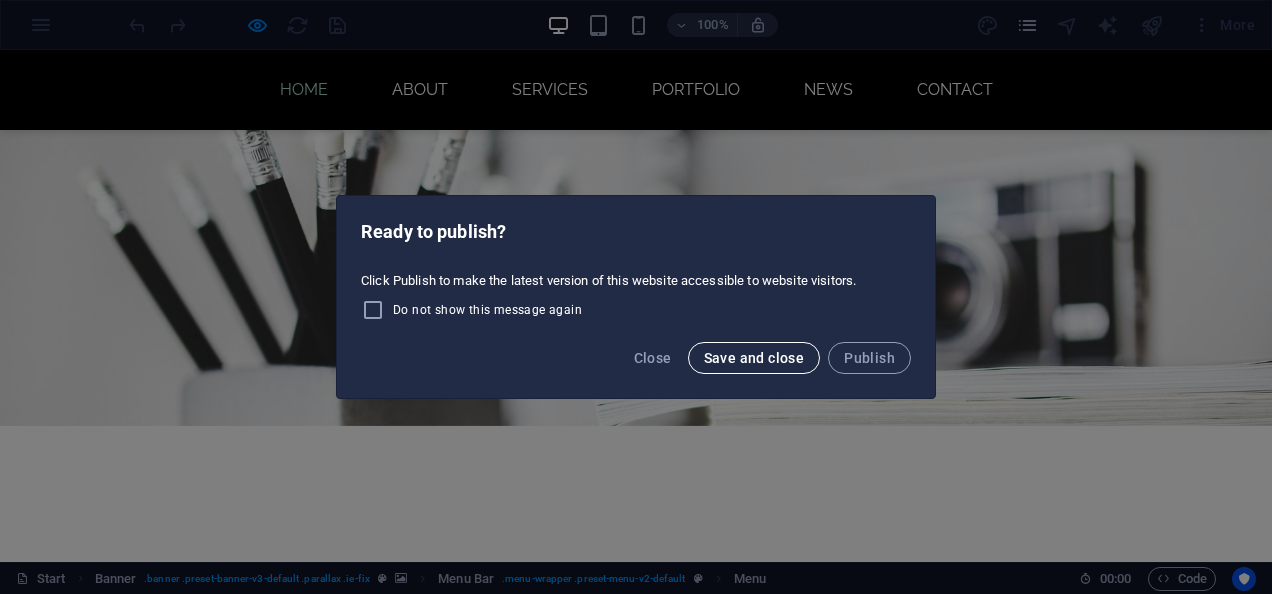 click on "Save and close" at bounding box center [754, 358] 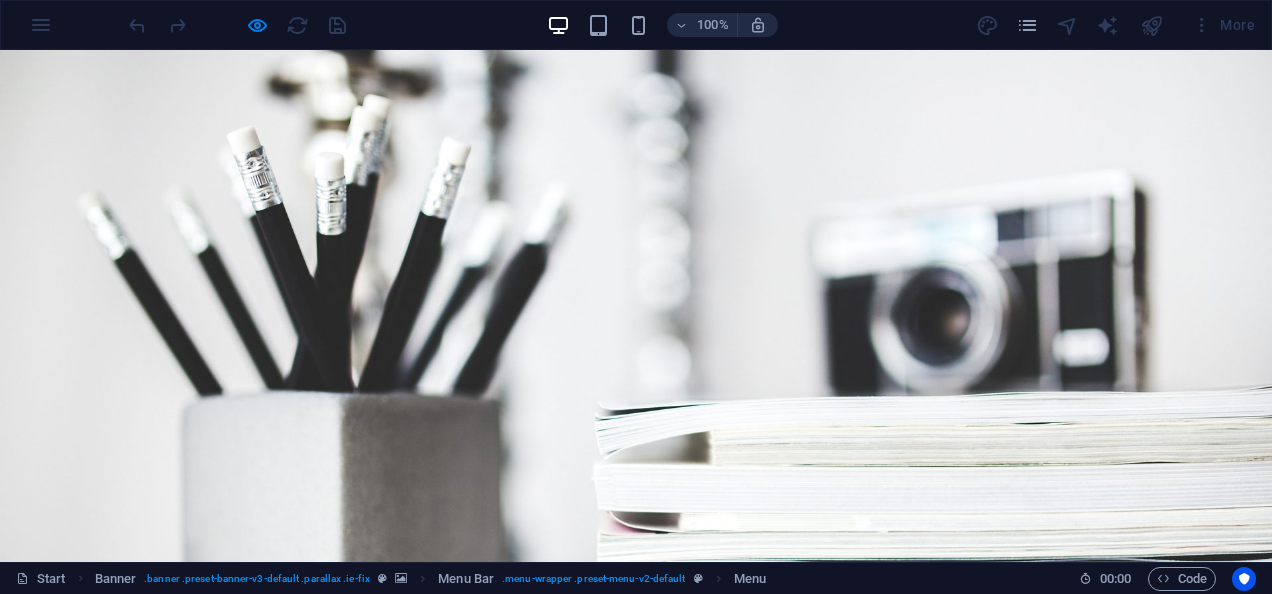scroll, scrollTop: 0, scrollLeft: 0, axis: both 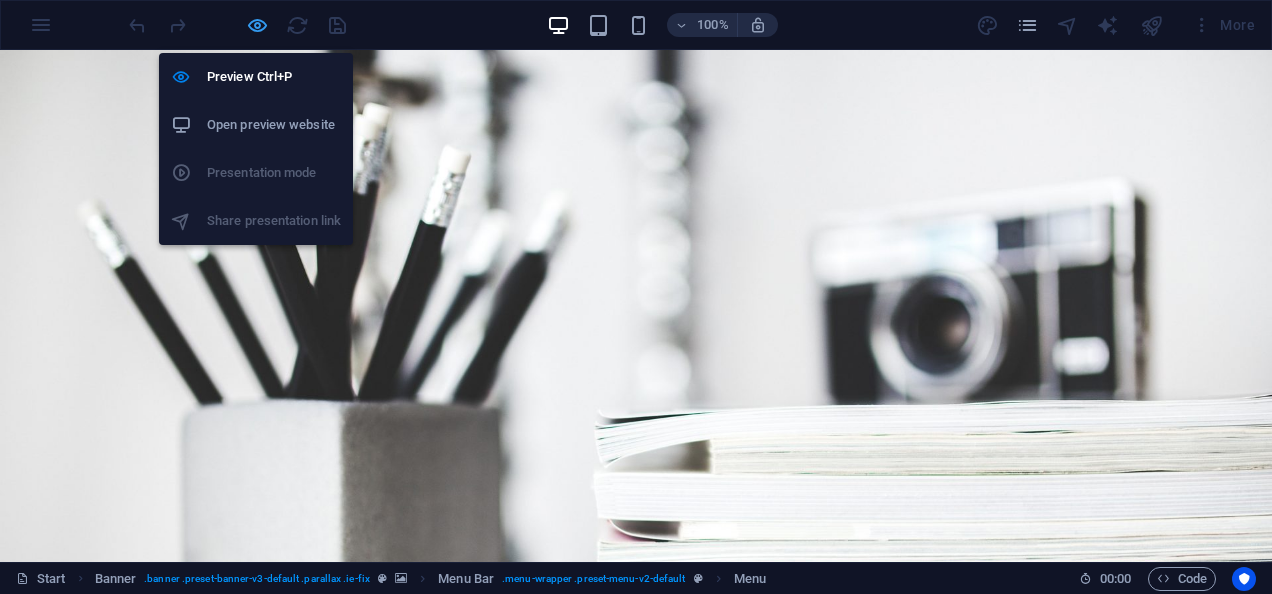 click at bounding box center (257, 25) 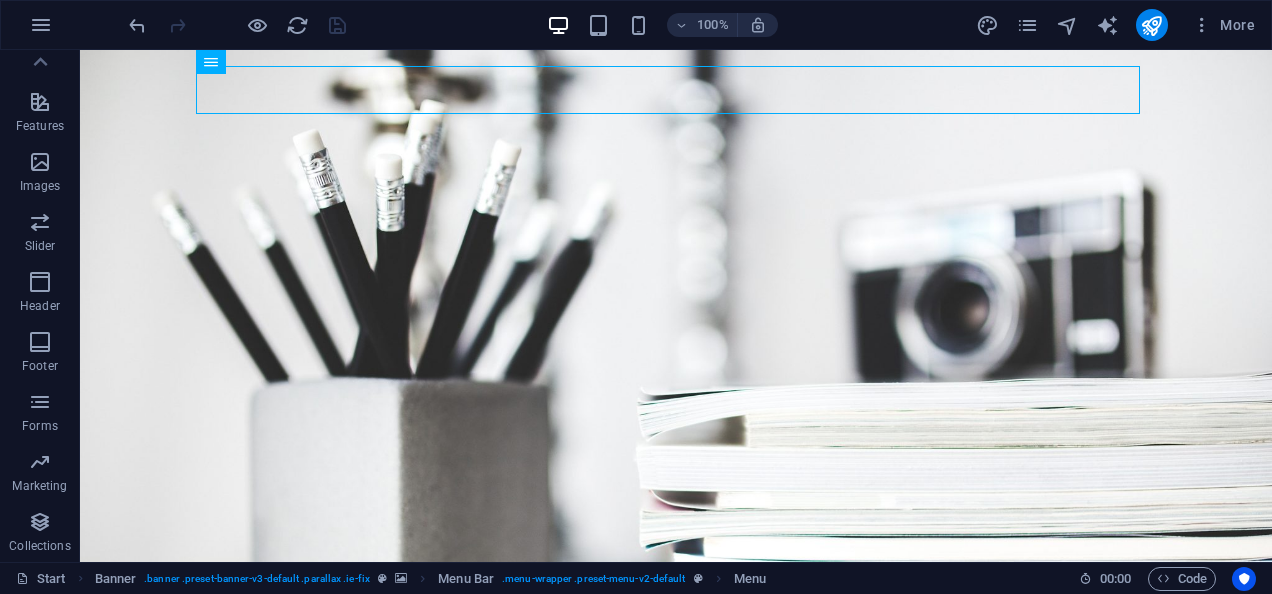 click at bounding box center (237, 25) 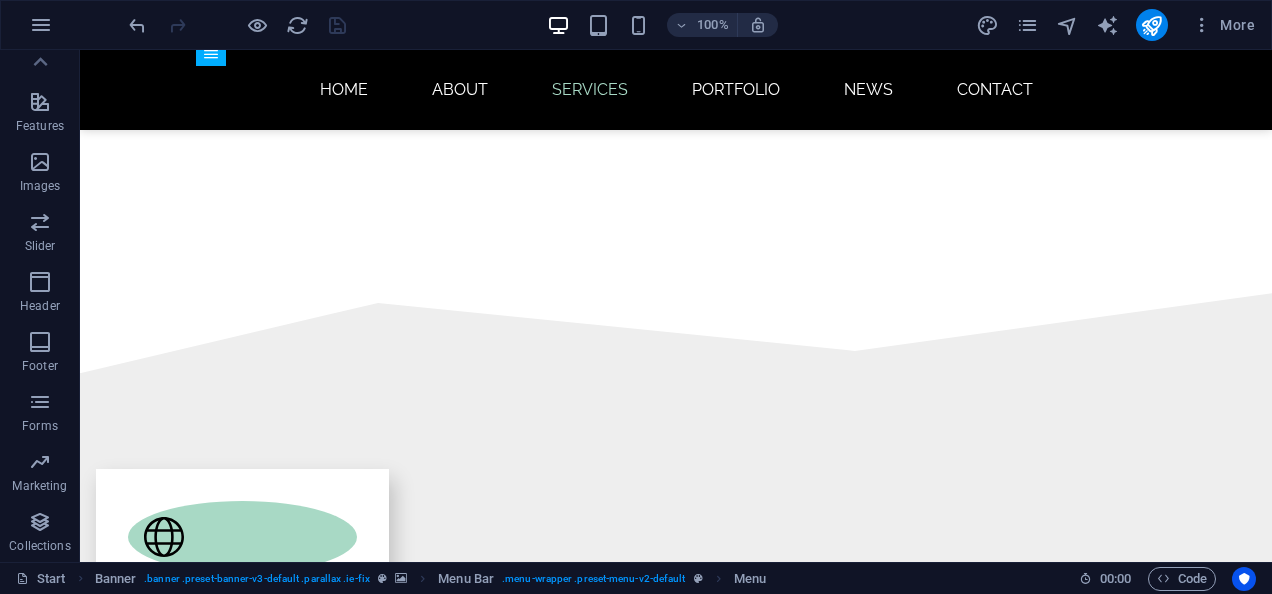 scroll, scrollTop: 2240, scrollLeft: 0, axis: vertical 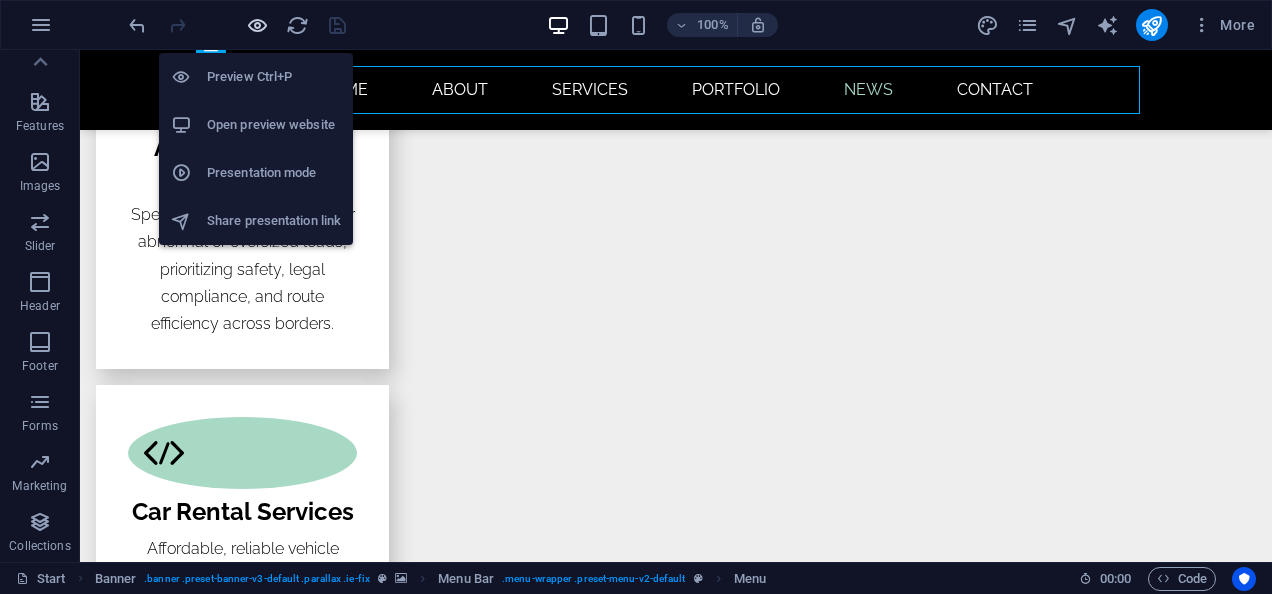 click at bounding box center (257, 25) 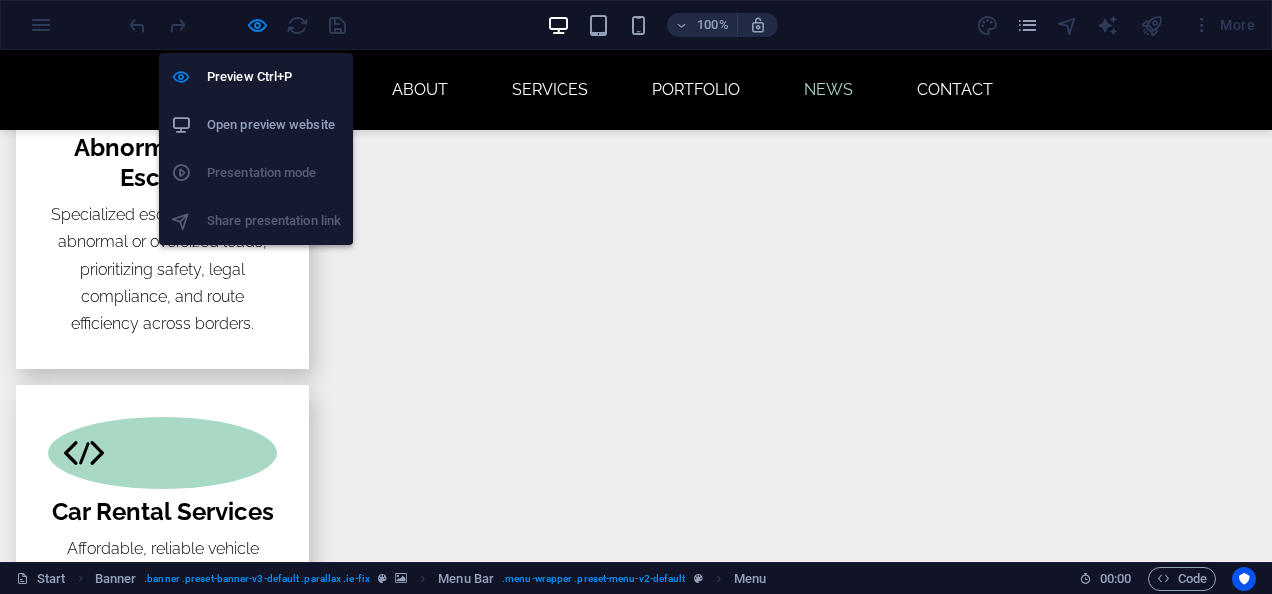 click on "Open preview website" at bounding box center (274, 125) 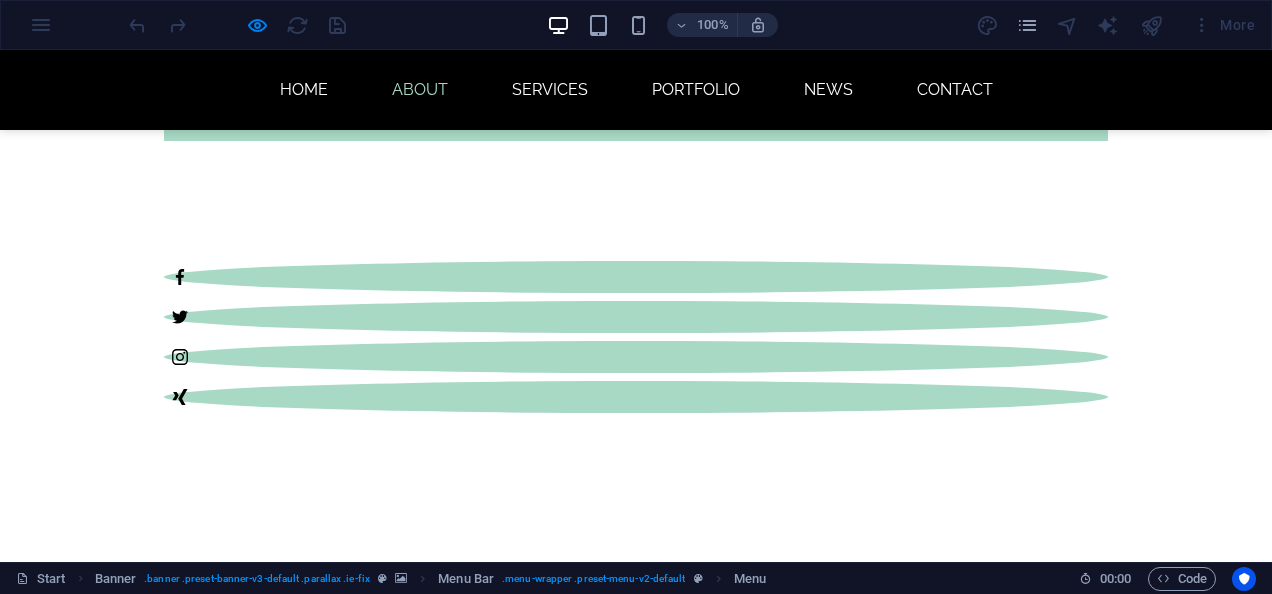 scroll, scrollTop: 0, scrollLeft: 0, axis: both 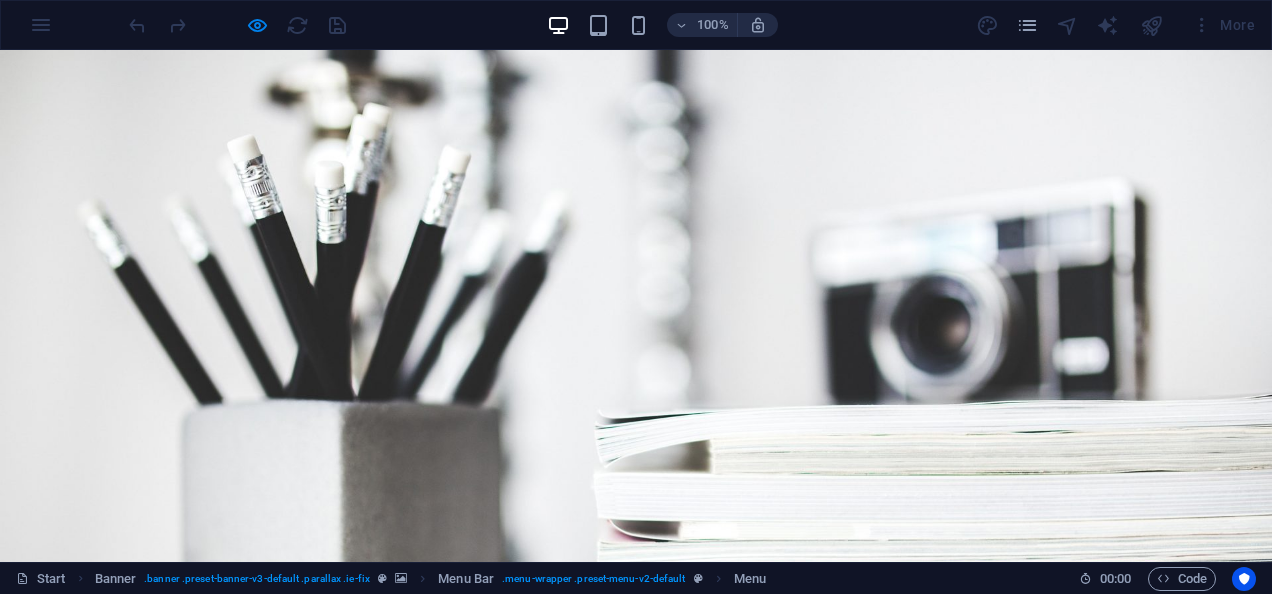 click at bounding box center [237, 25] 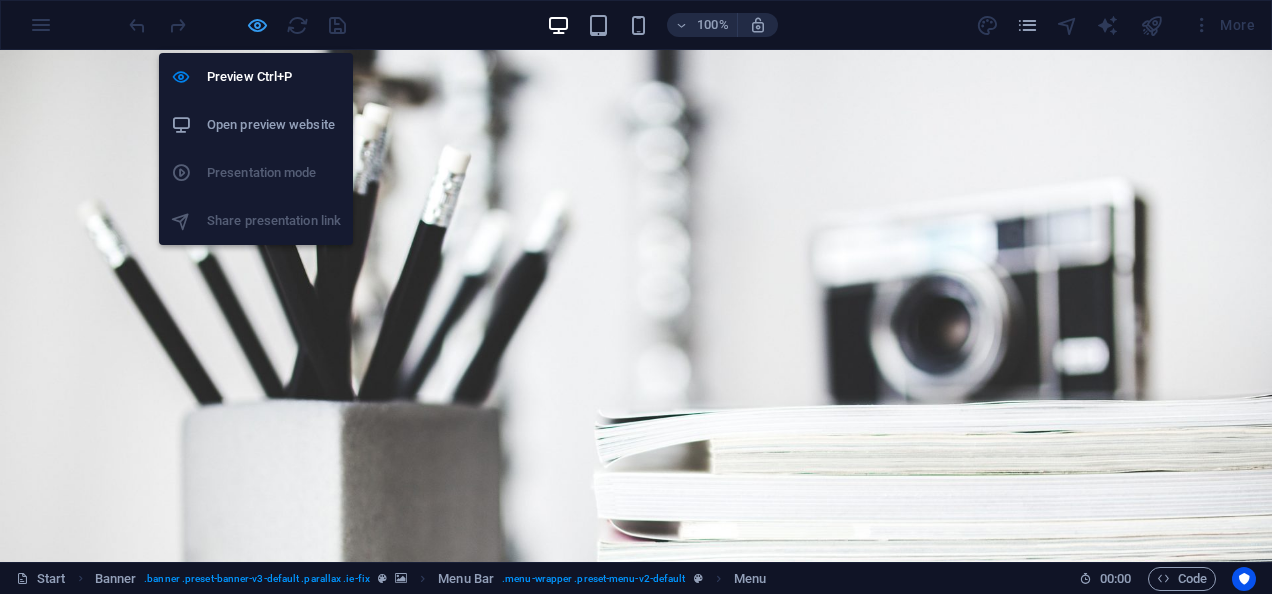 click at bounding box center [257, 25] 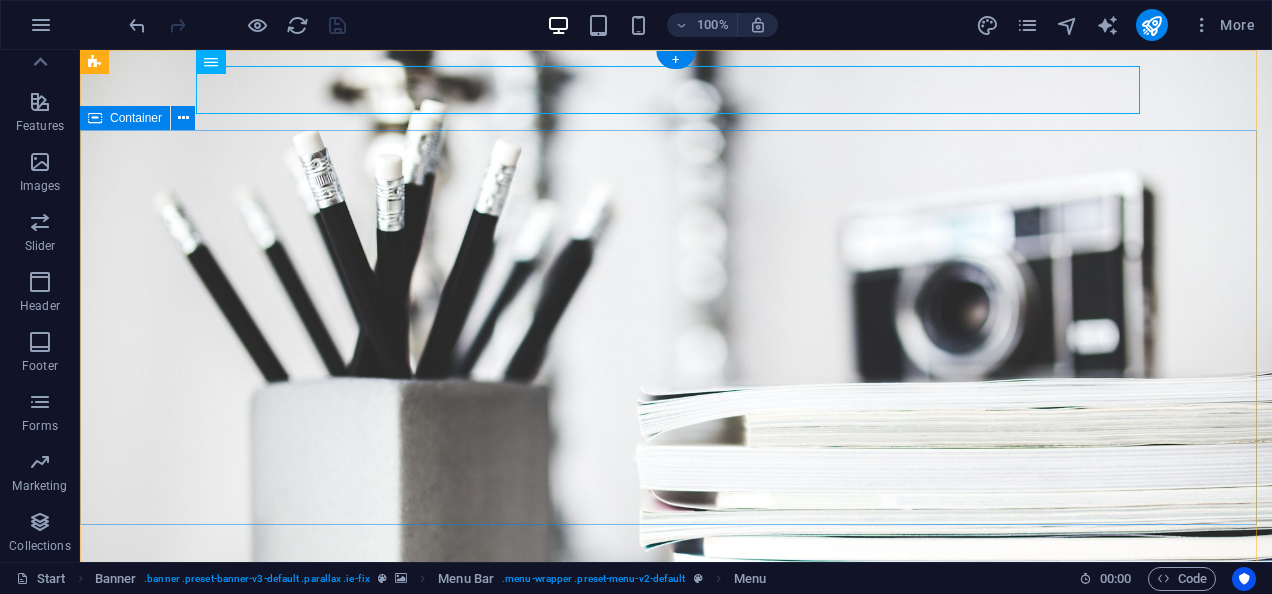 click on "Welcome to   BEITBRIDGE ABNORMAL abnormal beitbridge" at bounding box center (676, 910) 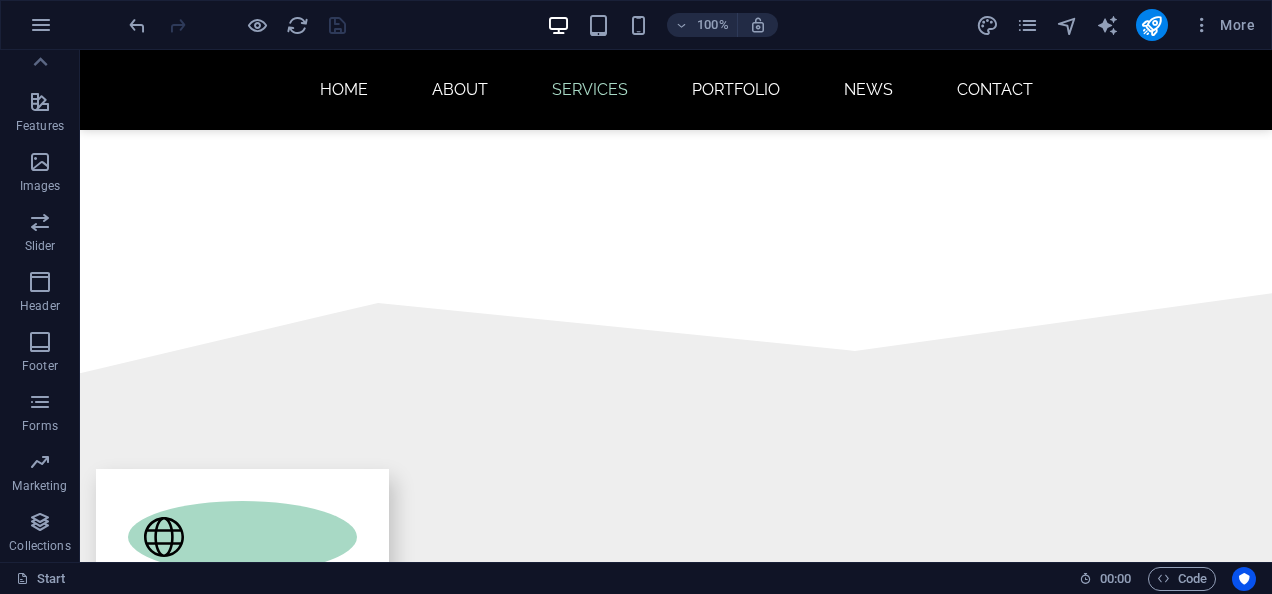 scroll, scrollTop: 2240, scrollLeft: 0, axis: vertical 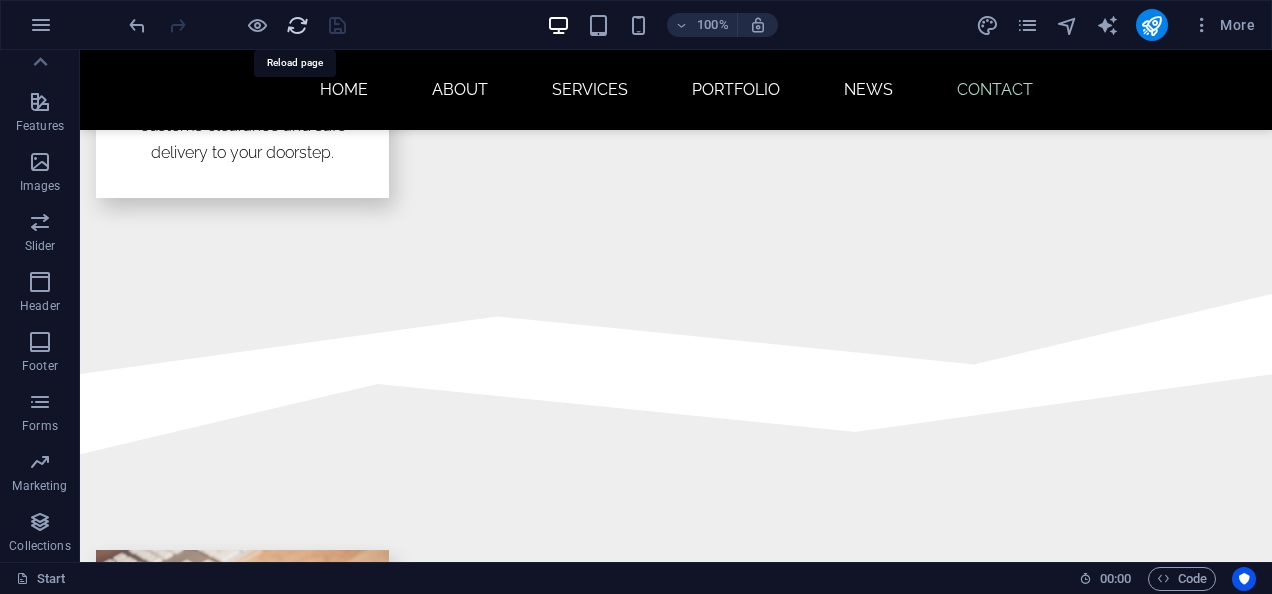 click at bounding box center [297, 25] 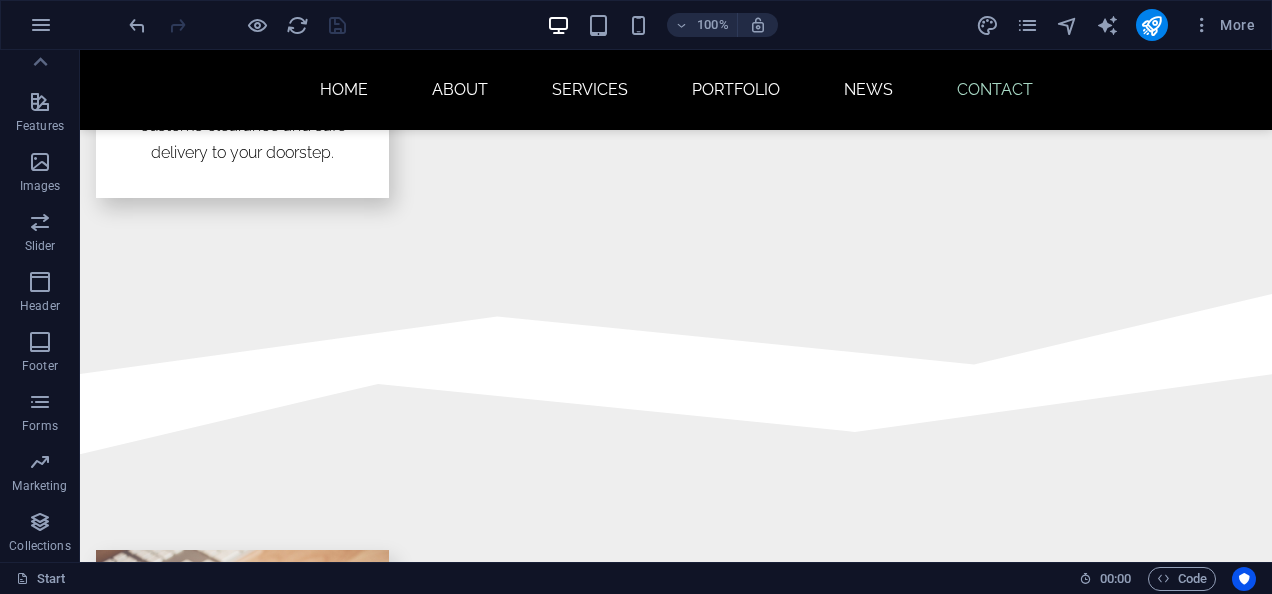 click on "100% More" at bounding box center (694, 25) 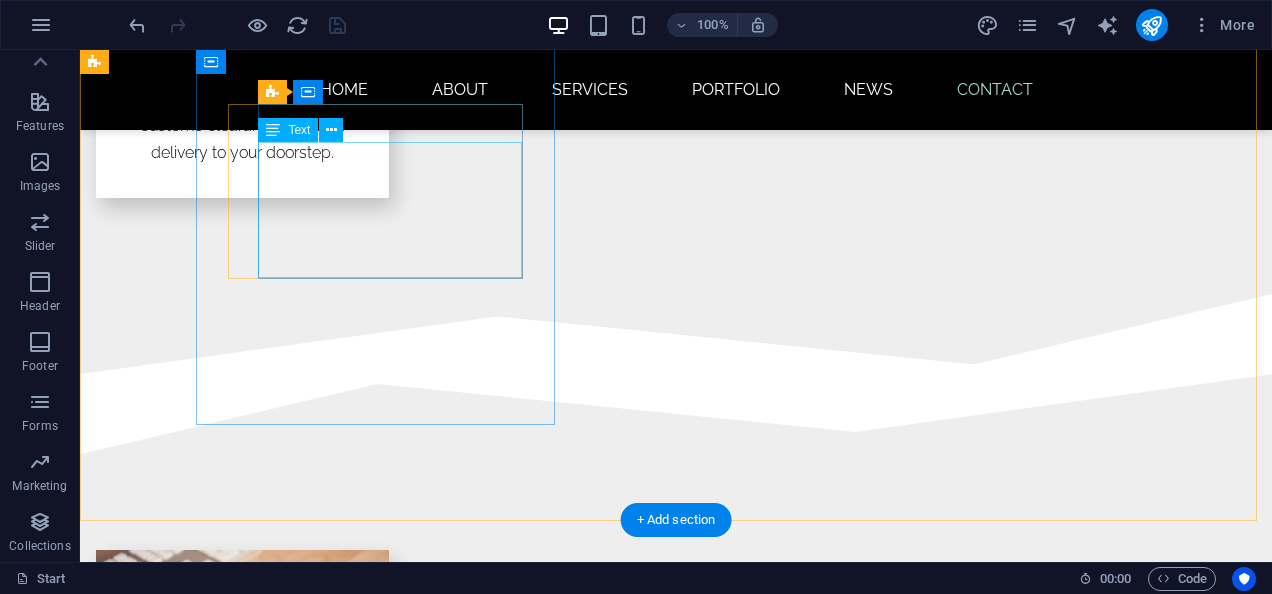 click on "mona@abnormalbeitbridge.co.zw +263784355573 tich@abnormalbeitbridge.co,zw +263776366501" at bounding box center [568, 2389] 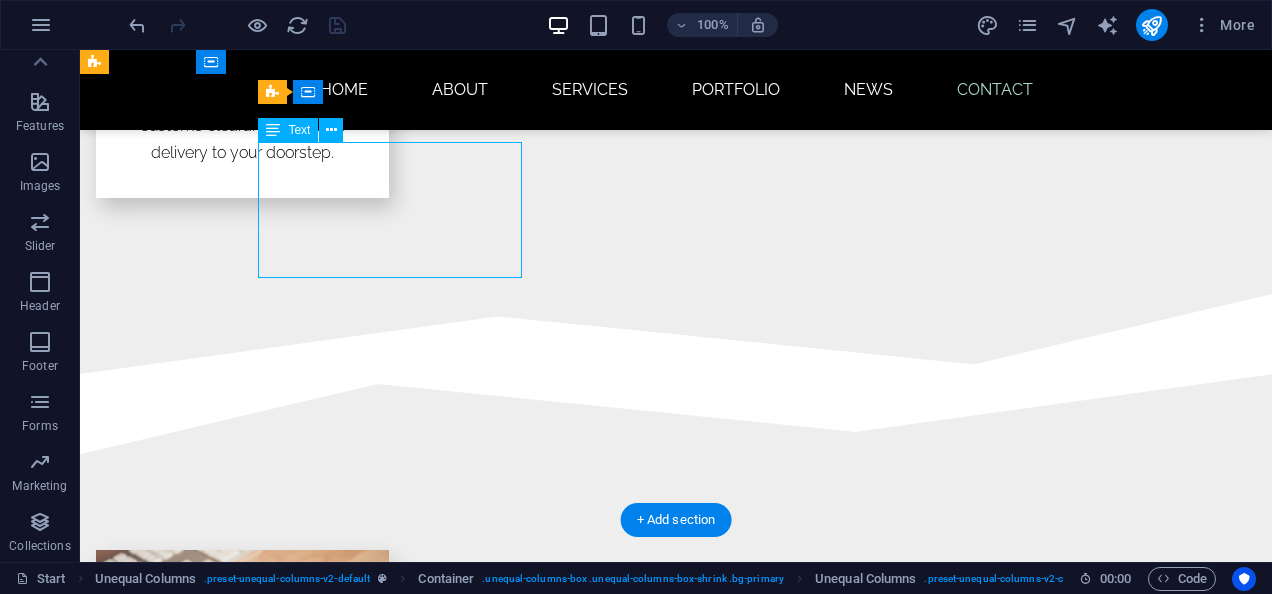 click on "mona@abnormalbeitbridge.co.zw +263784355573 tich@abnormalbeitbridge.co,zw +263776366501" at bounding box center (568, 2389) 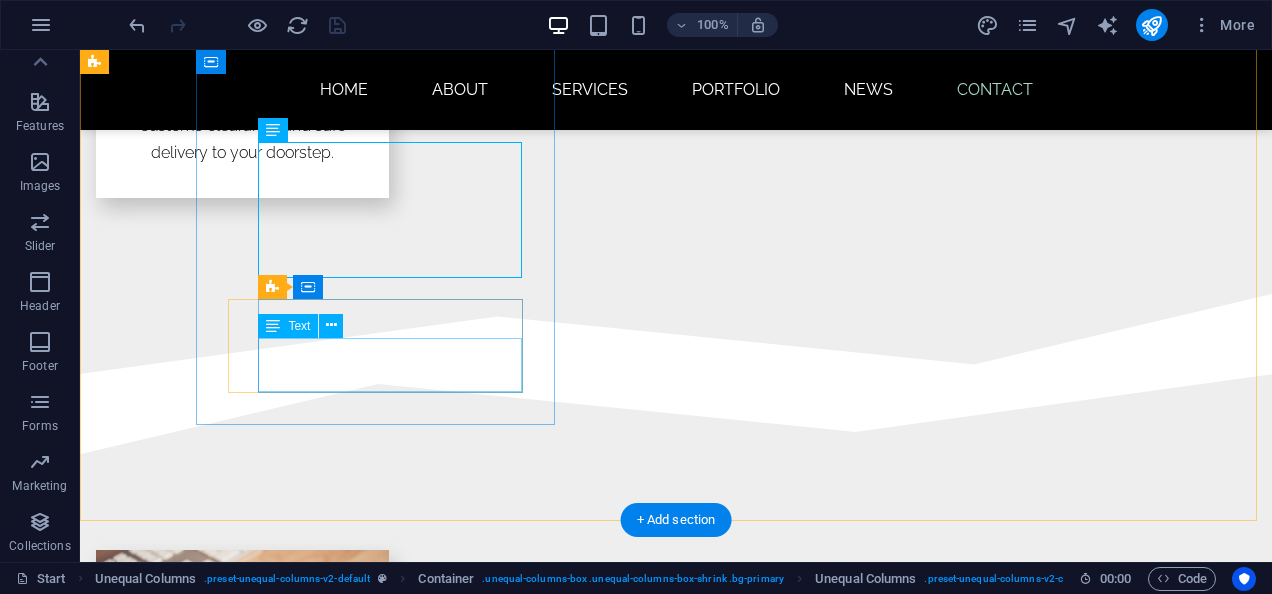 click on "[NUMBER] [PLACE]" at bounding box center (203, 2563) 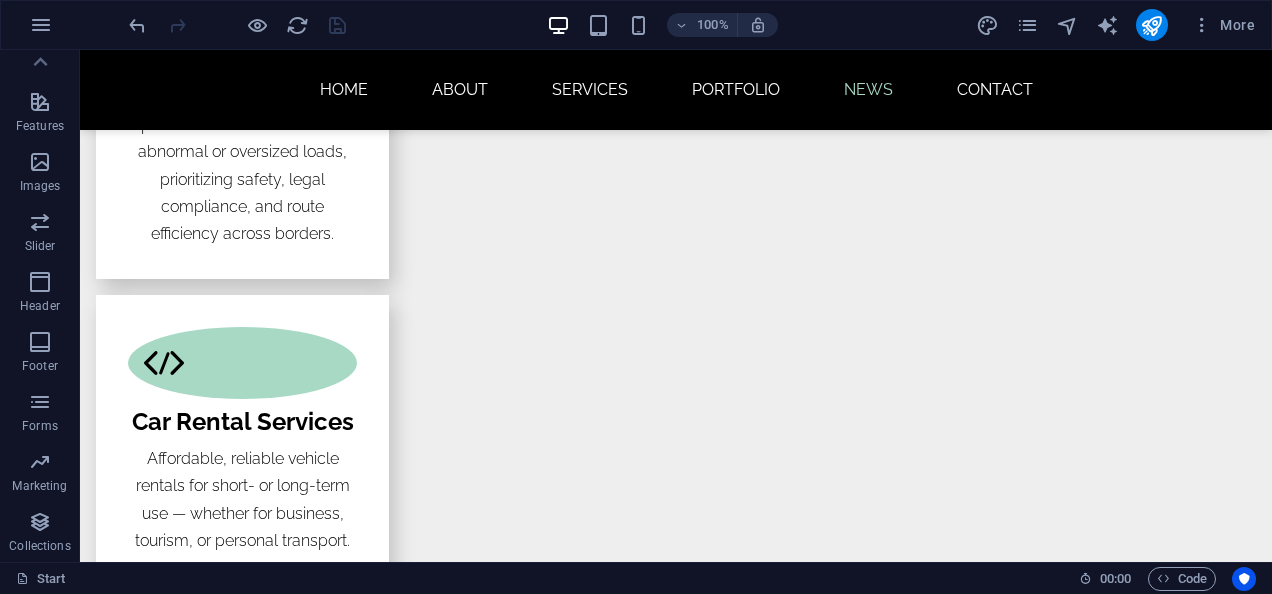 scroll, scrollTop: 2336, scrollLeft: 0, axis: vertical 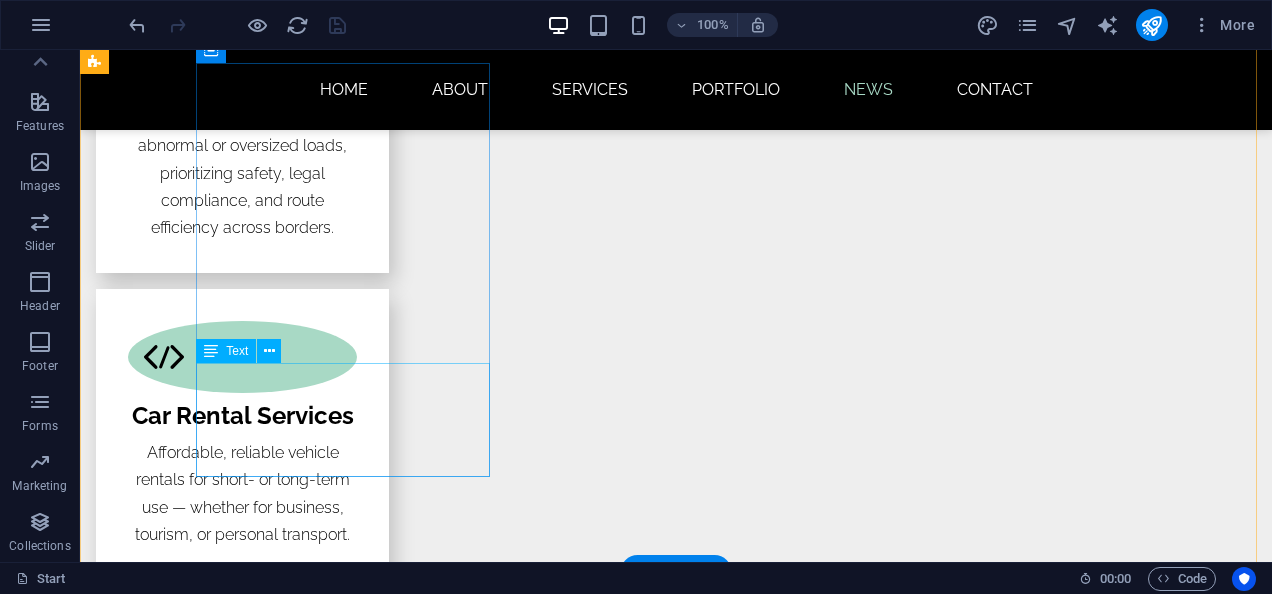 click on "Lorem ipsum dolor sit amet, consectetur adipisicing elit. Veritatis, dolorem!" at bounding box center [242, 1707] 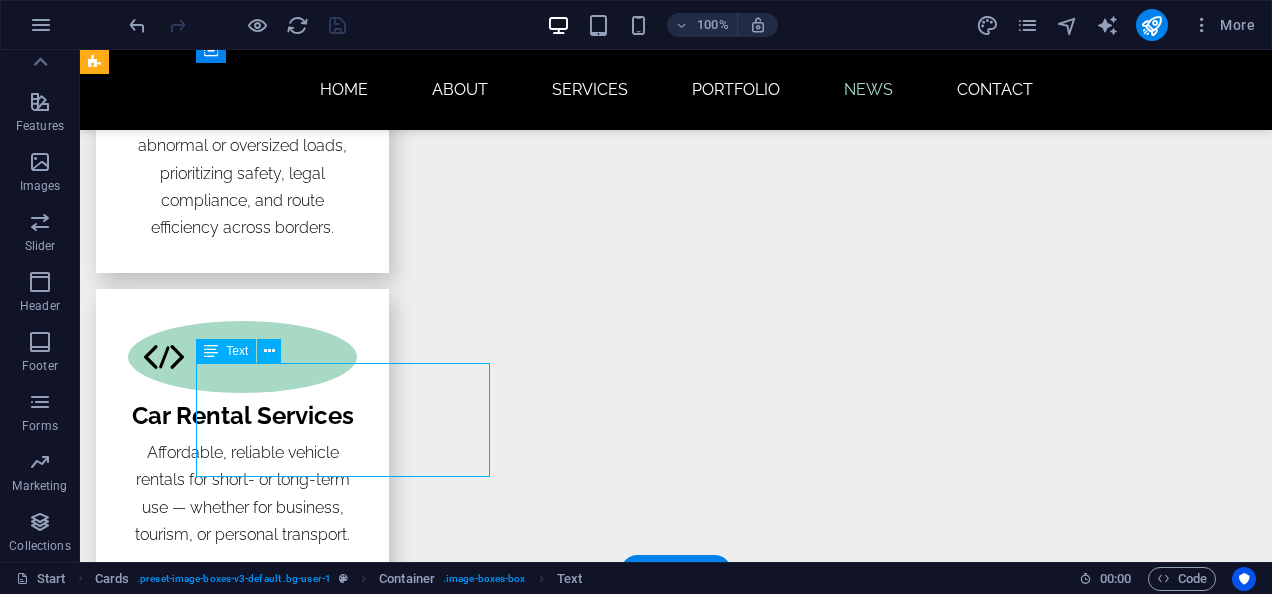 click on "Lorem ipsum dolor sit amet, consectetur adipisicing elit. Veritatis, dolorem!" at bounding box center (242, 1707) 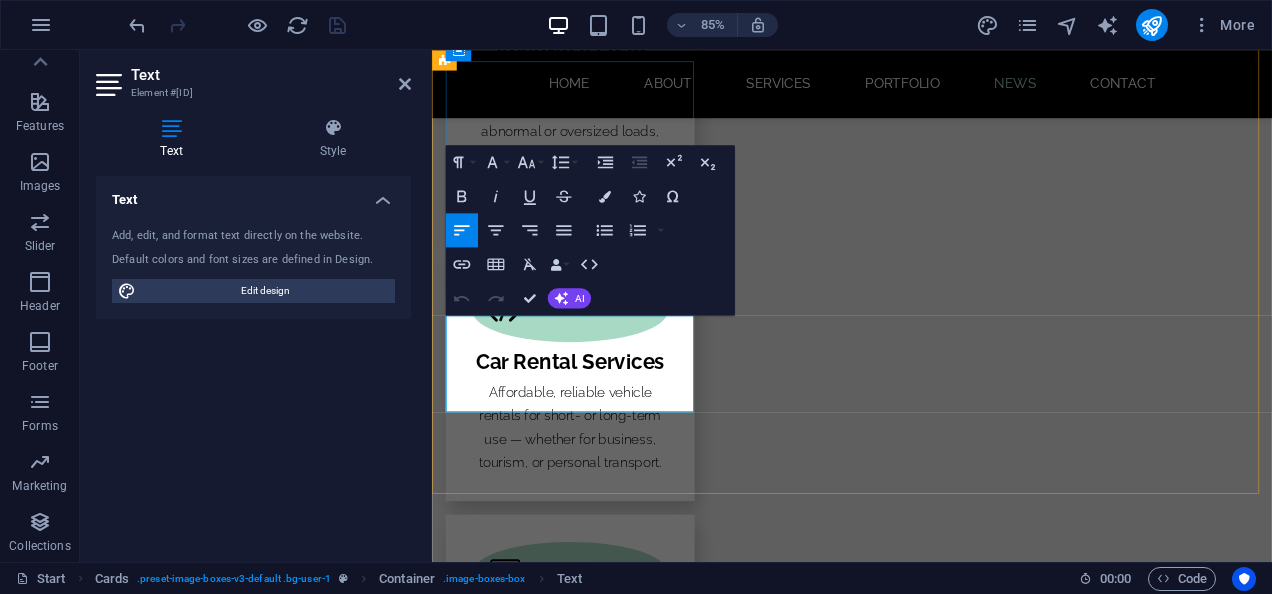drag, startPoint x: 610, startPoint y: 424, endPoint x: 470, endPoint y: 377, distance: 147.67871 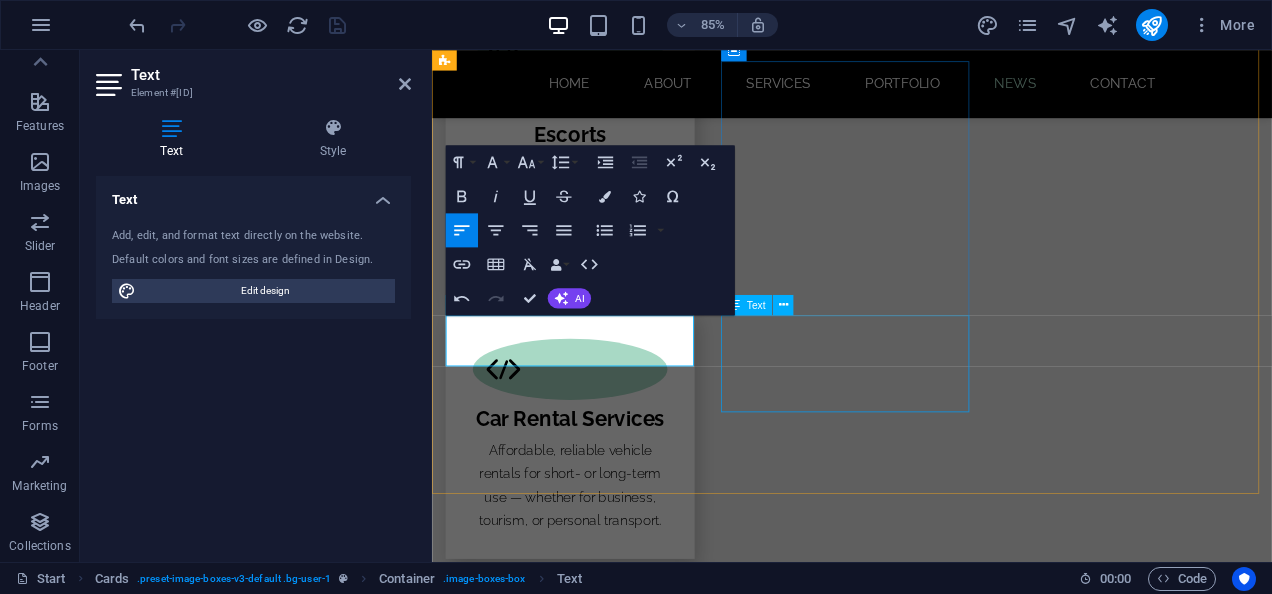 click on "Lorem ipsum dolor sit amet, consectetur adipisicing elit. Veritatis, dolorem!" at bounding box center [594, 2150] 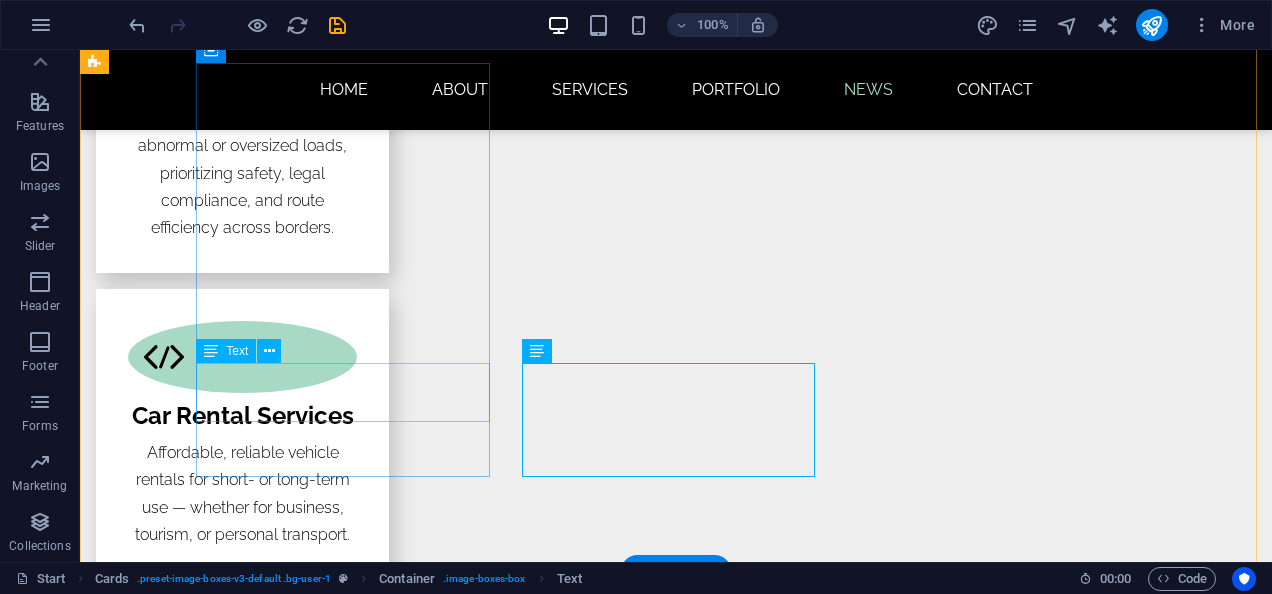 click on "Incoming" at bounding box center [242, 1679] 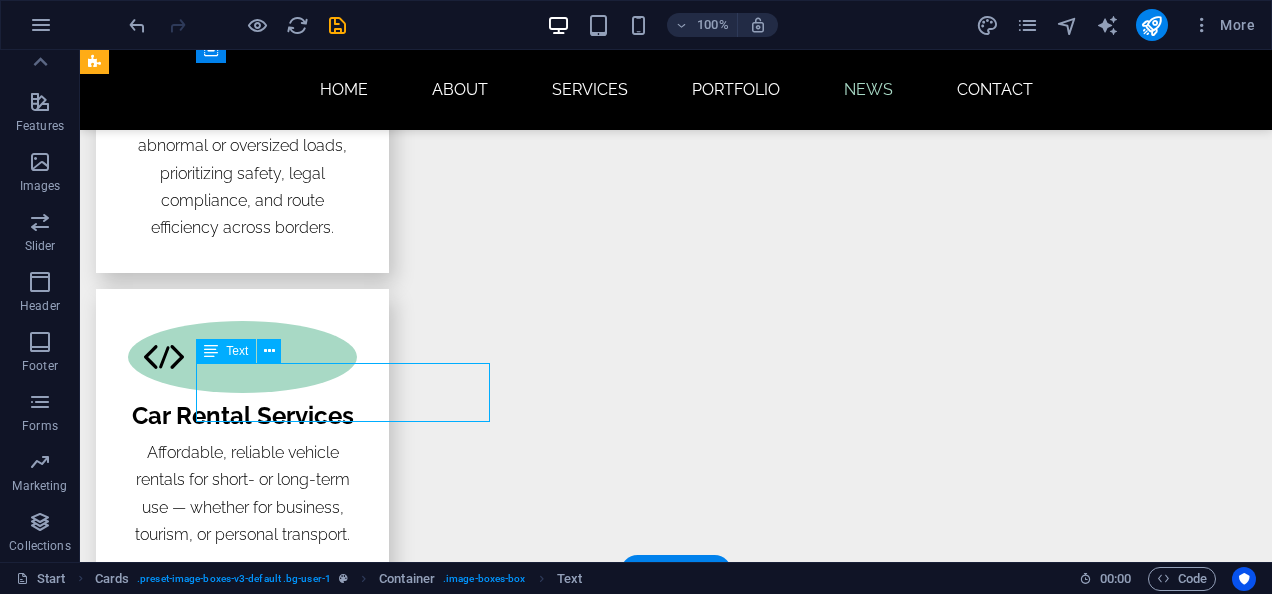 click on "Incoming" at bounding box center (242, 1679) 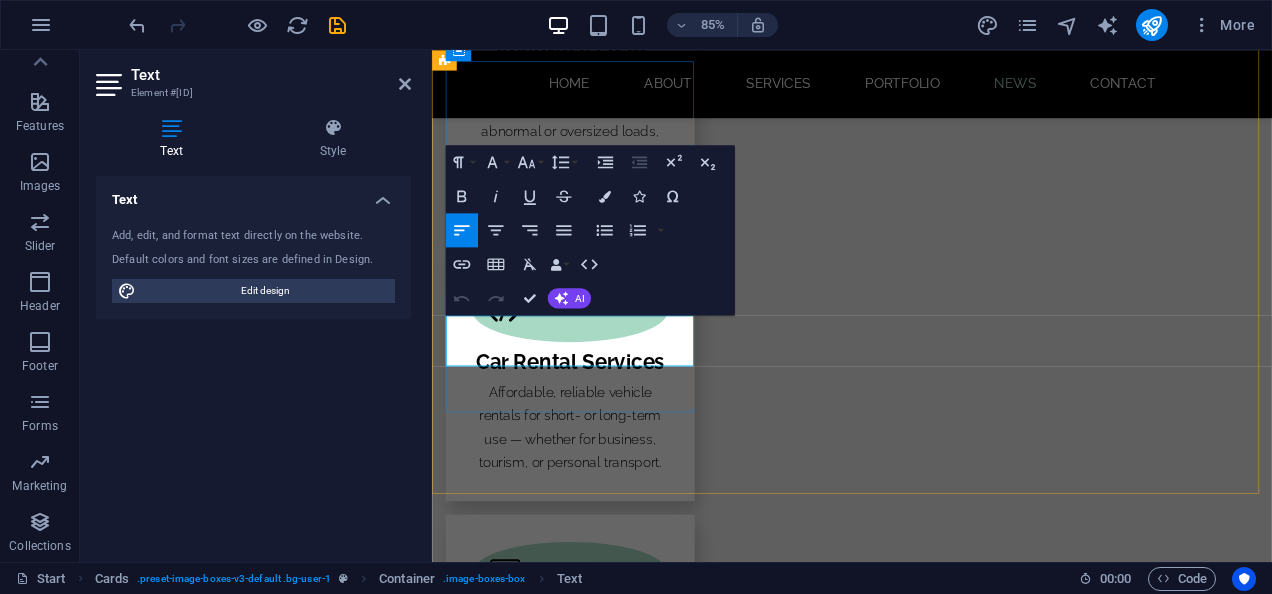 click on "Incoming" at bounding box center [594, 1663] 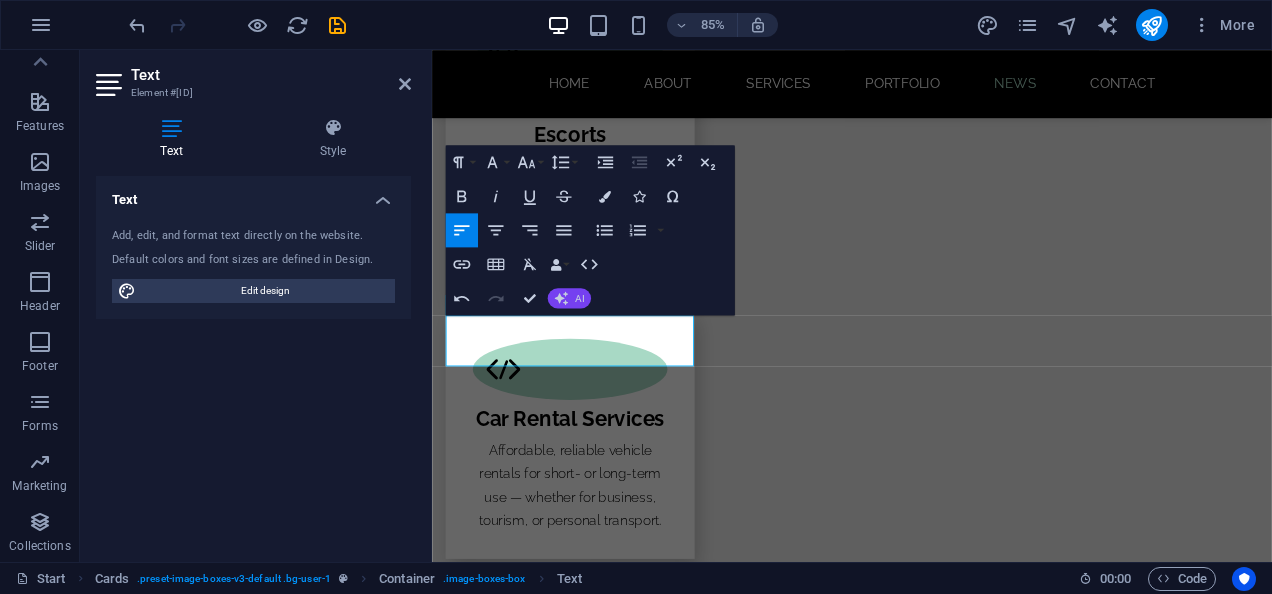 click on "AI" at bounding box center [569, 298] 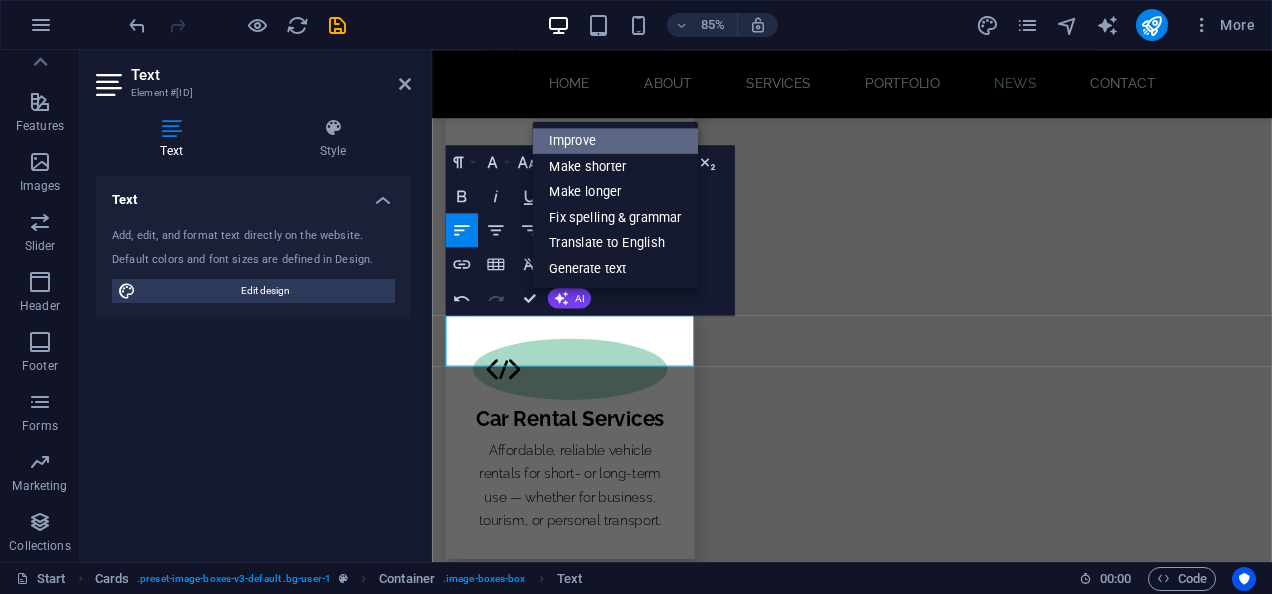 click on "Improve" at bounding box center [615, 142] 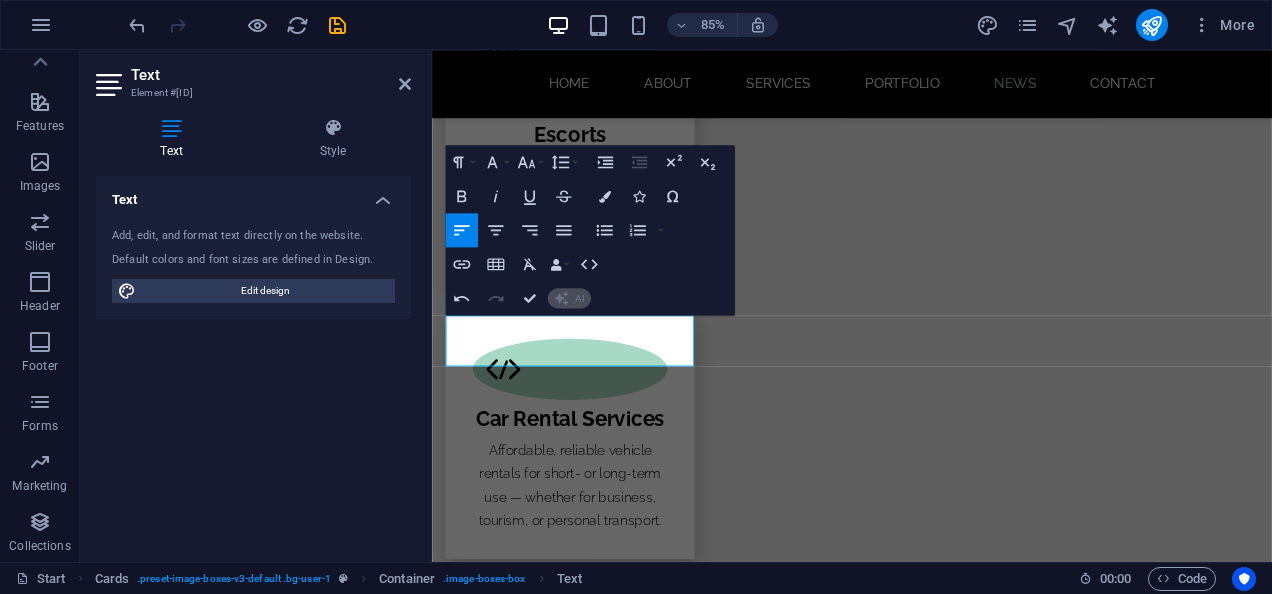 type 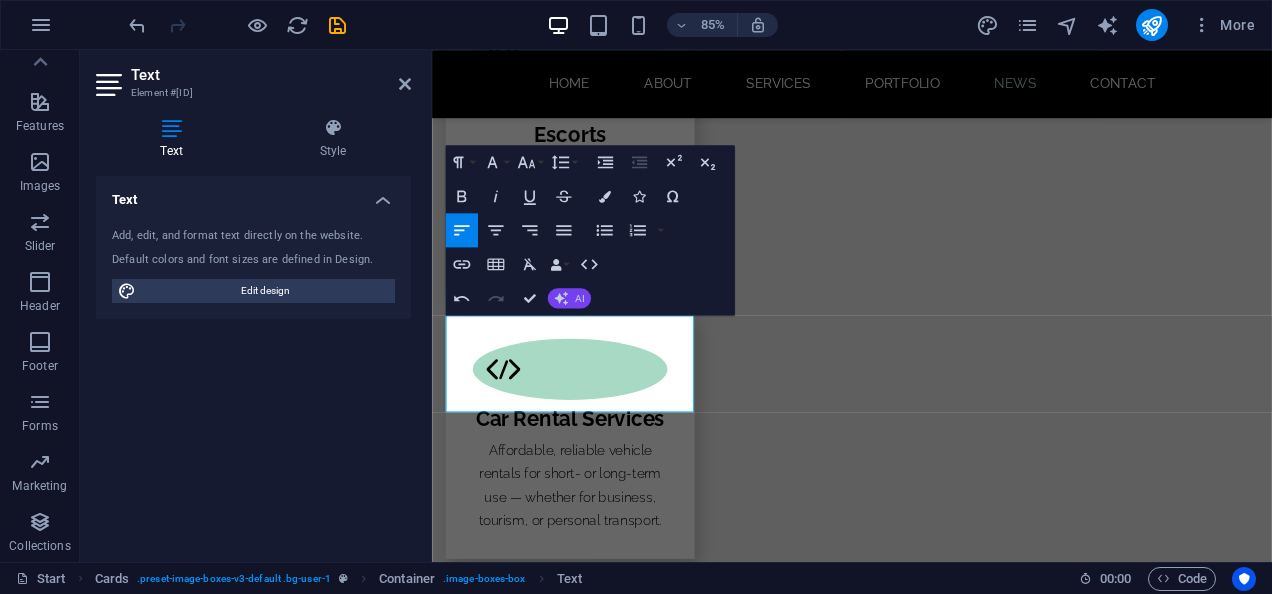 click 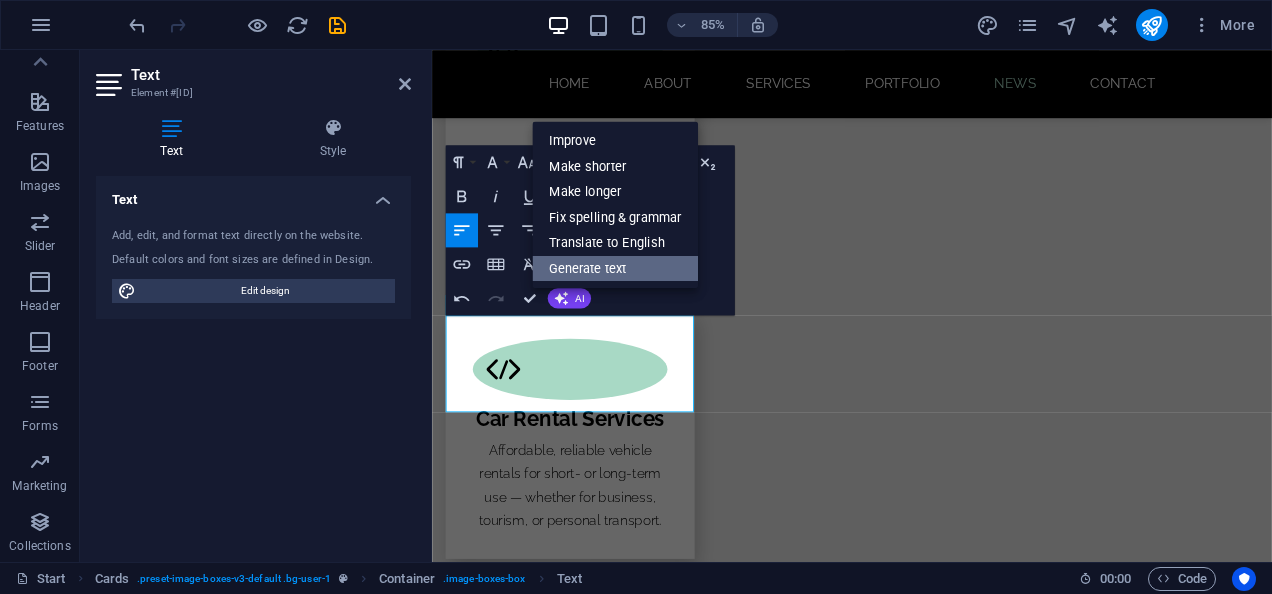click on "Generate text" at bounding box center (615, 269) 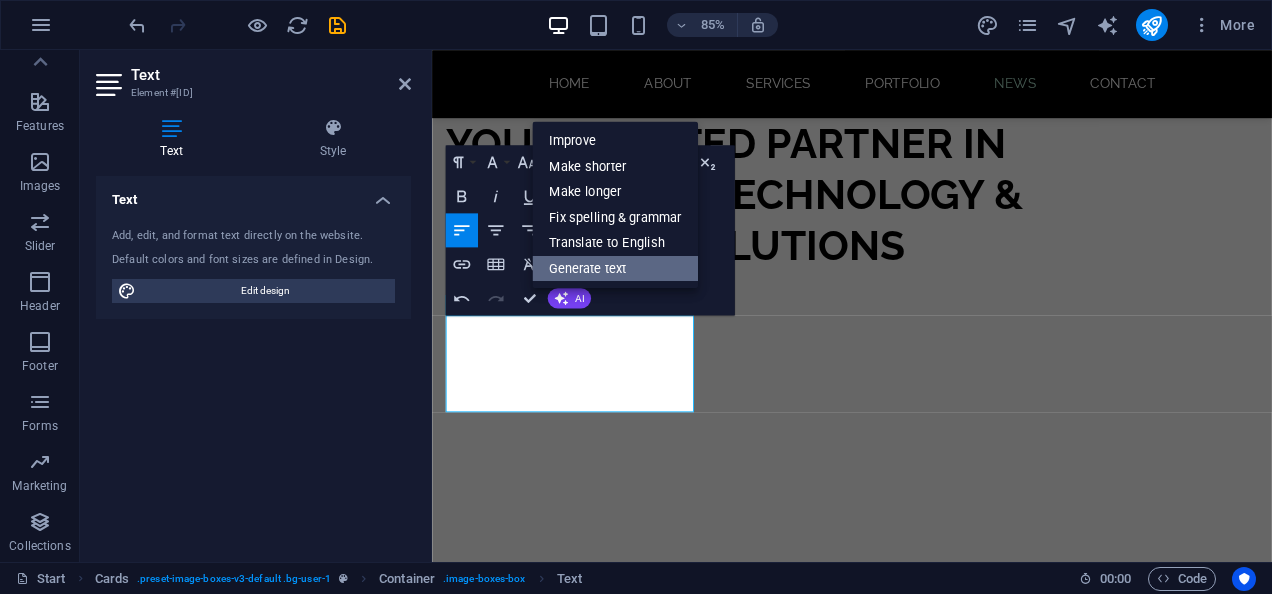 scroll, scrollTop: 3098, scrollLeft: 0, axis: vertical 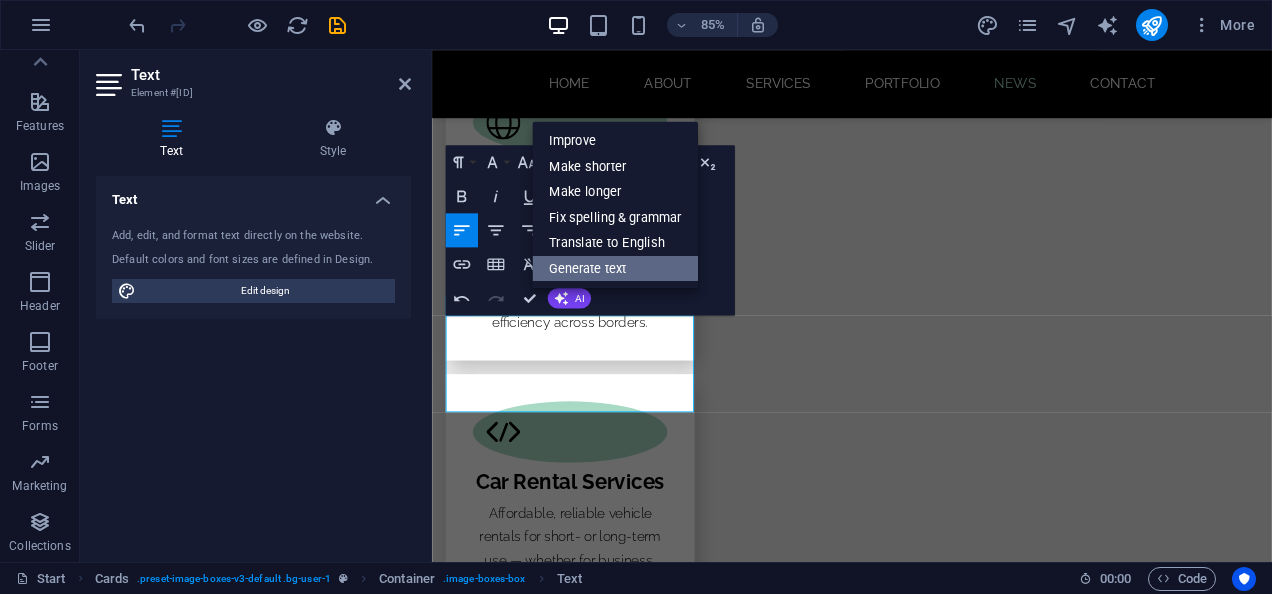 select on "English" 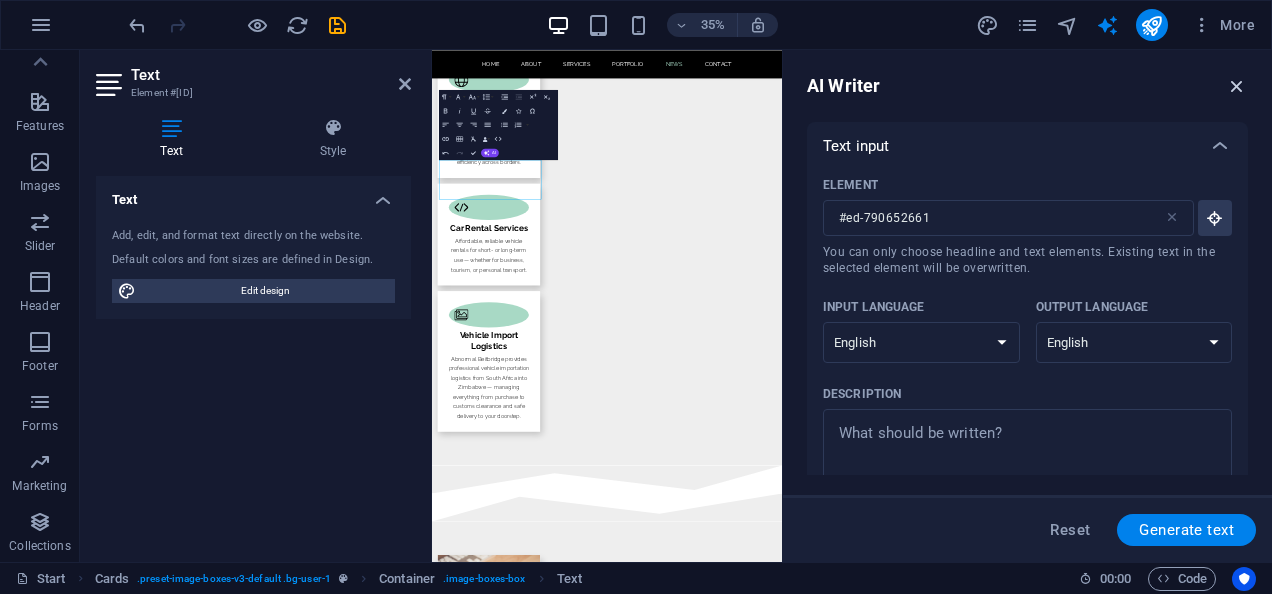 click at bounding box center [1237, 86] 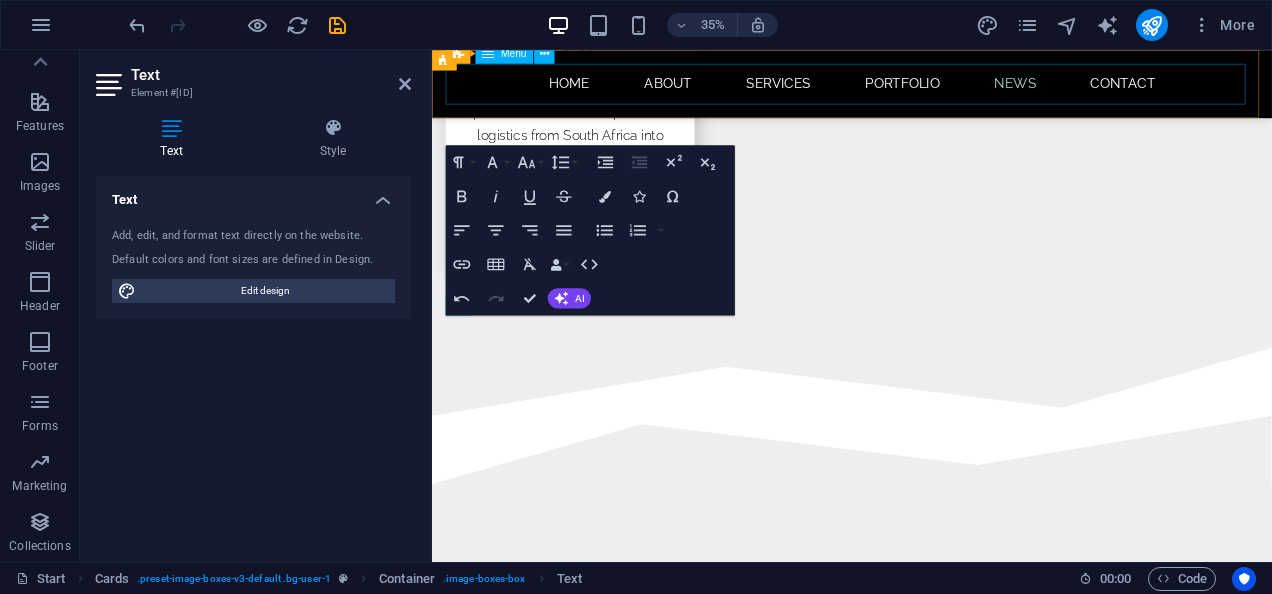 scroll, scrollTop: 2337, scrollLeft: 0, axis: vertical 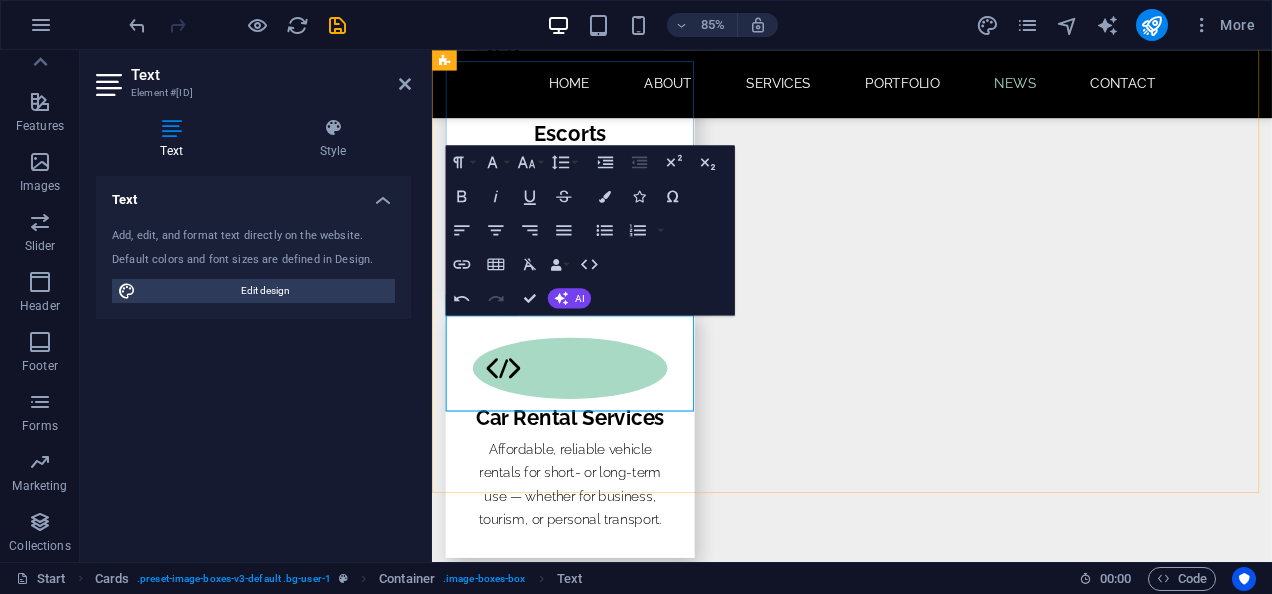 click on "Of course! Please provide the text you would like me to improve." at bounding box center (594, 1758) 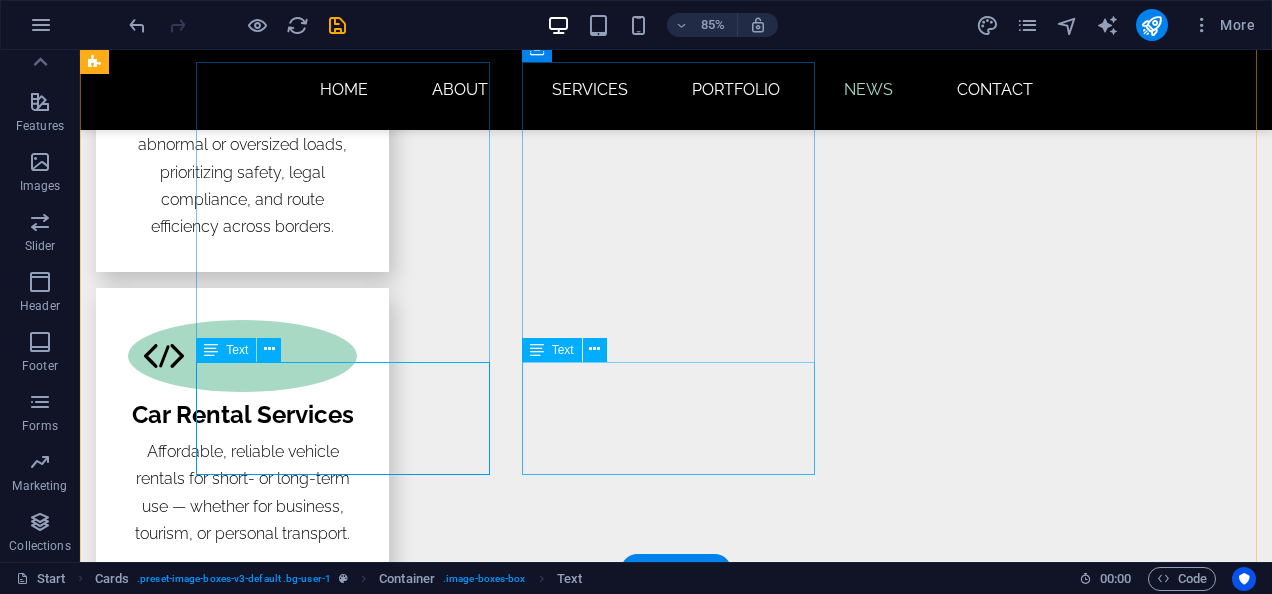 scroll, scrollTop: 2338, scrollLeft: 0, axis: vertical 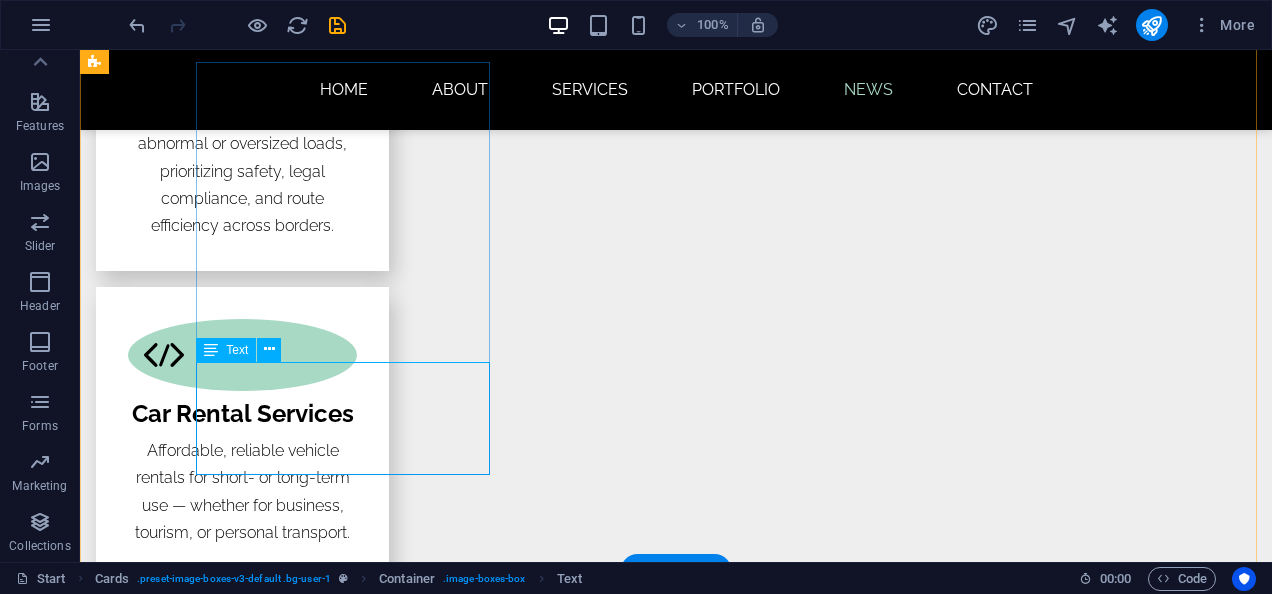 click on "Of course! Please provide the text you would like me to improve." at bounding box center (242, 1705) 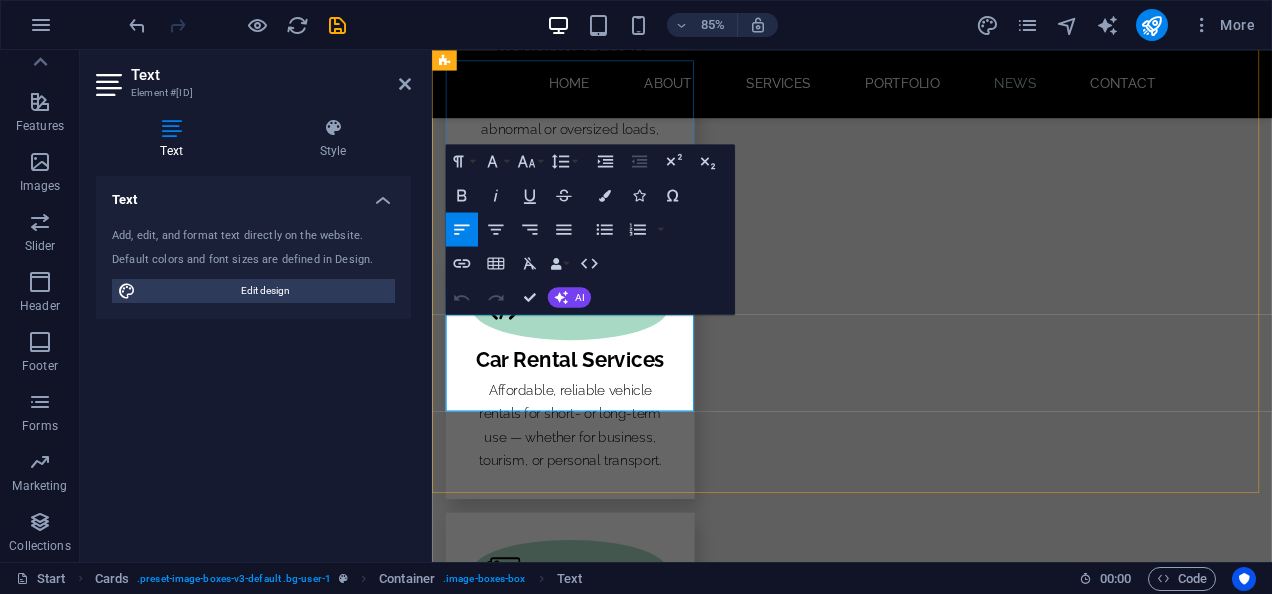 drag, startPoint x: 578, startPoint y: 424, endPoint x: 472, endPoint y: 383, distance: 113.65298 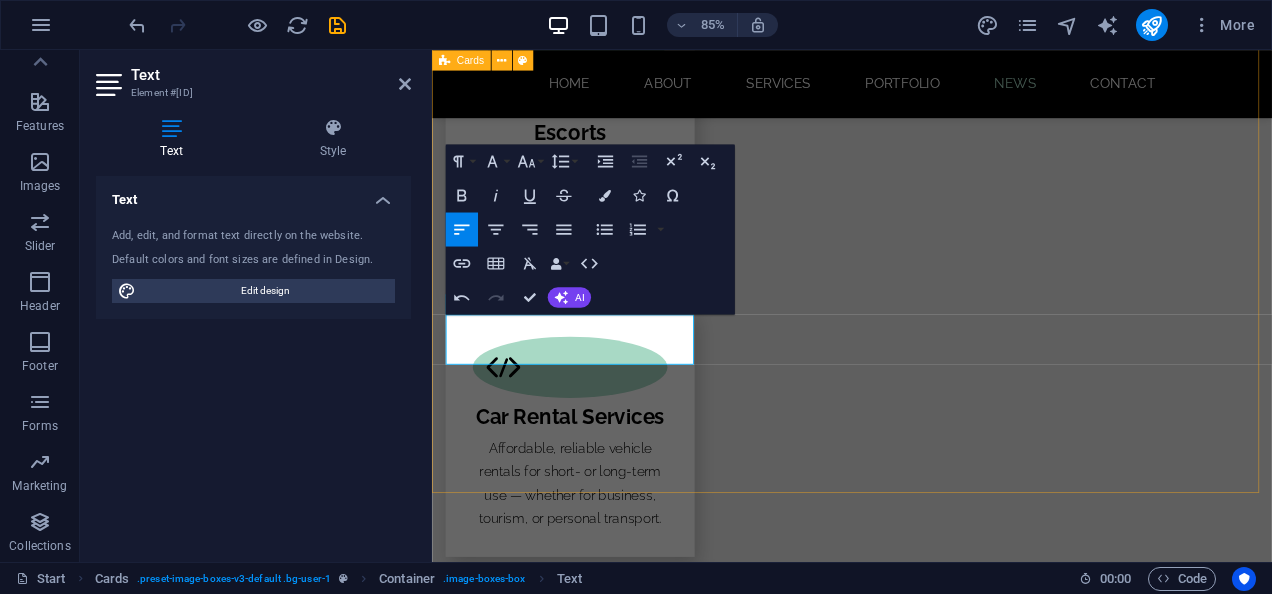 click on "12 October 2021 Design Award 07 October 2021 Local Meetup Lorem ipsum dolor sit amet, consectetur adipisicing elit. Veritatis, dolorem! 01 October 2021 Business Talk Lorem ipsum dolor sit amet, consectetur adipisicing elit. Veritatis, dolorem!" at bounding box center [926, 2025] 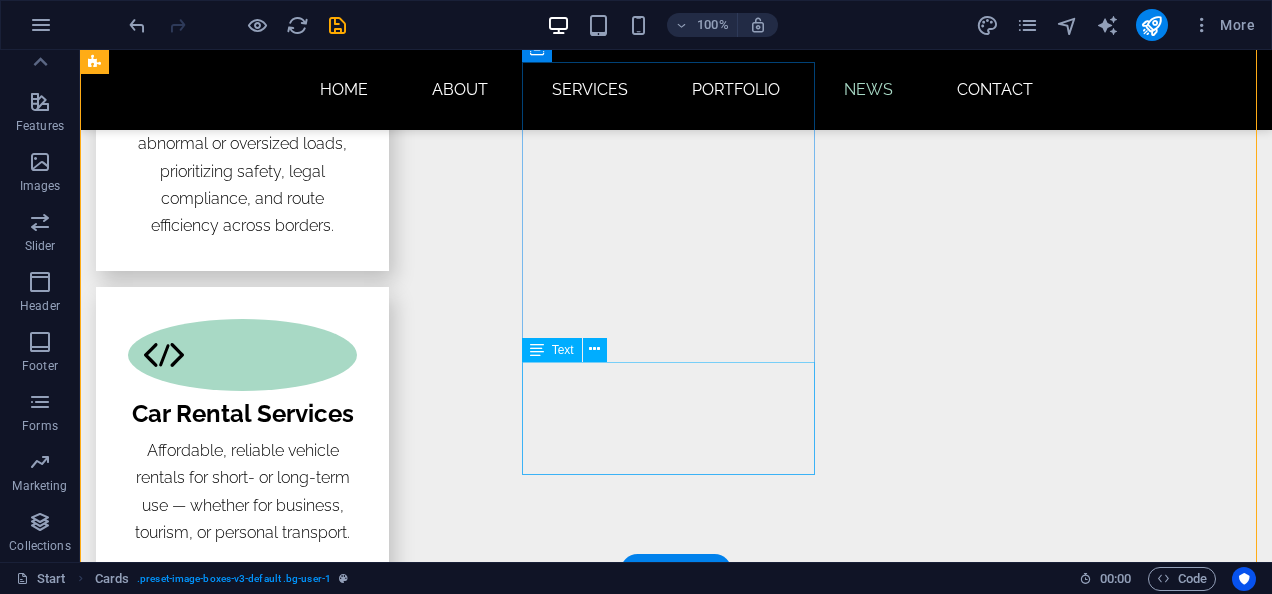 click on "Lorem ipsum dolor sit amet, consectetur adipisicing elit. Veritatis, dolorem!" at bounding box center (242, 2053) 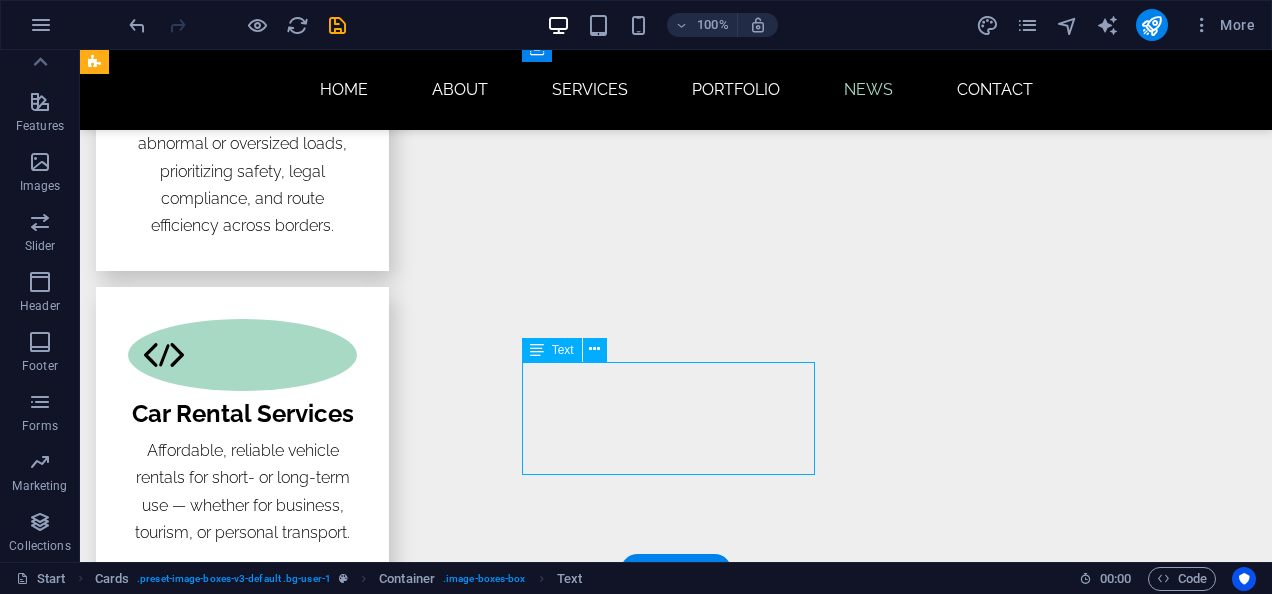 click on "Lorem ipsum dolor sit amet, consectetur adipisicing elit. Veritatis, dolorem!" at bounding box center [242, 2053] 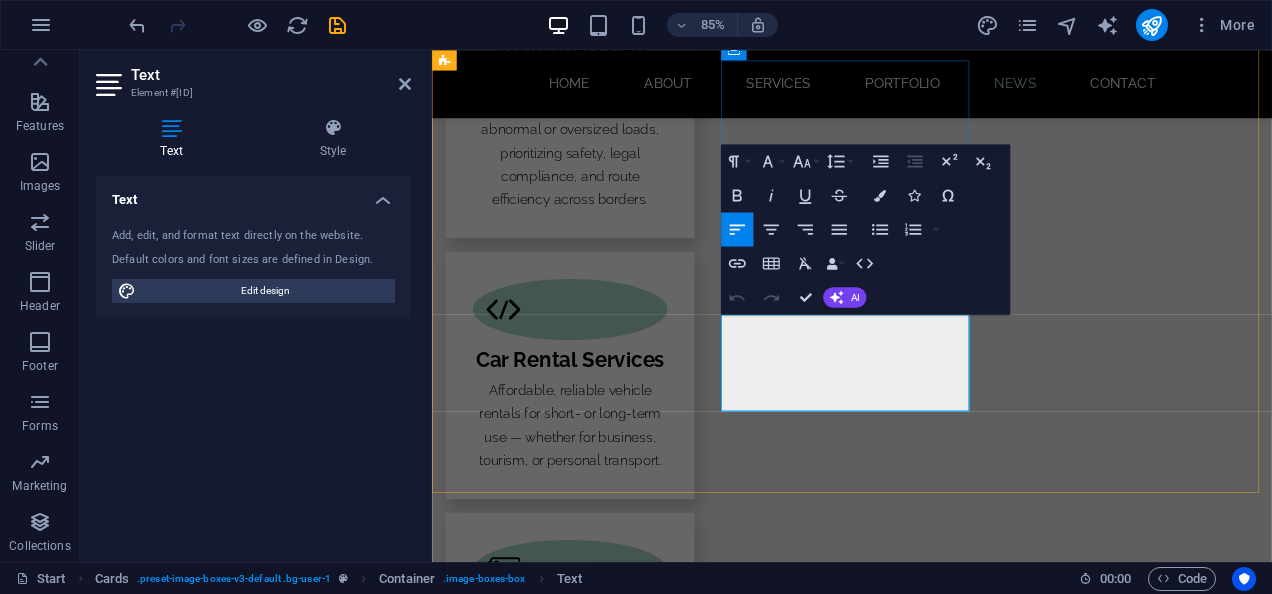 drag, startPoint x: 956, startPoint y: 433, endPoint x: 789, endPoint y: 379, distance: 175.51353 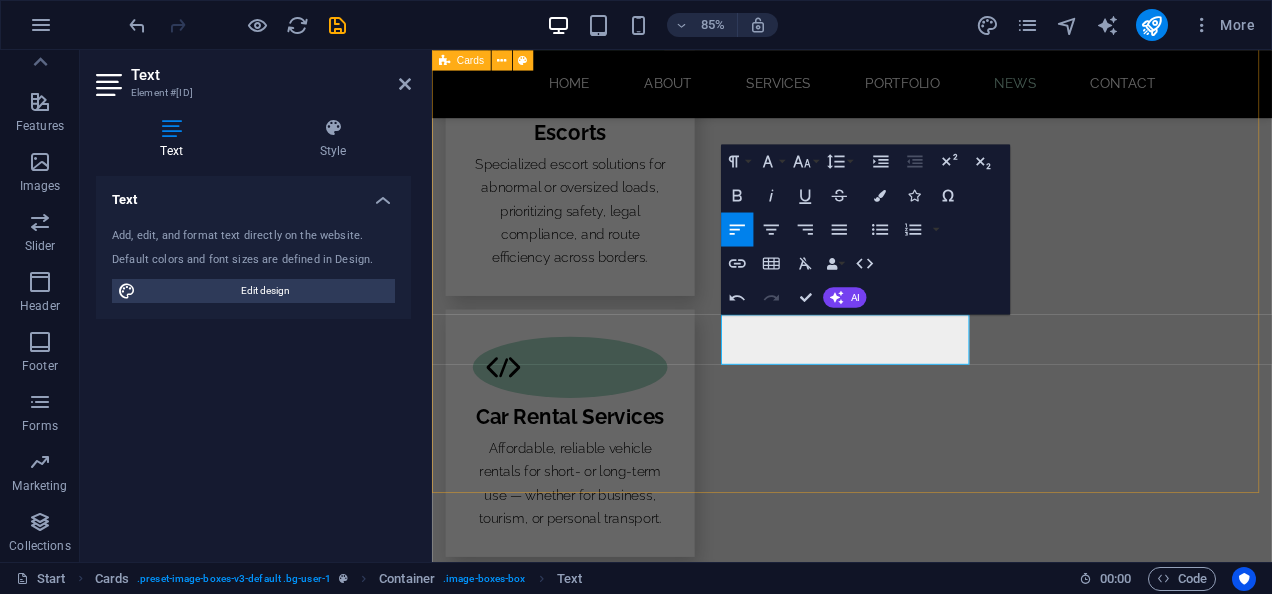 click on "12 October 2021 Design Award 07 October 2021 Local Meetup 01 October 2021 Business Talk Lorem ipsum dolor sit amet, consectetur adipisicing elit. Veritatis, dolorem!" at bounding box center (926, 1984) 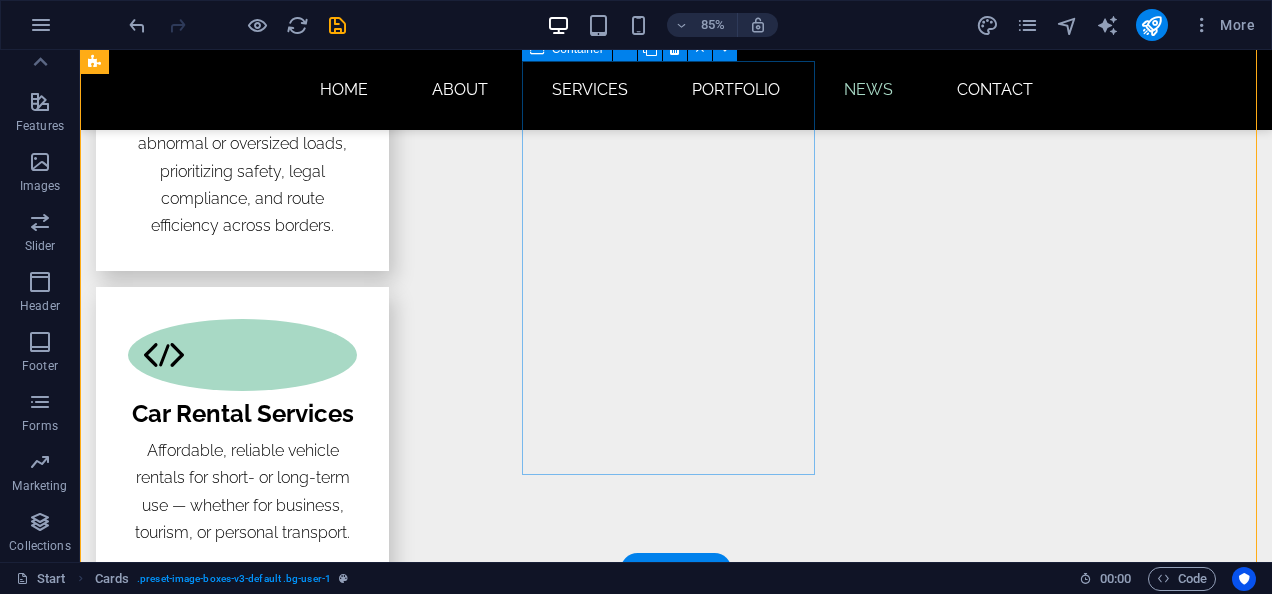 scroll, scrollTop: 2338, scrollLeft: 0, axis: vertical 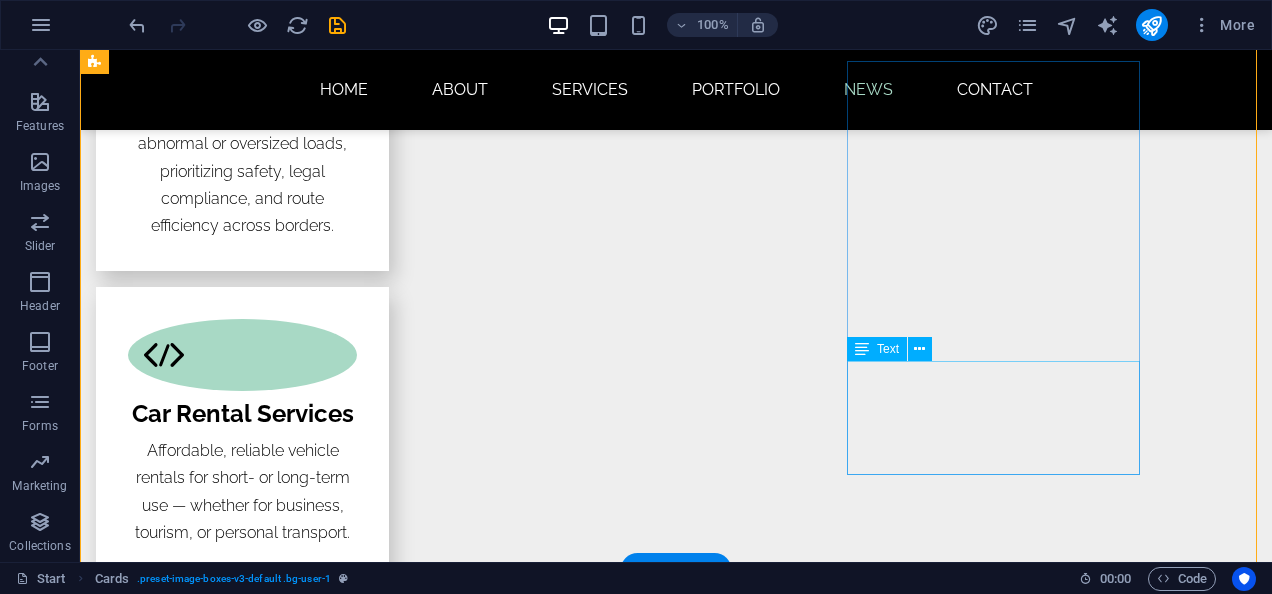 click on "Lorem ipsum dolor sit amet, consectetur adipisicing elit. Veritatis, dolorem!" at bounding box center [242, 2401] 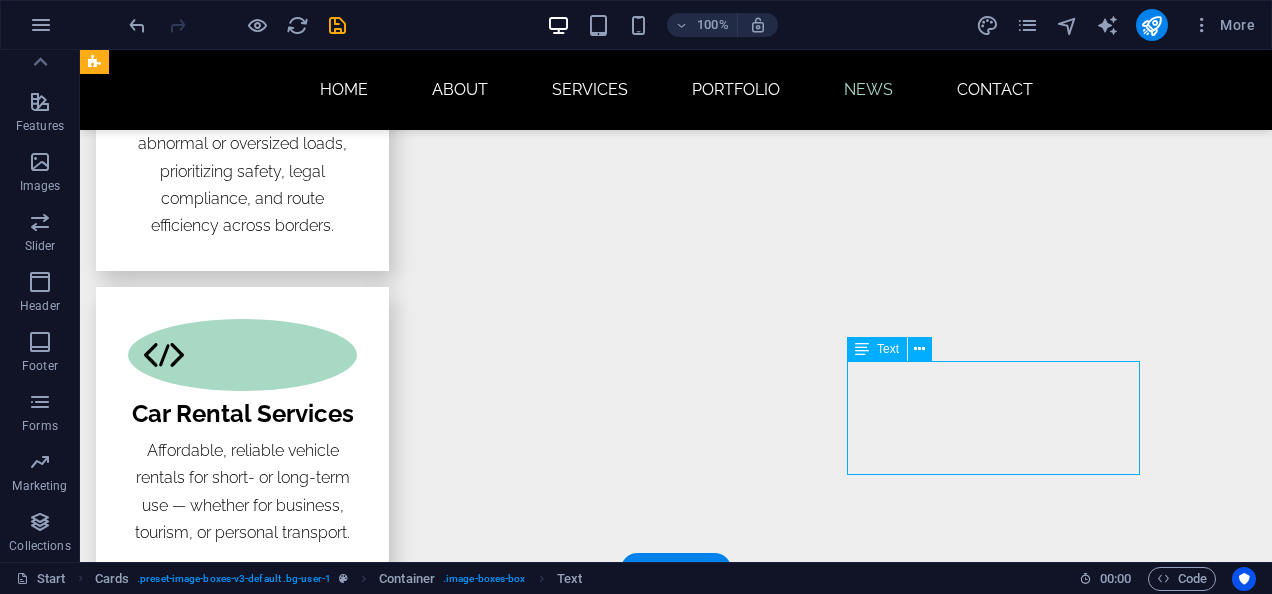 click on "Lorem ipsum dolor sit amet, consectetur adipisicing elit. Veritatis, dolorem!" at bounding box center [242, 2401] 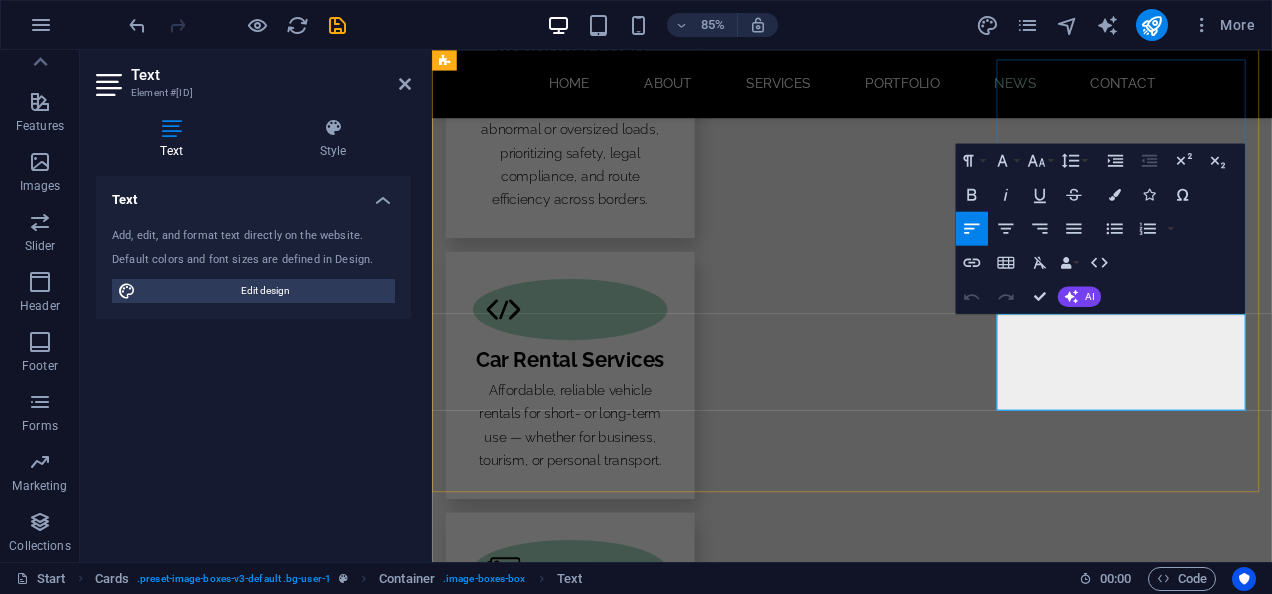 drag, startPoint x: 1262, startPoint y: 424, endPoint x: 1127, endPoint y: 380, distance: 141.98944 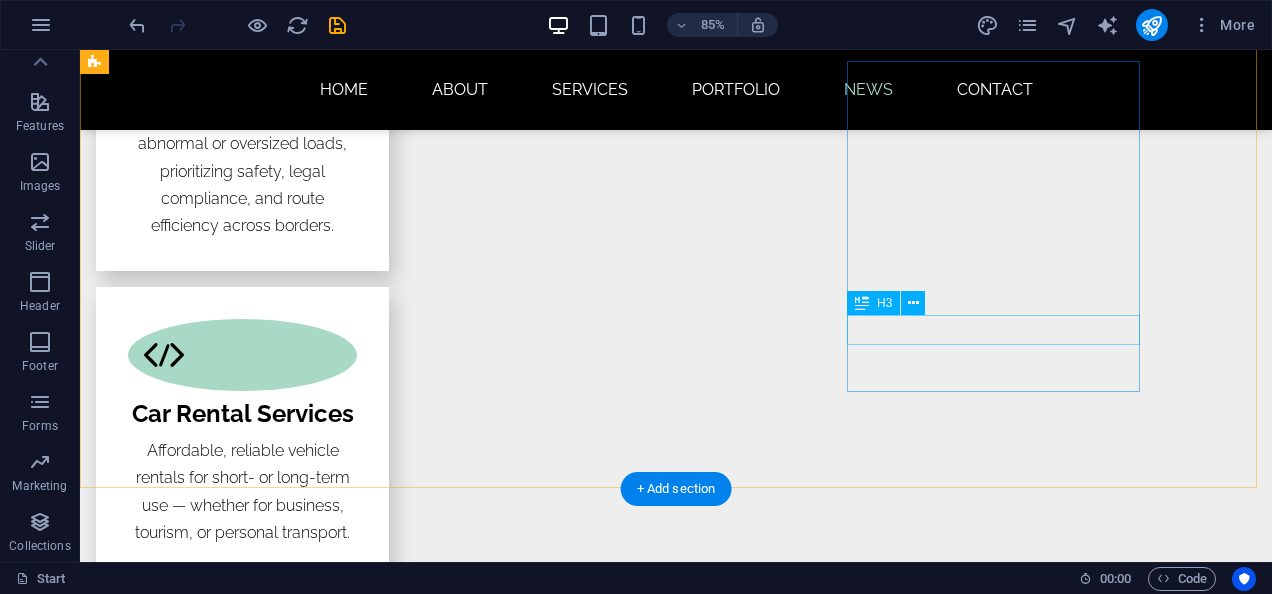 scroll, scrollTop: 2339, scrollLeft: 0, axis: vertical 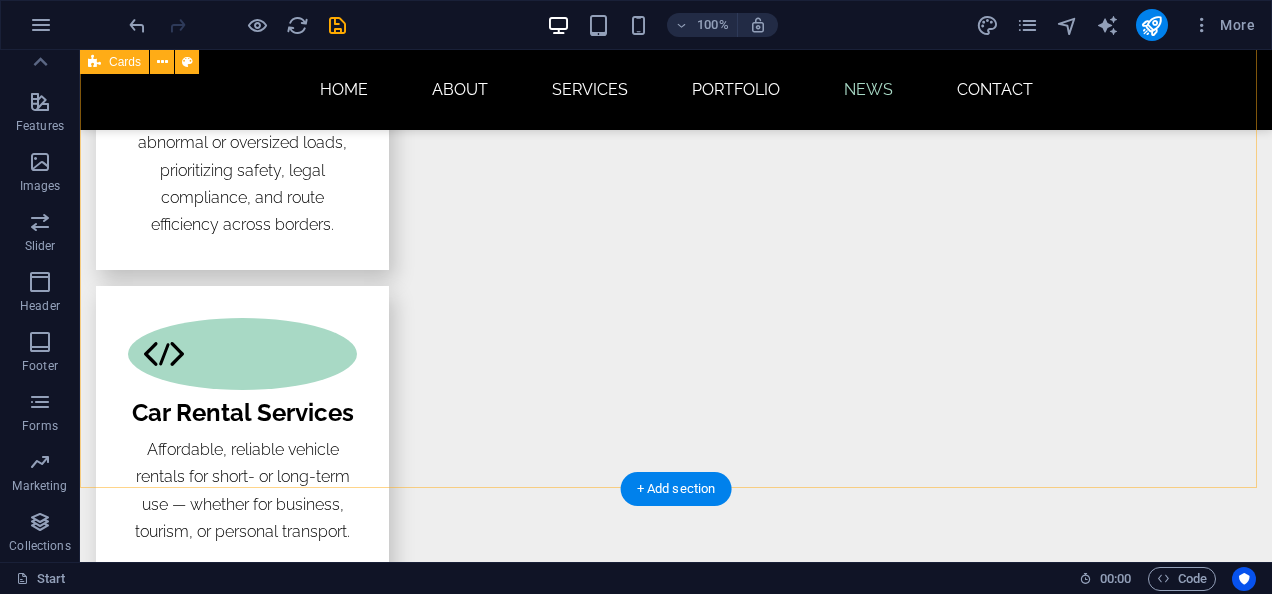 click on "12 October 2021 Design Award 07 October 2021 Local Meetup 01 October 2021 Business Talk" at bounding box center (676, 1860) 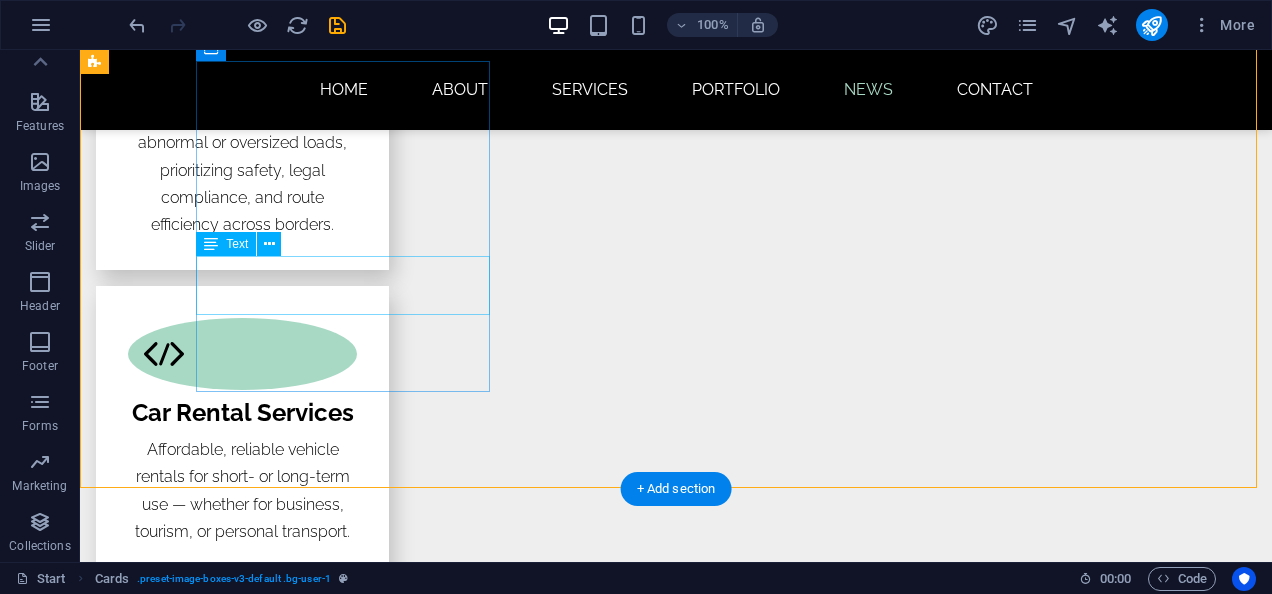 click on "12 October 2021" at bounding box center [242, 1572] 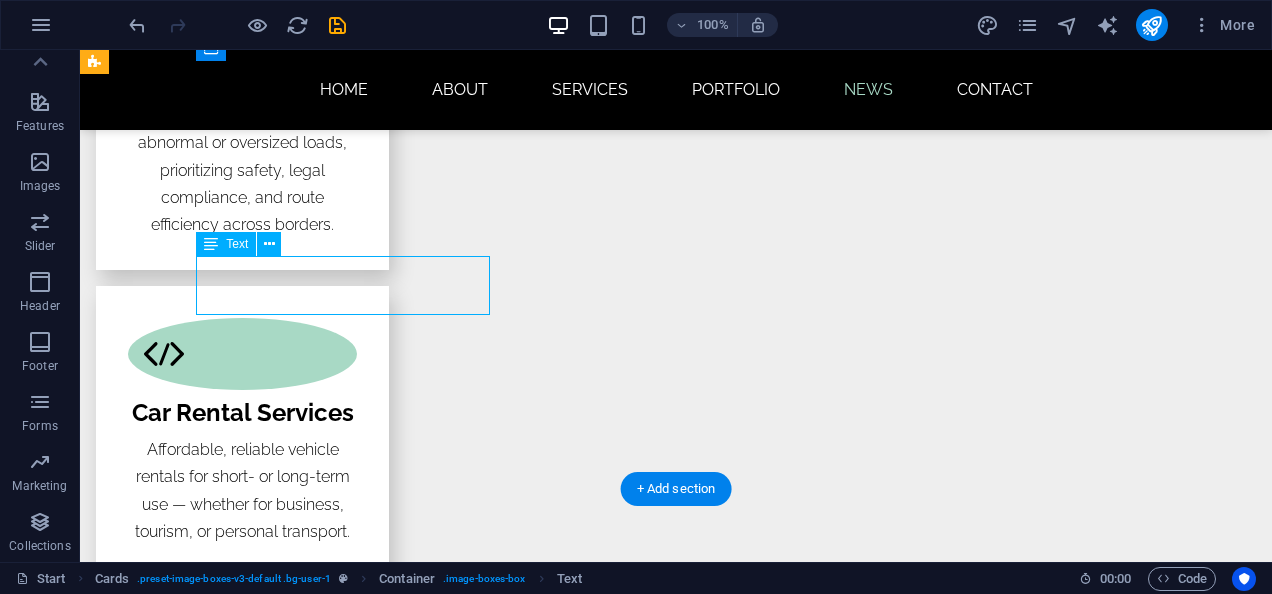 click on "12 October 2021" at bounding box center (242, 1572) 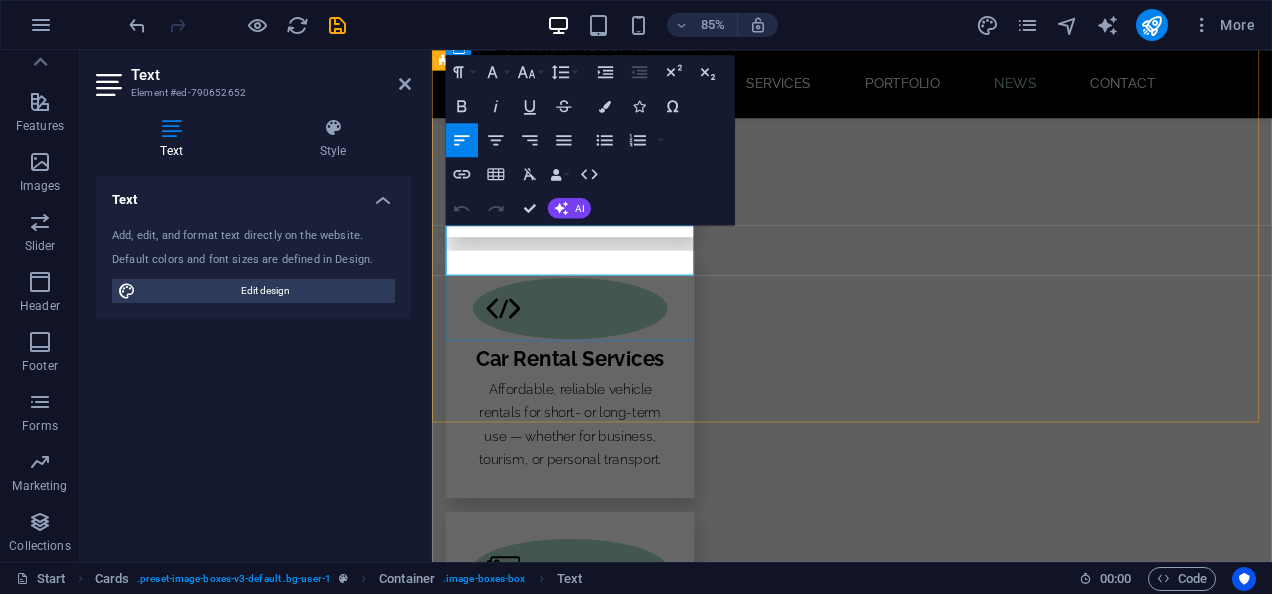 click on "12 October 2021" at bounding box center (594, 1588) 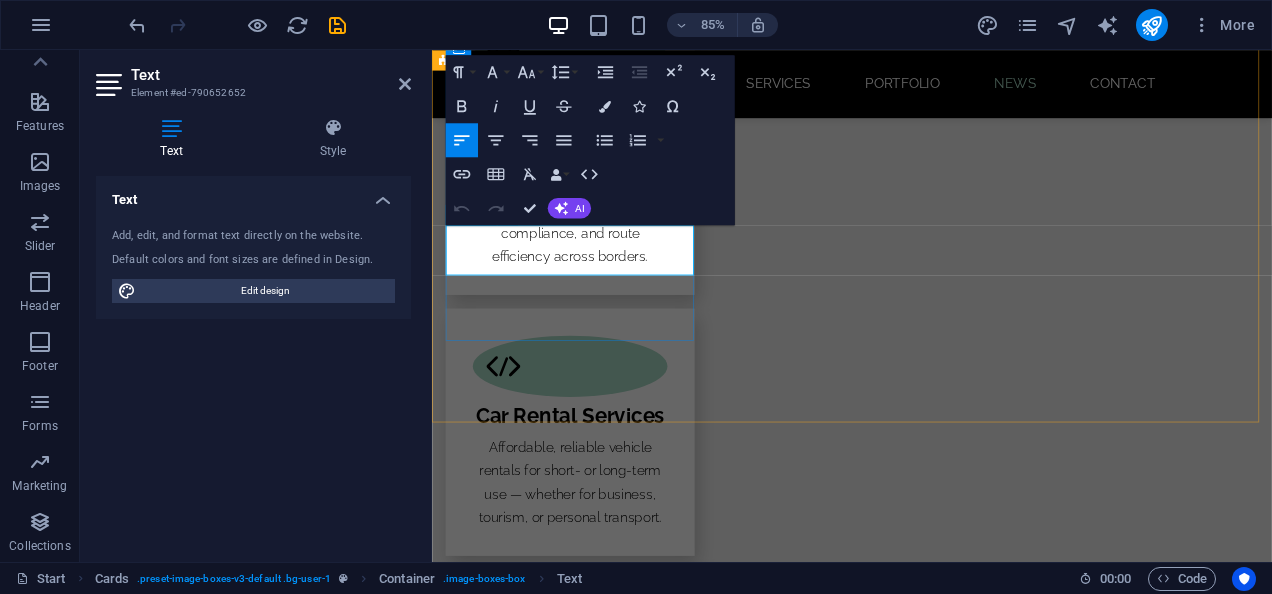 type 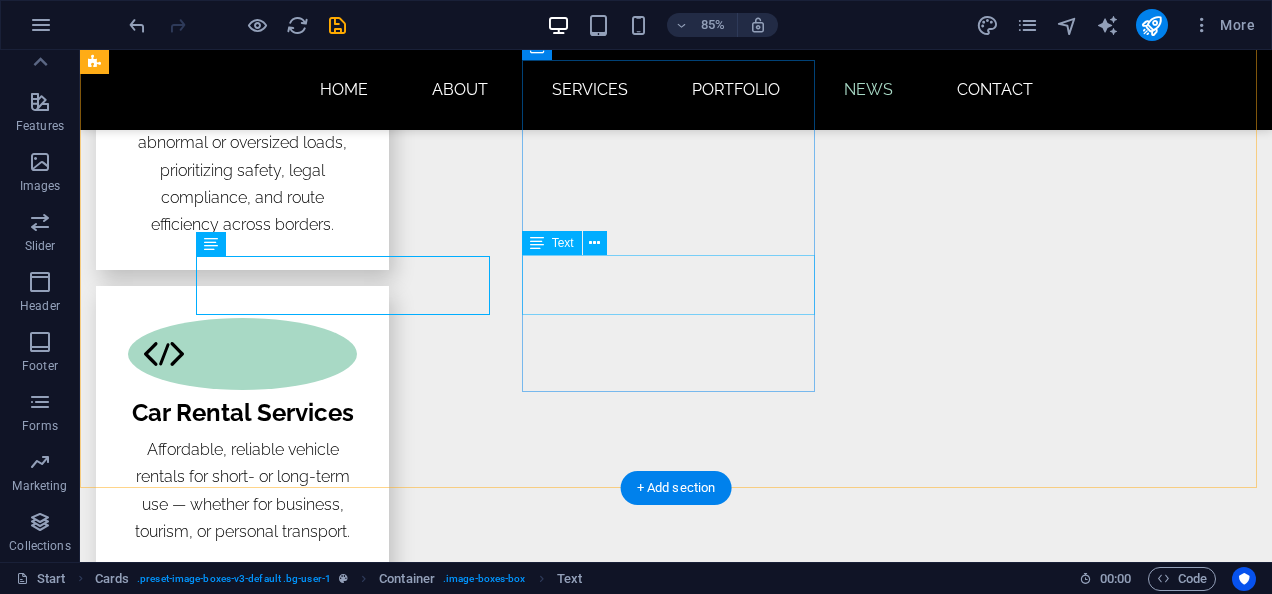 scroll, scrollTop: 2340, scrollLeft: 0, axis: vertical 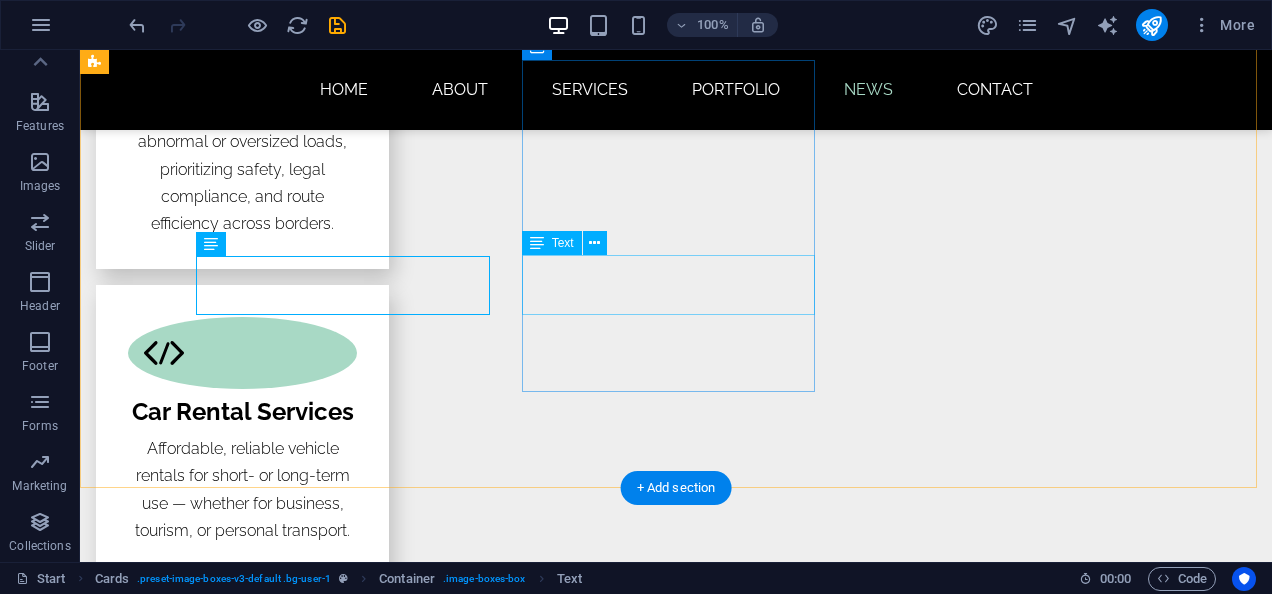 click on "07 October 2021" at bounding box center [242, 1919] 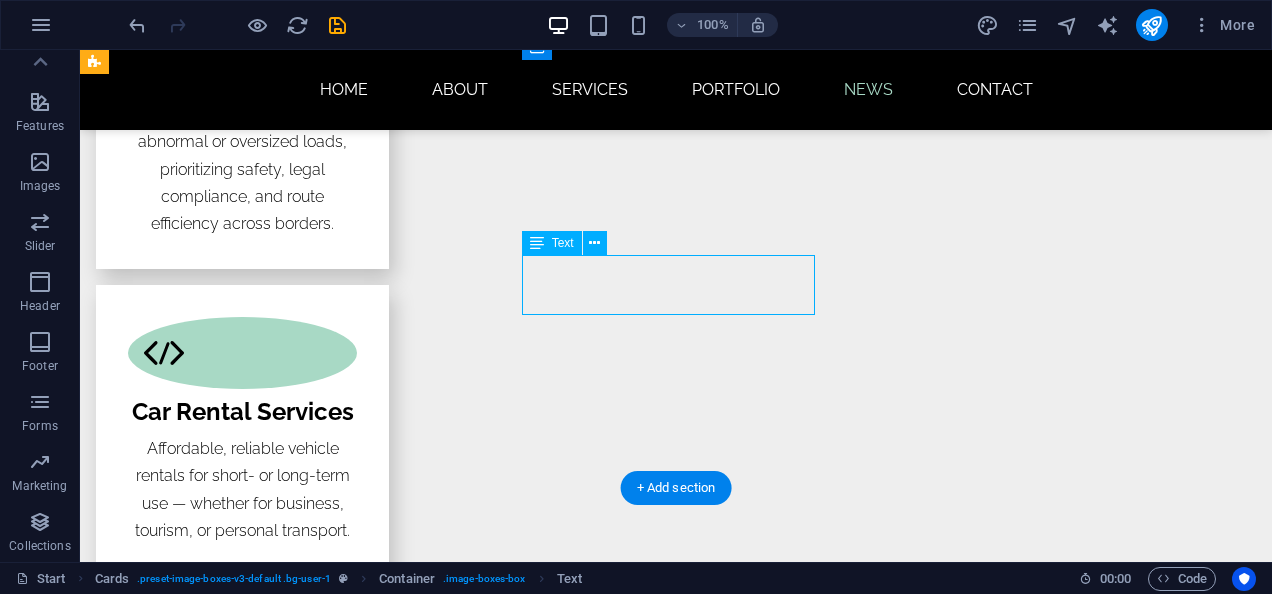 click on "07 October 2021" at bounding box center (242, 1919) 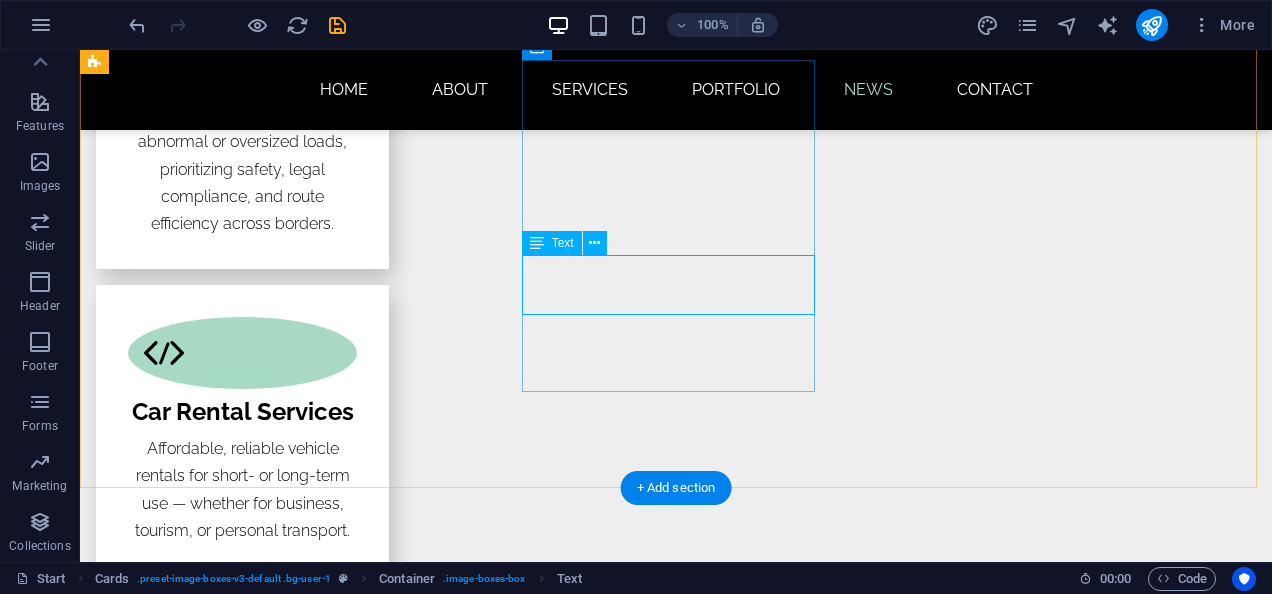 click on "07 October 2021" at bounding box center [242, 1919] 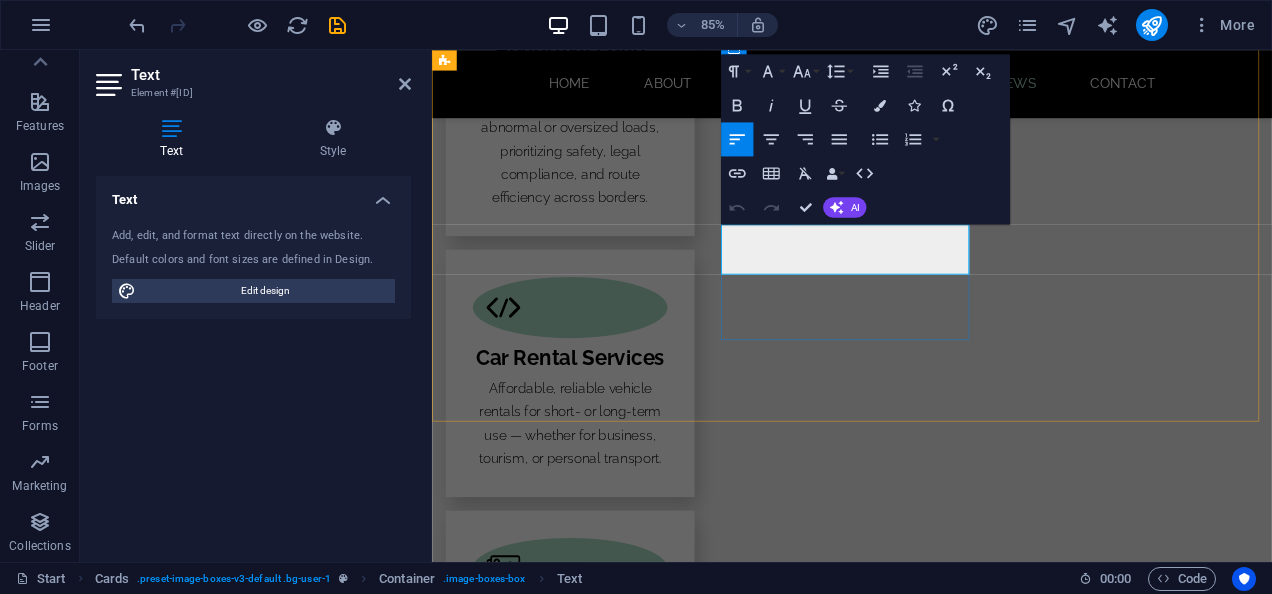 click on "07 October 2021" at bounding box center [594, 1935] 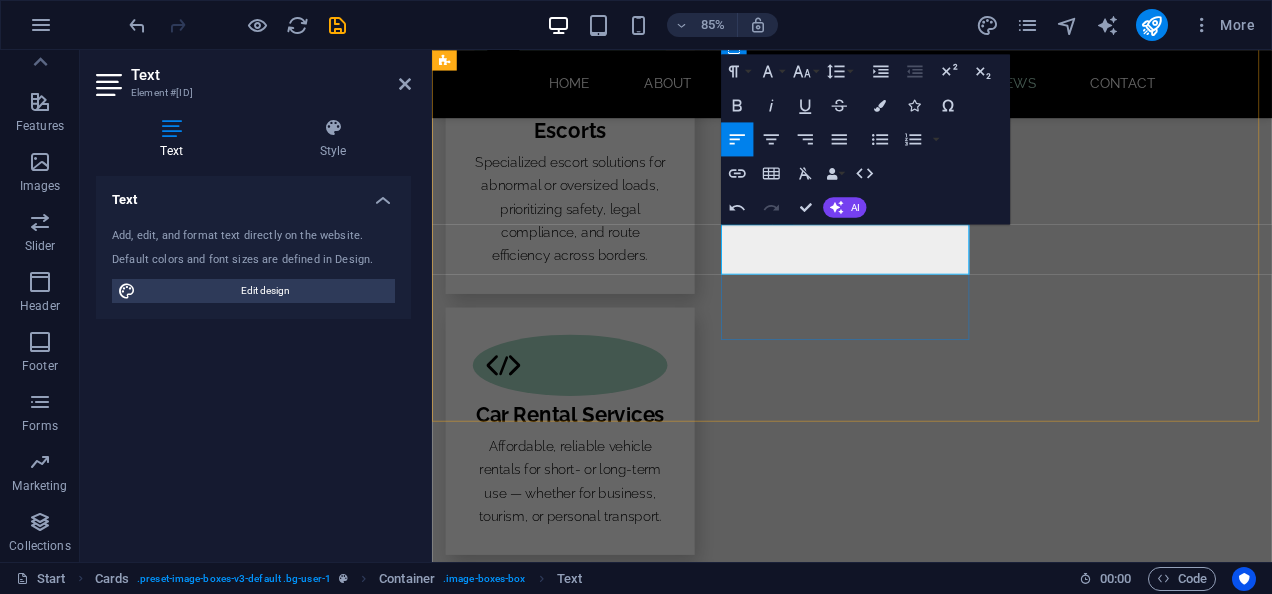 type 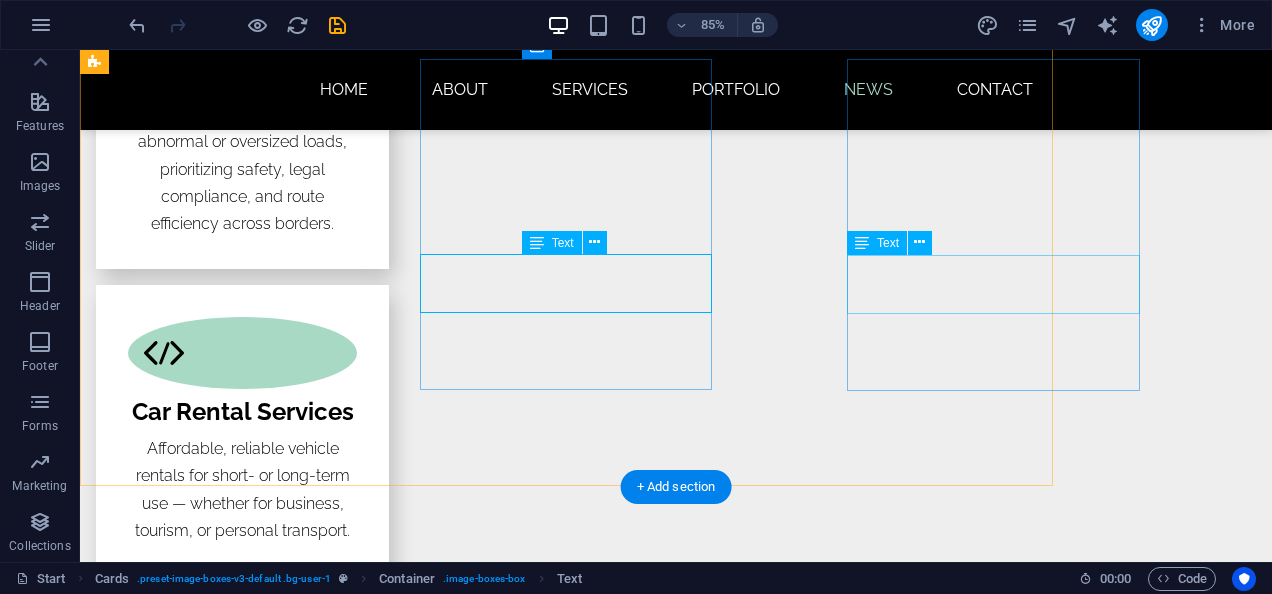 scroll, scrollTop: 2340, scrollLeft: 0, axis: vertical 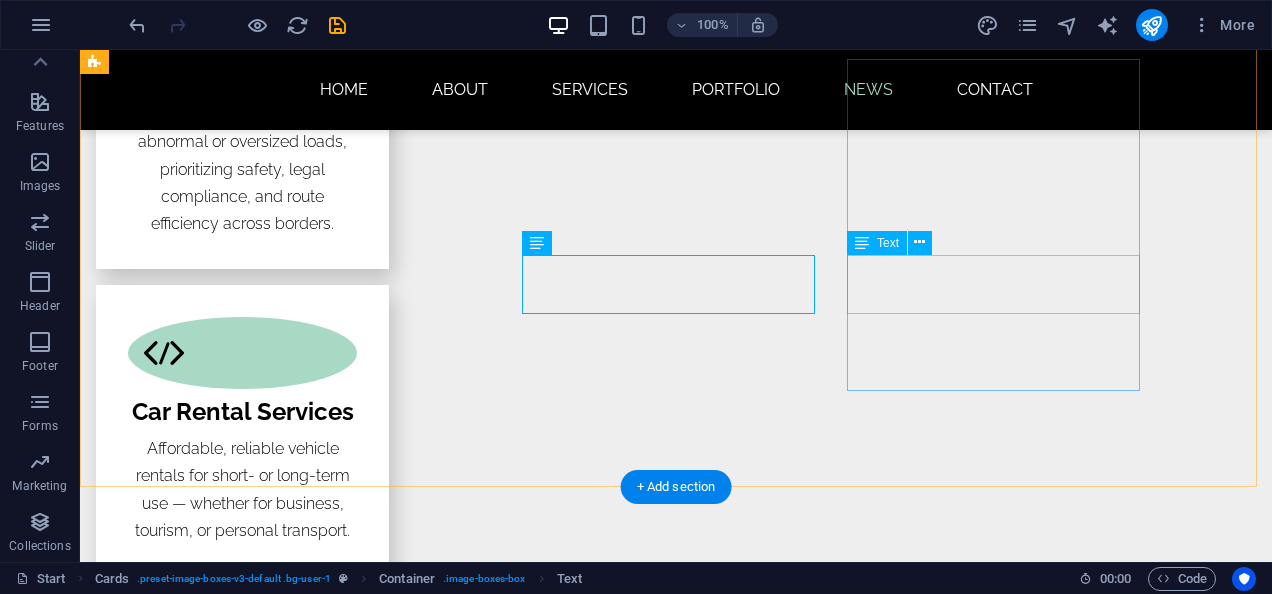 click on "01 October 2021" at bounding box center [242, 2266] 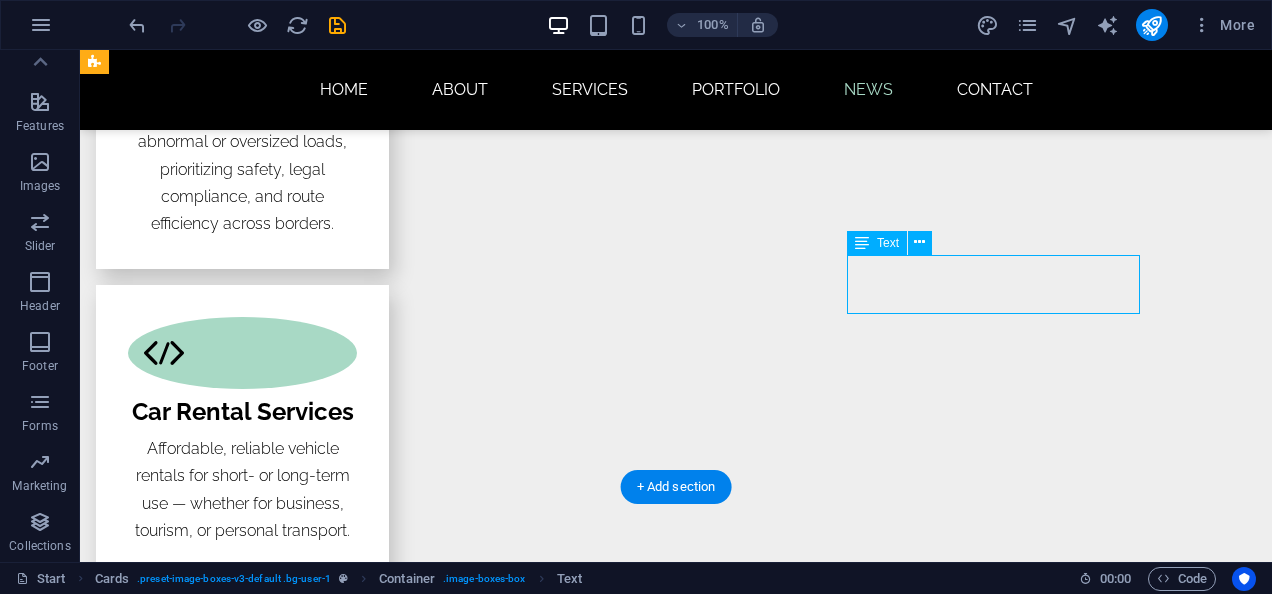 click on "01 October 2021" at bounding box center (242, 2266) 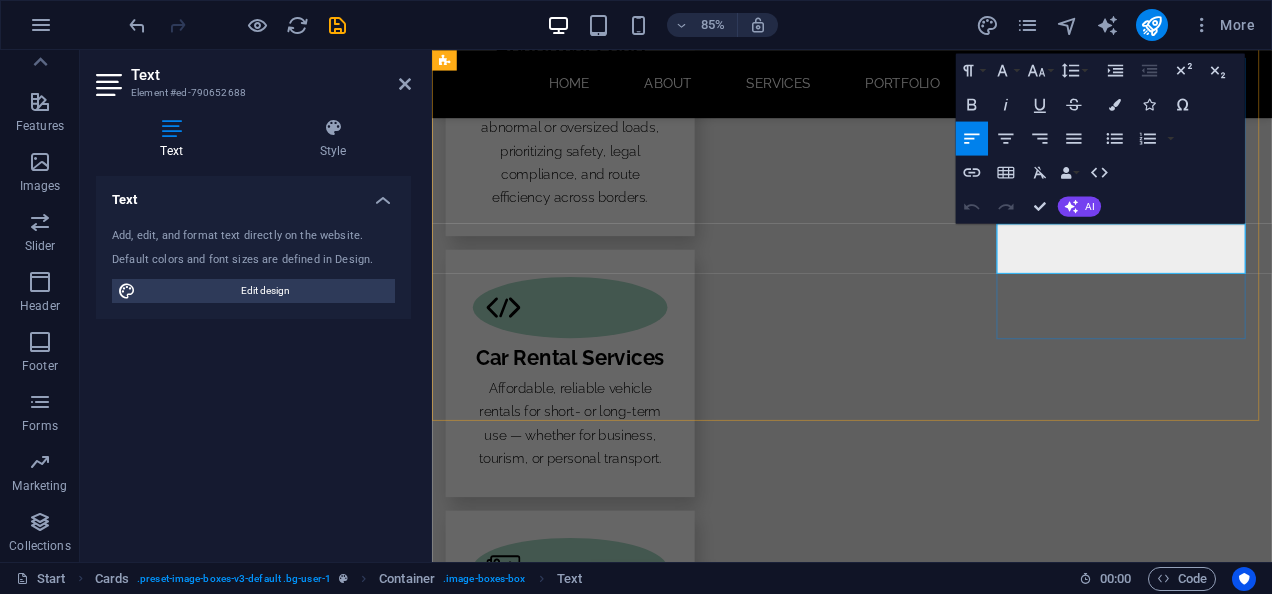 click on "01 October 2021" at bounding box center [532, 2283] 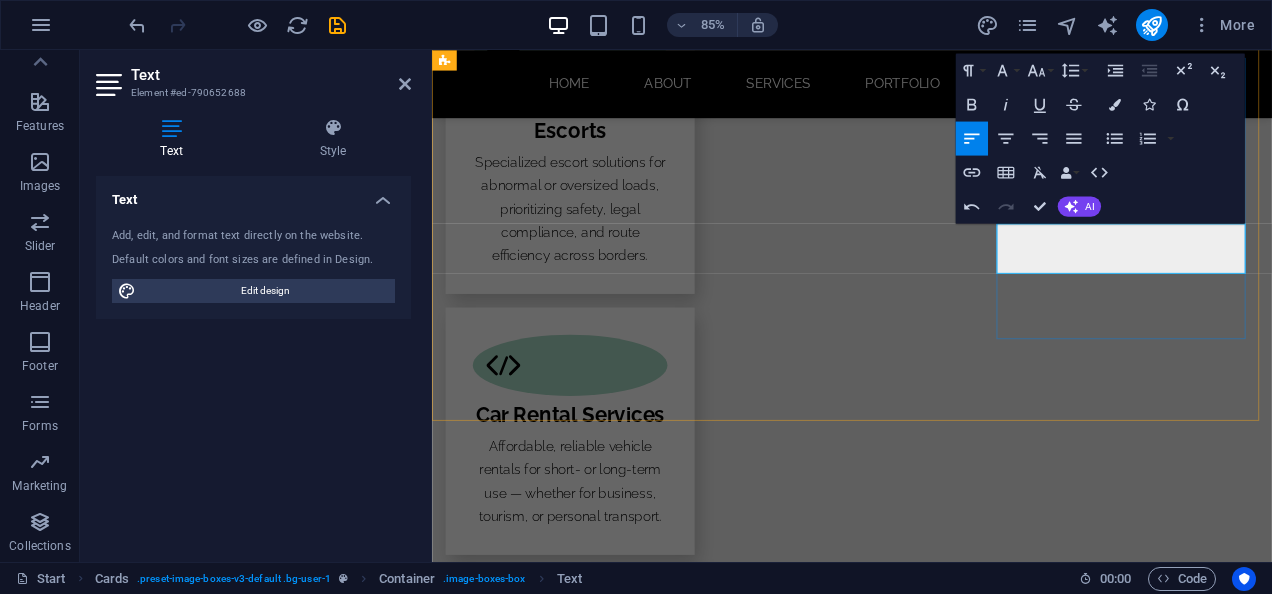 type 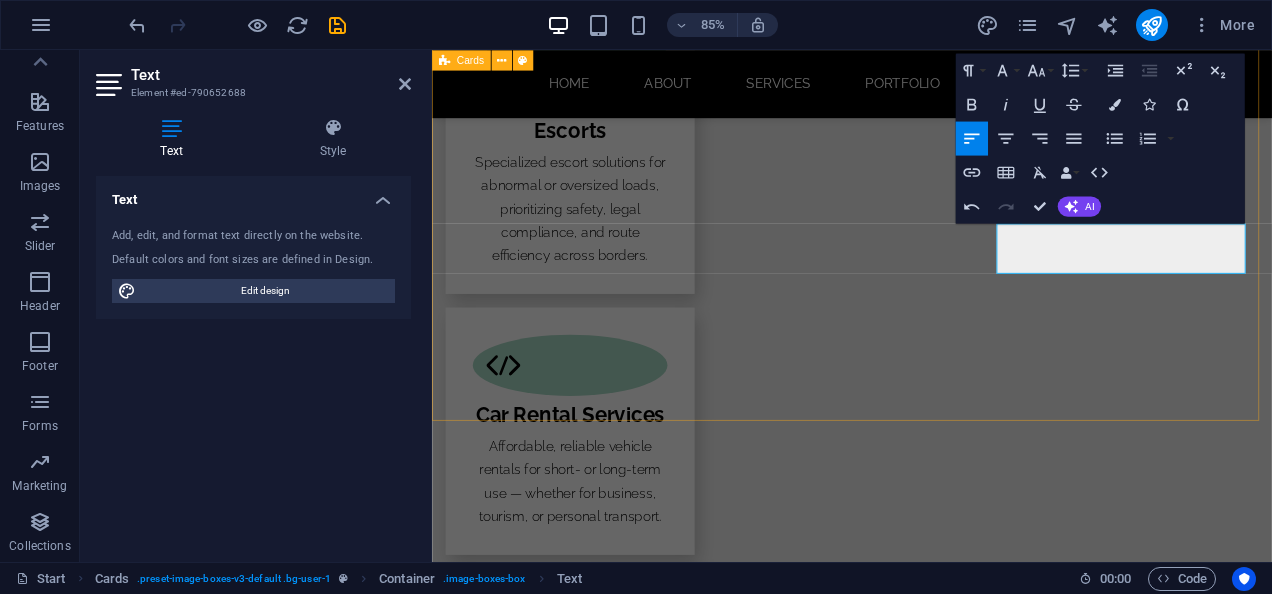 click on "12 October 2025 Design Award 07 November 2025 Local Meetup 01 December 2025 Business Talk" at bounding box center (926, 1927) 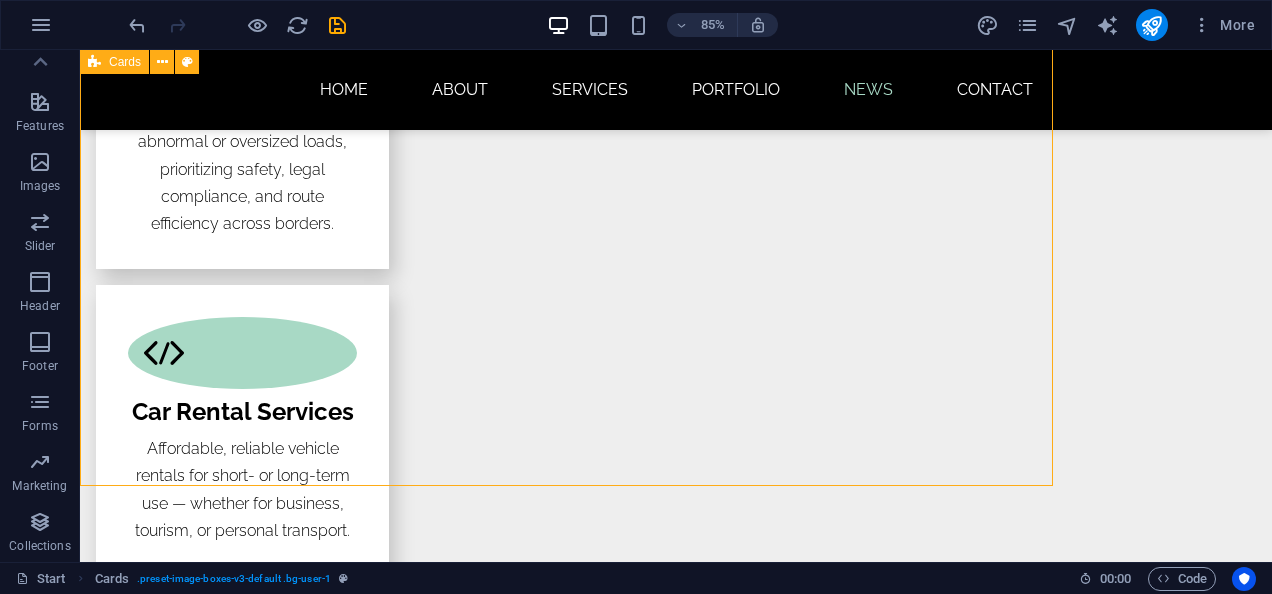 scroll, scrollTop: 2341, scrollLeft: 0, axis: vertical 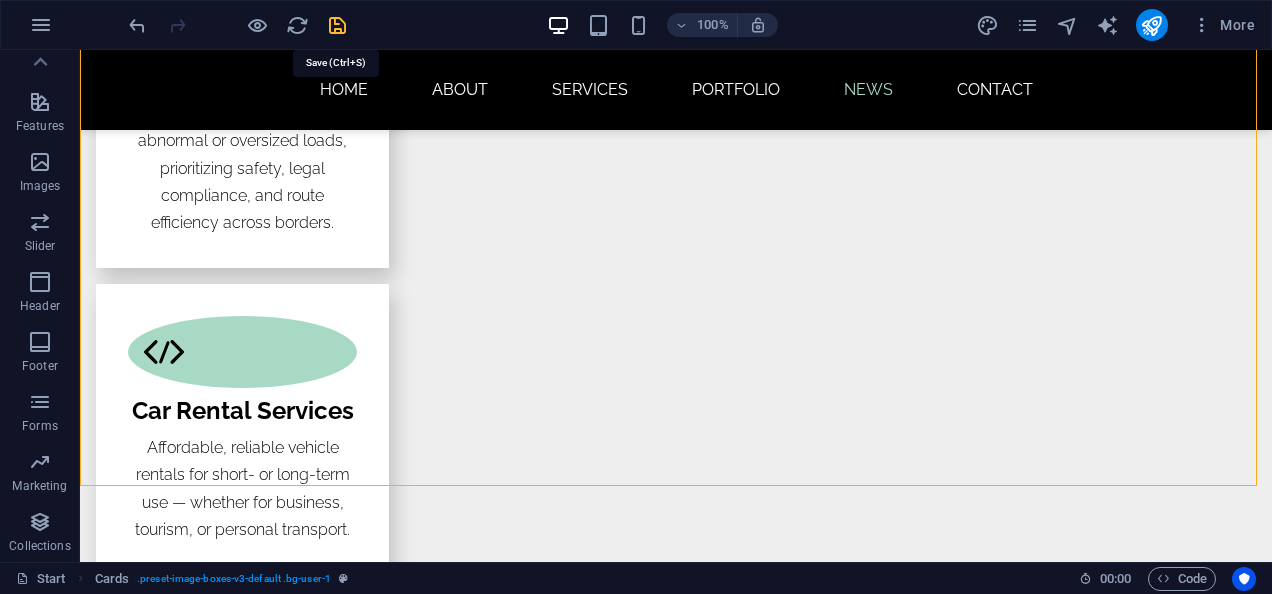 click at bounding box center [337, 25] 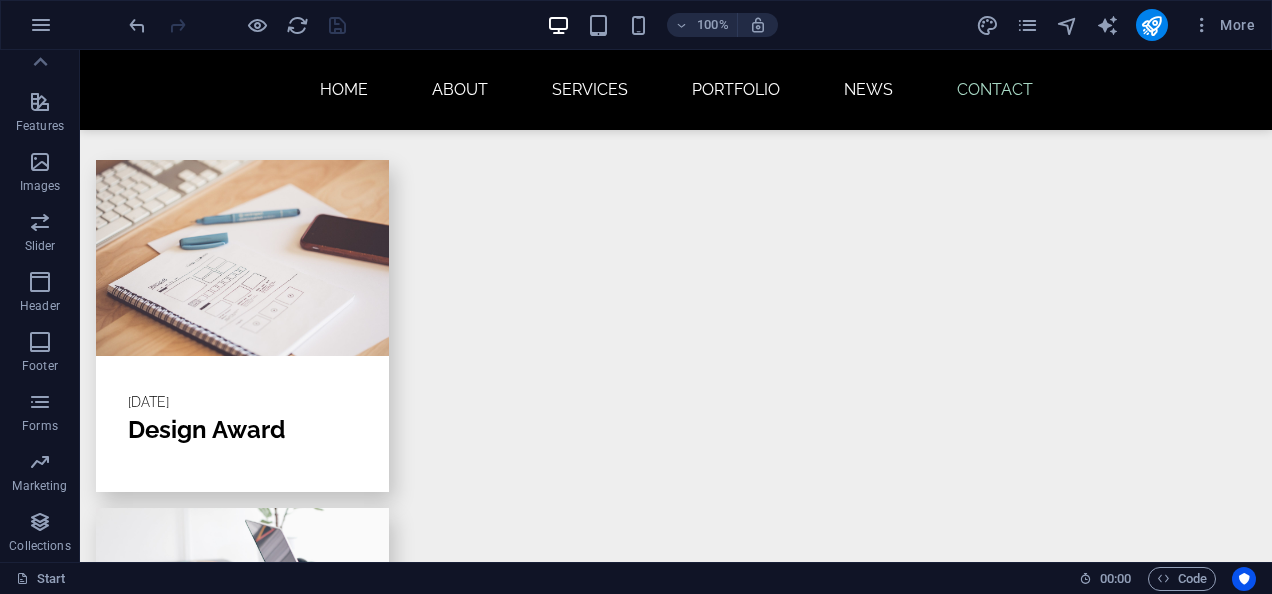 scroll, scrollTop: 3591, scrollLeft: 0, axis: vertical 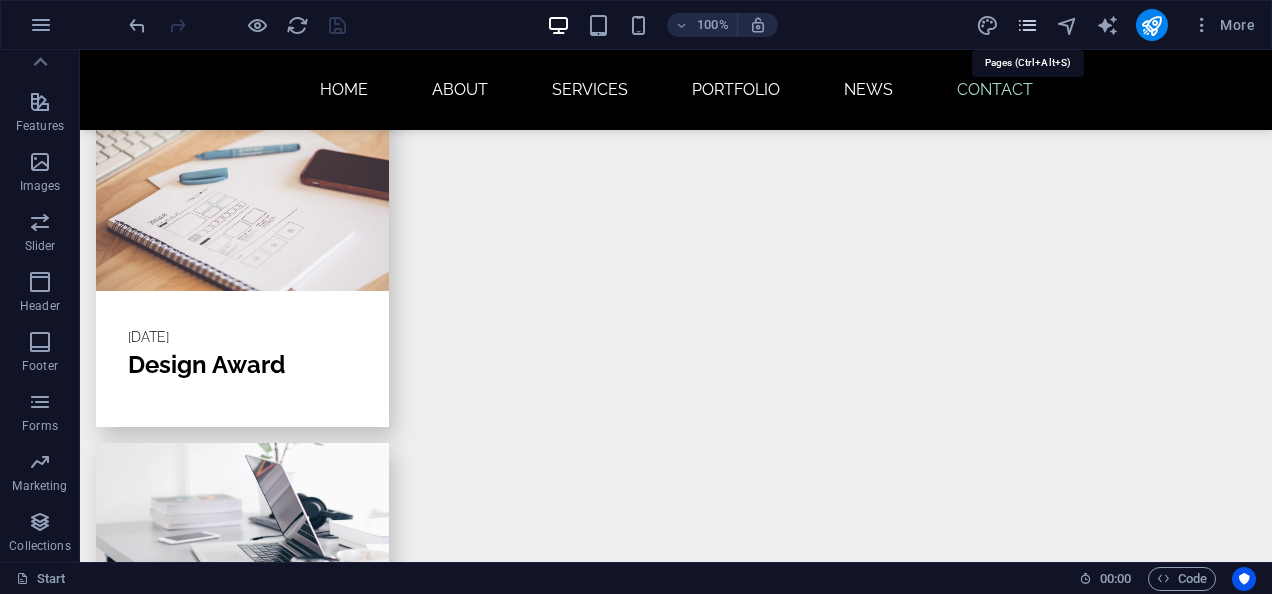 click at bounding box center (1027, 25) 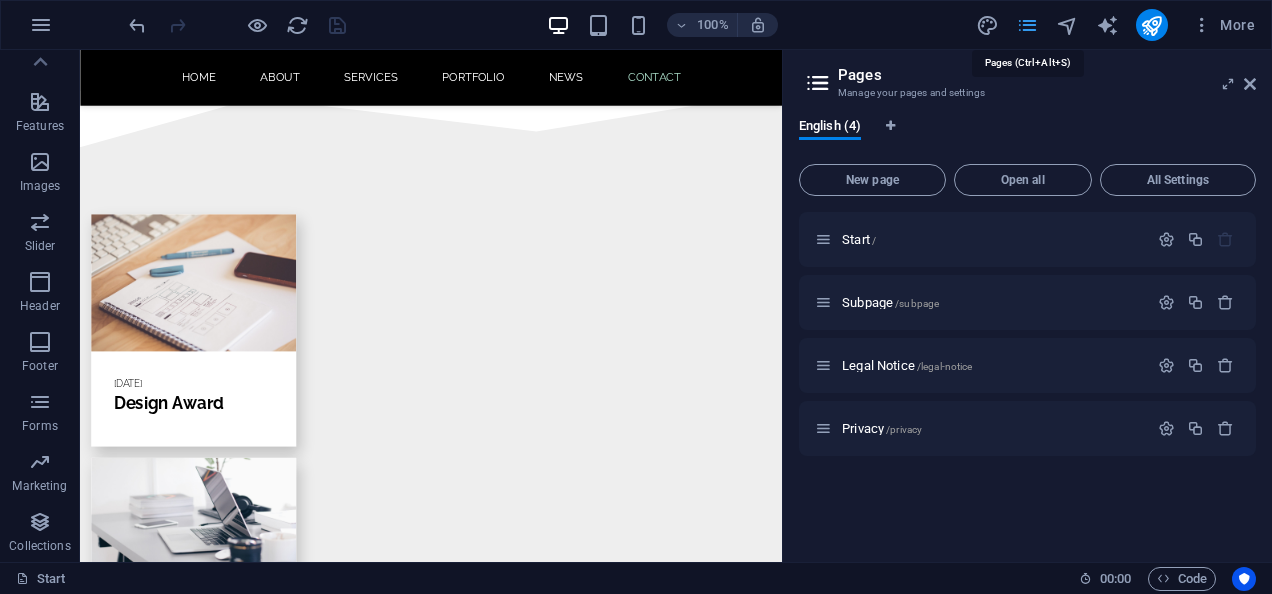 scroll, scrollTop: 3475, scrollLeft: 0, axis: vertical 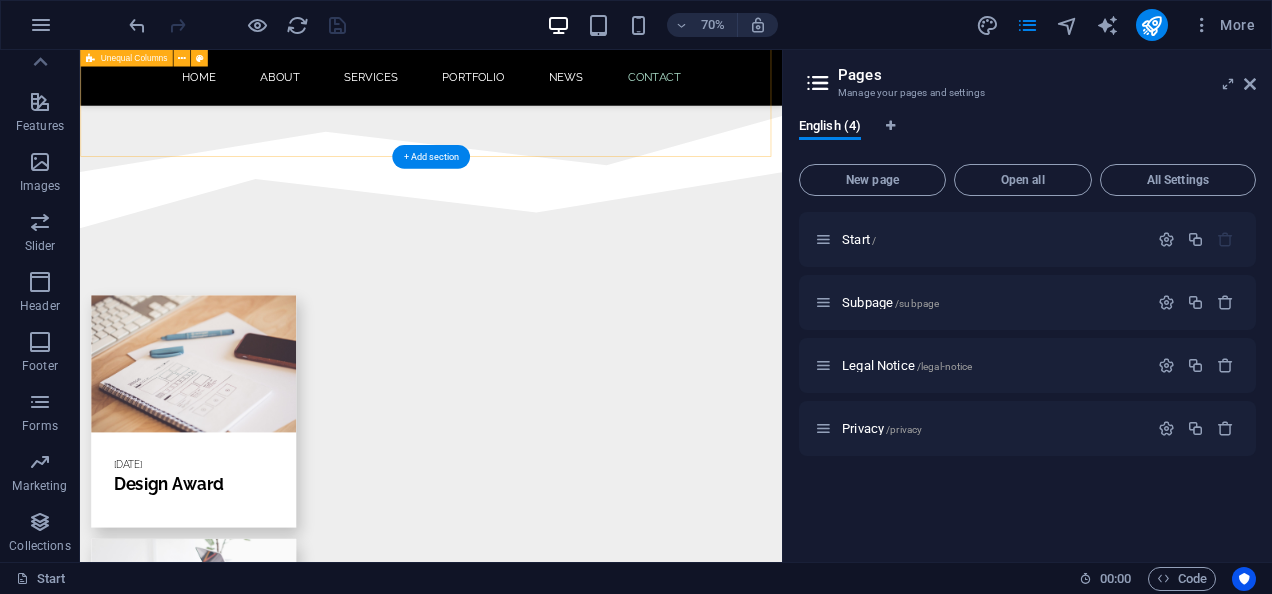 click on "CONTACT Please contact us on: Email and Phone mona@abnormalbeitbridge.co.zw +263784355573 tich@abnormalbeitbridge.co,zw +263776366501 Address 1964 Mashavire Business Centre Beitbridge   10038   I have read and understand the privacy policy. Unreadable? Load new Submit" at bounding box center (581, 2223) 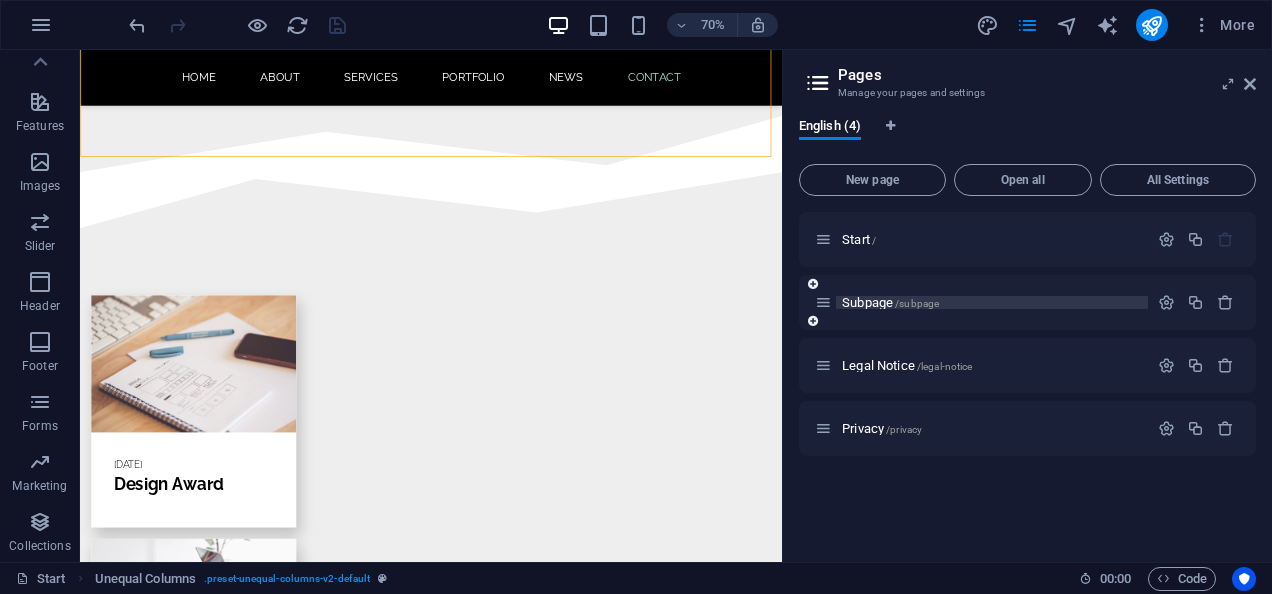 click on "/subpage" at bounding box center (917, 303) 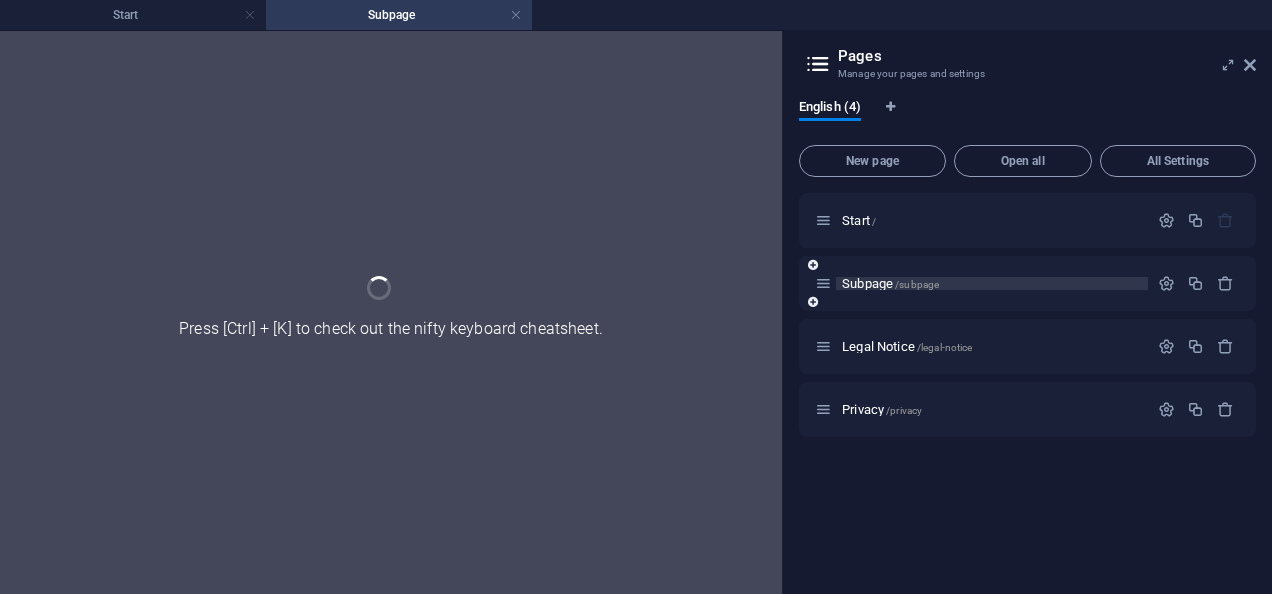scroll, scrollTop: 0, scrollLeft: 0, axis: both 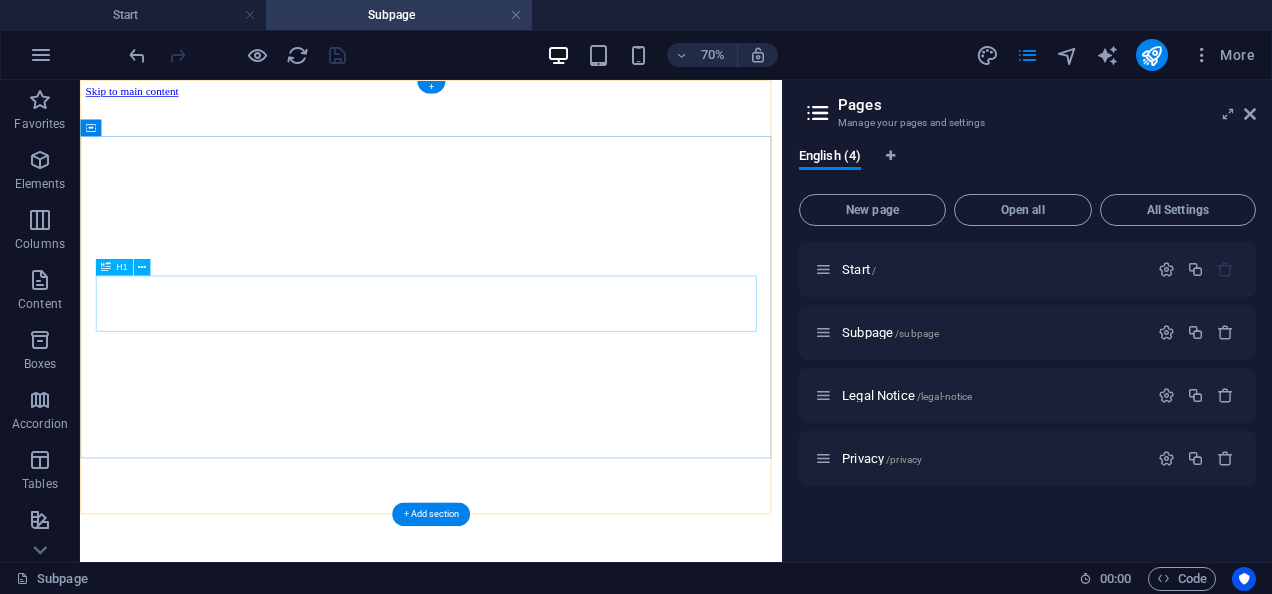 click on "SUBPAGE" at bounding box center [581, 3790] 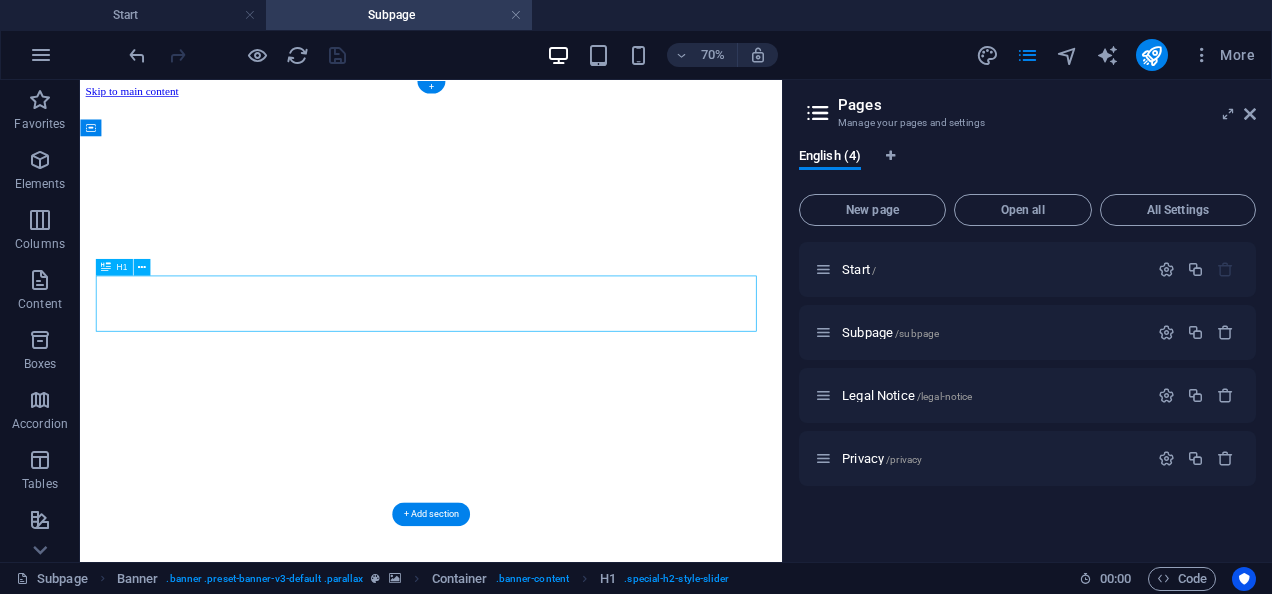 click on "SUBPAGE" at bounding box center (581, 3790) 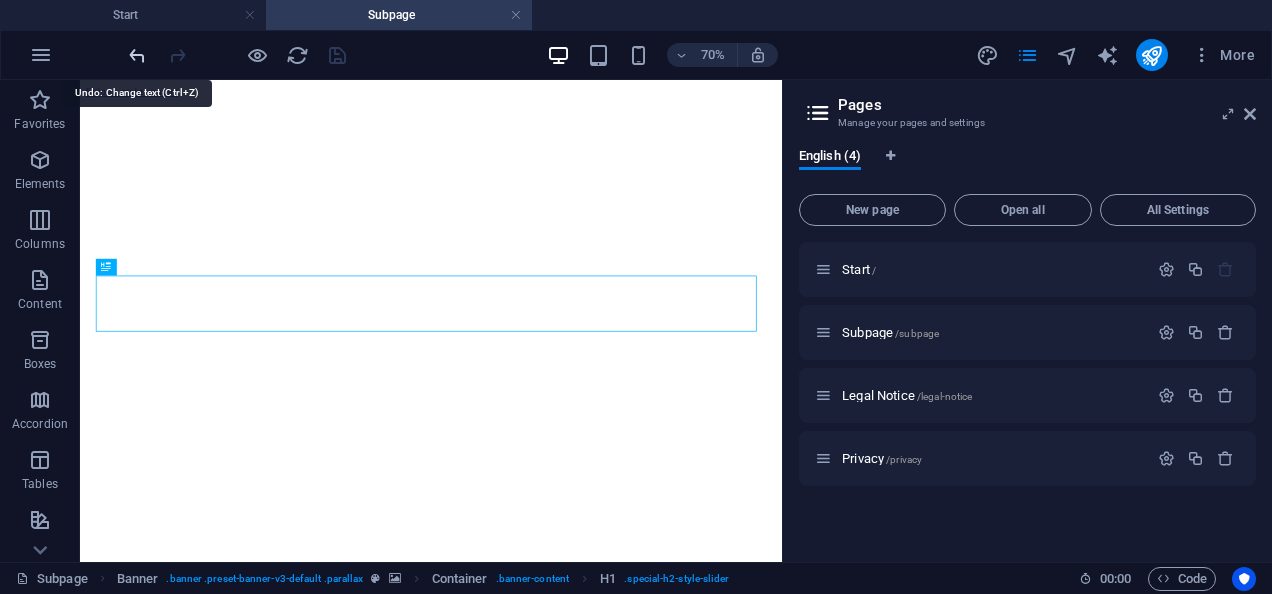 click at bounding box center [137, 55] 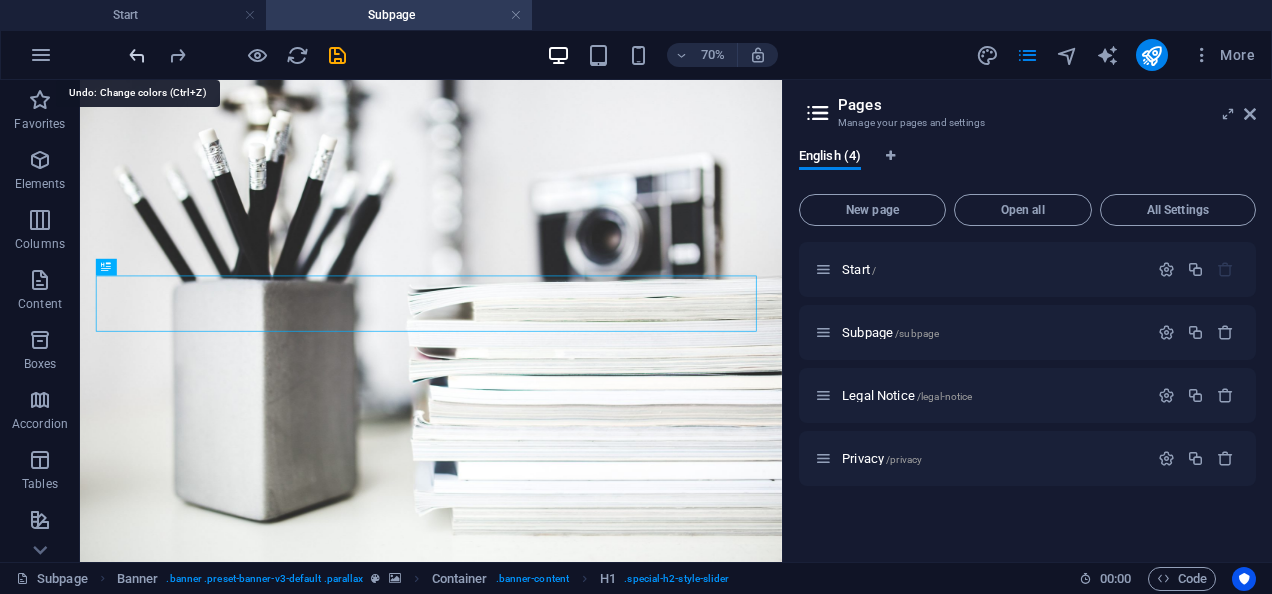 click at bounding box center (137, 55) 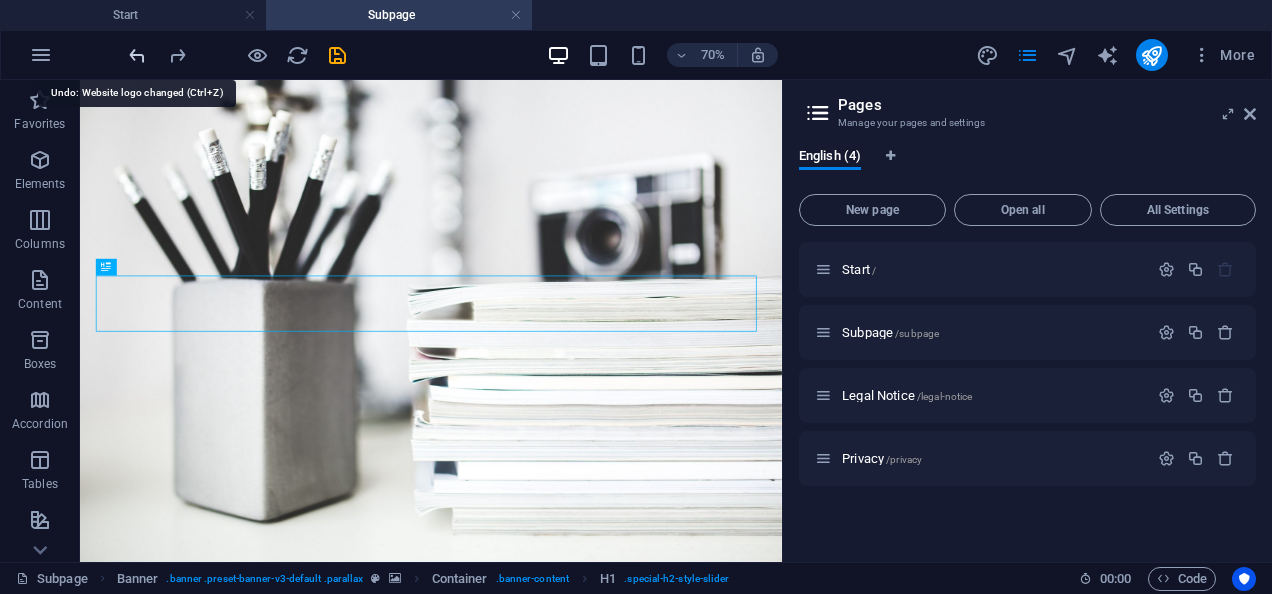 click at bounding box center [137, 55] 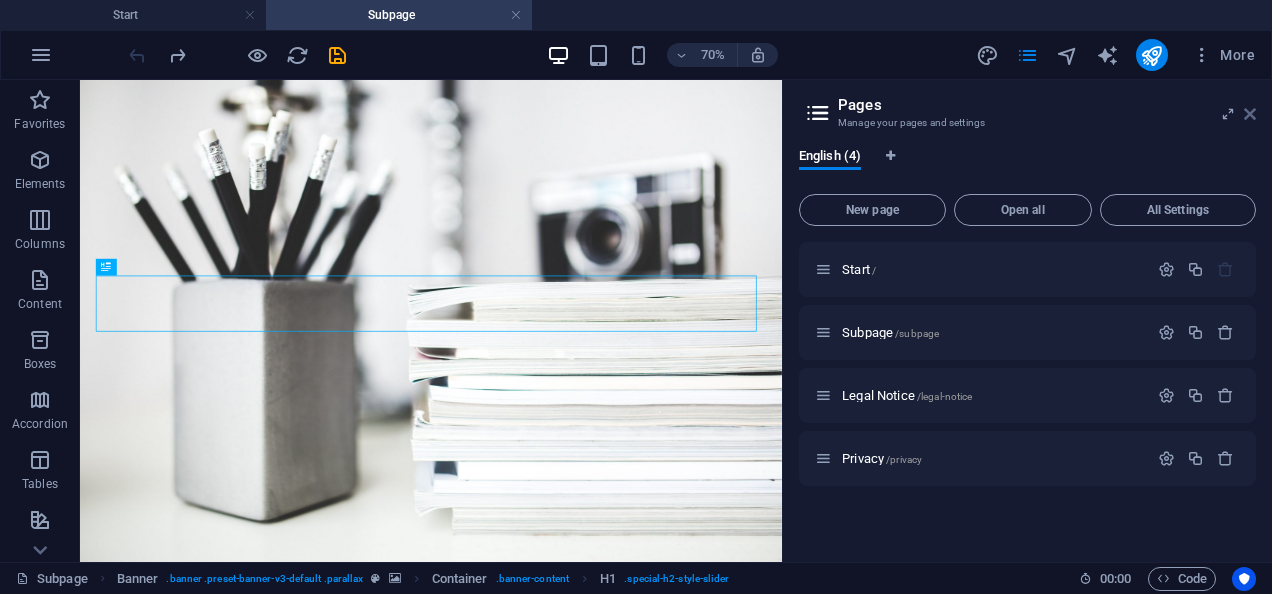 click at bounding box center [1250, 114] 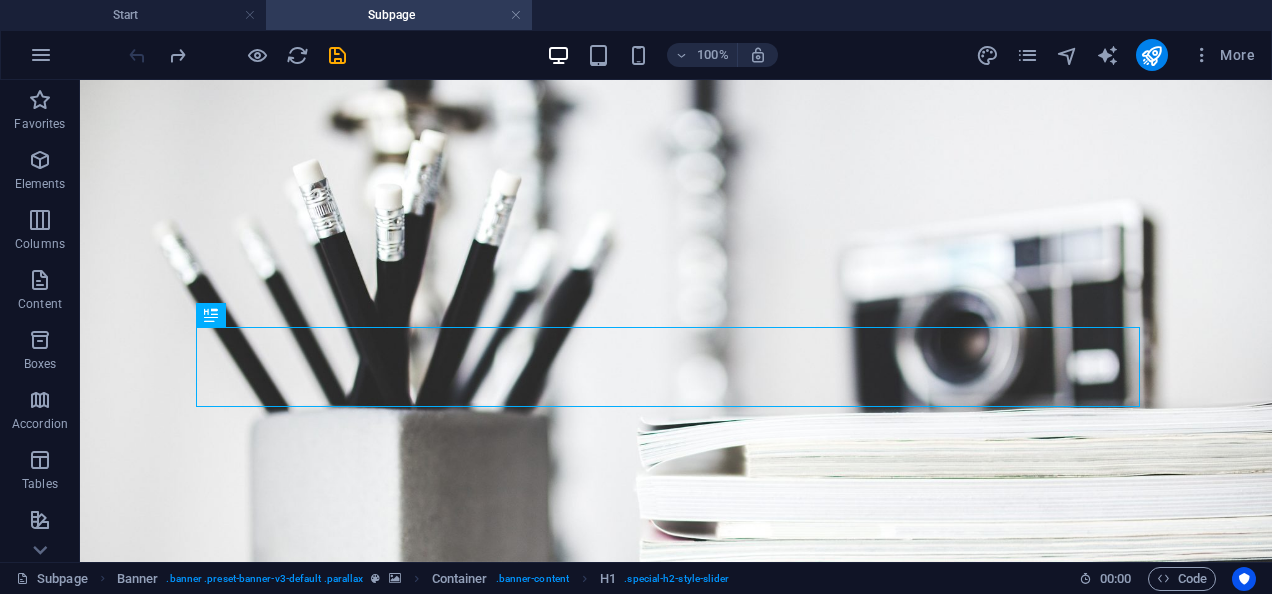 click at bounding box center (237, 55) 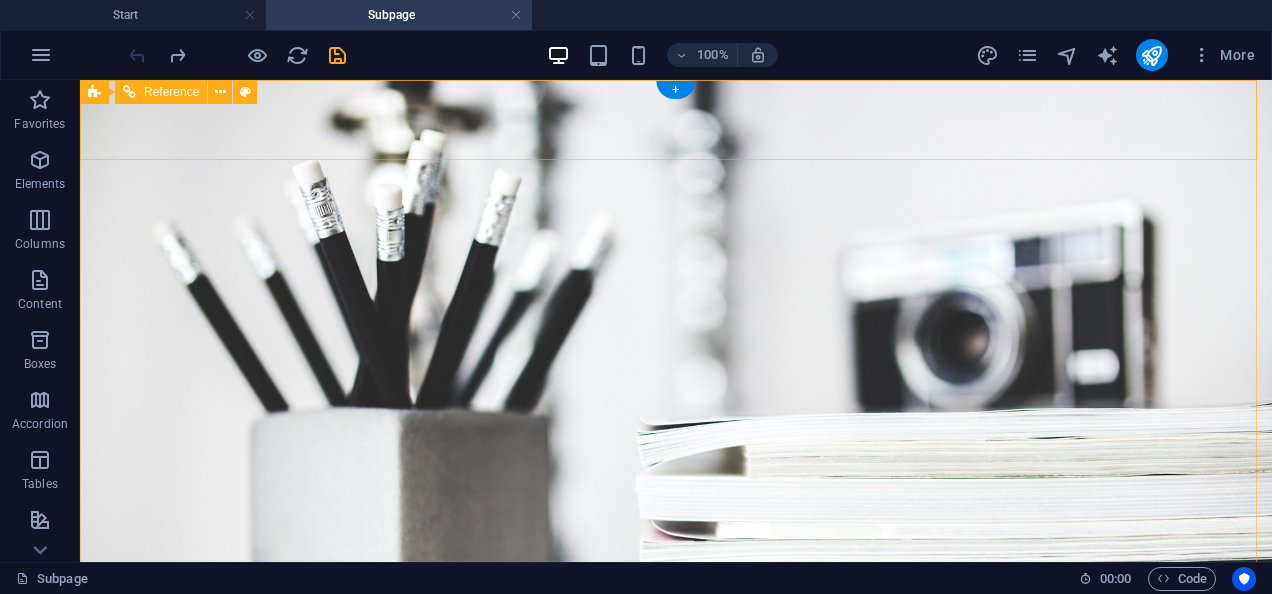 click on "Home About Services Portfolio News Contact" at bounding box center (676, 792) 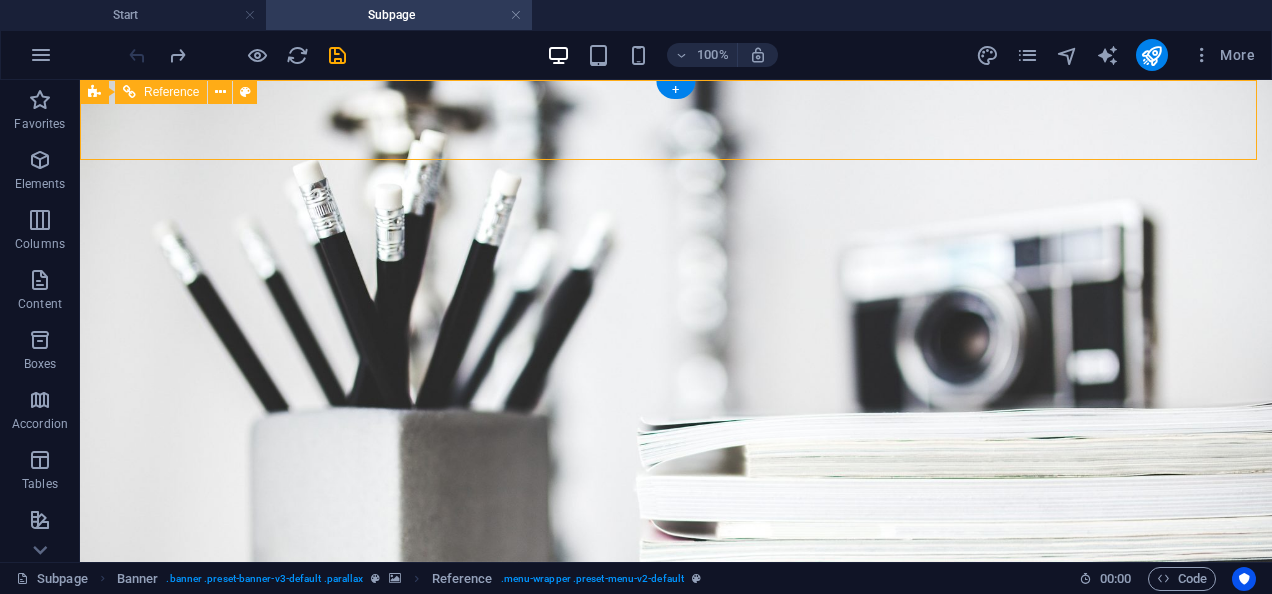 click on "Home About Services Portfolio News Contact" at bounding box center [676, 792] 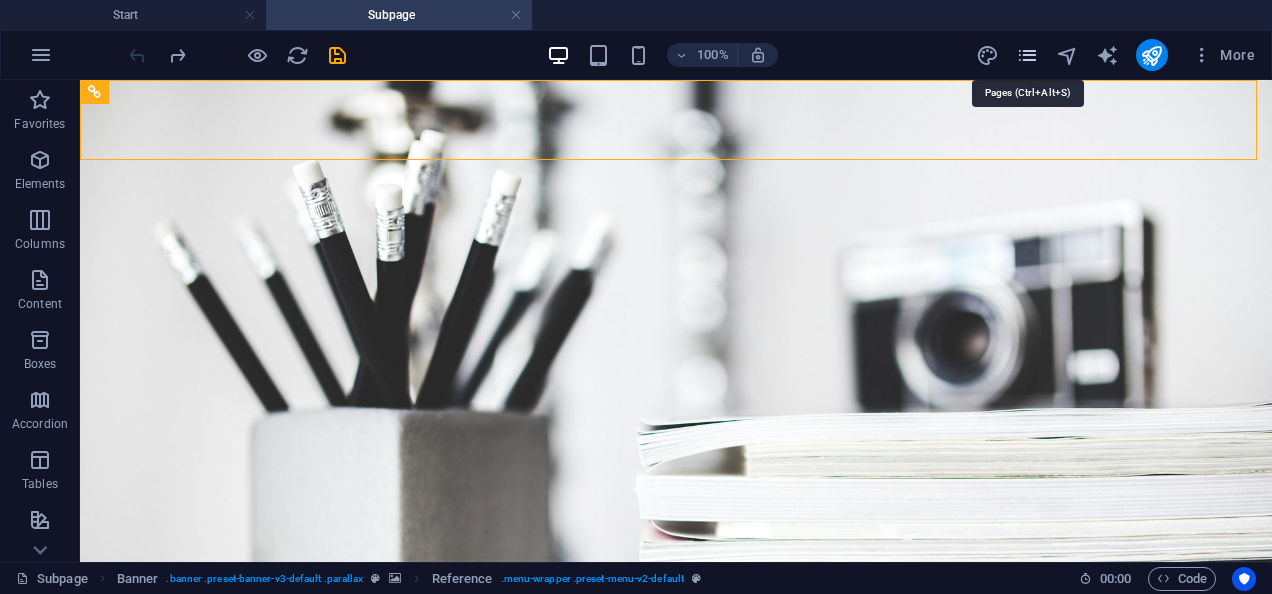 click at bounding box center [1027, 55] 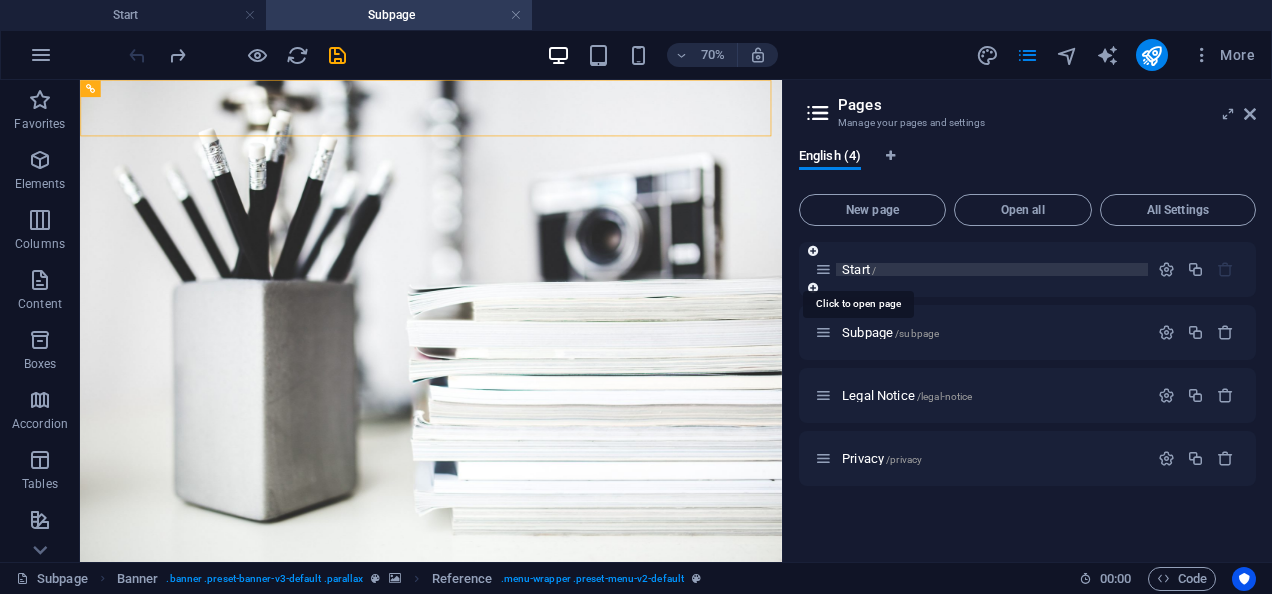 click on "Start /" at bounding box center [859, 269] 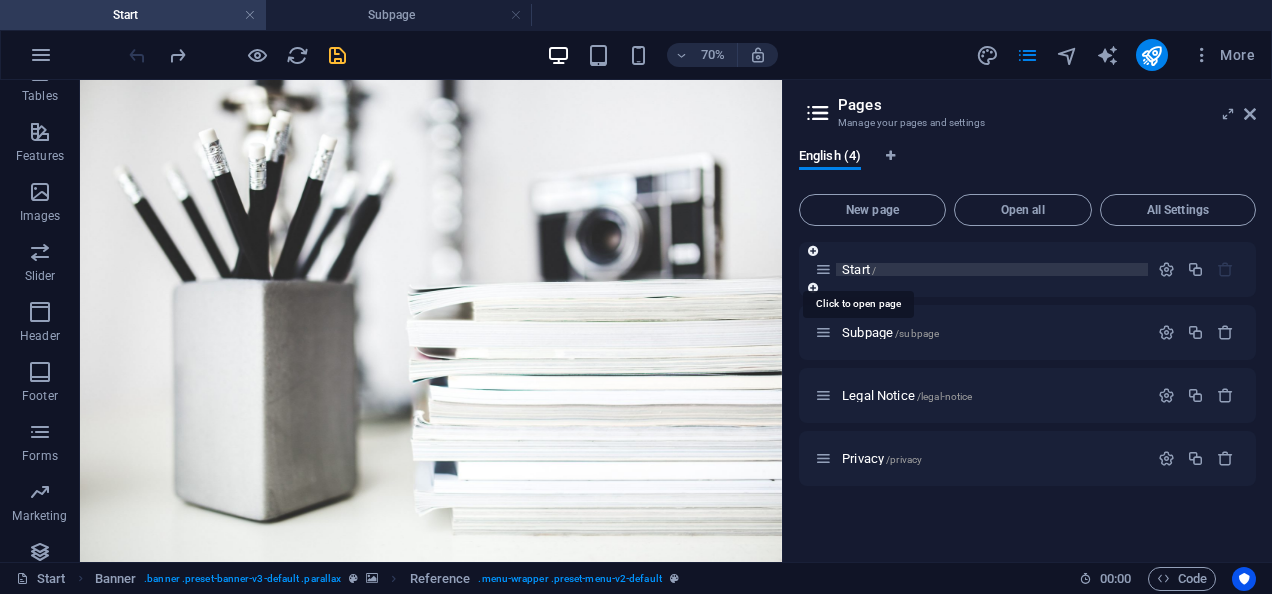 scroll, scrollTop: 3468, scrollLeft: 0, axis: vertical 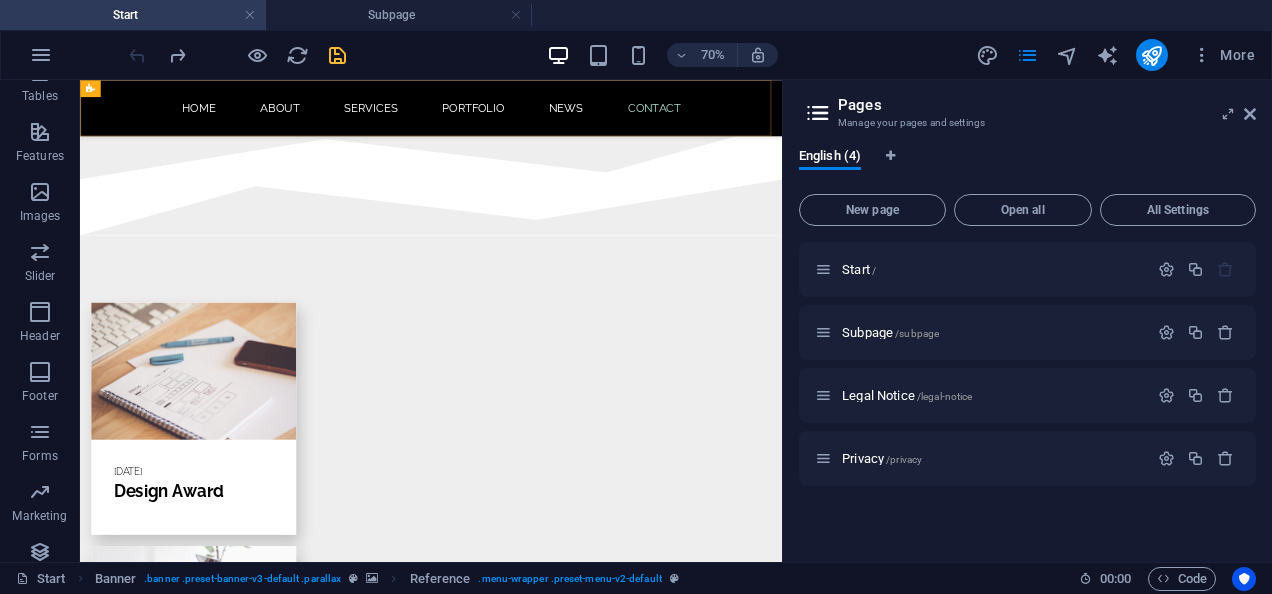 click on "Home About Services Portfolio News Contact" at bounding box center [581, 120] 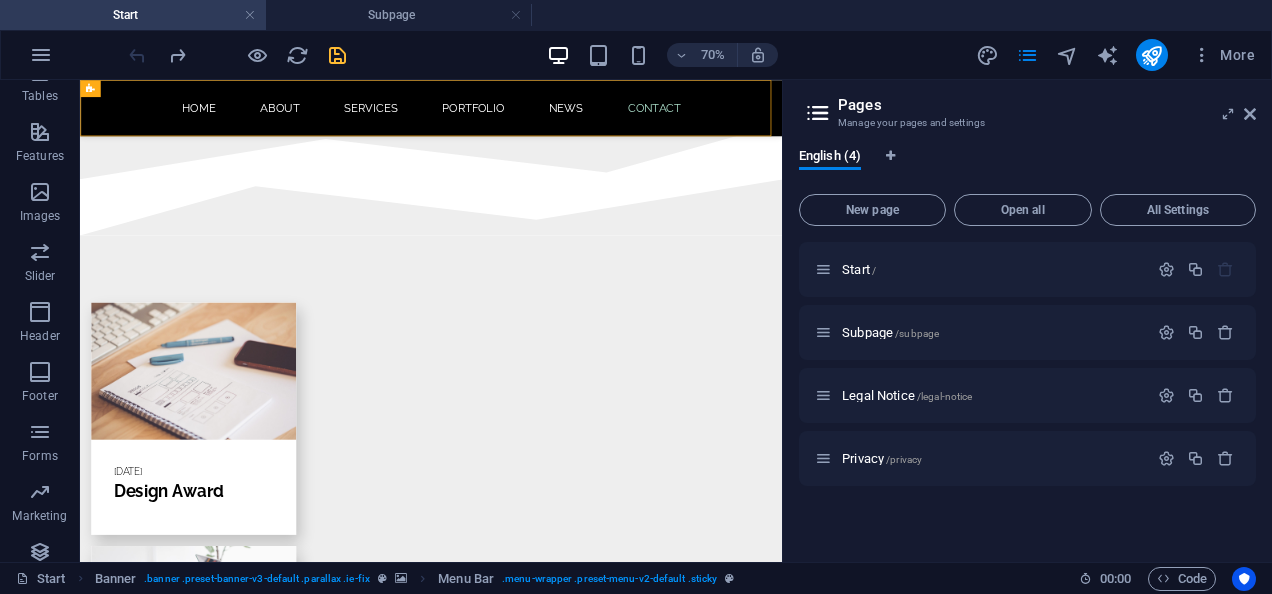 click on "Home About Services Portfolio News Contact" at bounding box center (581, 120) 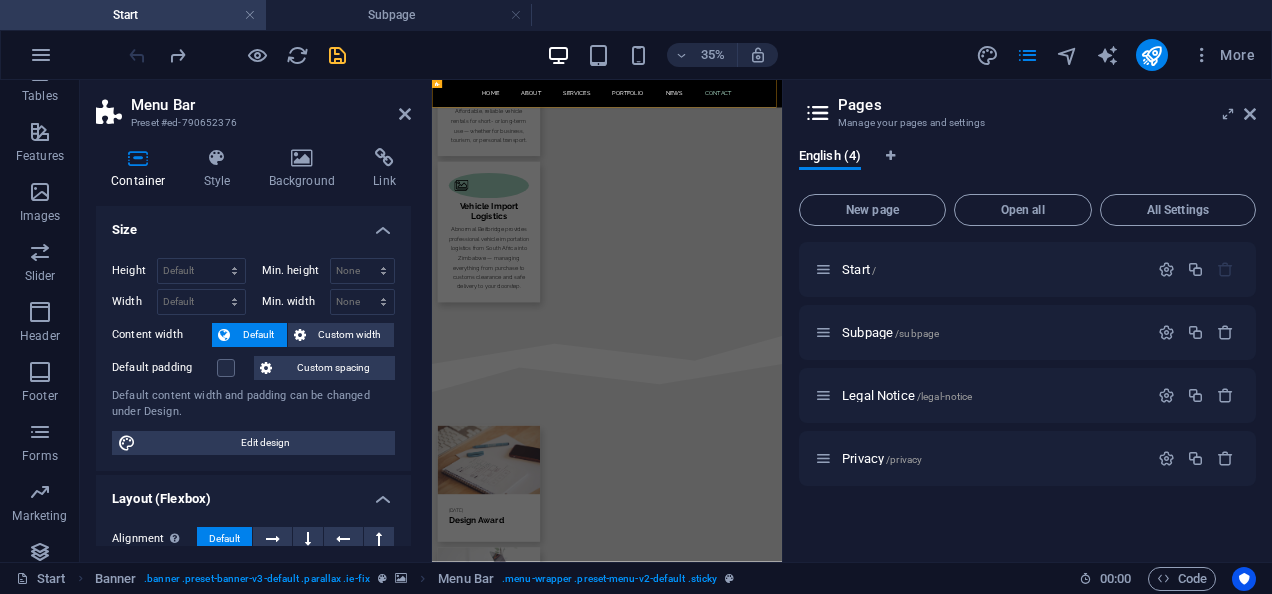 scroll, scrollTop: 3410, scrollLeft: 0, axis: vertical 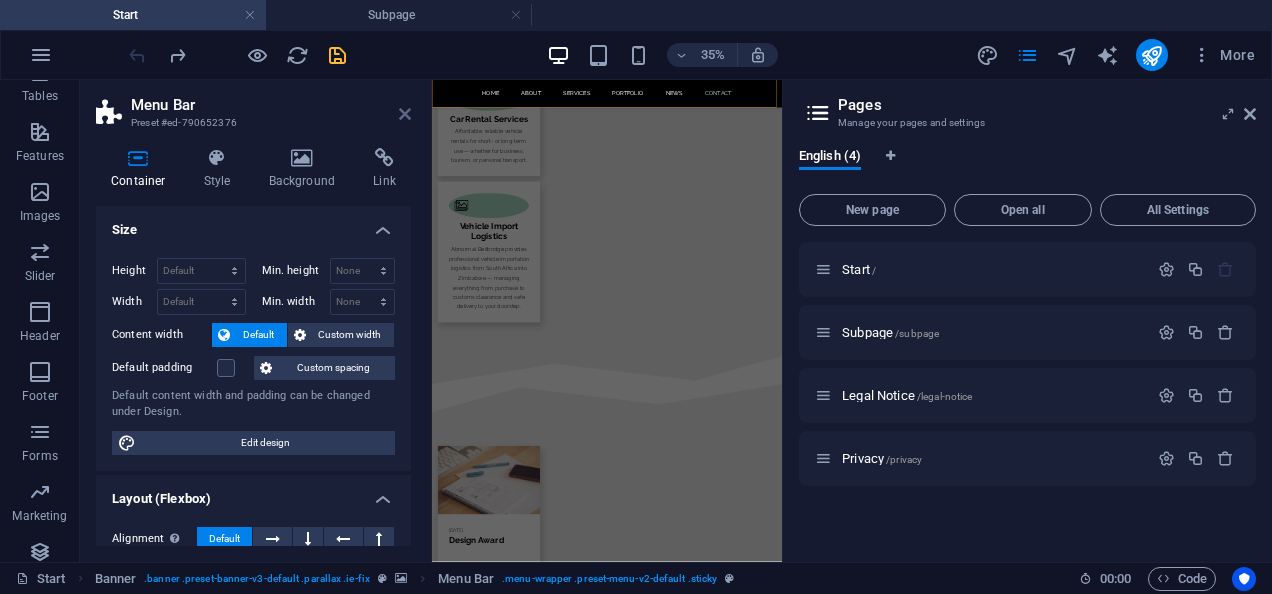 click at bounding box center [405, 114] 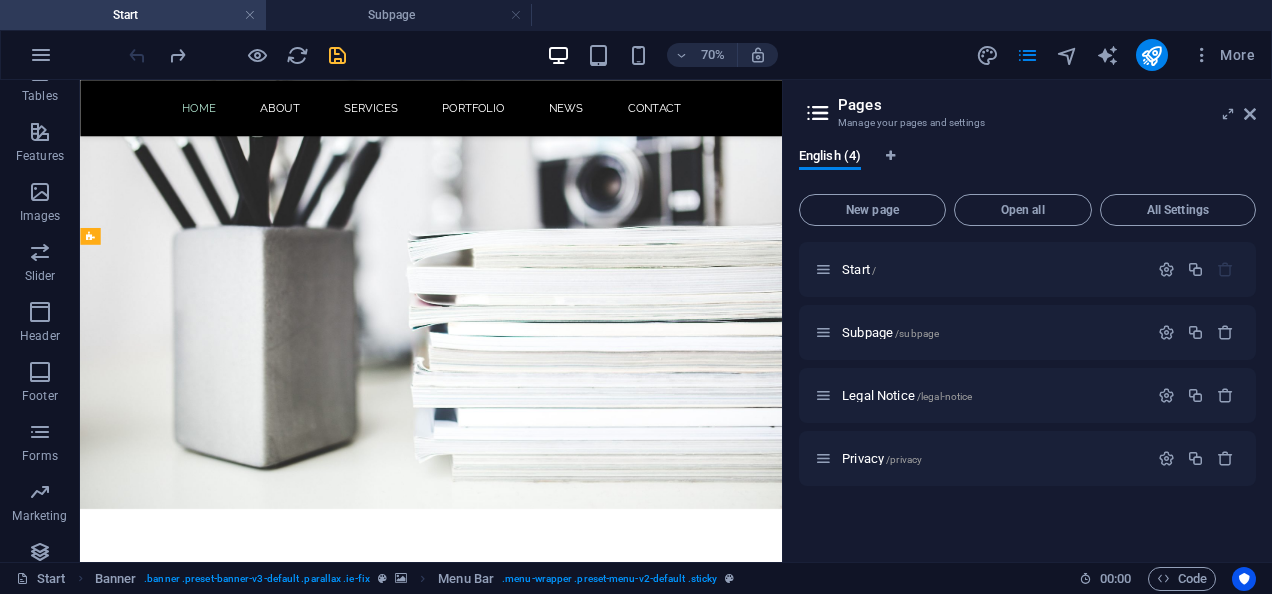 scroll, scrollTop: 0, scrollLeft: 0, axis: both 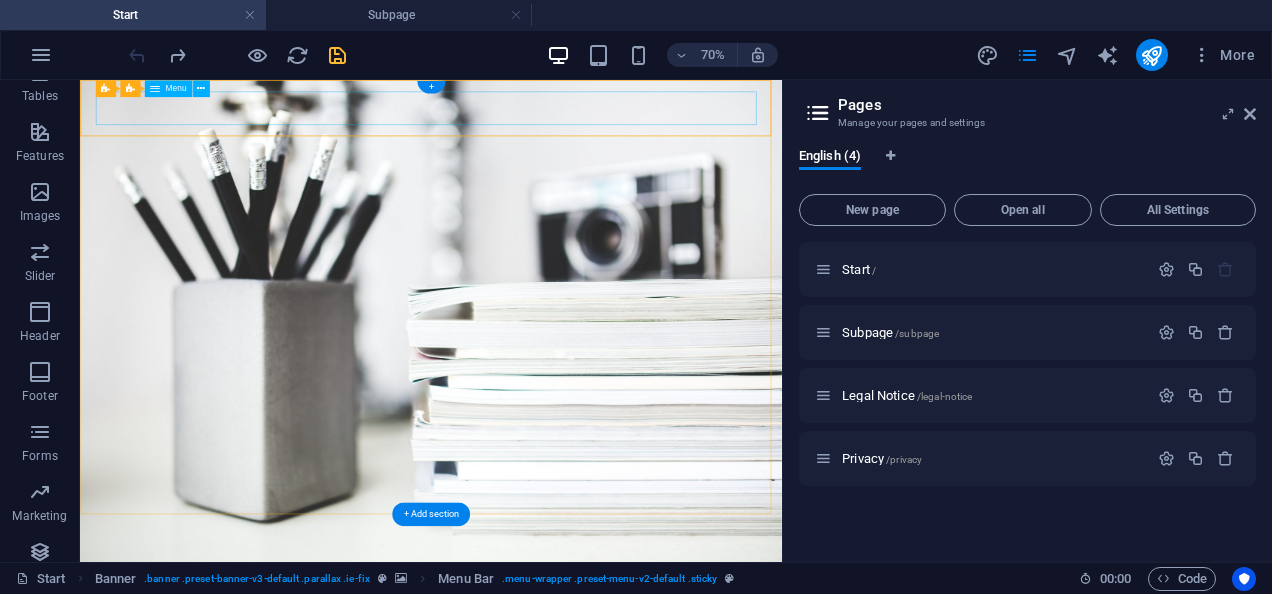 click on "Home About Services Portfolio News Contact" at bounding box center (582, 792) 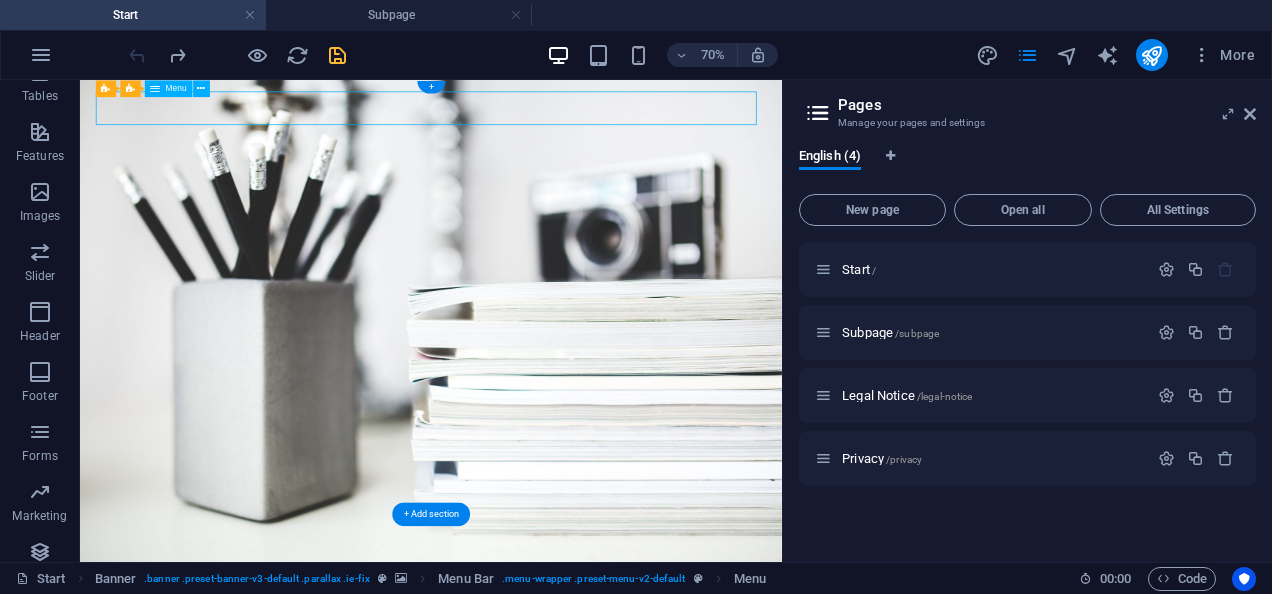 click on "Home About Services Portfolio News Contact" at bounding box center [582, 792] 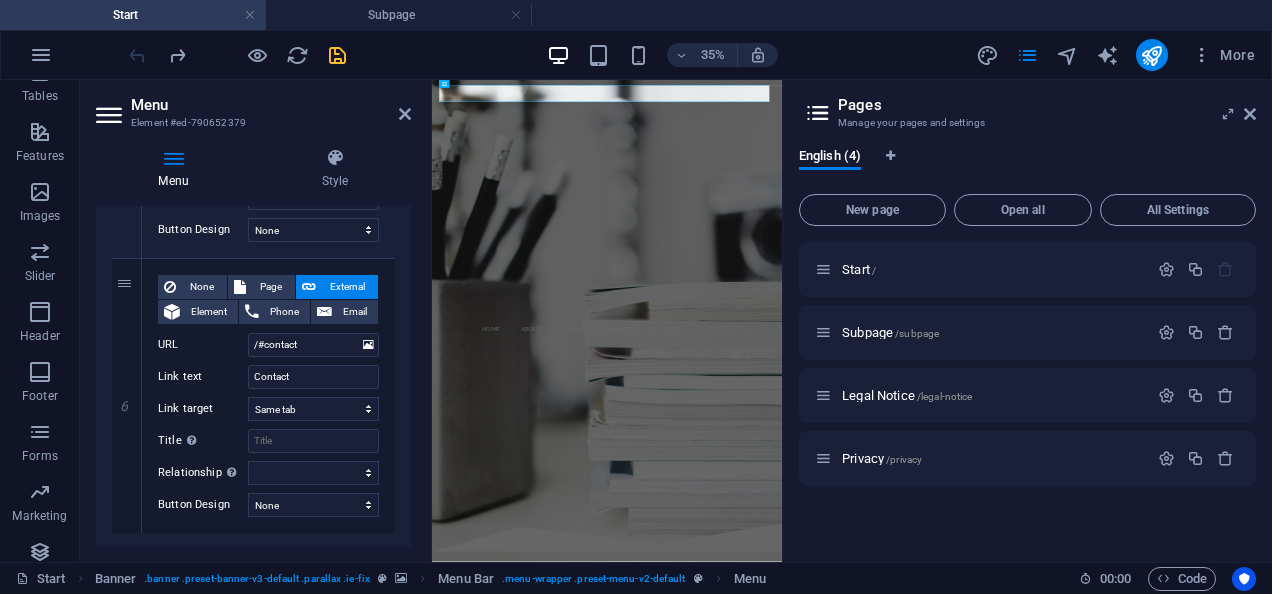 scroll, scrollTop: 1553, scrollLeft: 0, axis: vertical 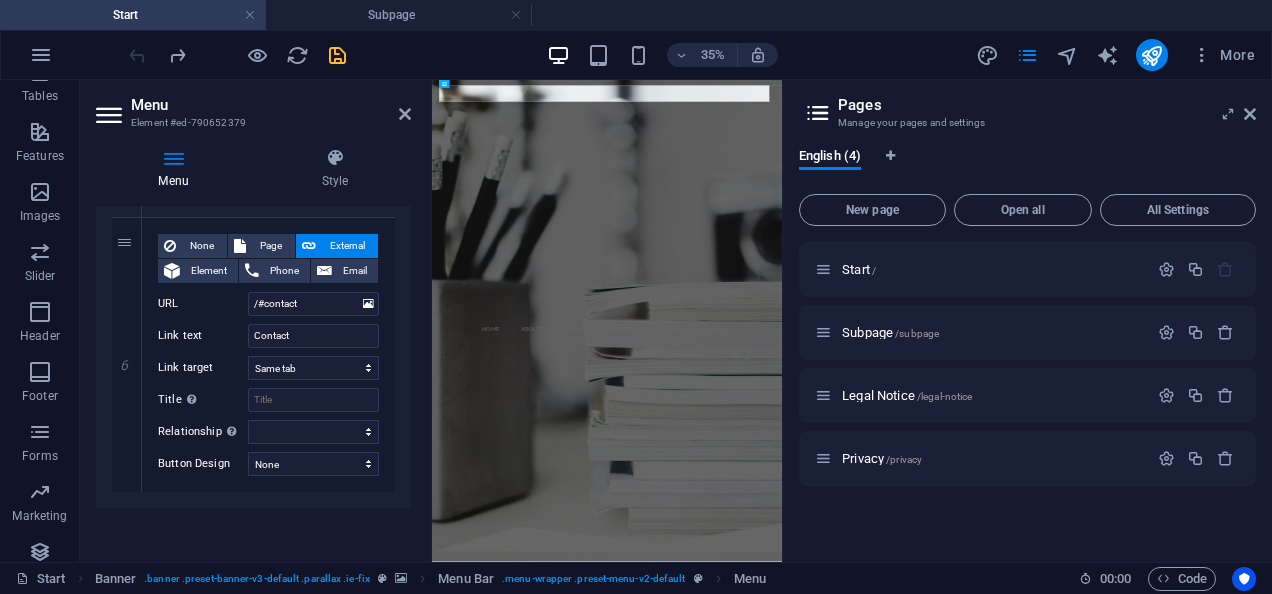 click on "Menu Style Menu Auto Custom Create custom menu items for this menu. Recommended for one-page websites. Manage pages Menu items 1 None Page External Element Phone Email Page Start Subpage Legal Notice Privacy Element
URL /#home Phone Email Link text Home Link target New tab Same tab Overlay Title Additional link description, should not be the same as the link text. The title is most often shown as a tooltip text when the mouse moves over the element. Leave empty if uncertain. Relationship Sets the  relationship of this link to the link target . For example, the value "nofollow" instructs search engines not to follow the link. Can be left empty. alternate author bookmark external help license next nofollow noreferrer noopener prev search tag Button Design None Default Primary Secondary 2 None Page External Element Phone Email Page Start Subpage Legal Notice Privacy Element
URL /#about Phone Email Link text About Link target New tab Same tab Overlay Title Sets the" at bounding box center (253, 347) 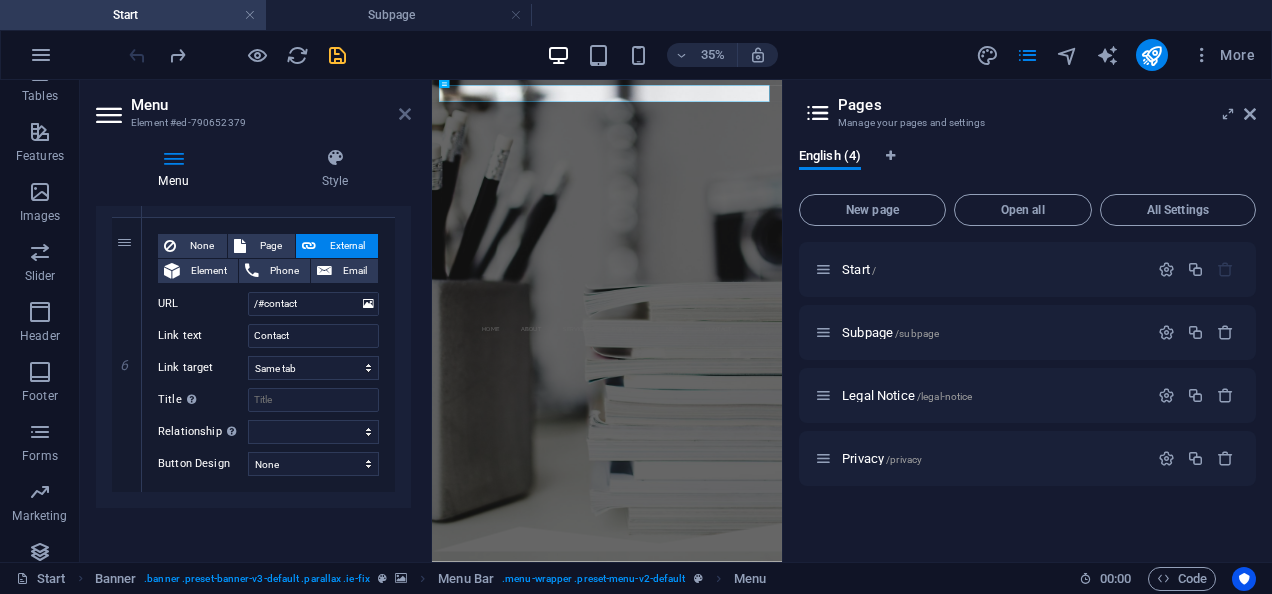 click at bounding box center (405, 114) 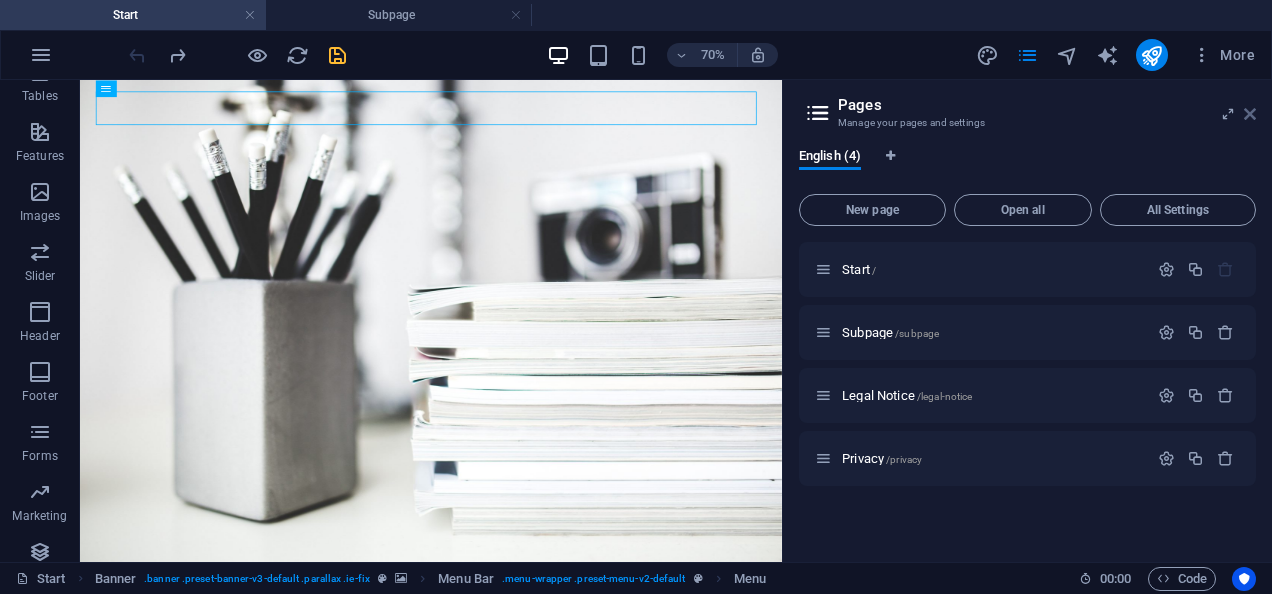 click at bounding box center (1250, 114) 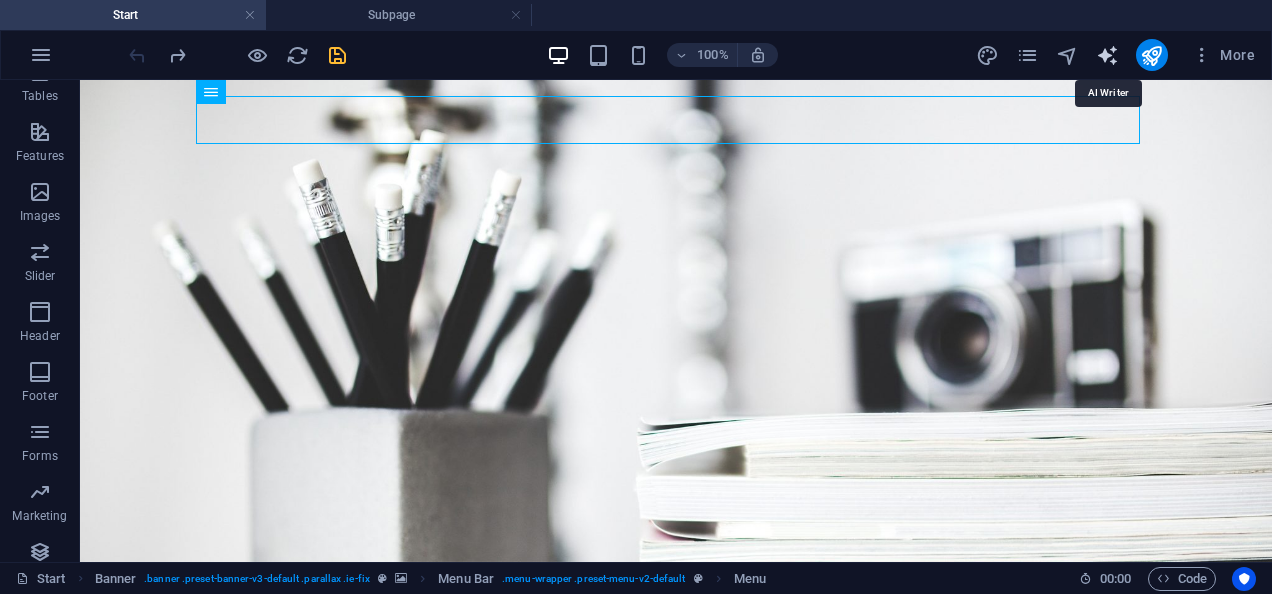 click at bounding box center [1107, 55] 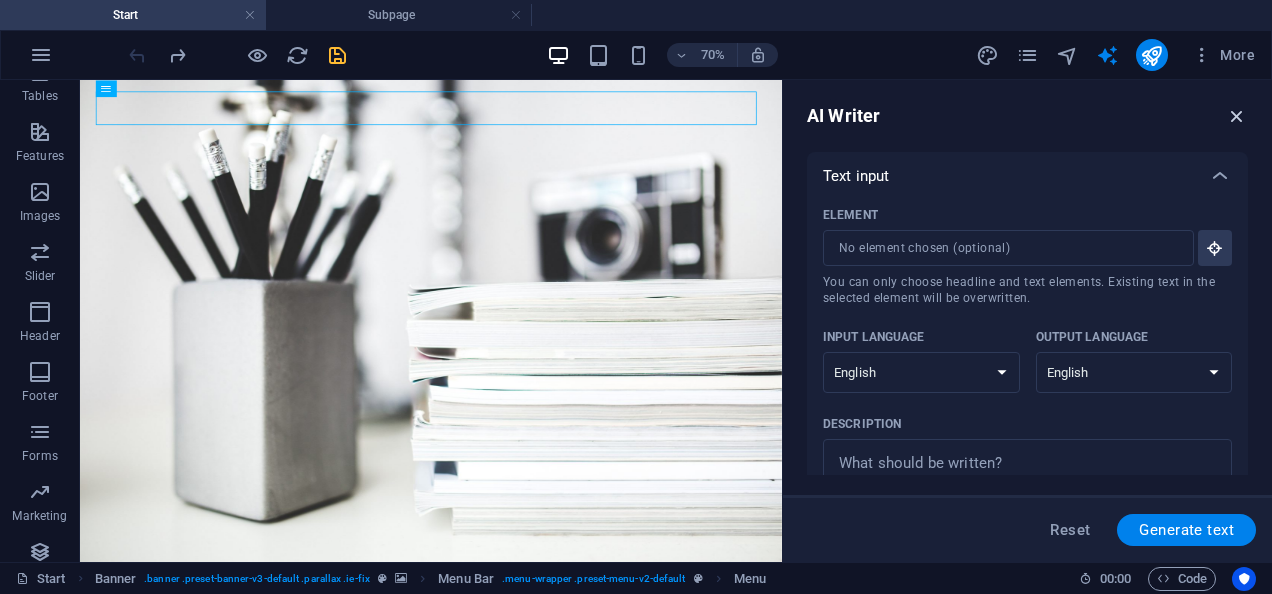 click at bounding box center (1237, 116) 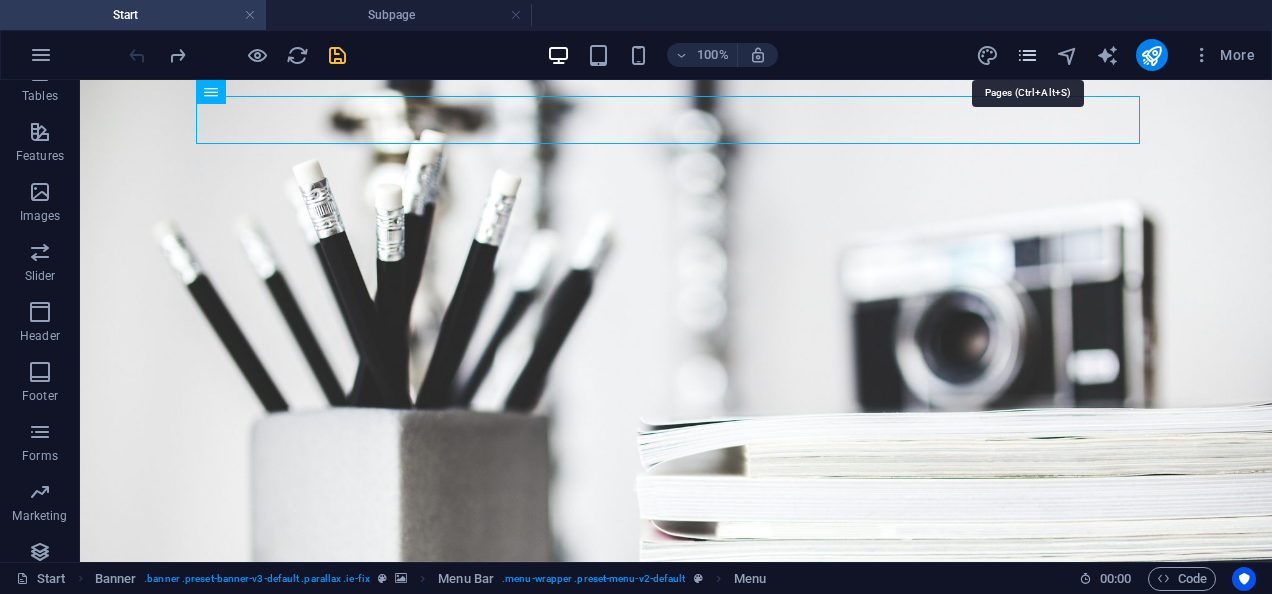 click at bounding box center [1027, 55] 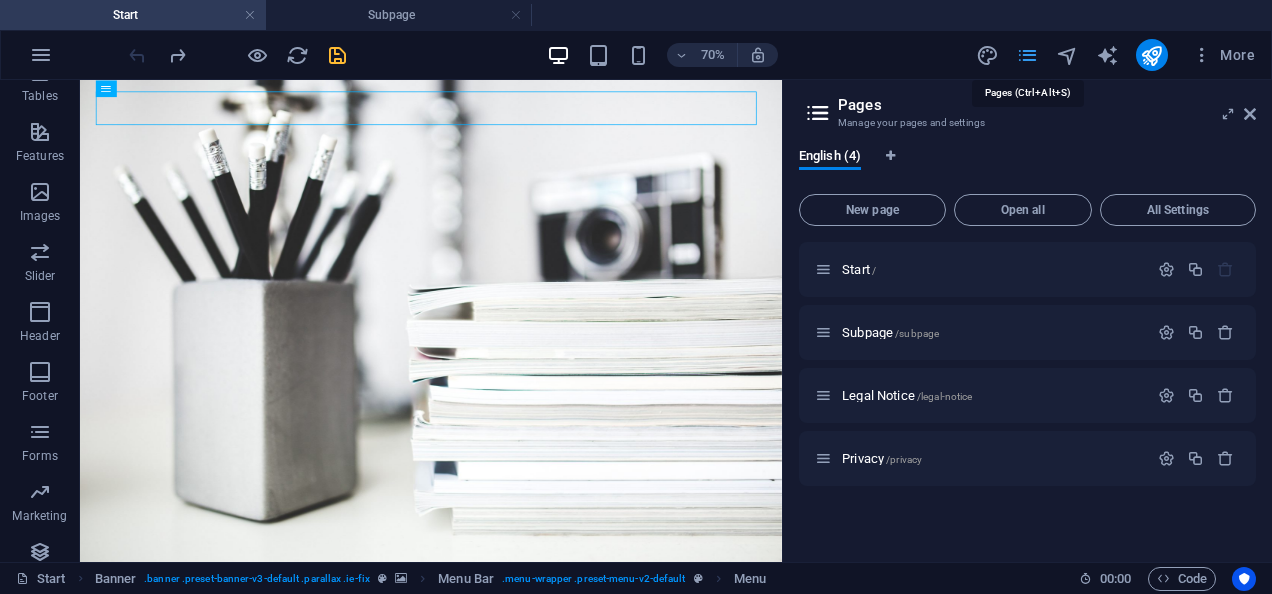 click at bounding box center [1027, 55] 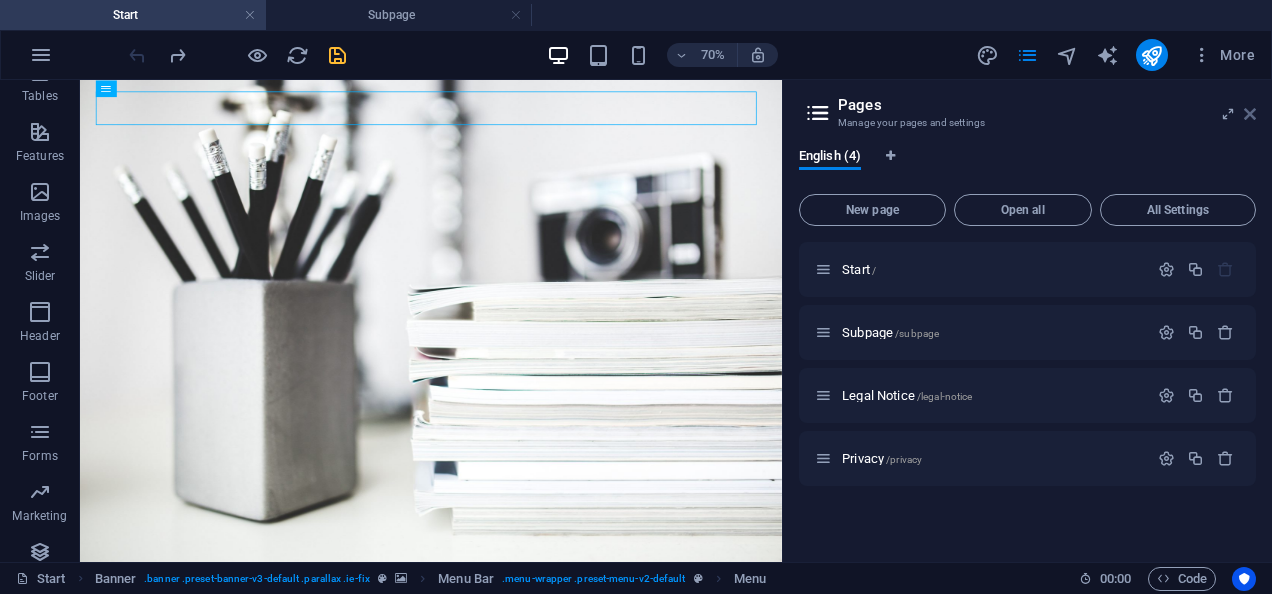 click at bounding box center (1250, 114) 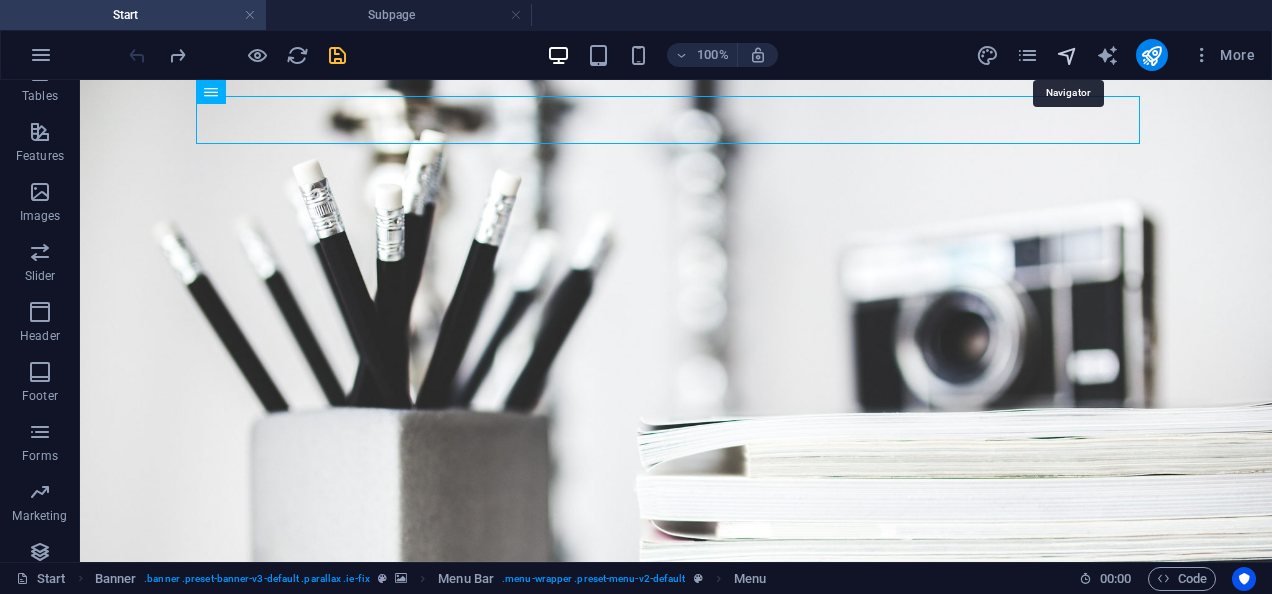 click at bounding box center [1067, 55] 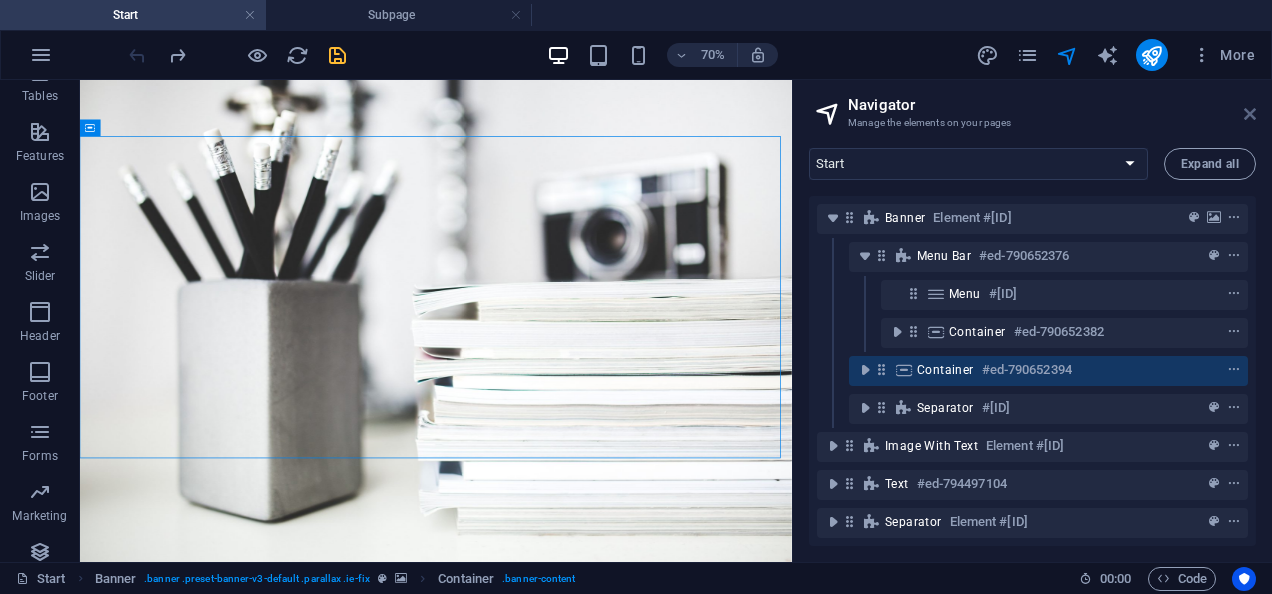 click at bounding box center [1250, 114] 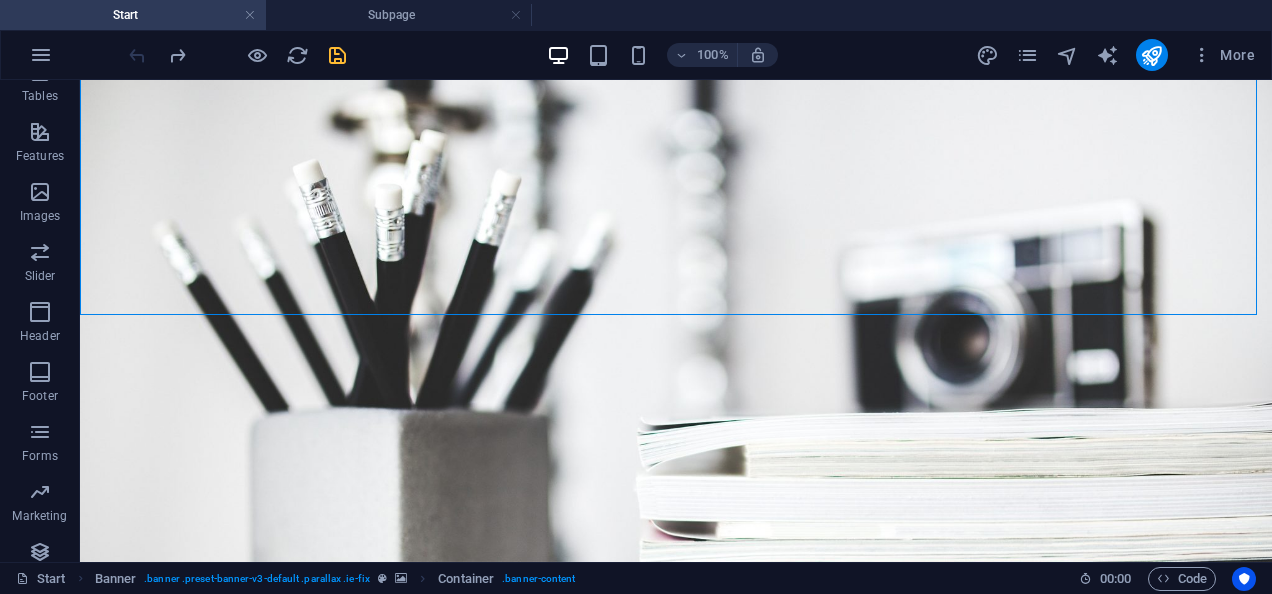 scroll, scrollTop: 239, scrollLeft: 0, axis: vertical 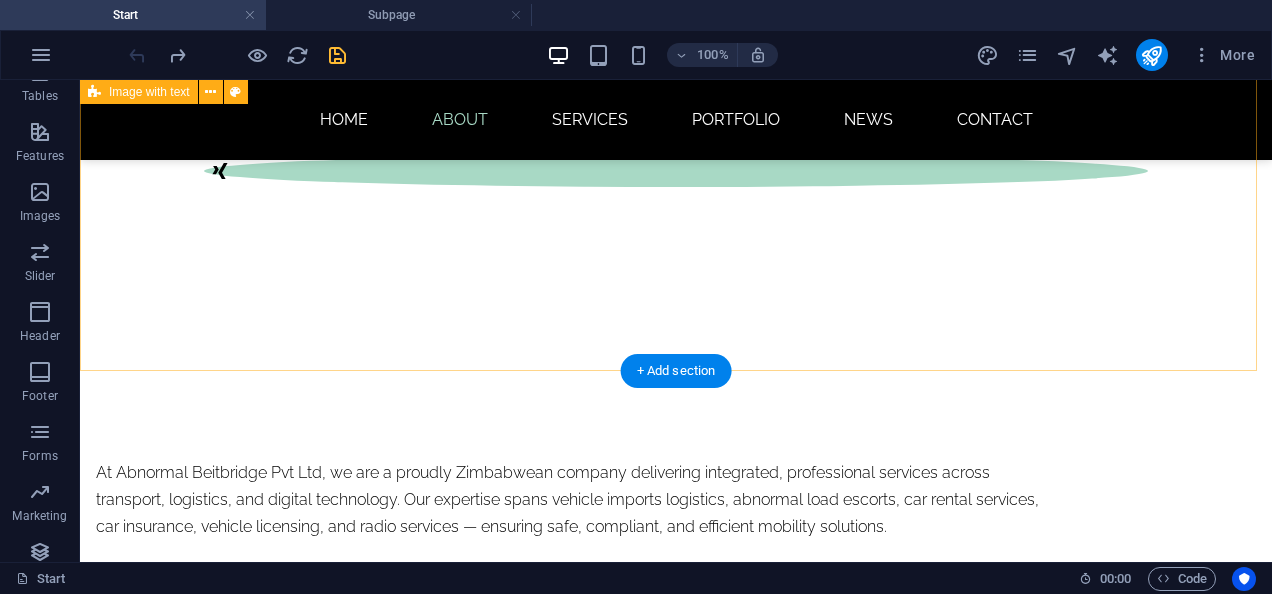 click on "At Abnormal Beitbridge Pvt Ltd, we are a proudly Zimbabwean company delivering integrated, professional services across transport, logistics, and digital technology. Our expertise spans vehicle imports logistics, abnormal load escorts, car rental services, car insurance, vehicle licensing, and radio services — ensuring safe, compliant, and efficient mobility solutions. Beyond the road, we keep you connected and empowered with reliable internet services and mobile money solutions, supporting both individuals and businesses in a fast-moving digital economy. Driven by innovation, reliability, and integrity, we are committed to offering smart, end-to-end solutions that move you forward. Your Trusted Partner in Transport, Technology & Financial Solutions" at bounding box center (676, 678) 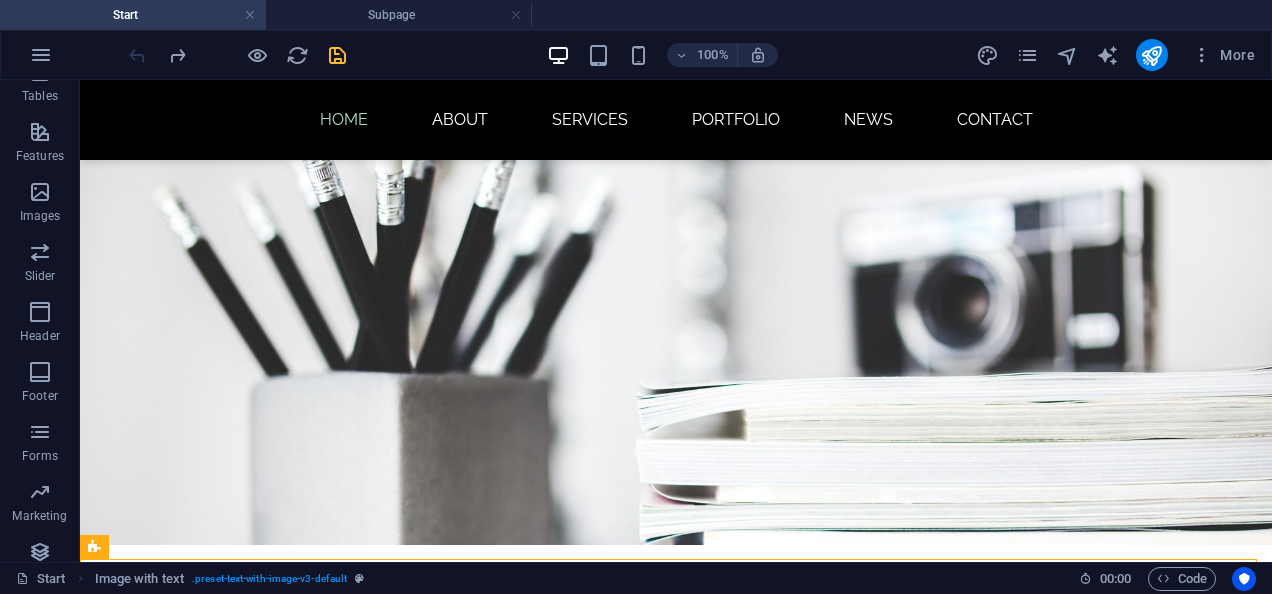 scroll, scrollTop: 0, scrollLeft: 0, axis: both 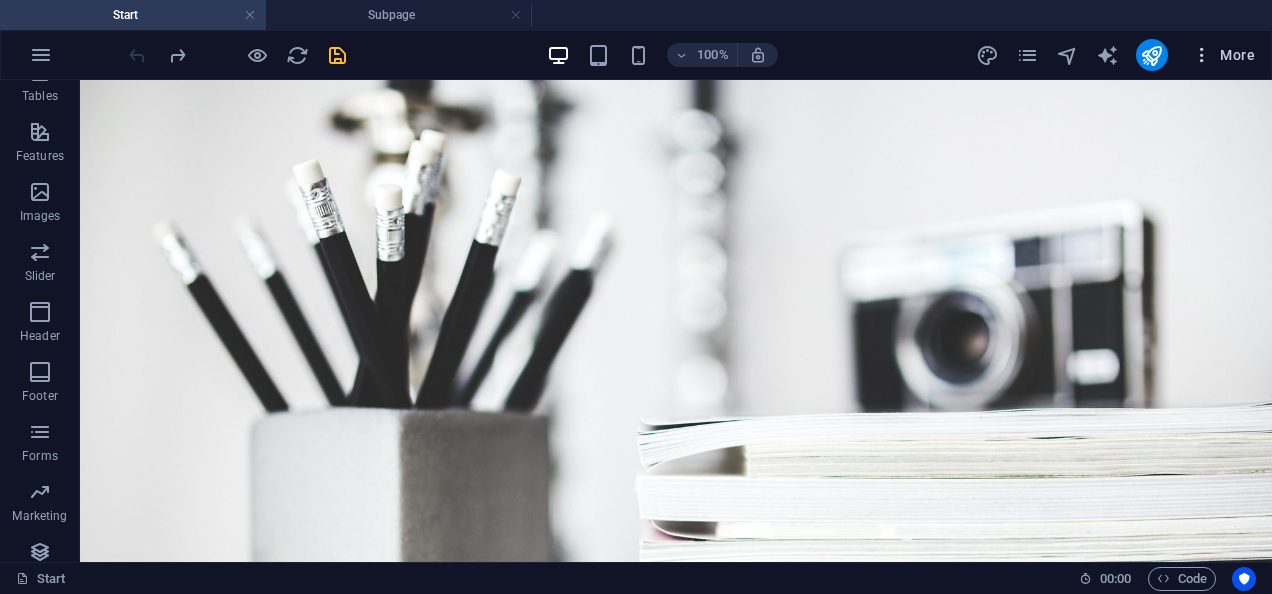 click at bounding box center [1202, 55] 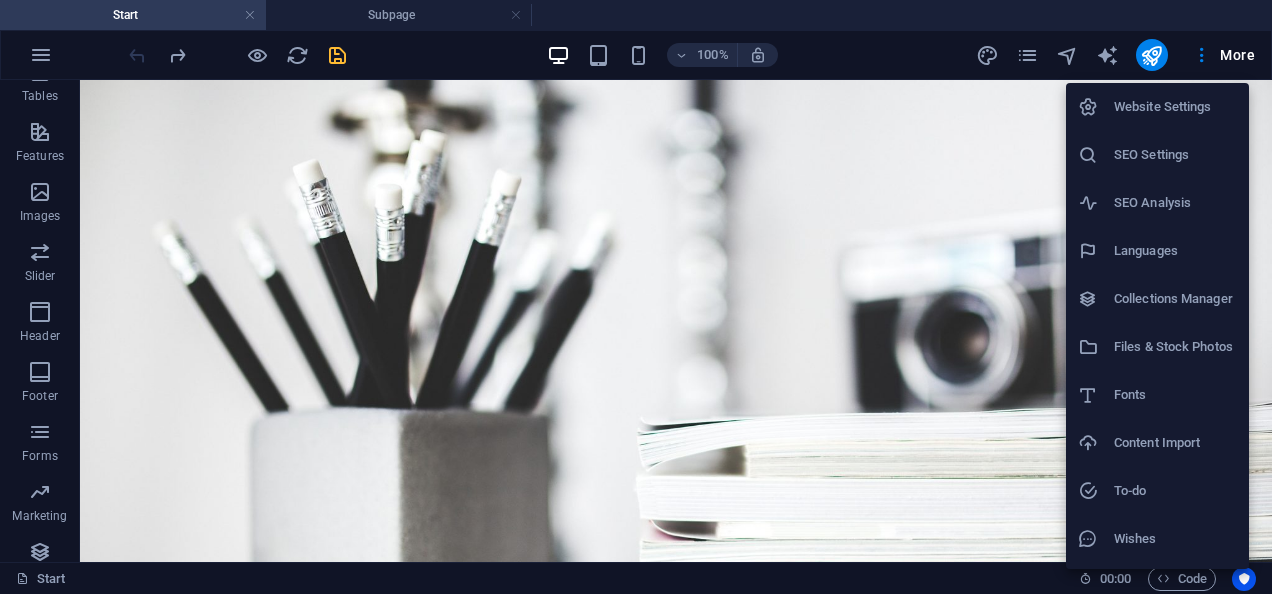 click on "Website Settings" at bounding box center [1175, 107] 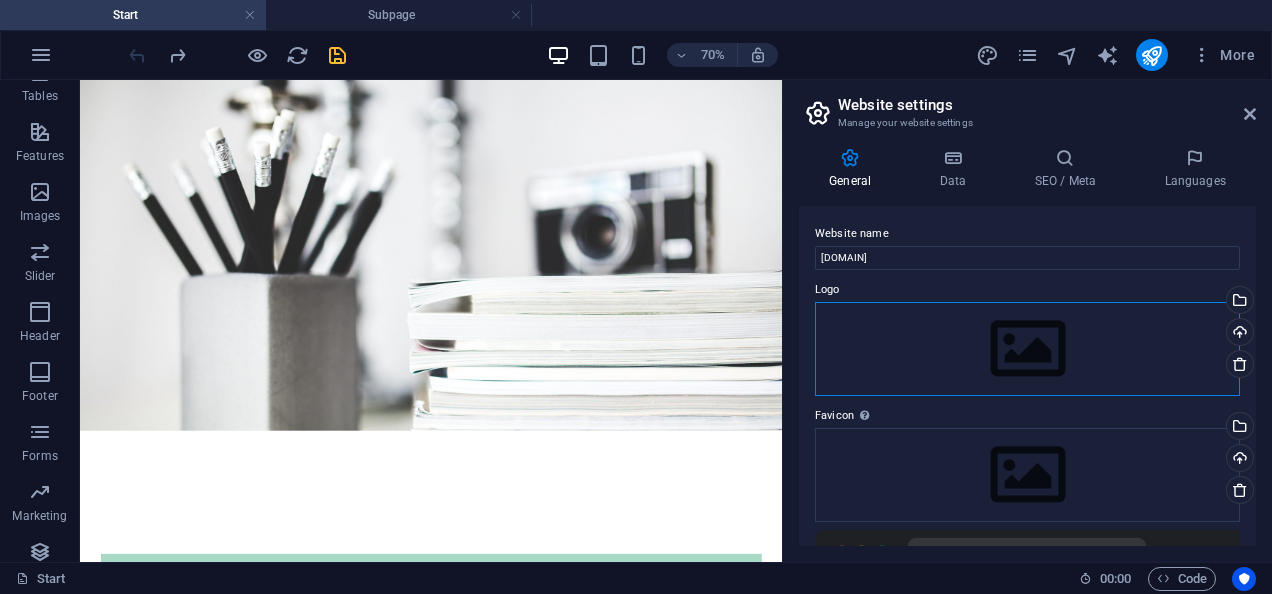 drag, startPoint x: 1255, startPoint y: 322, endPoint x: 888, endPoint y: 339, distance: 367.39352 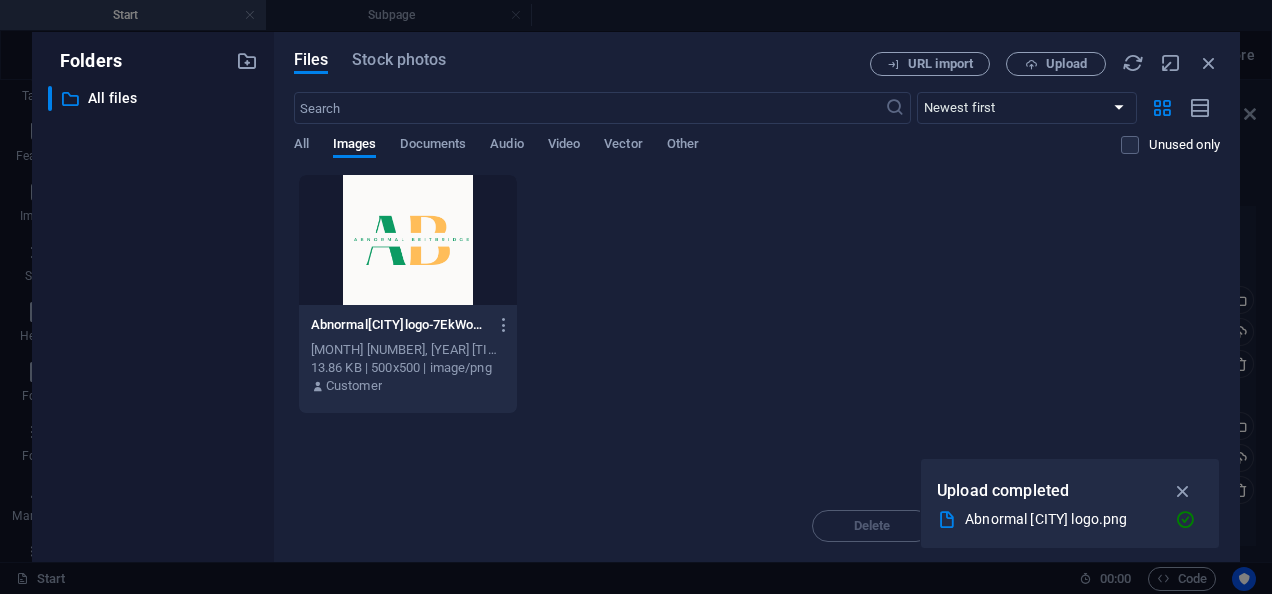 click on "AbnormalBeitbridgelogo-7EkWoO6ARjhFPSVPxsCfig.png AbnormalBeitbridgelogo-7EkWoO6ARjhFPSVPxsCfig.png Aug 5, 2025 6:20 PM 13.86 KB | 500x500 | image/png Customer" at bounding box center [757, 294] 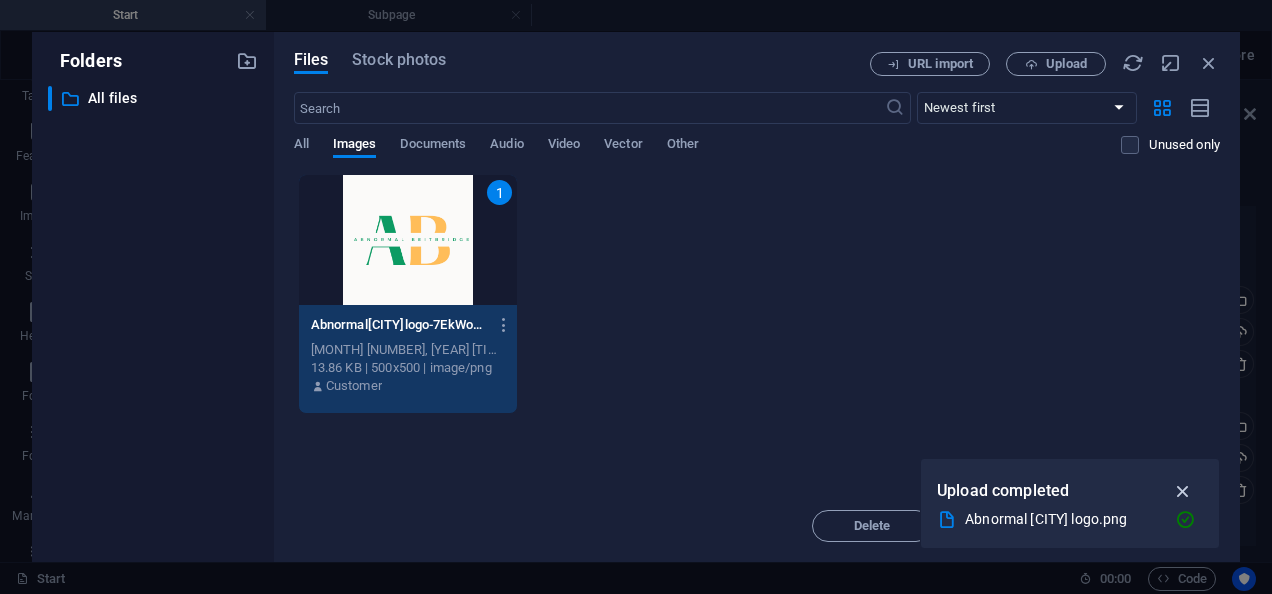 click at bounding box center [1183, 491] 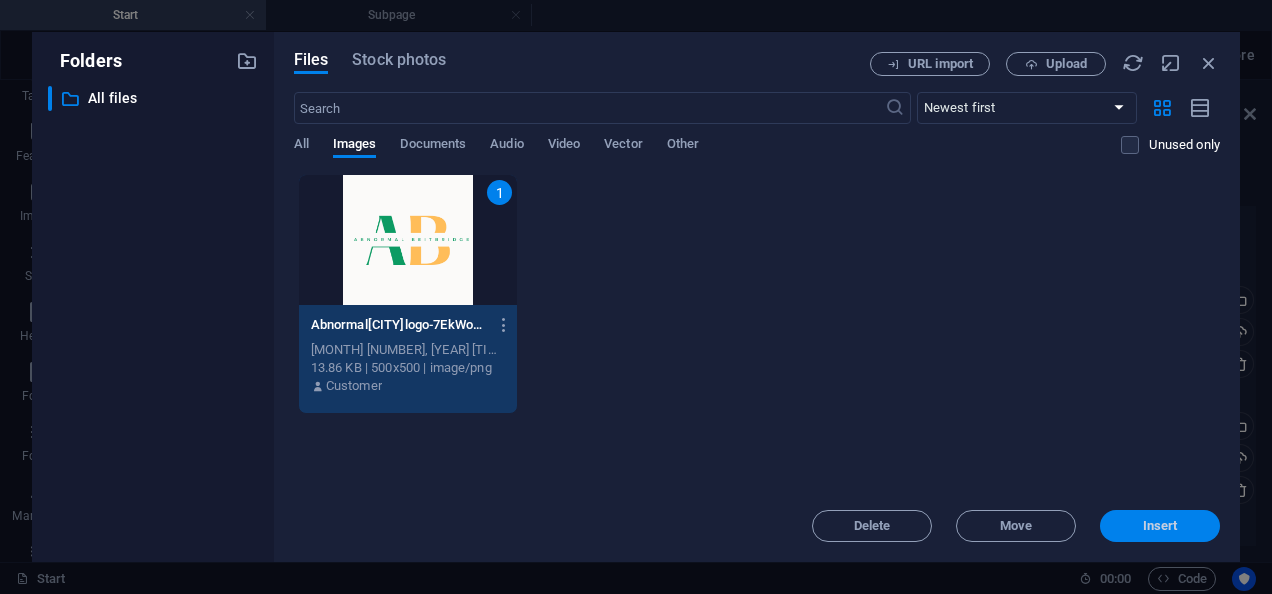 click on "Insert" at bounding box center (1160, 526) 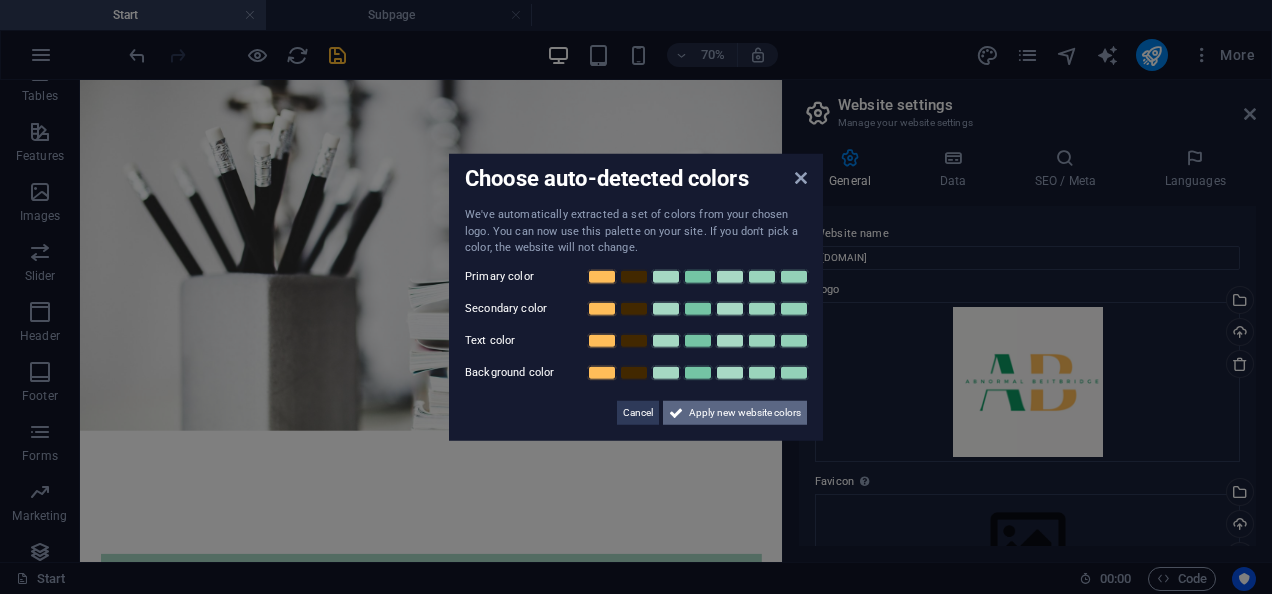 click on "Apply new website colors" at bounding box center (745, 412) 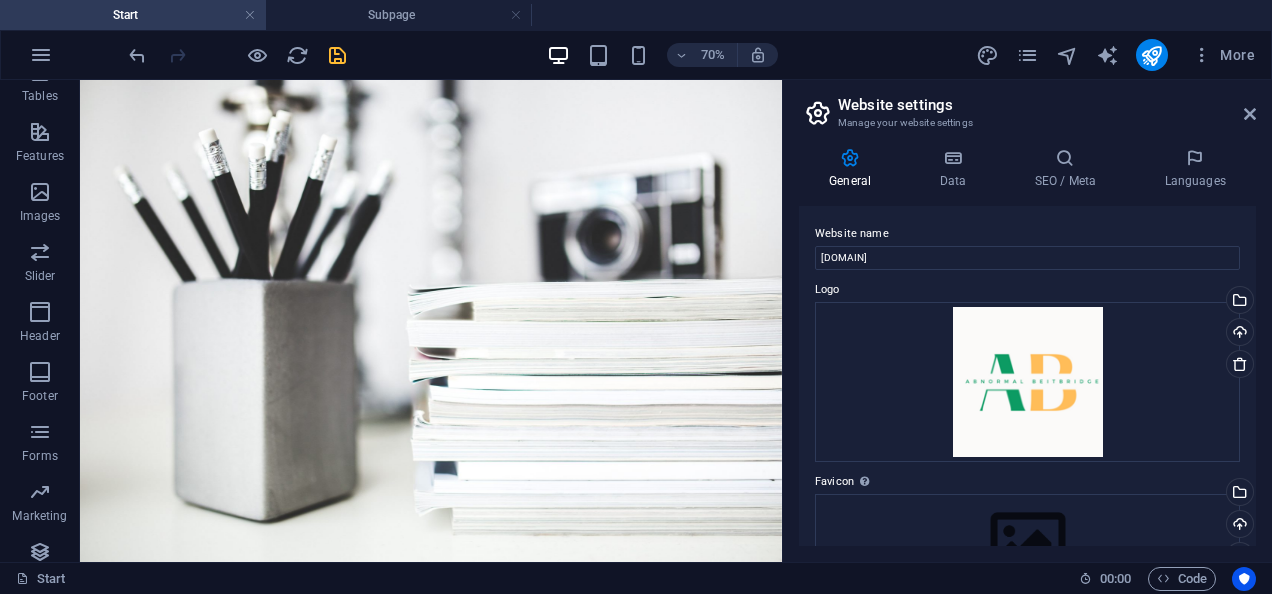 drag, startPoint x: 1251, startPoint y: 284, endPoint x: 1256, endPoint y: 320, distance: 36.345562 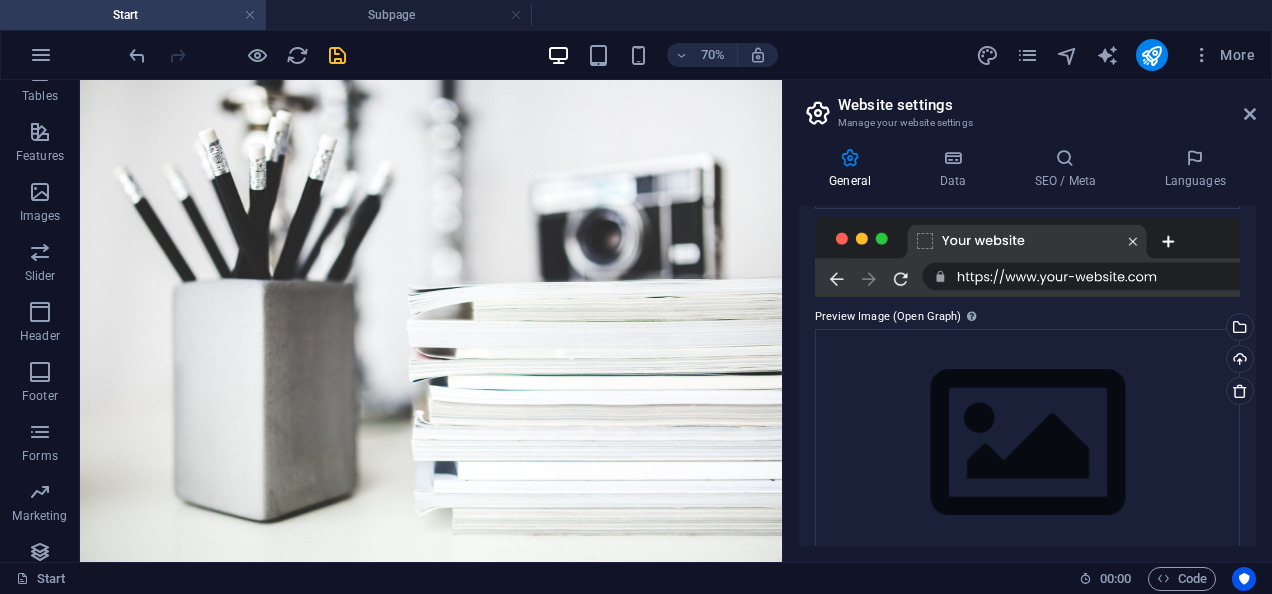 scroll, scrollTop: 407, scrollLeft: 0, axis: vertical 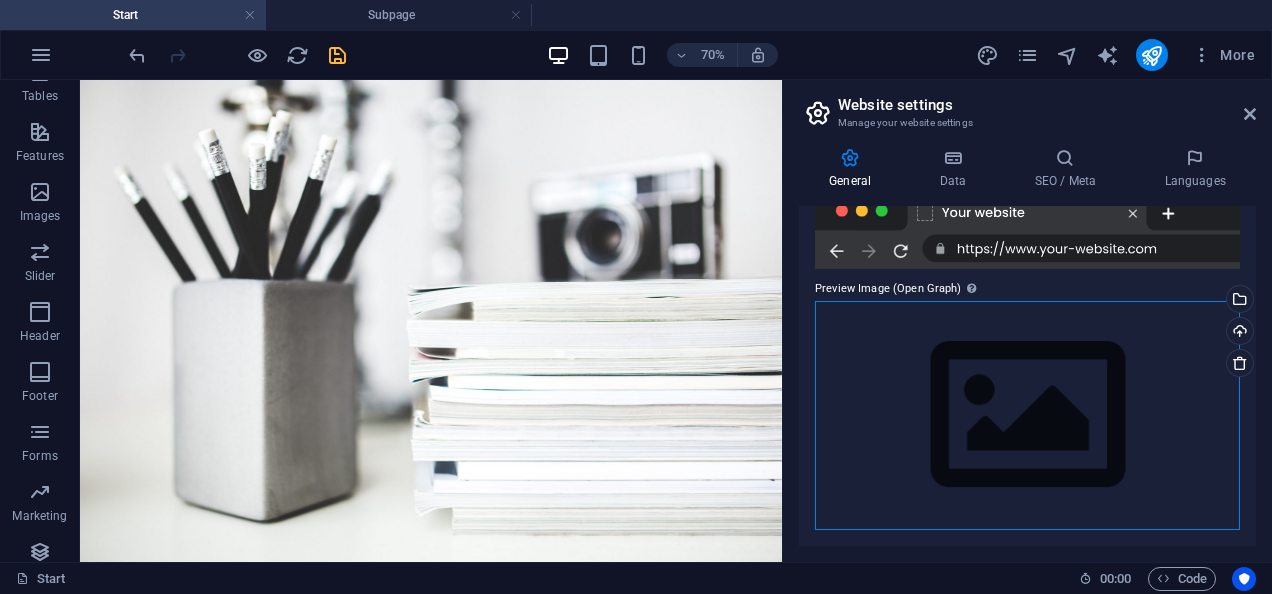 click on "Drag files here, click to choose files or select files from Files or our free stock photos & videos" at bounding box center [1027, 415] 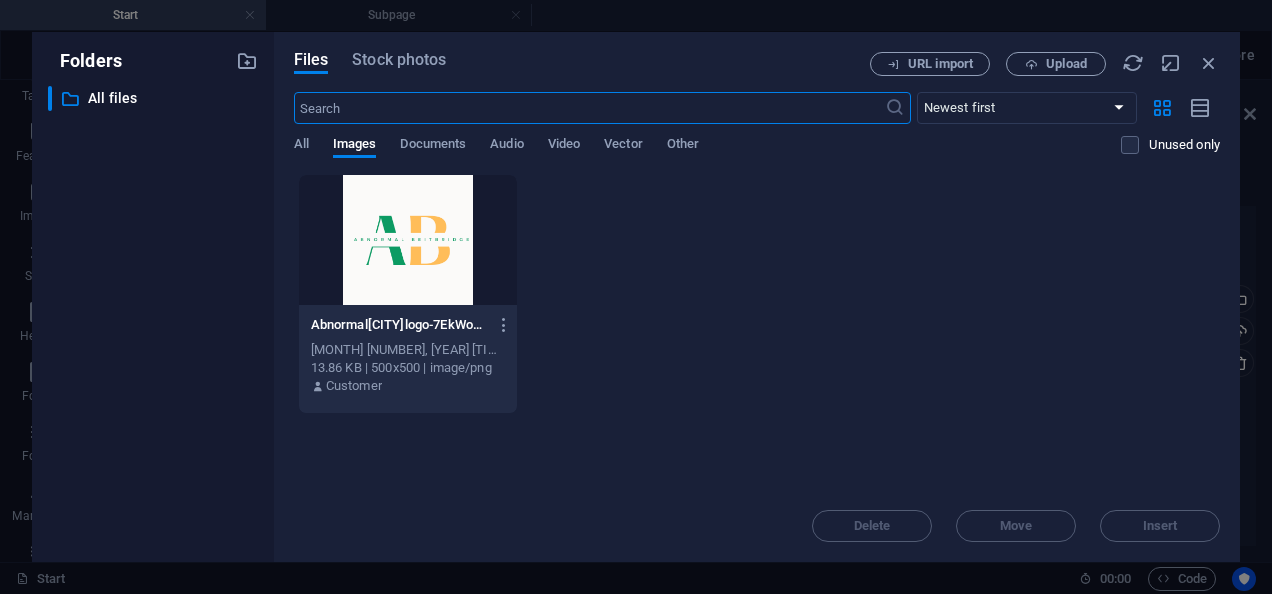 click at bounding box center (408, 240) 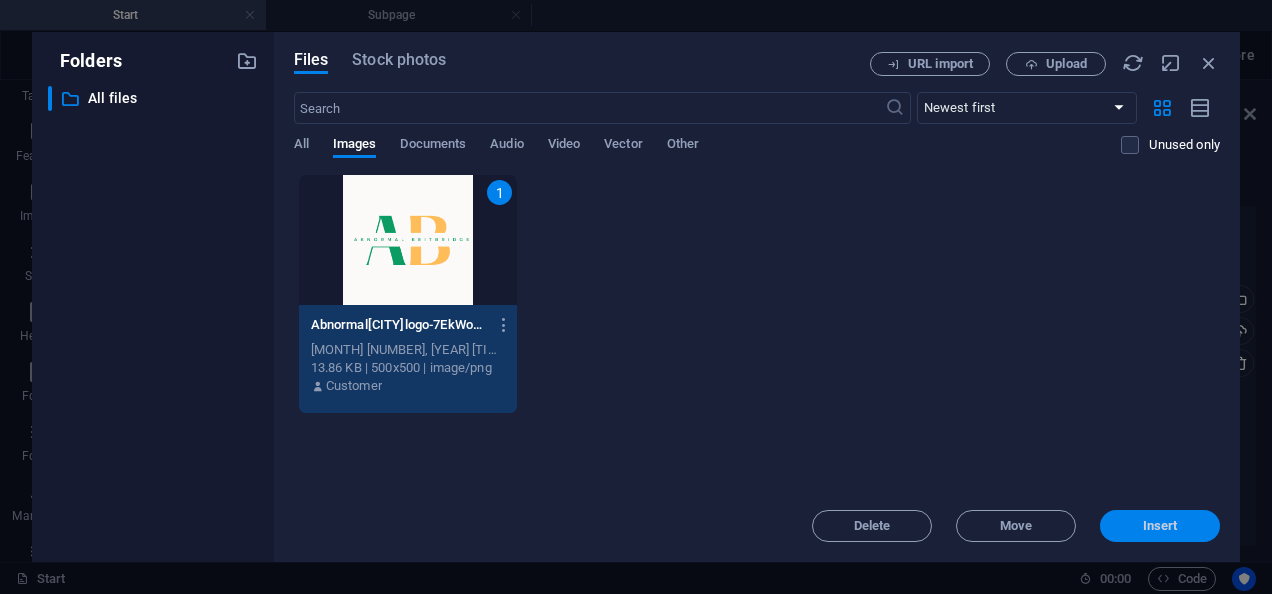 click on "Insert" at bounding box center (1160, 526) 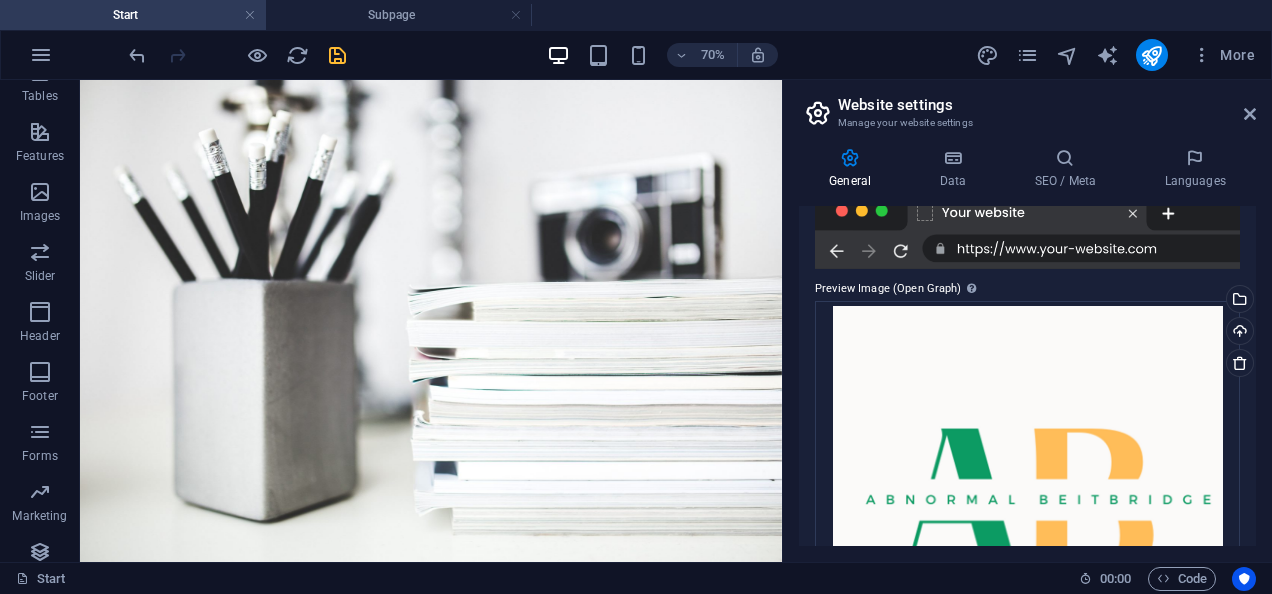 scroll, scrollTop: 578, scrollLeft: 0, axis: vertical 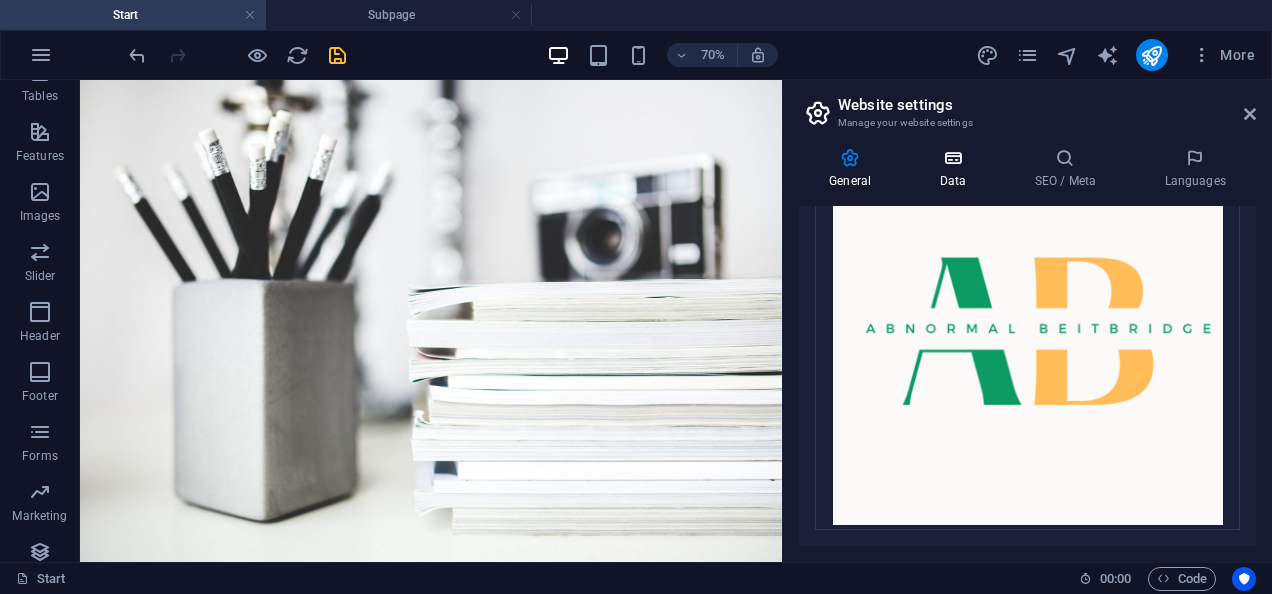 click on "Data" at bounding box center (956, 169) 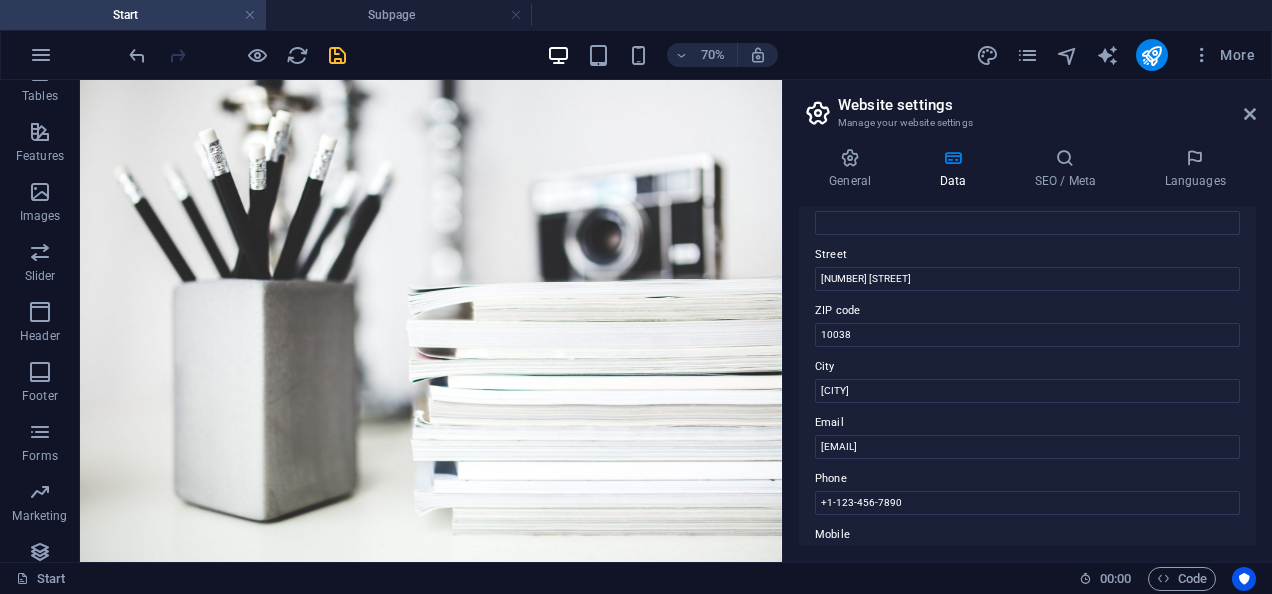 scroll, scrollTop: 190, scrollLeft: 0, axis: vertical 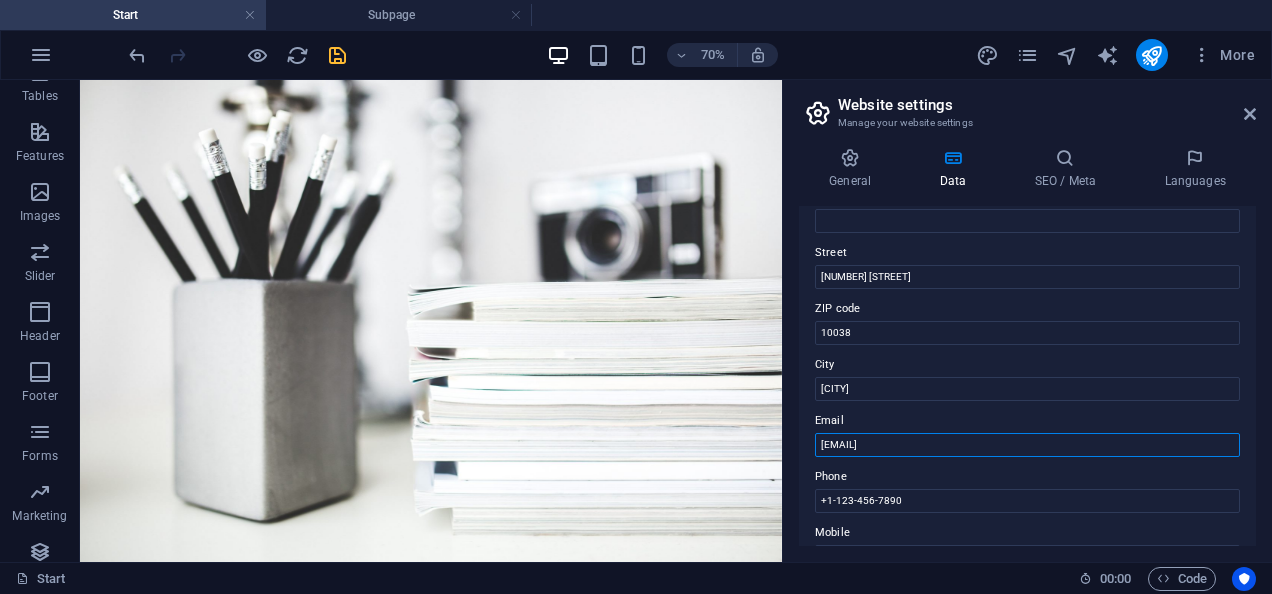 click on "c90a26764bfeba250c2f9a8d0f9b5b@cpanel.local" at bounding box center [1027, 445] 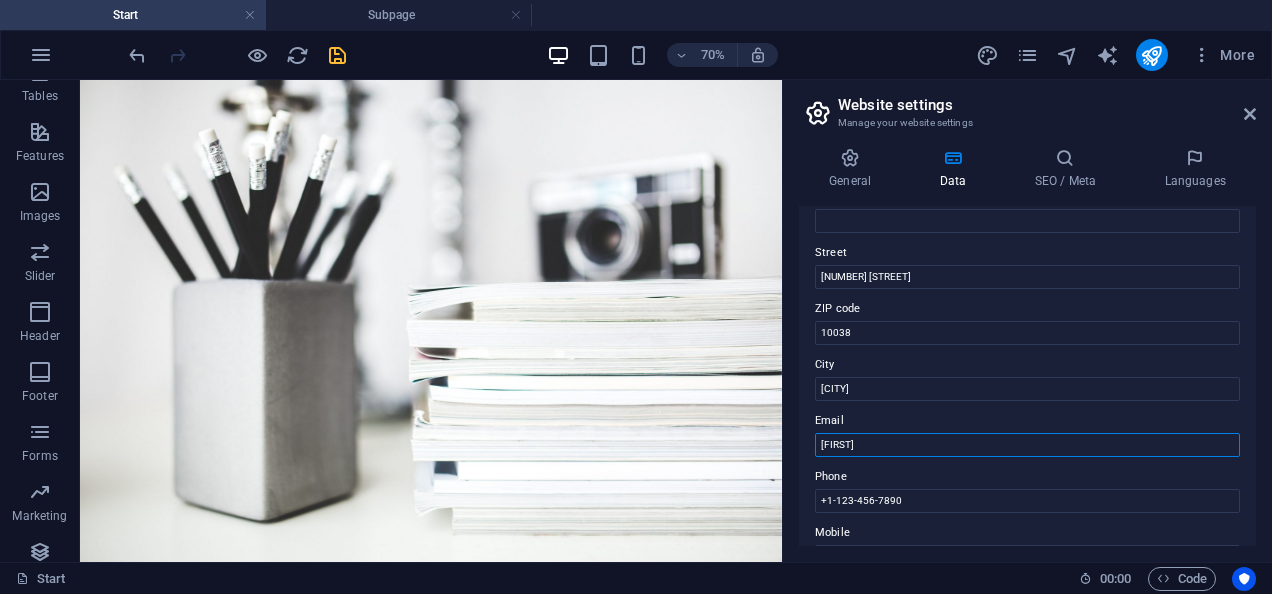 type on "tich@abnormalbeitbridge.co.zw" 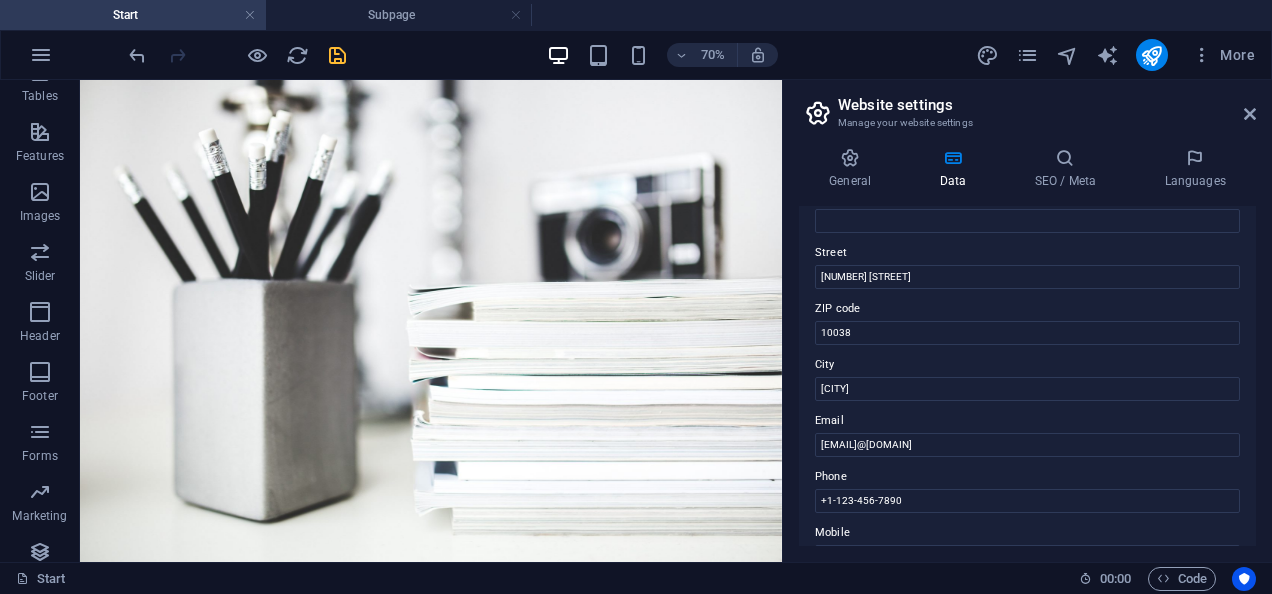 type on "Tichaona" 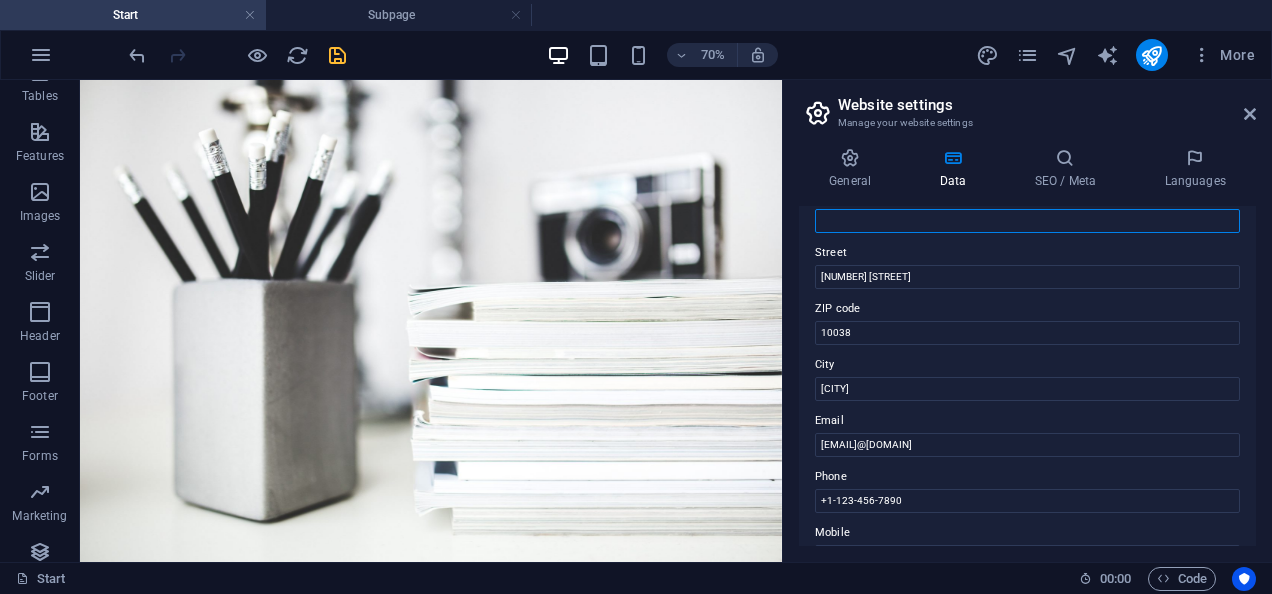 type on "Vudzijena" 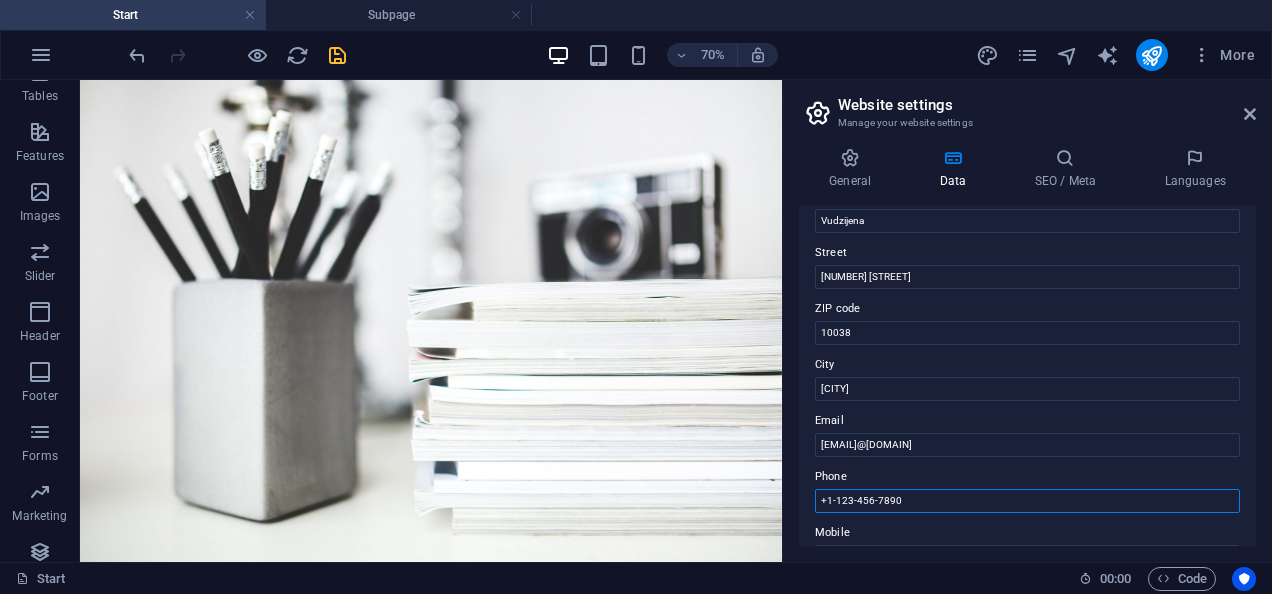 click on "+1-123-456-7890" at bounding box center (1027, 501) 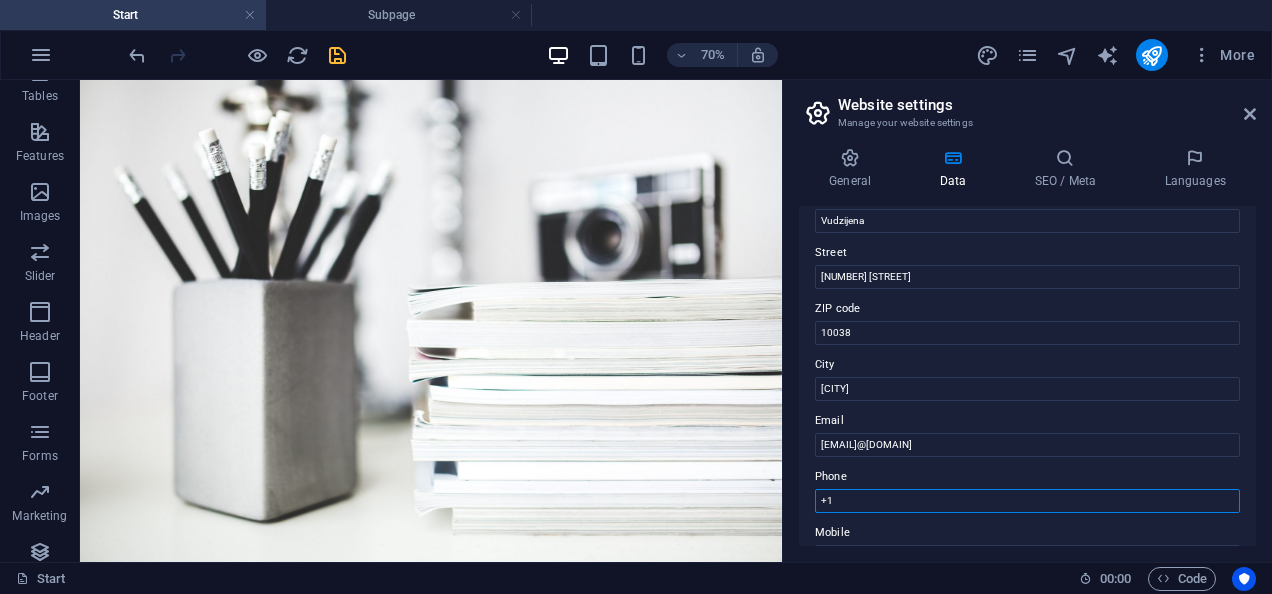 type on "+" 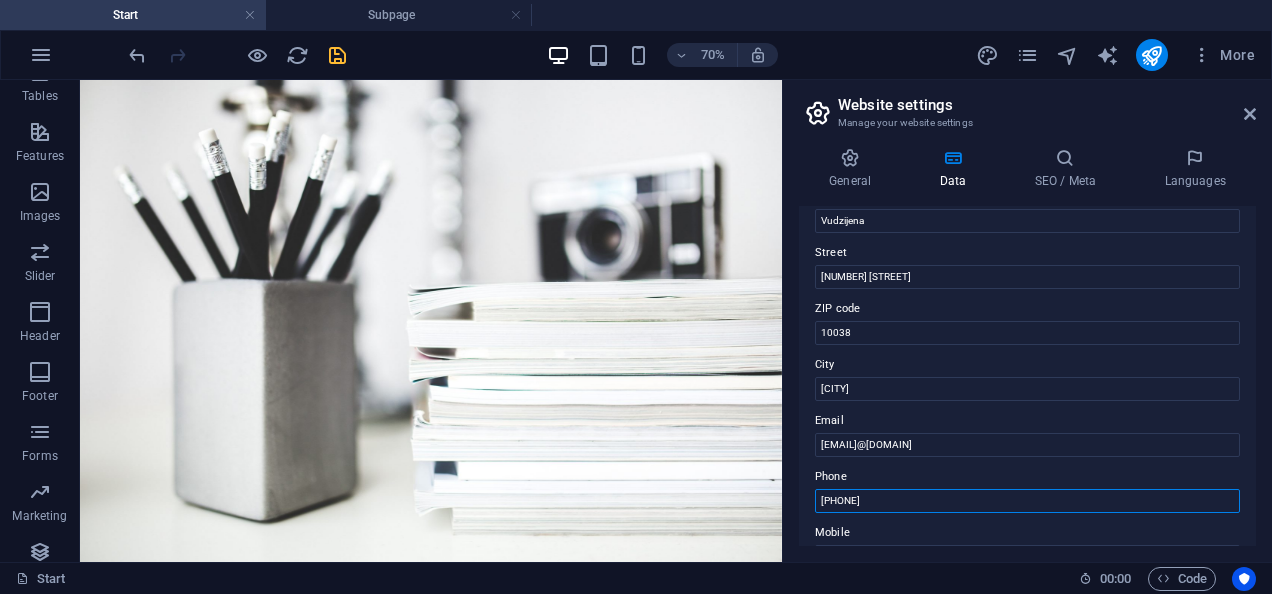 type on "[PHONE]" 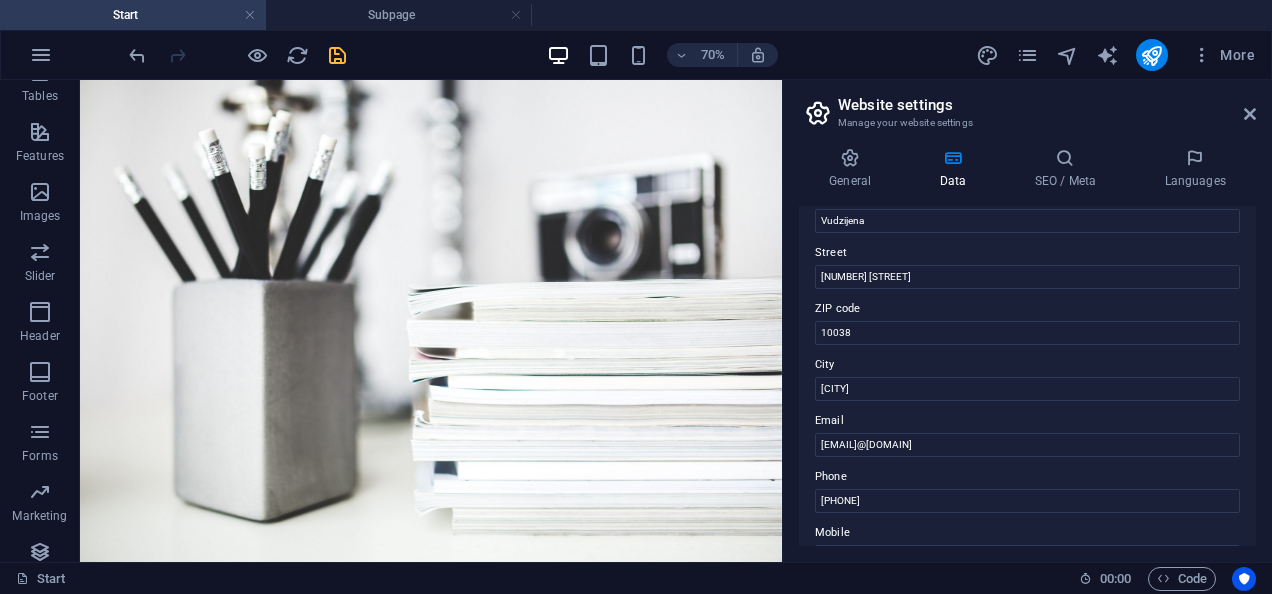 drag, startPoint x: 1256, startPoint y: 375, endPoint x: 1252, endPoint y: 418, distance: 43.185646 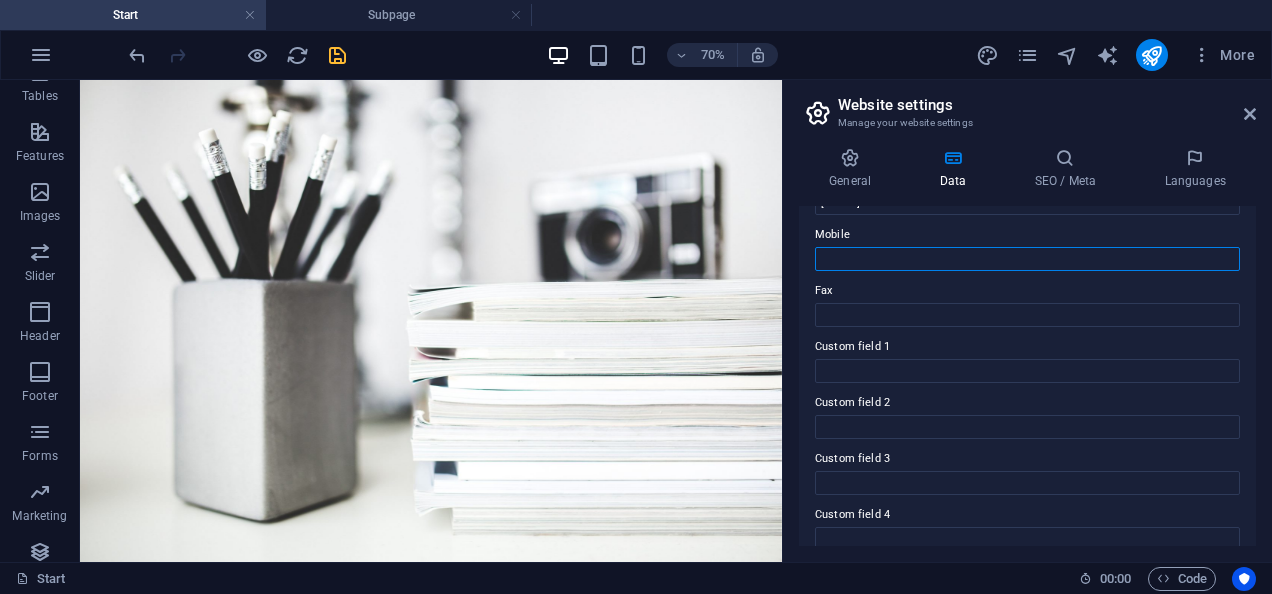 click on "Mobile" at bounding box center (1027, 259) 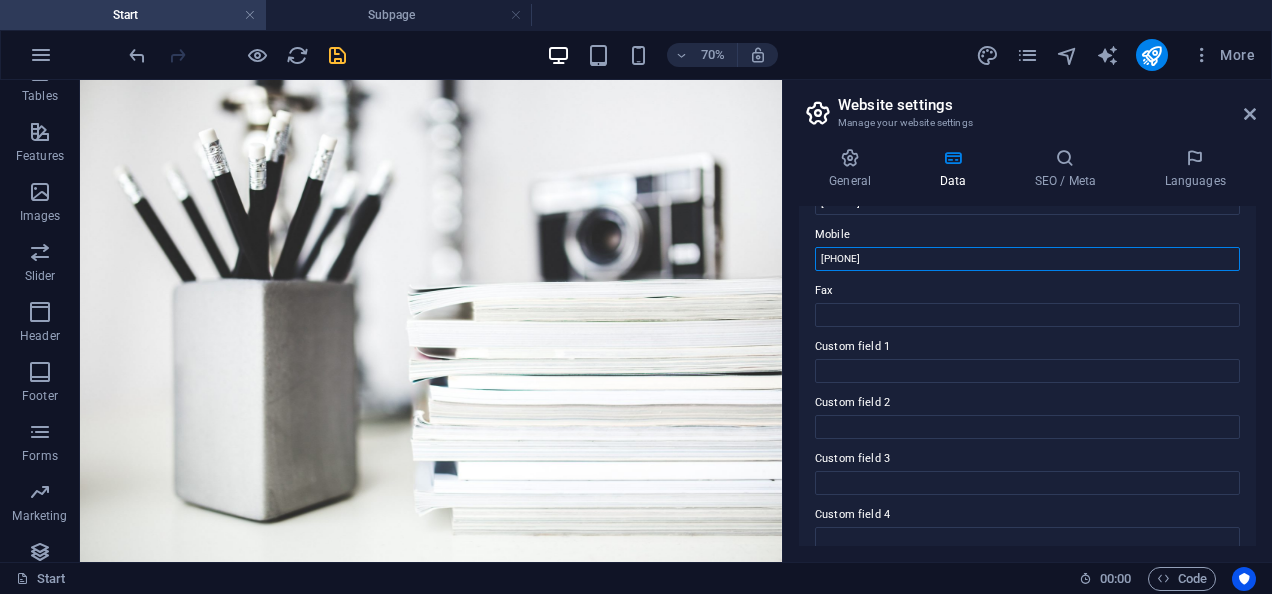 type on "[PHONE]" 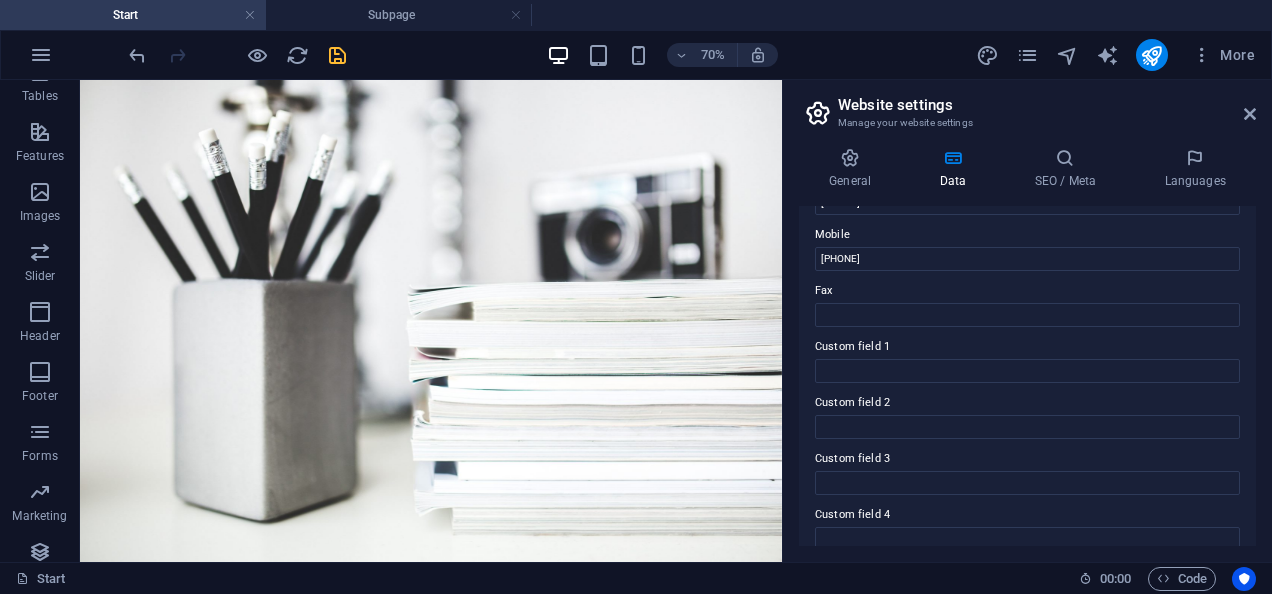 drag, startPoint x: 1251, startPoint y: 432, endPoint x: 1258, endPoint y: 471, distance: 39.623226 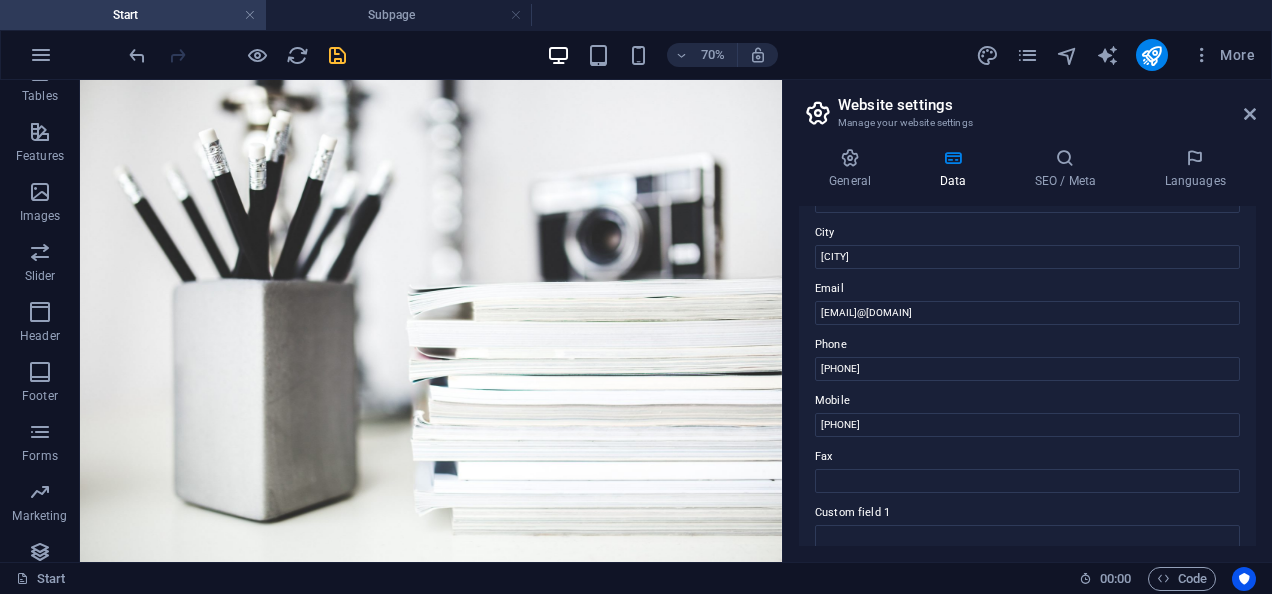 scroll, scrollTop: 24, scrollLeft: 0, axis: vertical 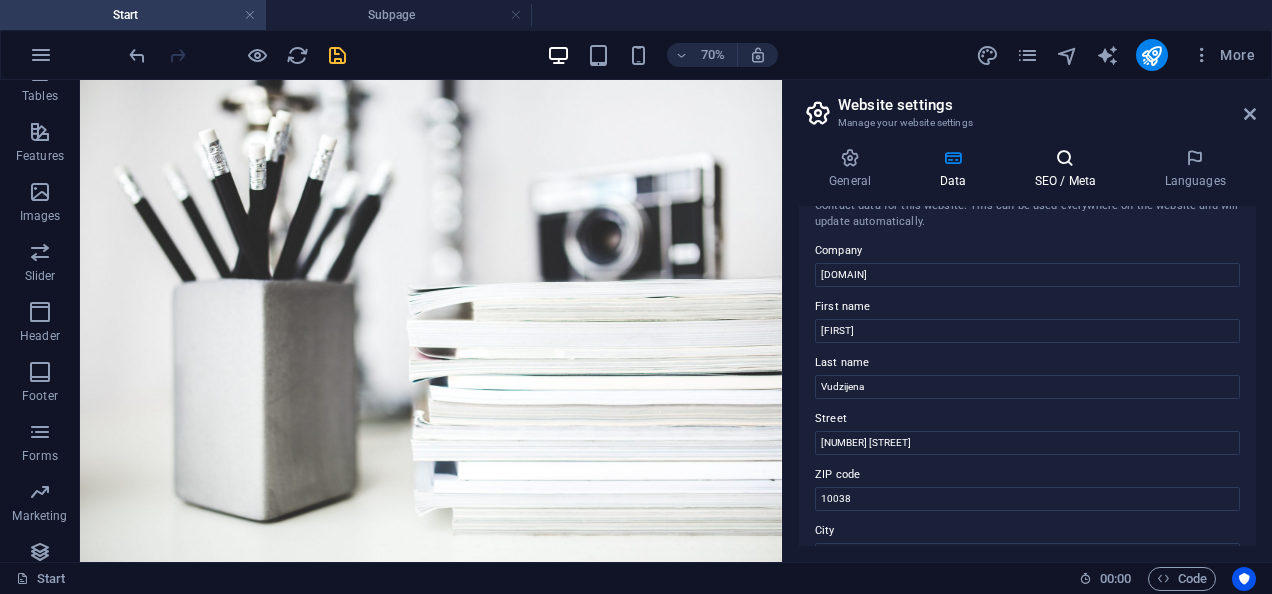click on "SEO / Meta" at bounding box center (1069, 169) 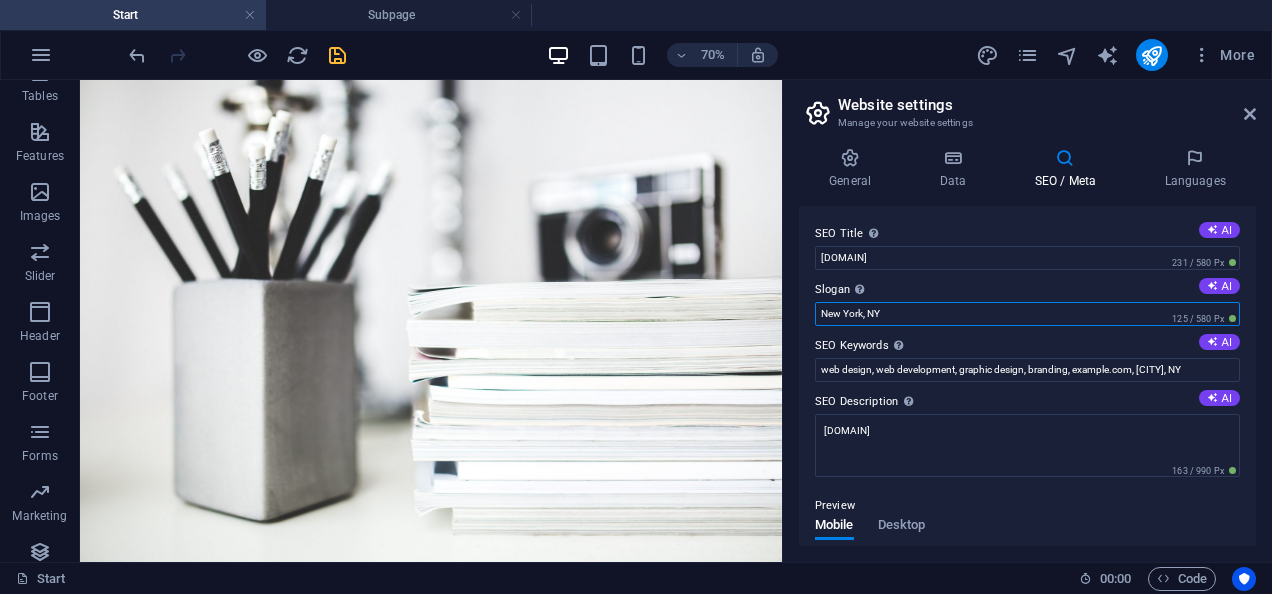 click on "New York, NY" at bounding box center (1027, 314) 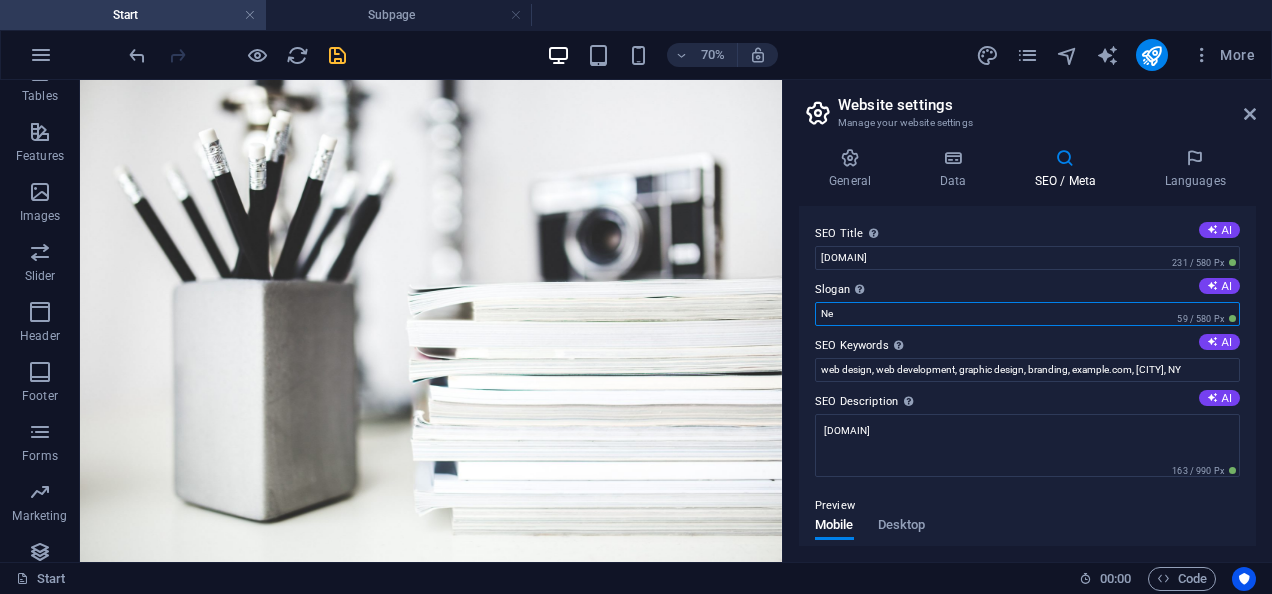 type on "N" 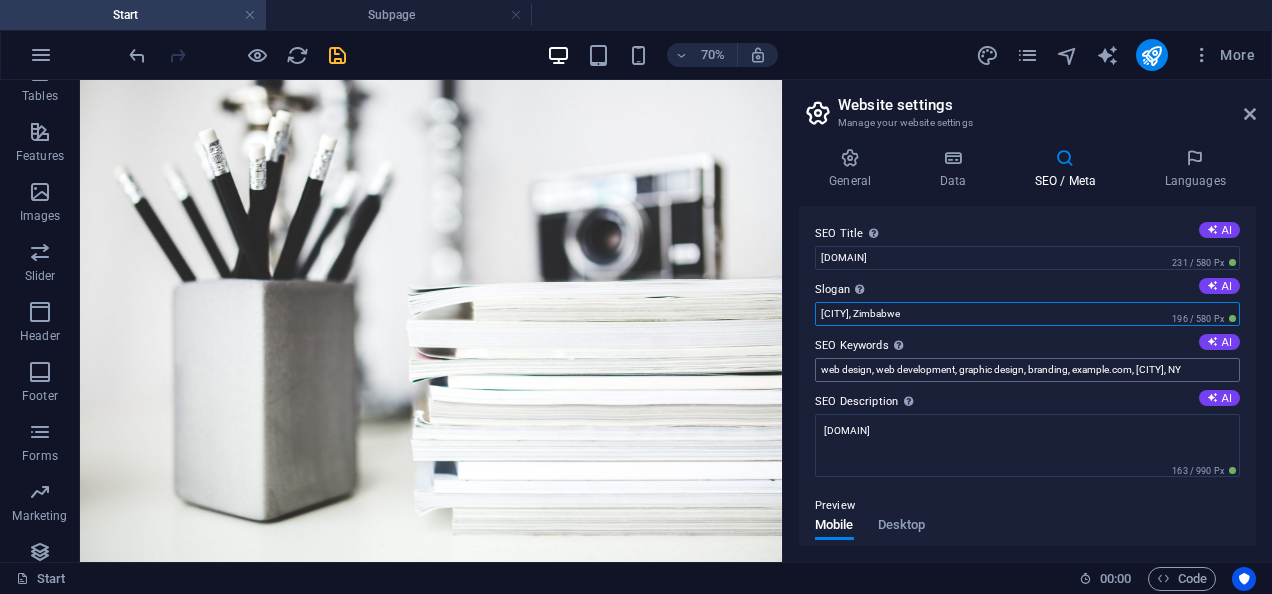 type on "Beitbridge, Zimbabwe" 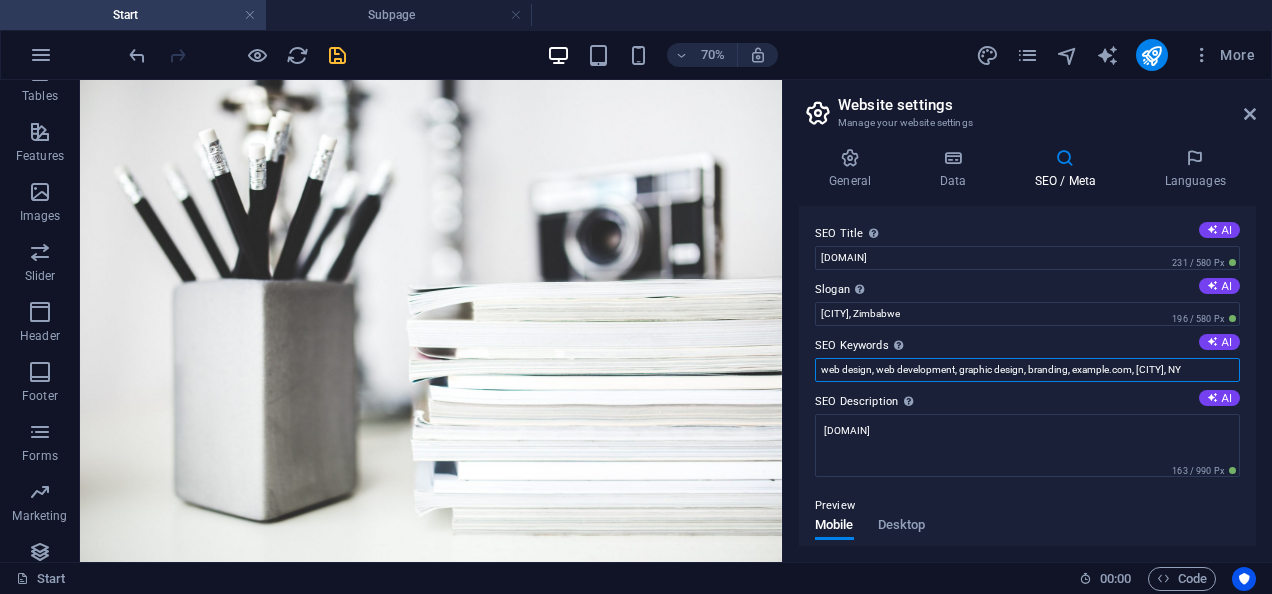 click on "web design, web development, graphic design, branding, abnormalbeitbridge.co.zw, New York, NY" at bounding box center (1027, 370) 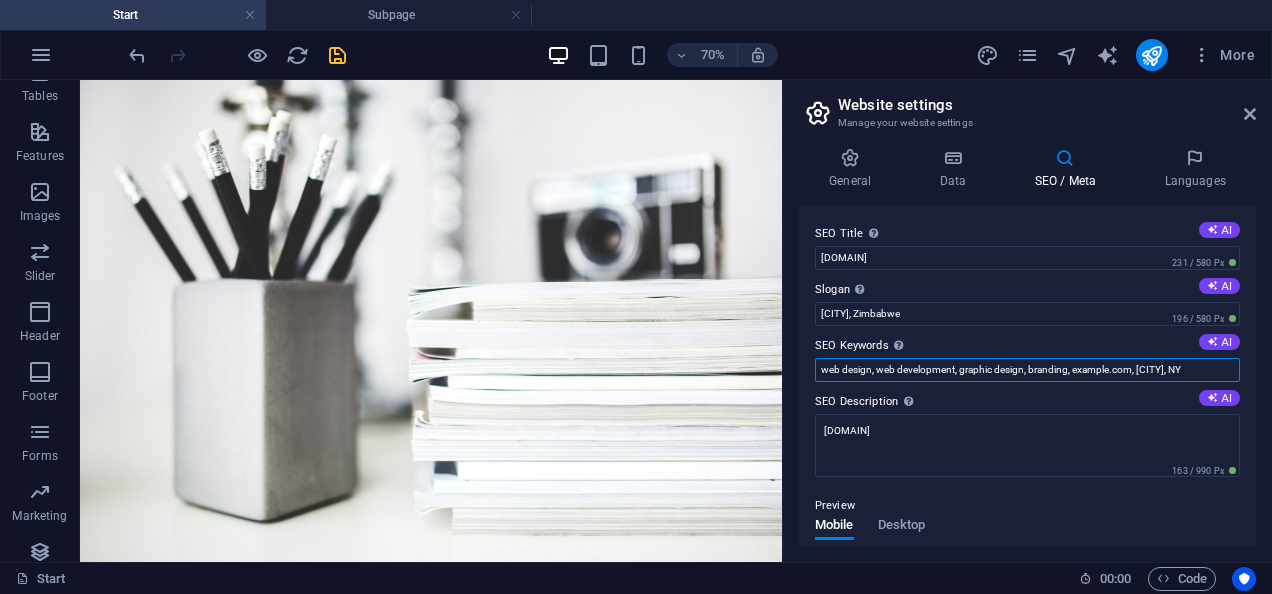 scroll, scrollTop: 0, scrollLeft: 20, axis: horizontal 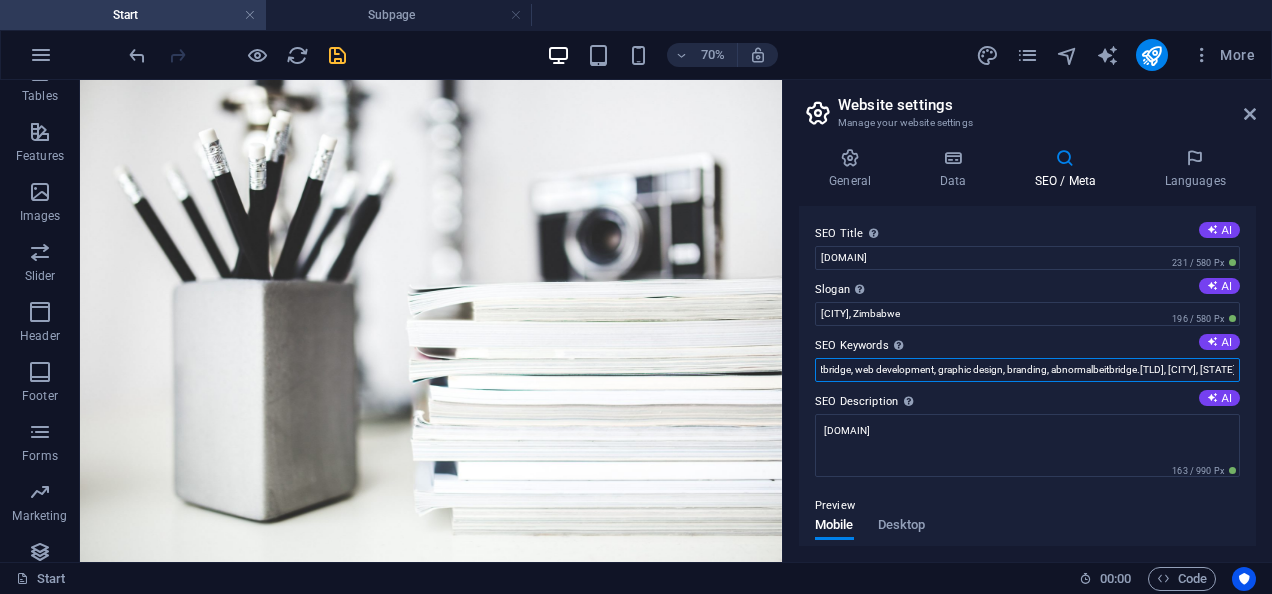 click on "beitbridge, web development, graphic design, branding, abnormalbeitbridge.co.zw, New York, NY" at bounding box center [1027, 370] 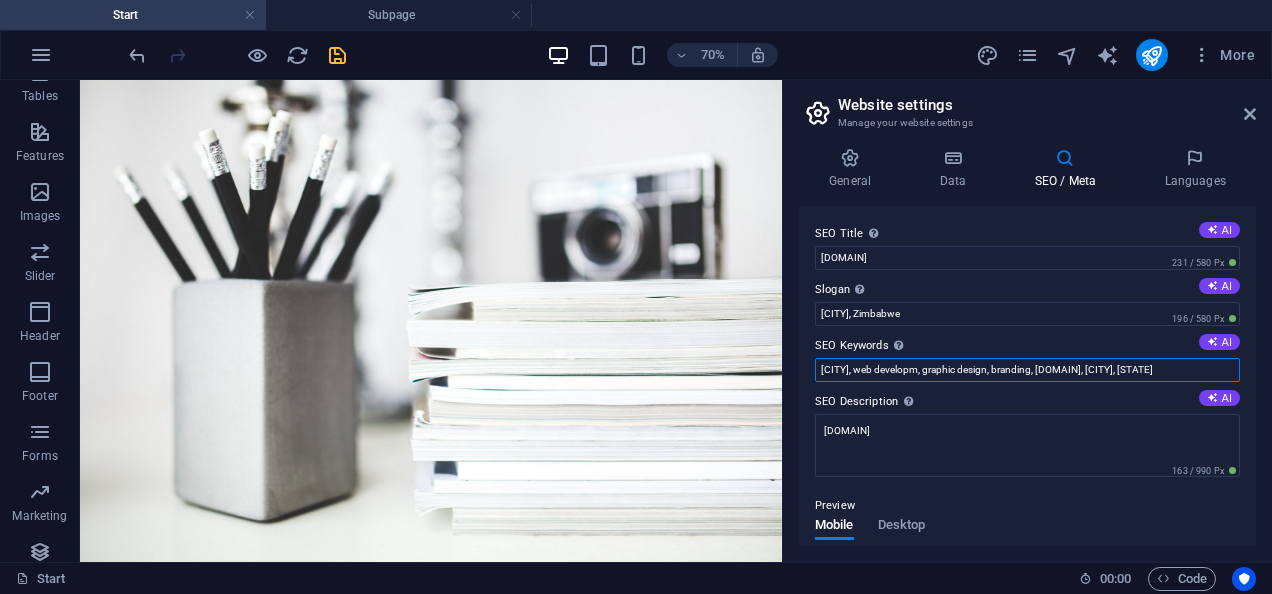 scroll, scrollTop: 0, scrollLeft: 0, axis: both 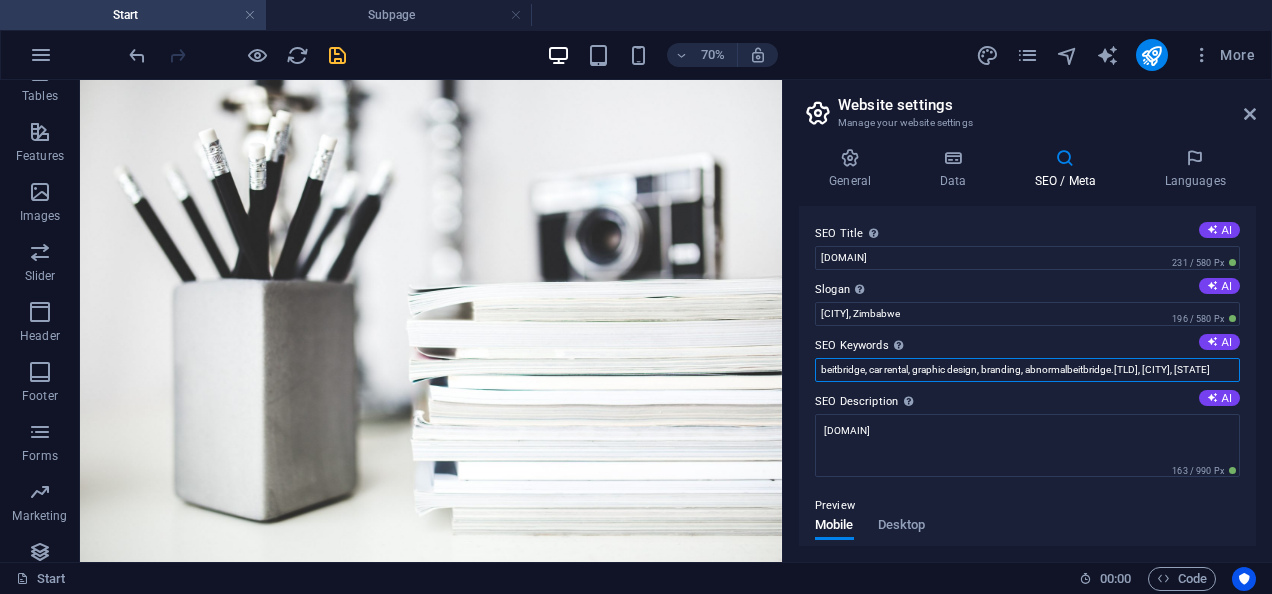 click on "beitbridge, car rental, graphic design, branding, abnormalbeitbridge.co.zw, New York, NY" at bounding box center (1027, 370) 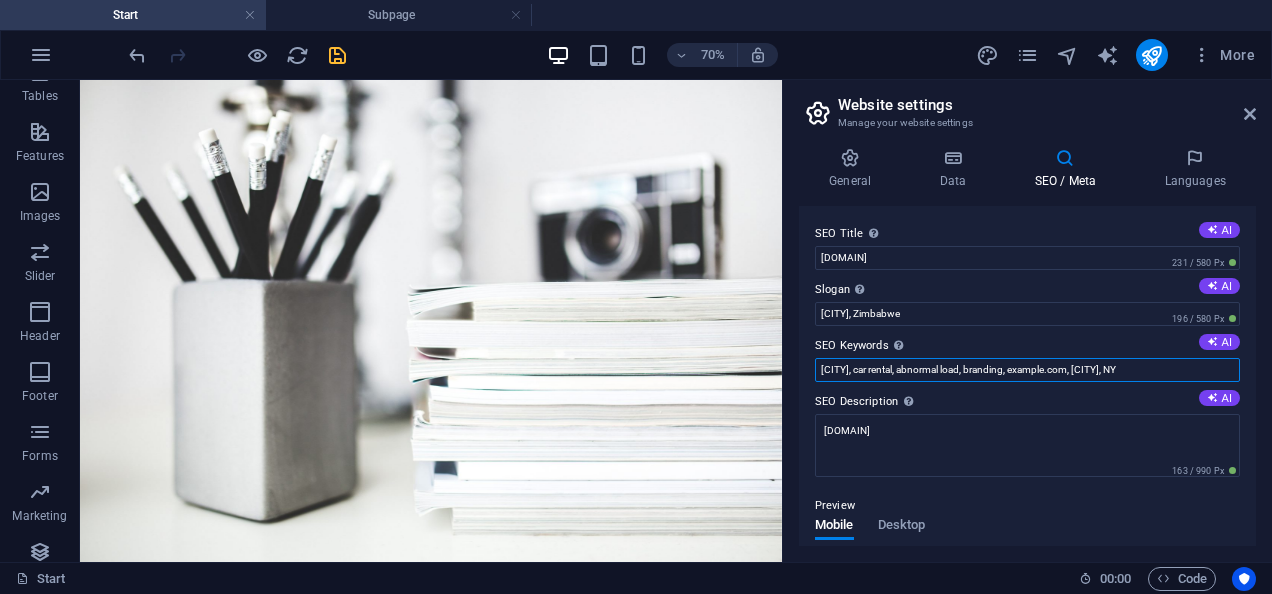 click on "beitbridge, car rental, abnormal load, branding, abnormalbeitbridge.co.zw, New York, NY" at bounding box center (1027, 370) 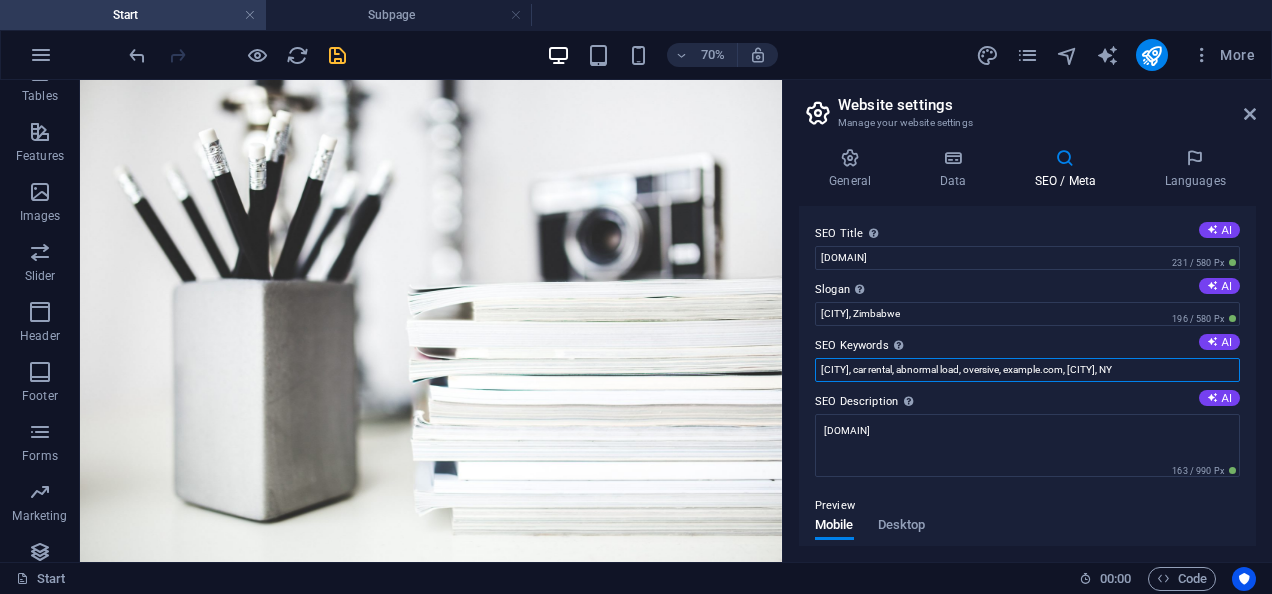 click on "beitbridge, car rental, abnormal load, oversive, abnormalbeitbridge.co.zw, New York, NY" at bounding box center [1027, 370] 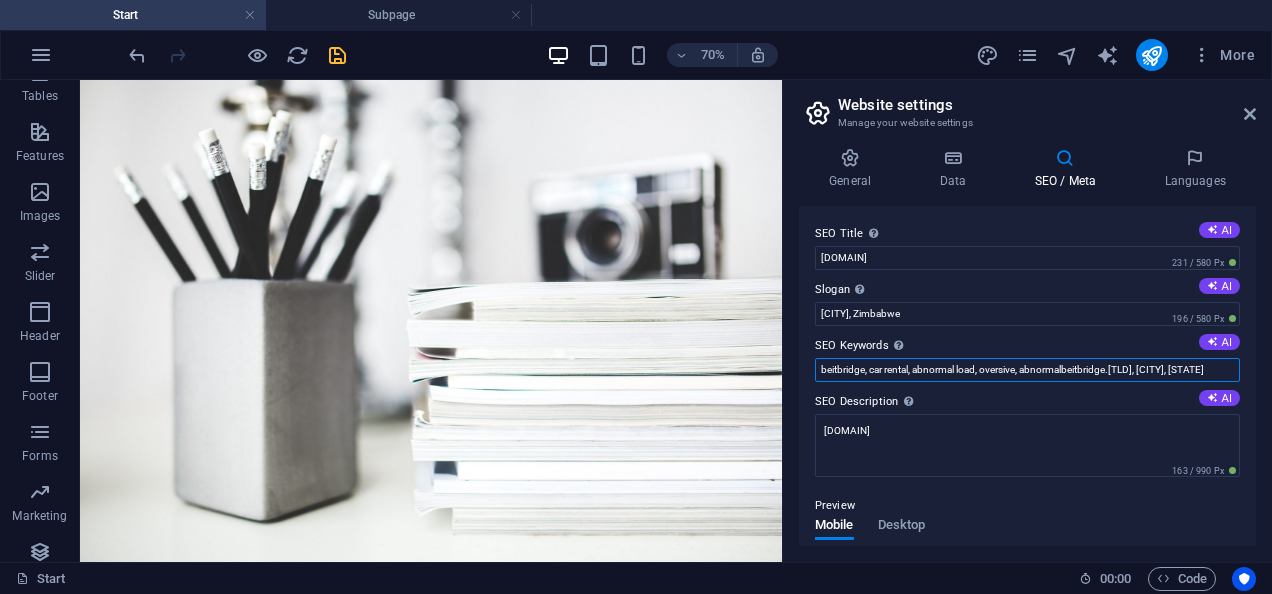 click on "beitbridge, car rental, abnormal load, oversive, abnormalbeitbridge.co.zw, Musina, NY" at bounding box center (1027, 370) 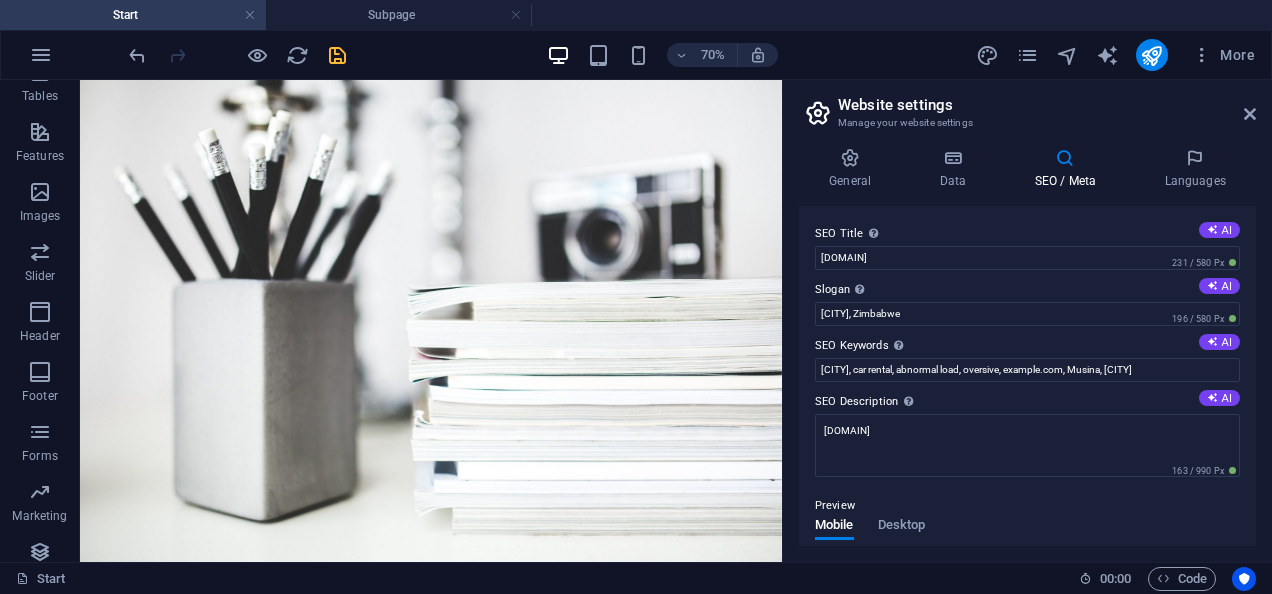 drag, startPoint x: 1252, startPoint y: 378, endPoint x: 832, endPoint y: 394, distance: 420.30466 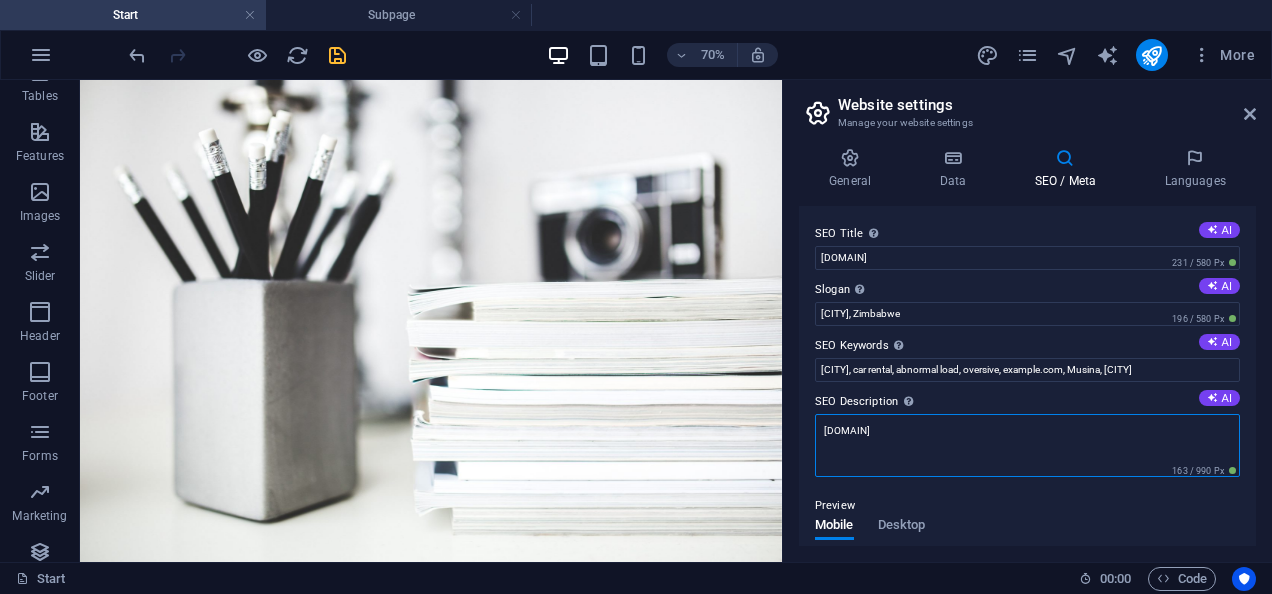 click on "abnormalbeitbridge.co.zw" at bounding box center [1027, 445] 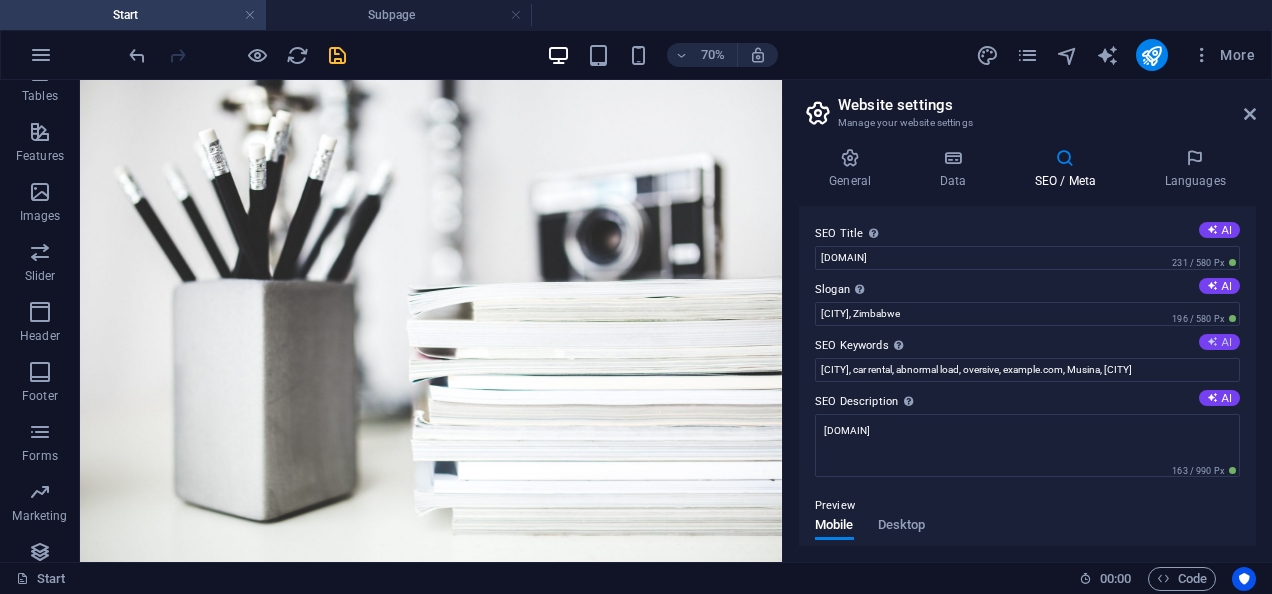 click on "AI" at bounding box center (1219, 342) 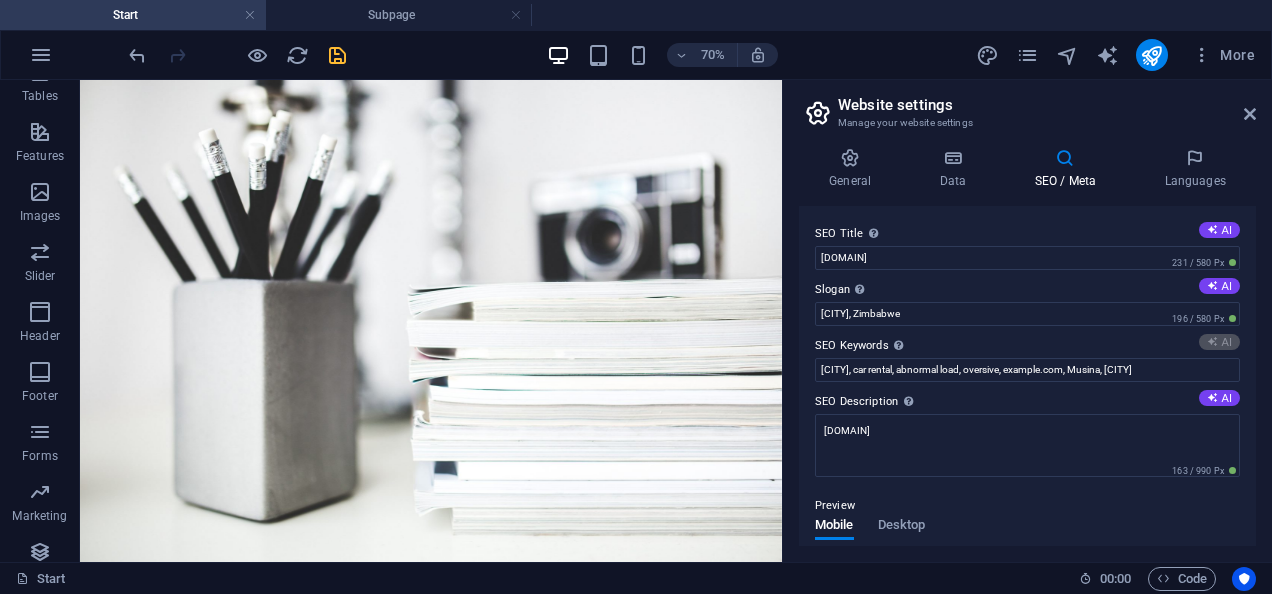 type on "abnormal load escorts, vehicle import logistics, car rental services, internet services Zimbabwe, mobile money solutions, professional transport services" 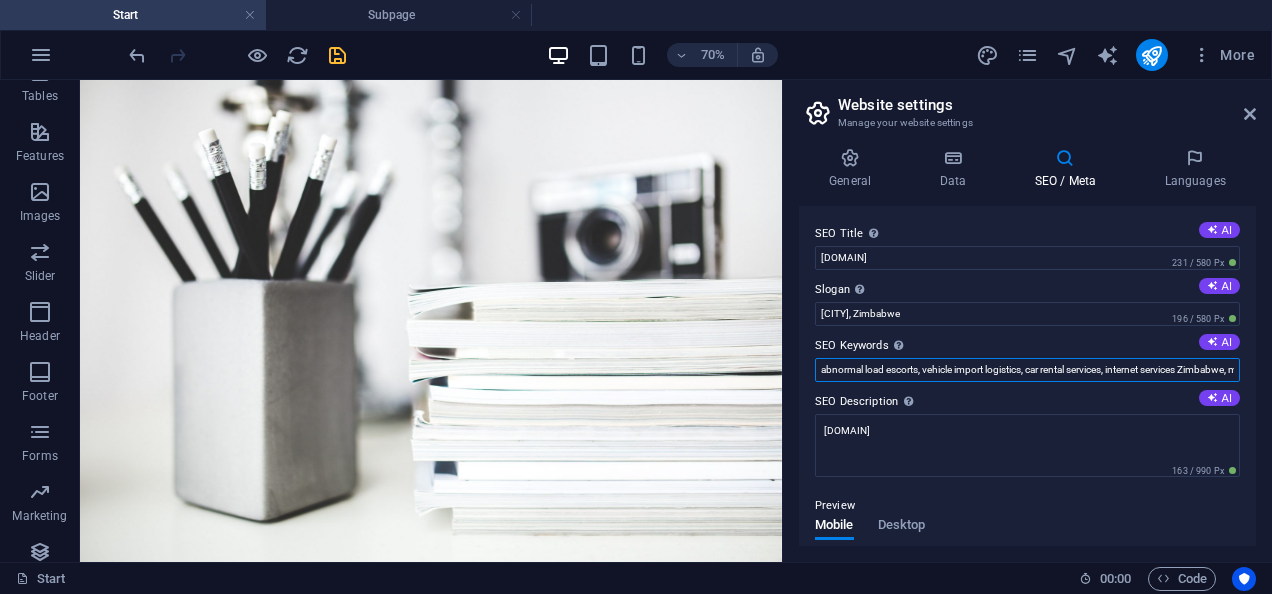 click on "abnormal load escorts, vehicle import logistics, car rental services, internet services Zimbabwe, mobile money solutions, professional transport services" at bounding box center [1027, 370] 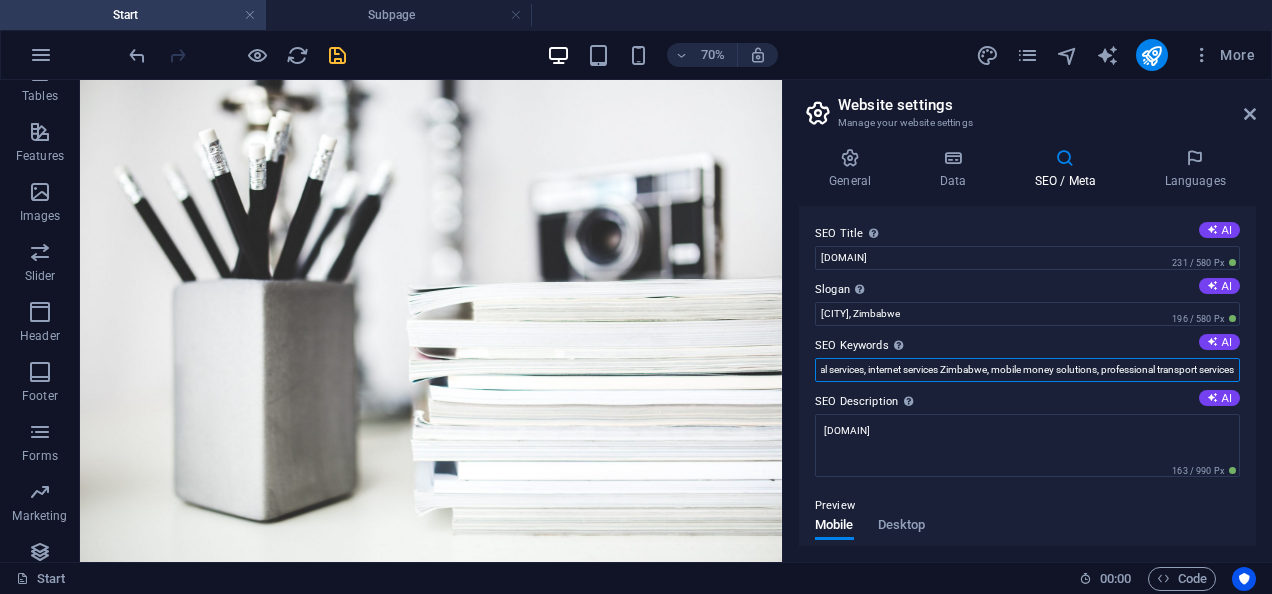 scroll, scrollTop: 0, scrollLeft: 262, axis: horizontal 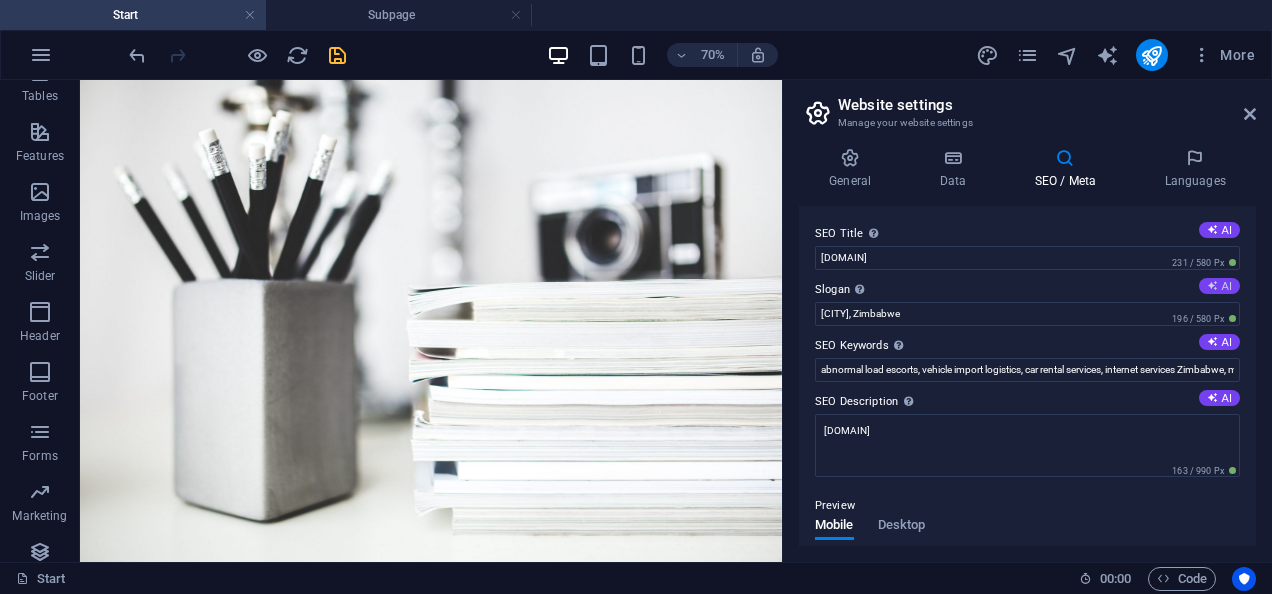 click on "AI" at bounding box center (1219, 286) 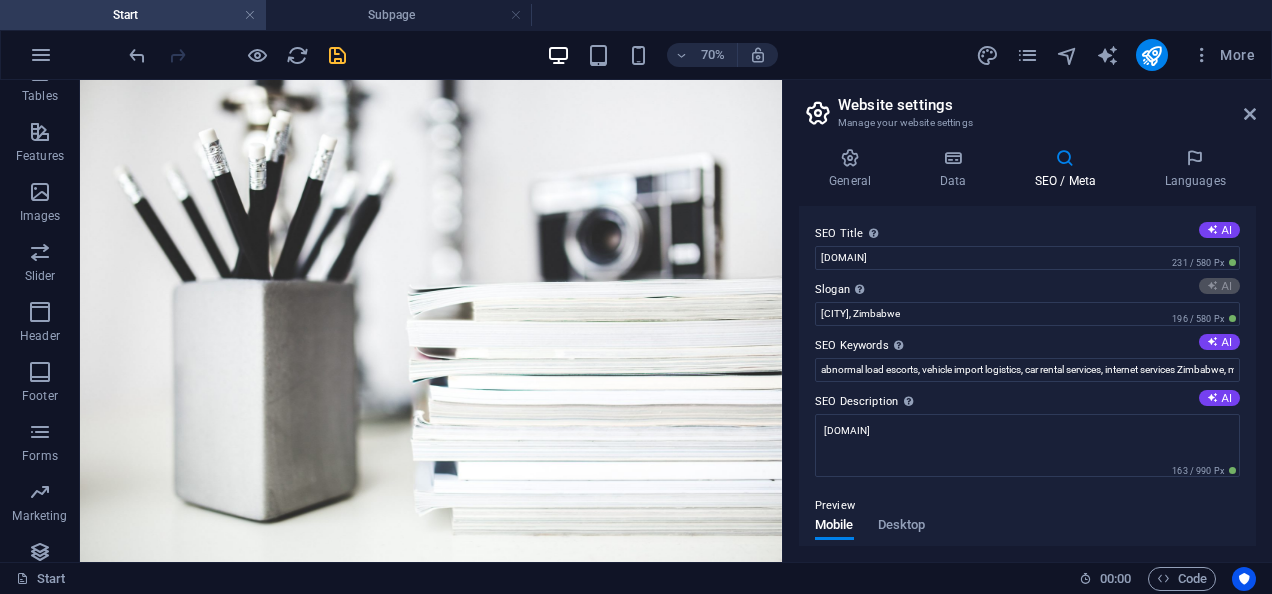 type on "Empowering Your Journey with Reliable Solutions" 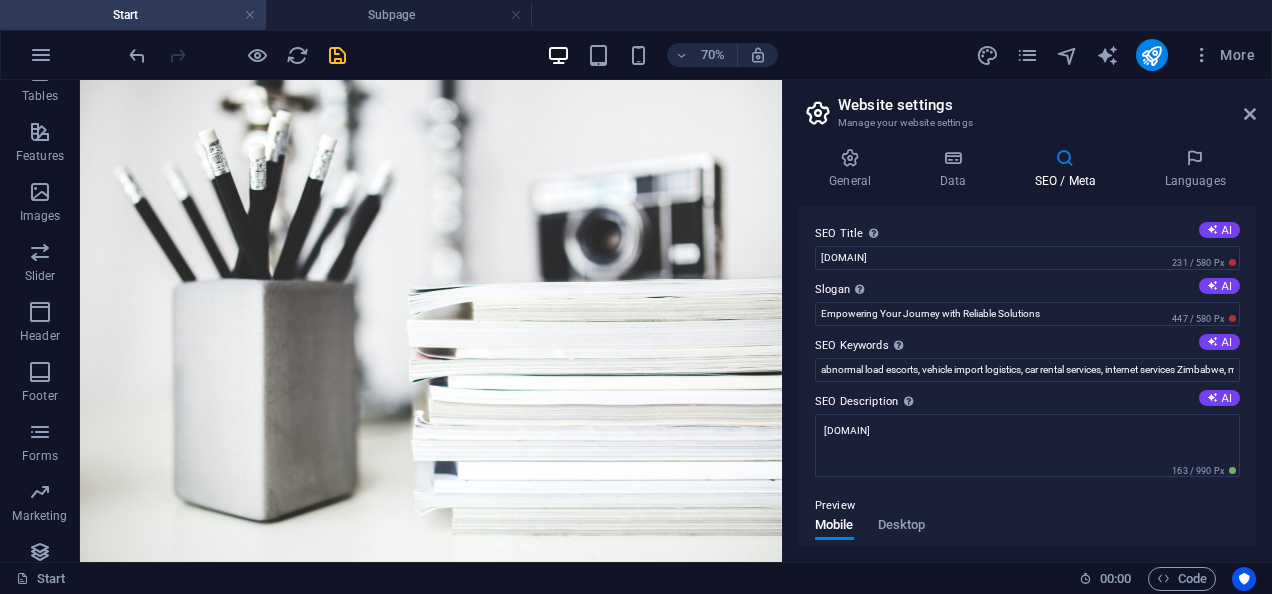 drag, startPoint x: 1253, startPoint y: 276, endPoint x: 806, endPoint y: 482, distance: 492.1839 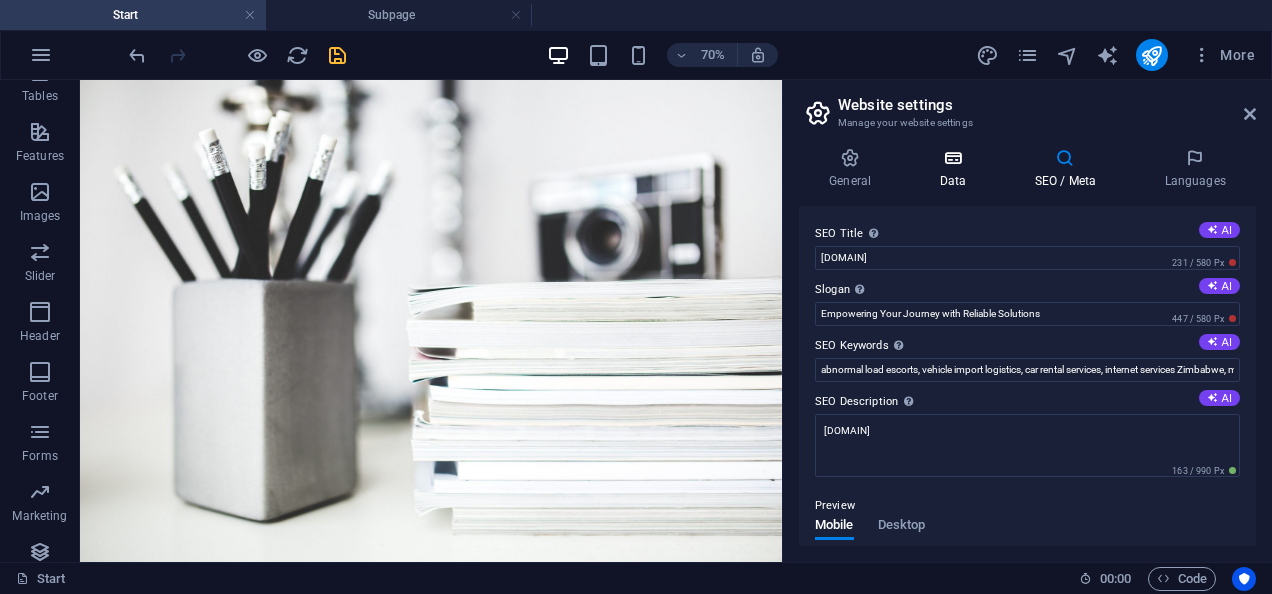click at bounding box center [952, 158] 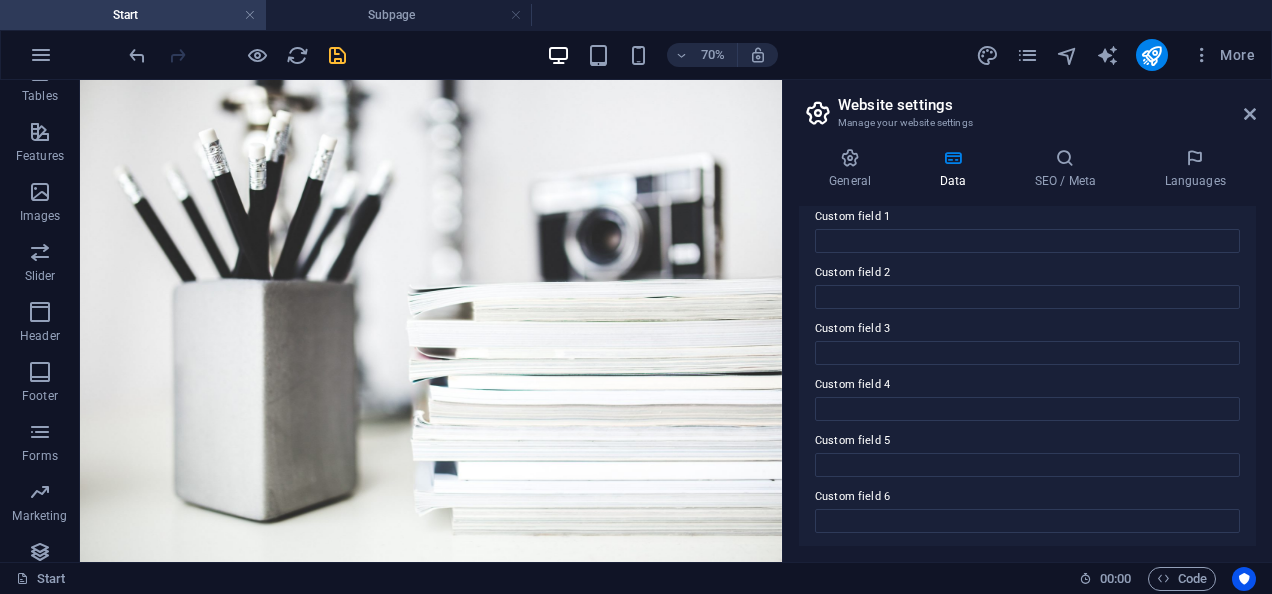 scroll, scrollTop: 0, scrollLeft: 0, axis: both 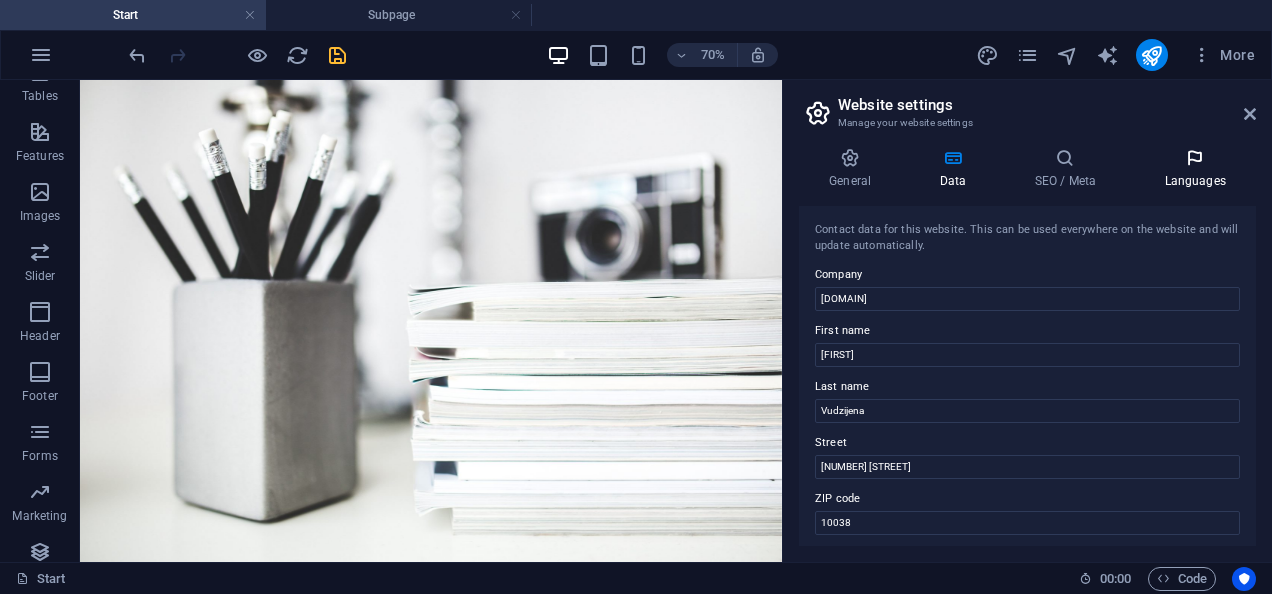 click at bounding box center [1195, 158] 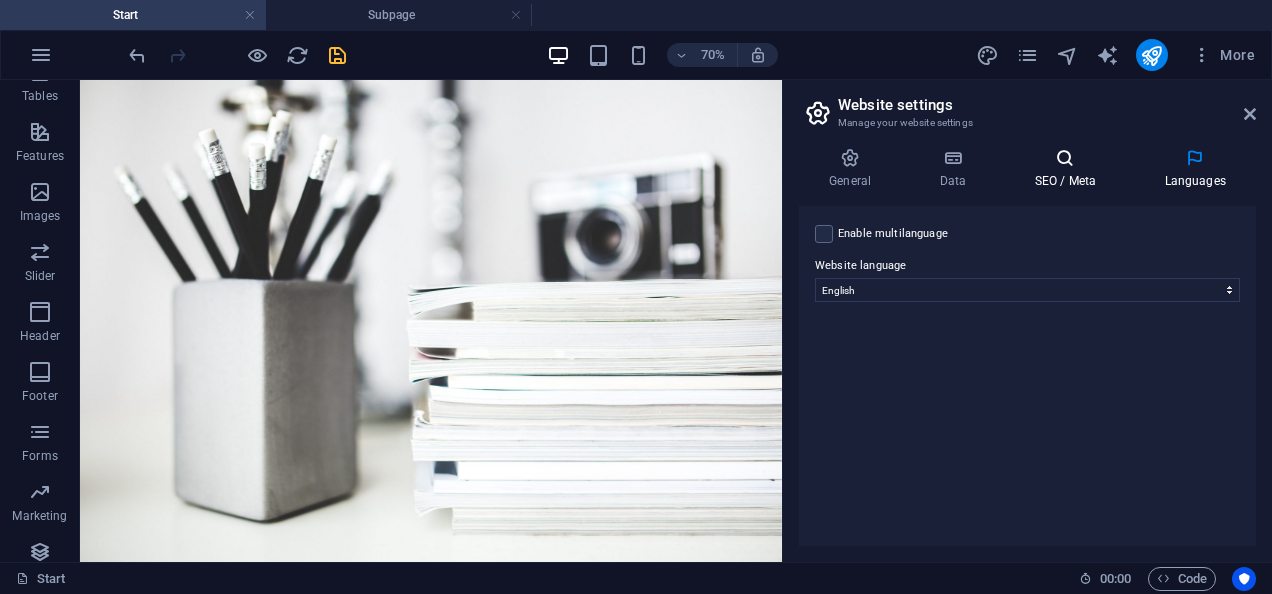 click on "SEO / Meta" at bounding box center (1069, 169) 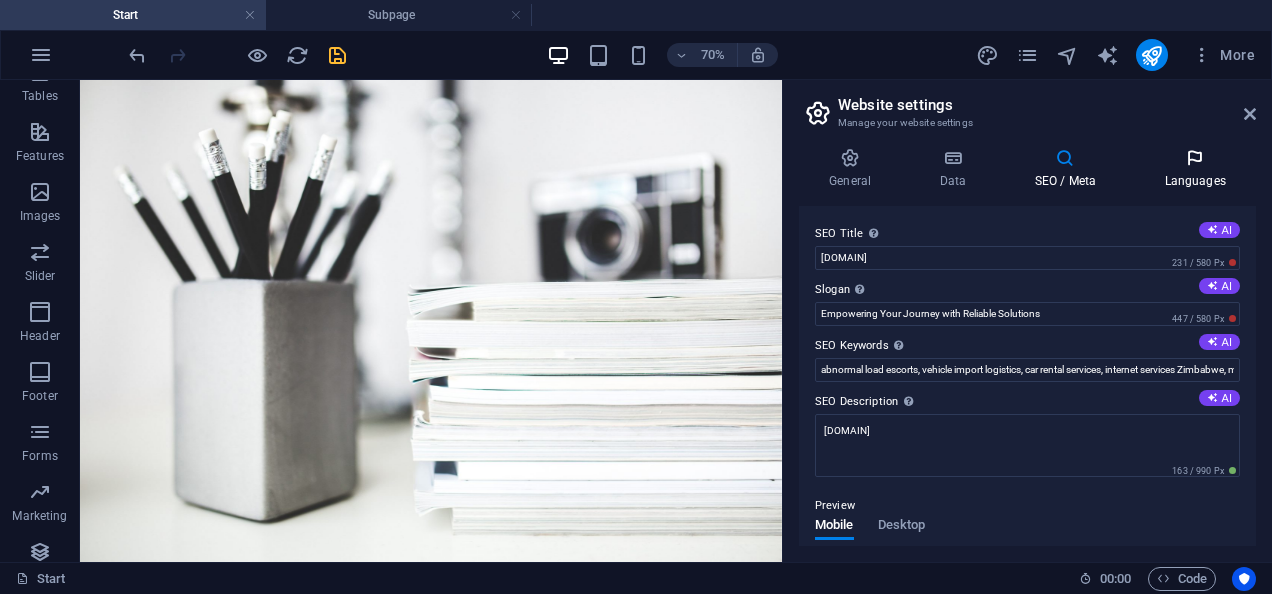 click on "Languages" at bounding box center [1195, 169] 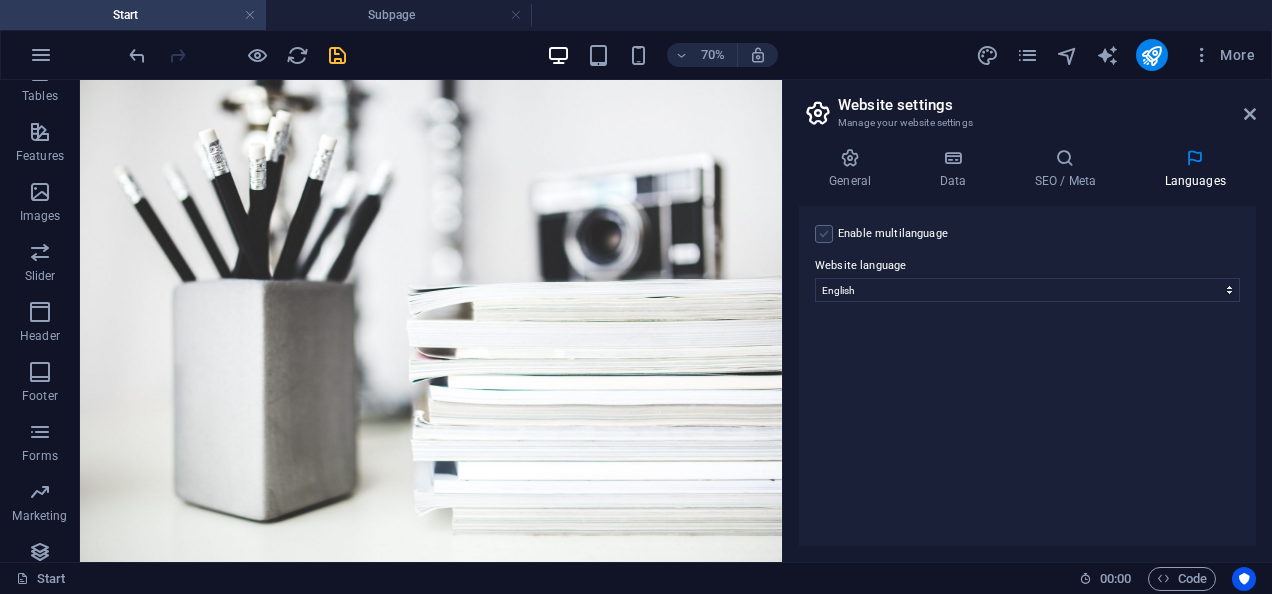 drag, startPoint x: 808, startPoint y: 248, endPoint x: 818, endPoint y: 241, distance: 12.206555 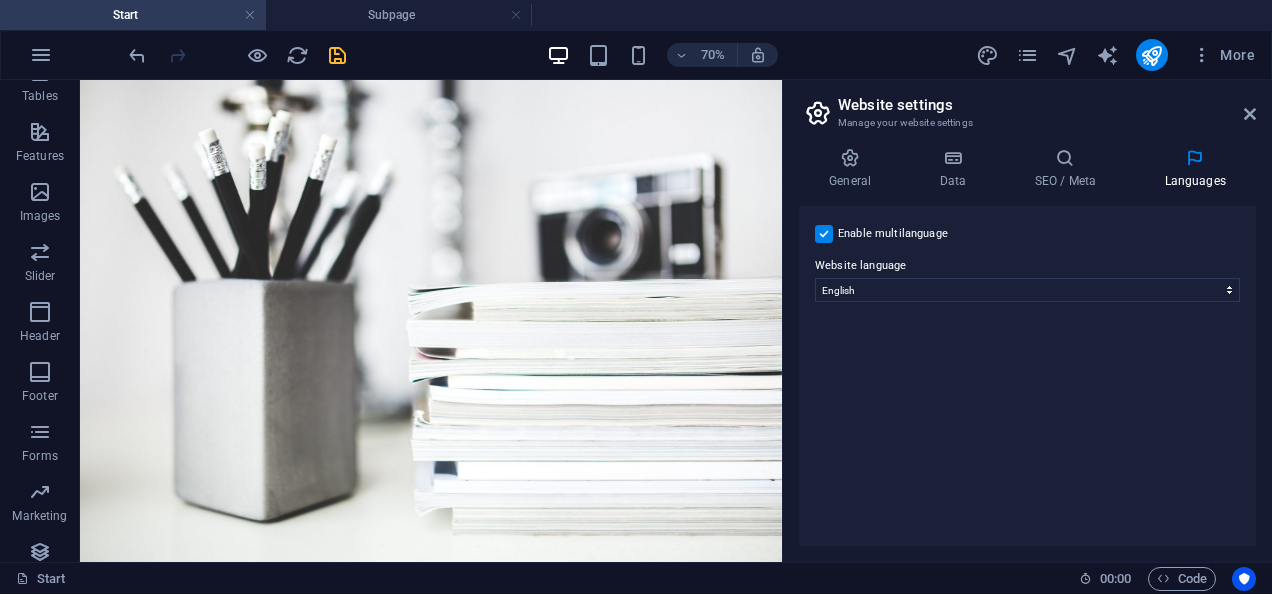 select 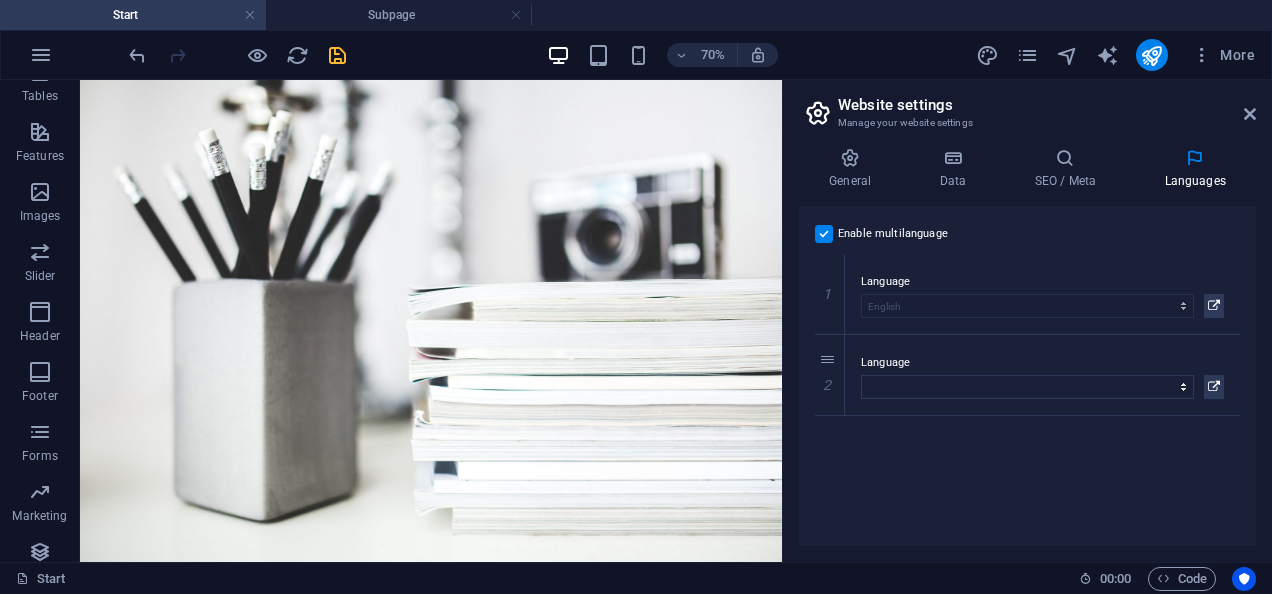 click at bounding box center (824, 234) 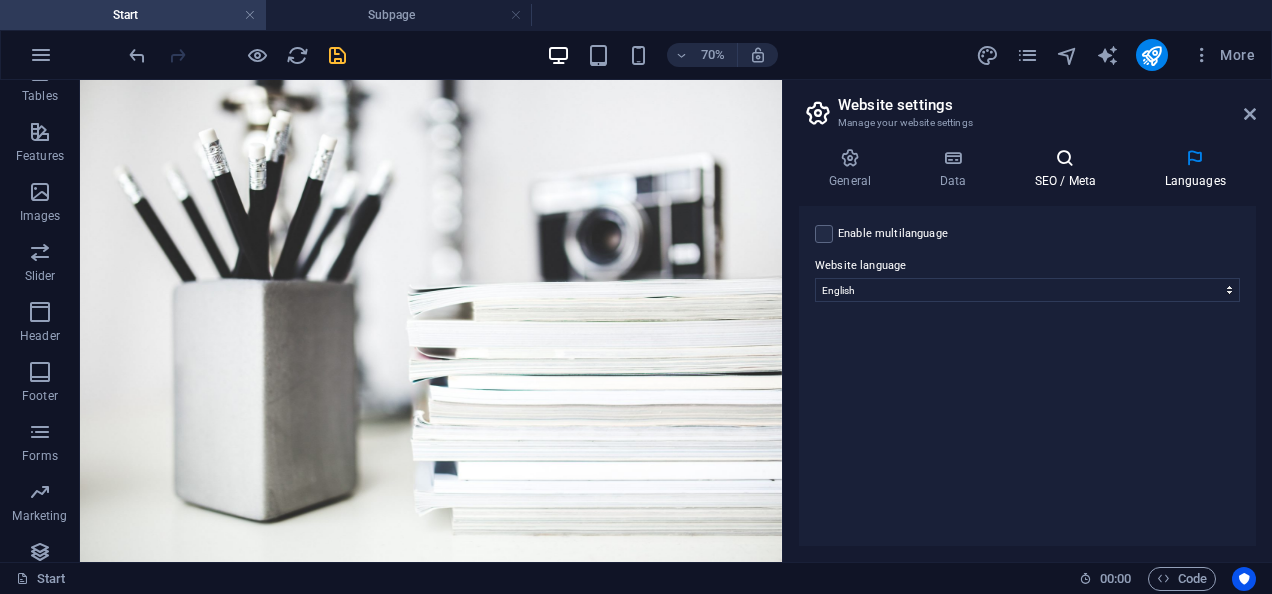 click on "SEO / Meta" at bounding box center (1069, 169) 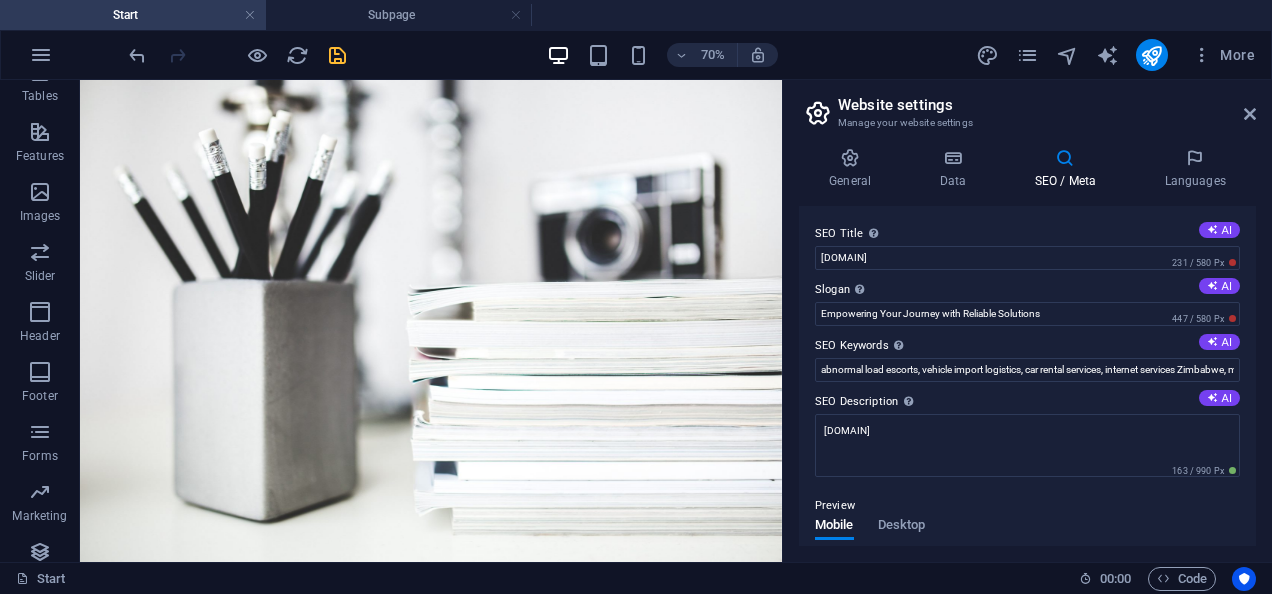 drag, startPoint x: 1265, startPoint y: 383, endPoint x: 829, endPoint y: 389, distance: 436.0413 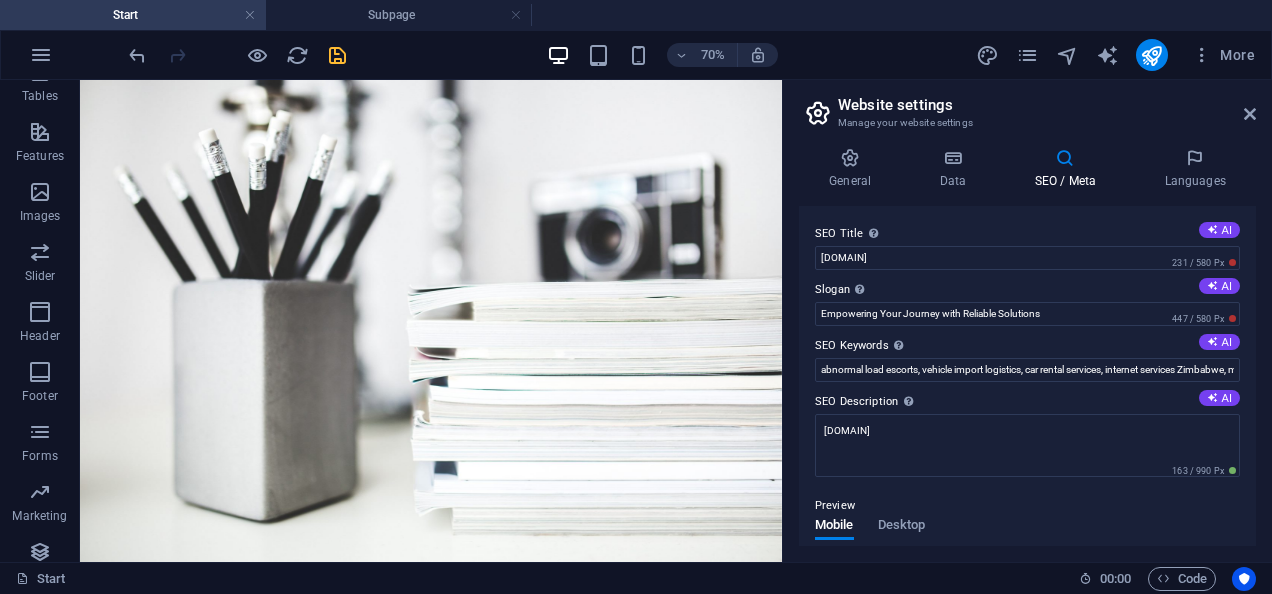 click on "SEO Title The title of your website - make it something that stands out in search engine results. AI abnormalbeitbridge.co.zw 231 / 580 Px Slogan The slogan of your website. AI Empowering Your Journey with Reliable Solutions 447 / 580 Px SEO Keywords Comma-separated list of keywords representing your website. AI abnormal load escorts, vehicle import logistics, car rental services, internet services Zimbabwe, mobile money solutions, professional transport services SEO Description Describe the contents of your website - this is crucial for search engines and SEO! AI abnormalbeitbridge.co.zw 163 / 990 Px Preview Mobile Desktop www.example.com abnormalbeitbridge.co.zw - Empowering Your Journey with Reliable Solutions abnormalbeitbridge.co.zw Settings Noindex Instruct search engines to exclude this website from search results. Responsive Determine whether the website should be responsive based on screen resolution. Meta tags Google Analytics ID Google Maps API key" at bounding box center (1027, 376) 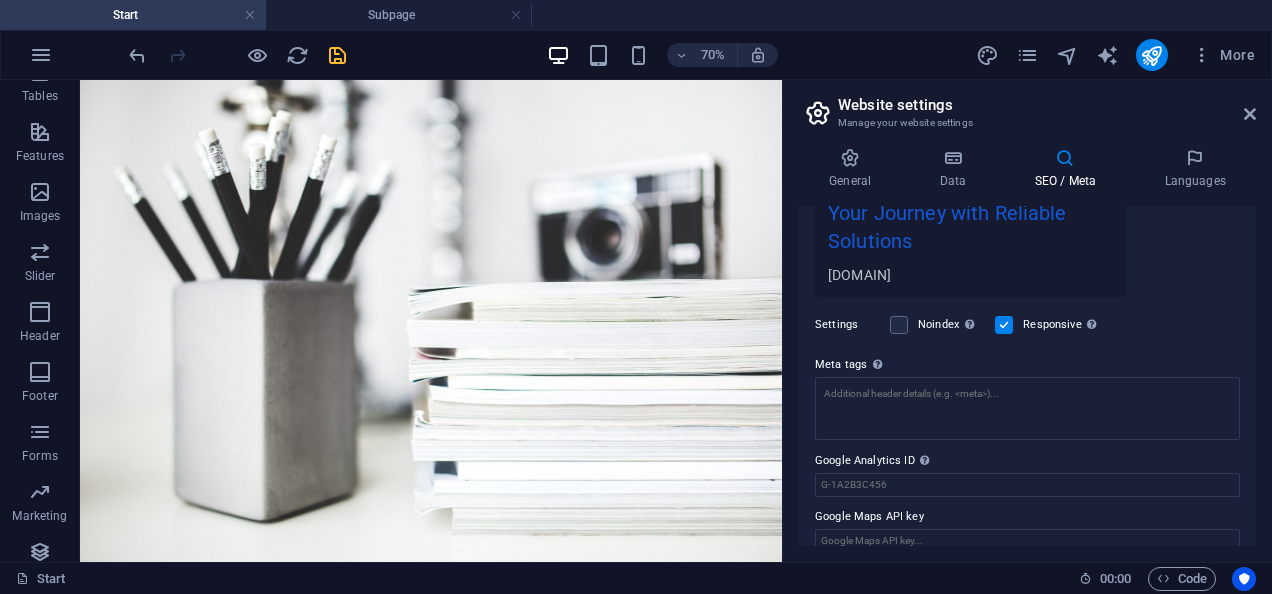 scroll, scrollTop: 434, scrollLeft: 0, axis: vertical 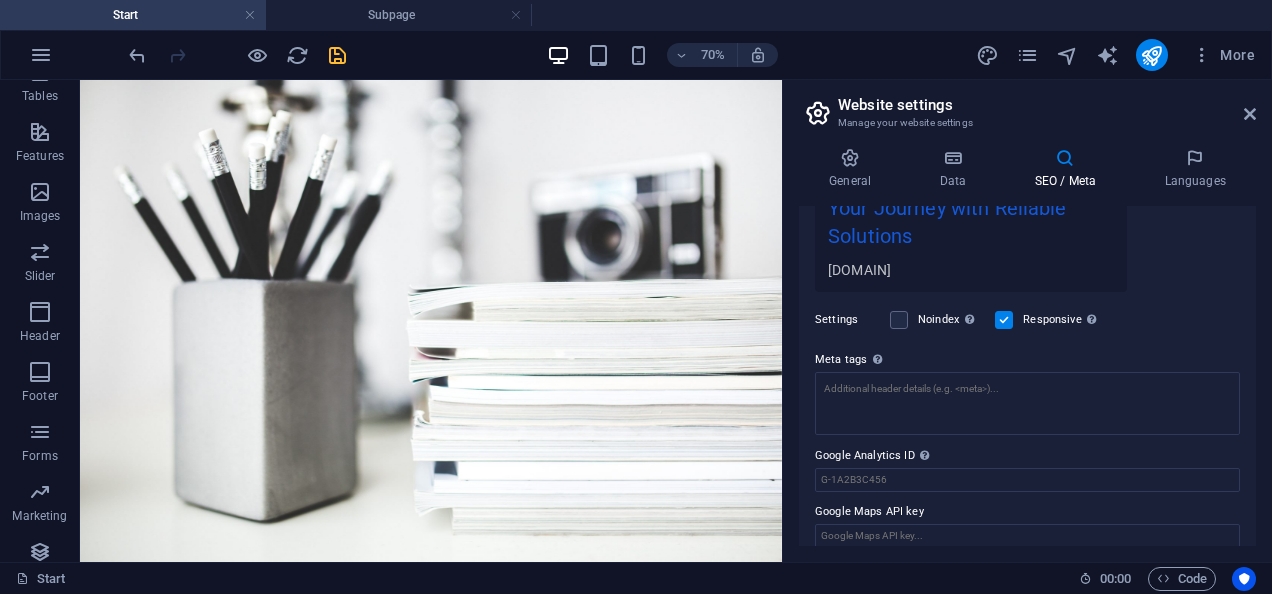 drag, startPoint x: 1249, startPoint y: 483, endPoint x: 1248, endPoint y: 516, distance: 33.01515 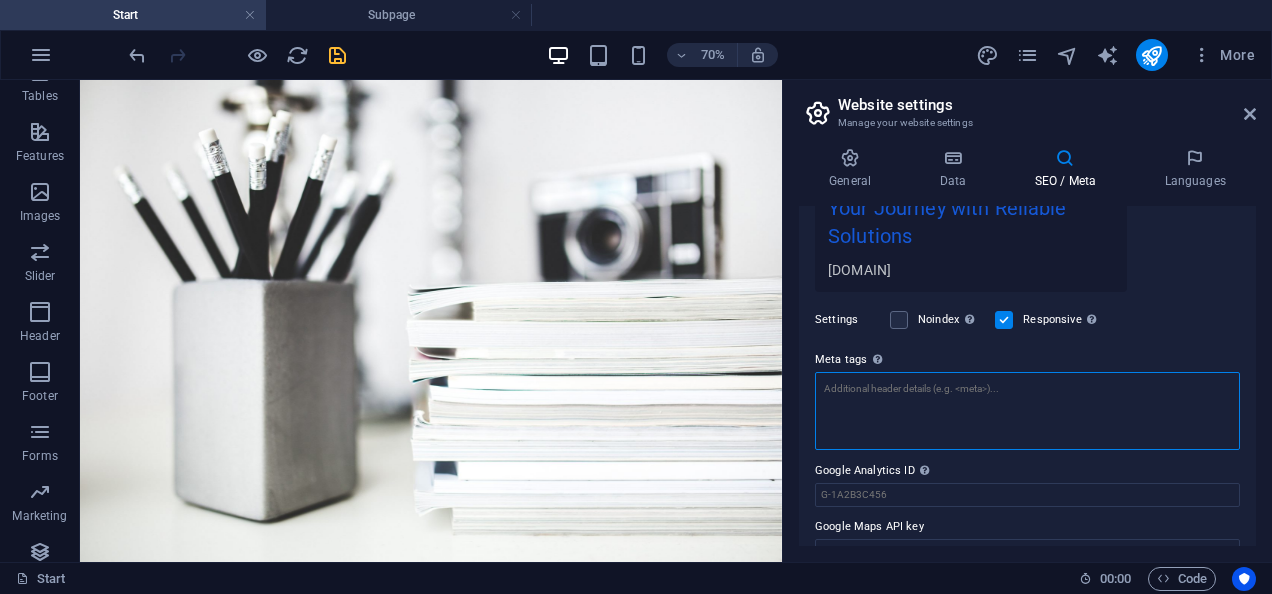 click on "Meta tags Enter HTML code here that will be placed inside the  tags of your website. Please note that your website may not function if you include code with errors." at bounding box center [1027, 411] 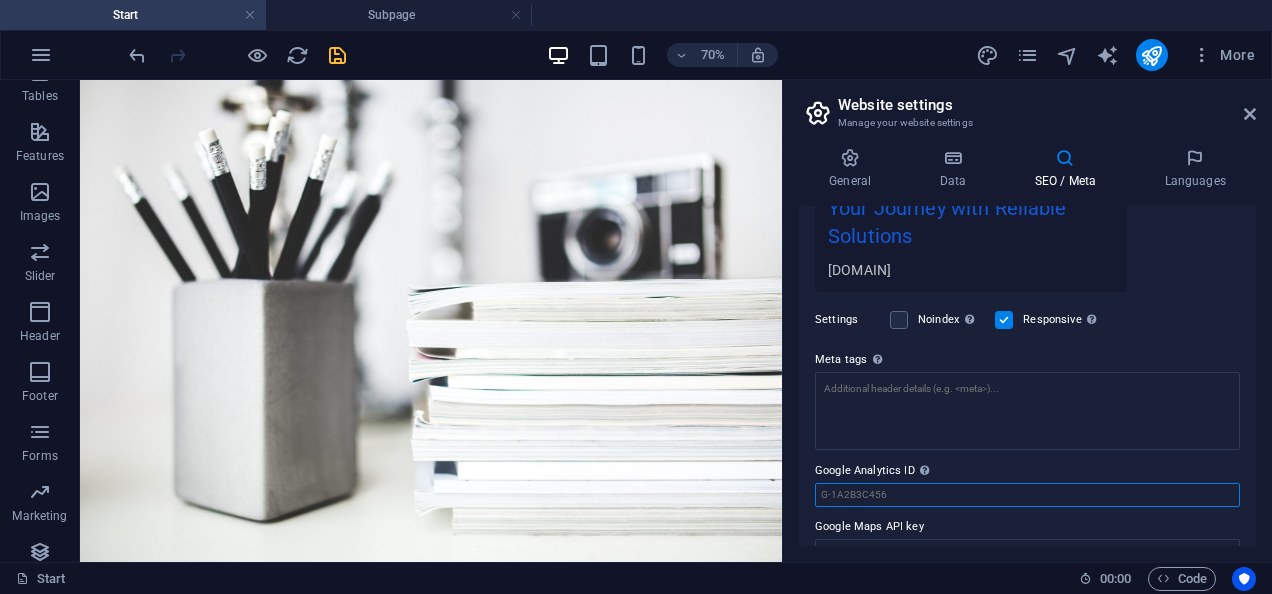 click on "SEO Title The title of your website - make it something that stands out in search engine results. AI abnormalbeitbridge.co.zw 231 / 580 Px Slogan The slogan of your website. AI Empowering Your Journey with Reliable Solutions 447 / 580 Px SEO Keywords Comma-separated list of keywords representing your website. AI abnormal load escorts, vehicle import logistics, car rental services, internet services Zimbabwe, mobile money solutions, professional transport services SEO Description Describe the contents of your website - this is crucial for search engines and SEO! AI abnormalbeitbridge.co.zw 163 / 990 Px Preview Mobile Desktop www.example.com abnormalbeitbridge.co.zw - Empowering Your Journey with Reliable Solutions abnormalbeitbridge.co.zw Settings Noindex Instruct search engines to exclude this website from search results. Responsive Determine whether the website should be responsive based on screen resolution. Meta tags Google Analytics ID Google Maps API key" at bounding box center [1027, 376] 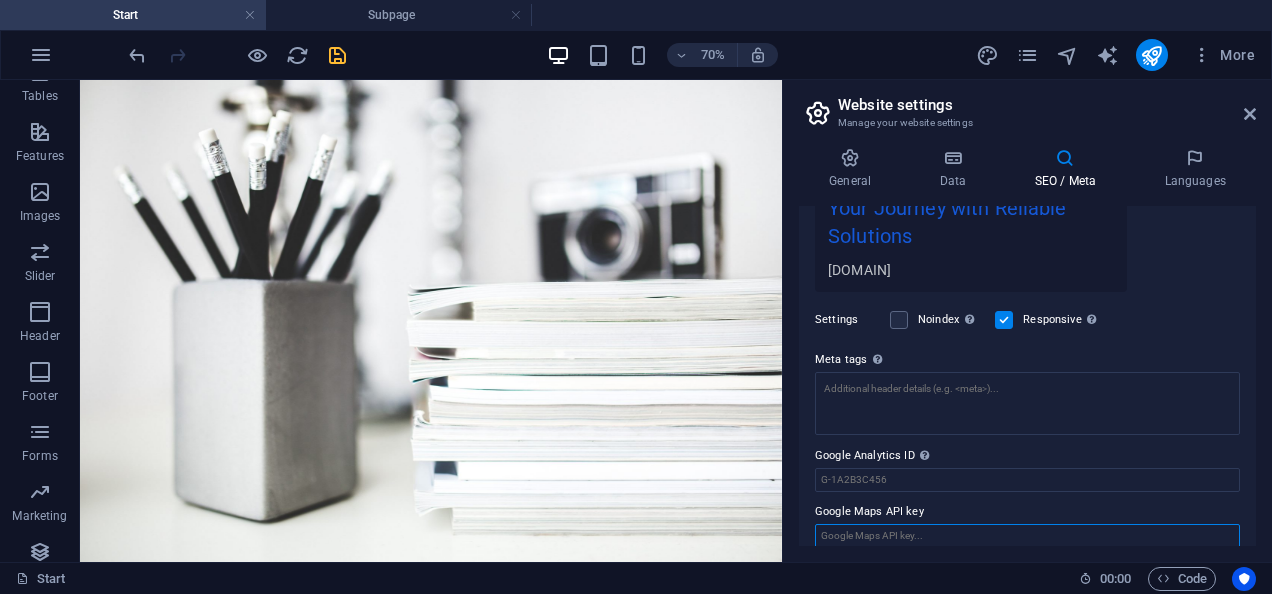click on "Google Maps API key" at bounding box center (1027, 536) 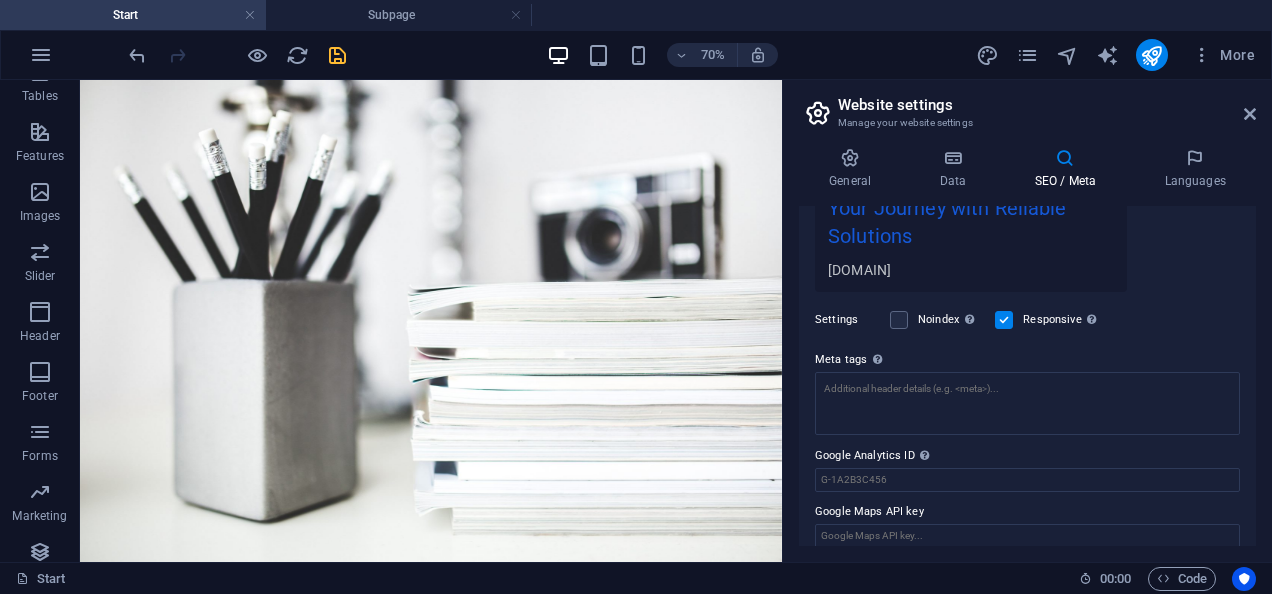 drag, startPoint x: 1256, startPoint y: 424, endPoint x: 1256, endPoint y: 406, distance: 18 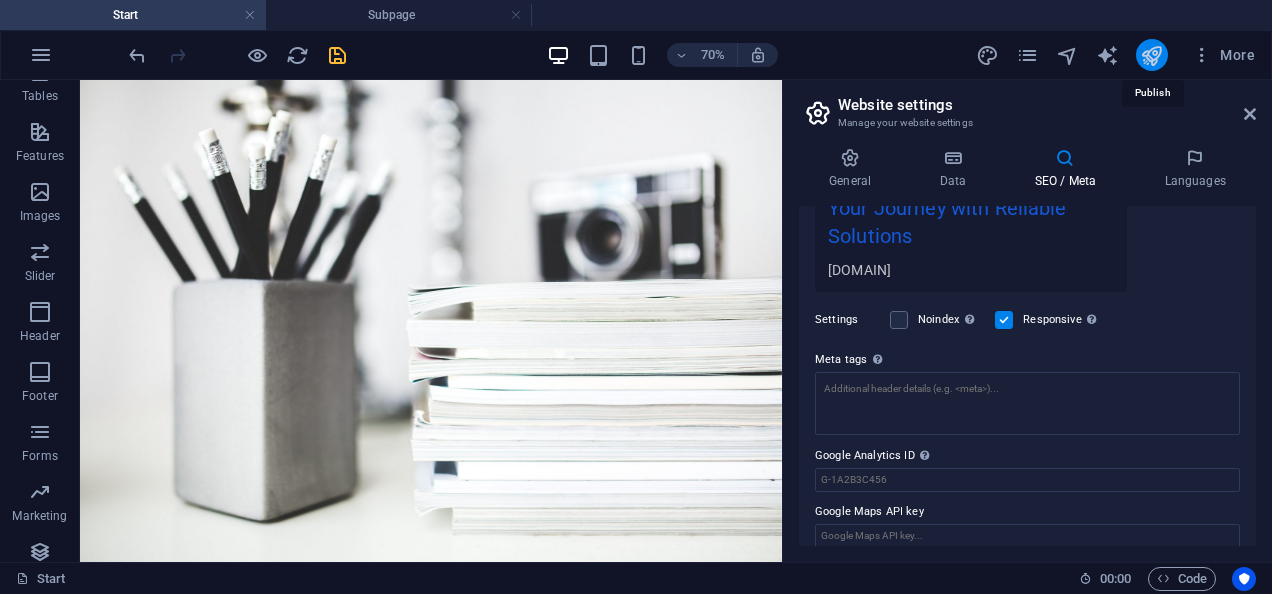 click at bounding box center [1151, 55] 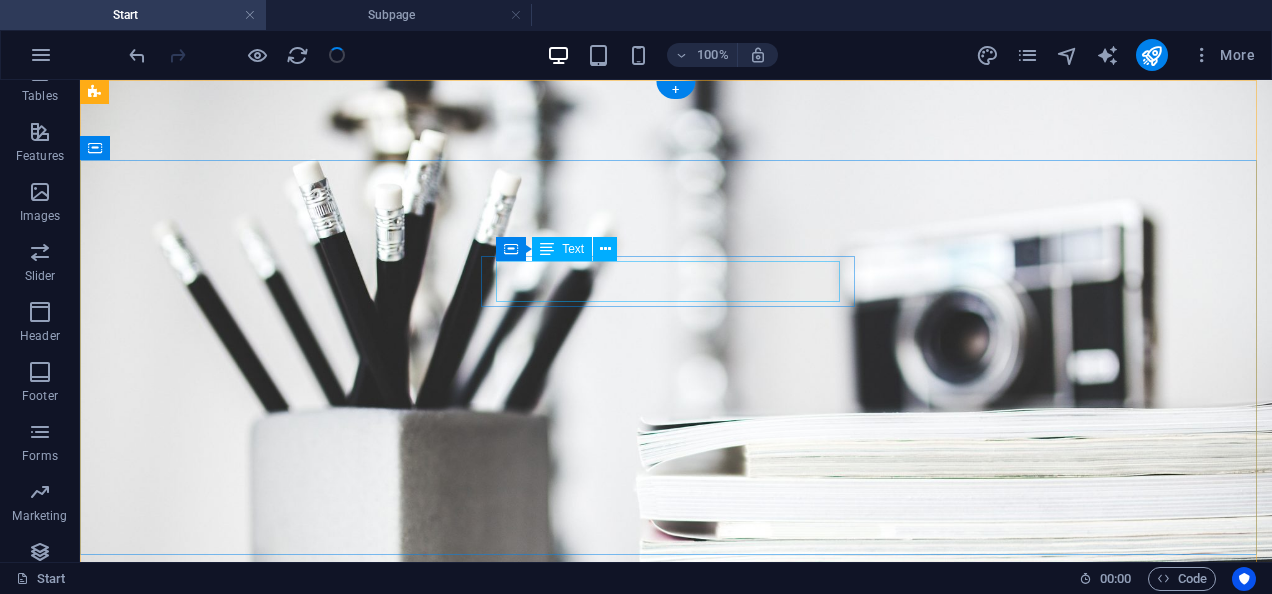 click on "Tichaona" at bounding box center (687, 781) 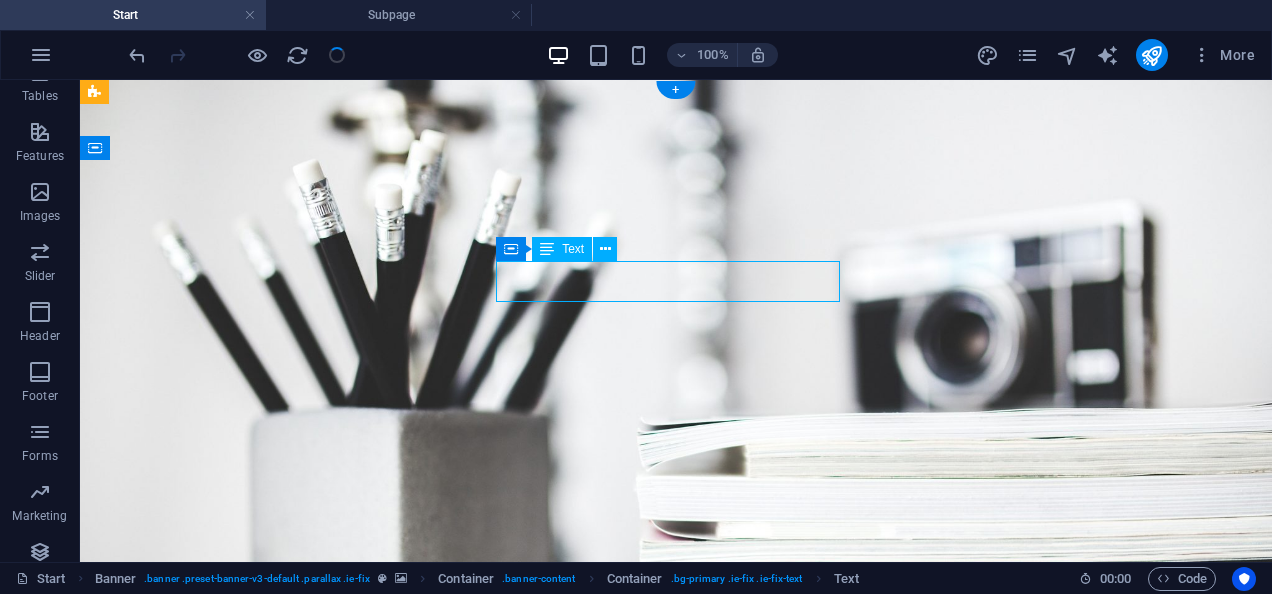 click on "Vudzijena" at bounding box center [784, 781] 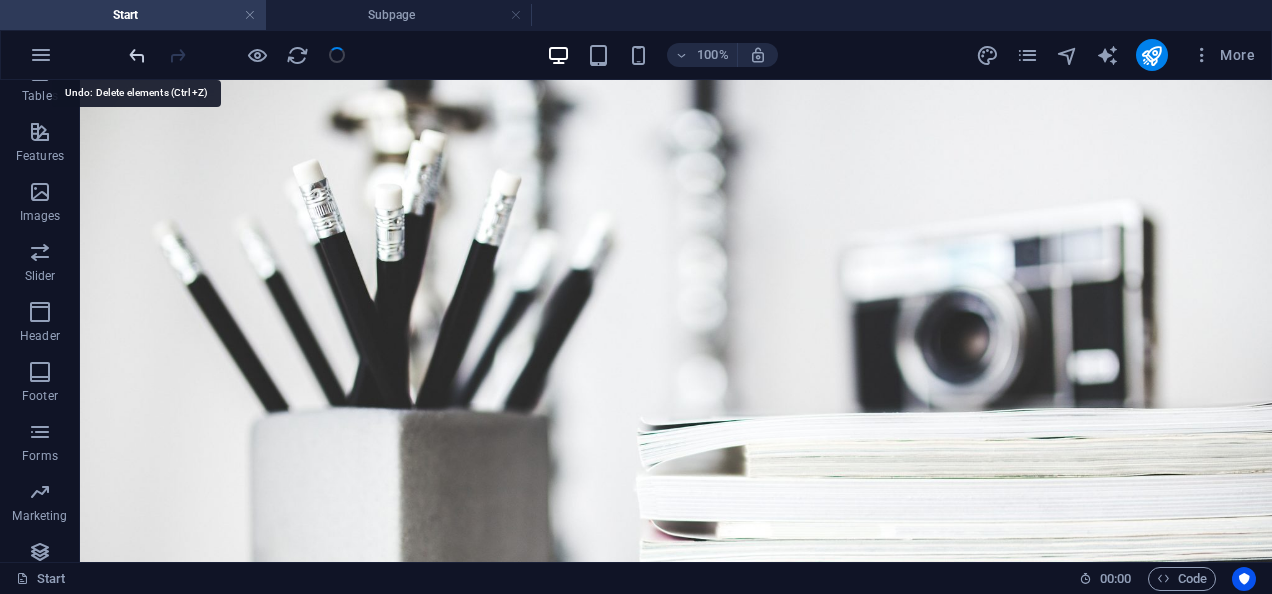 click at bounding box center [137, 55] 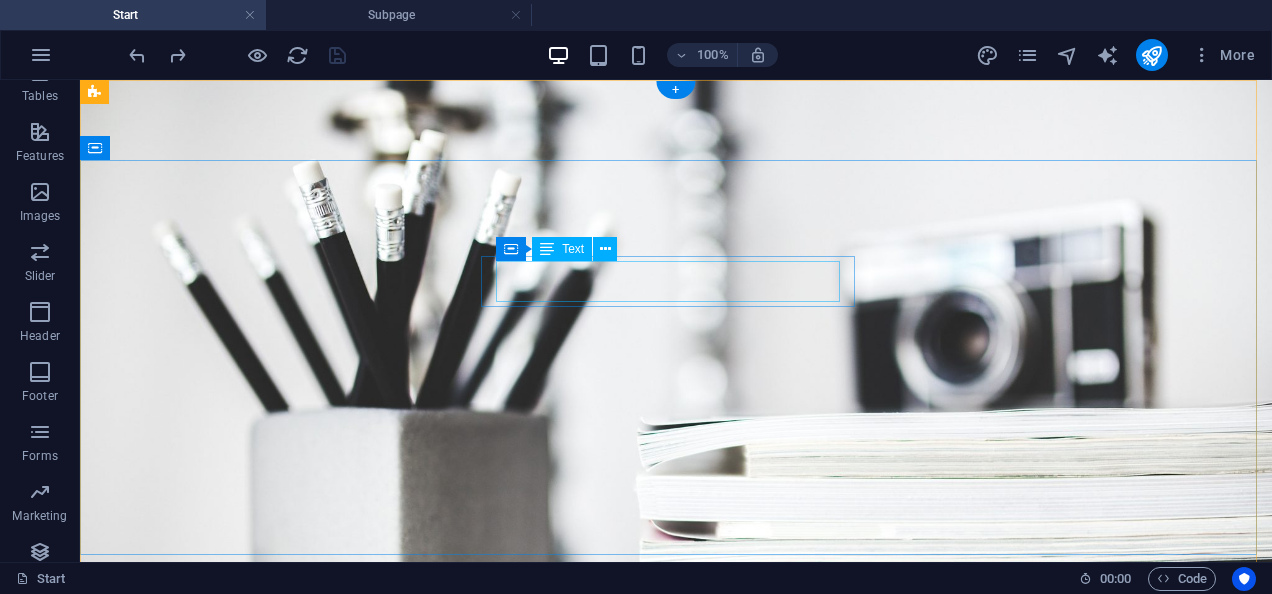 click on "Welcome to Tichaona   Vudzijena" at bounding box center [676, 782] 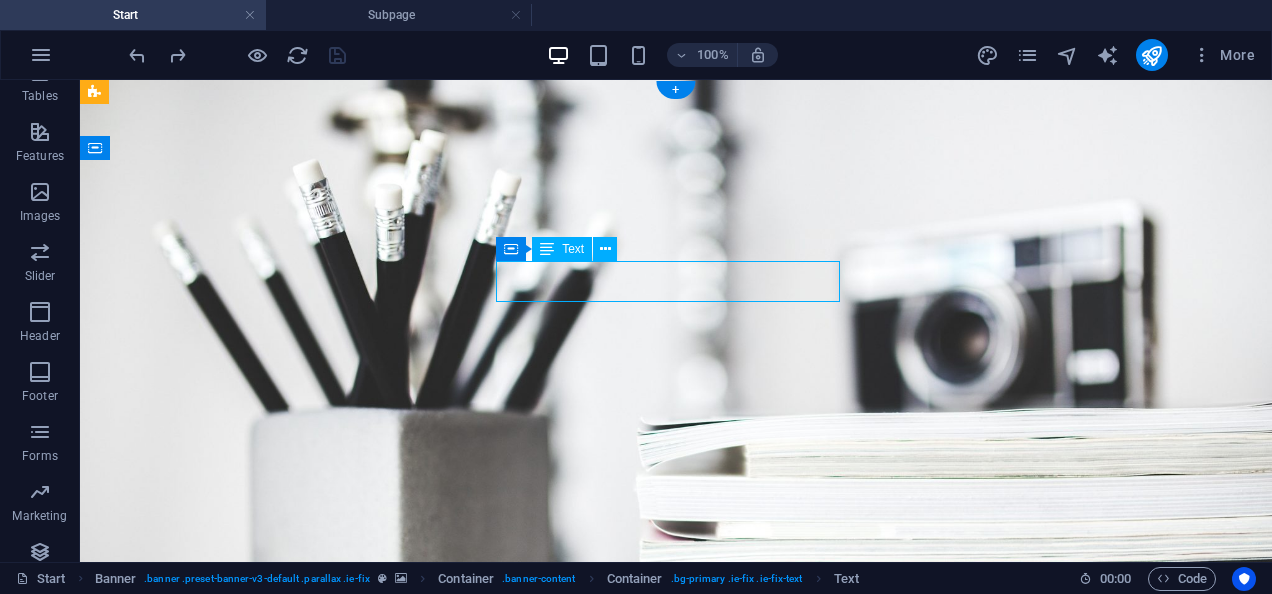 click on "Welcome to Tichaona   Vudzijena" at bounding box center (676, 782) 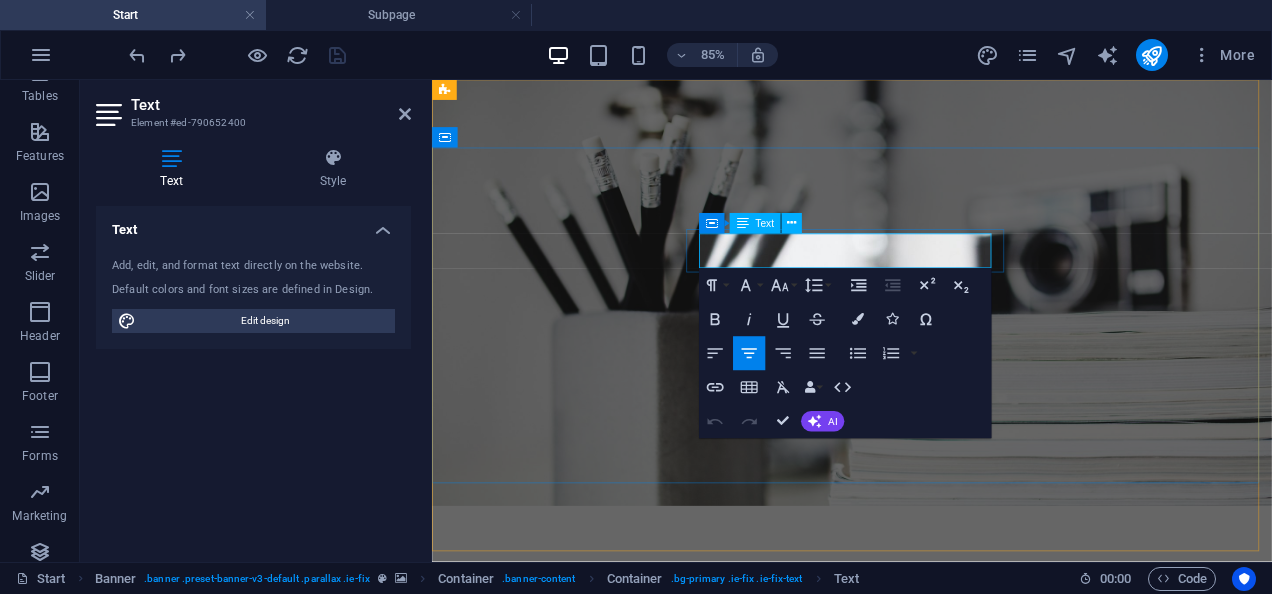 click on "Vudzijena" 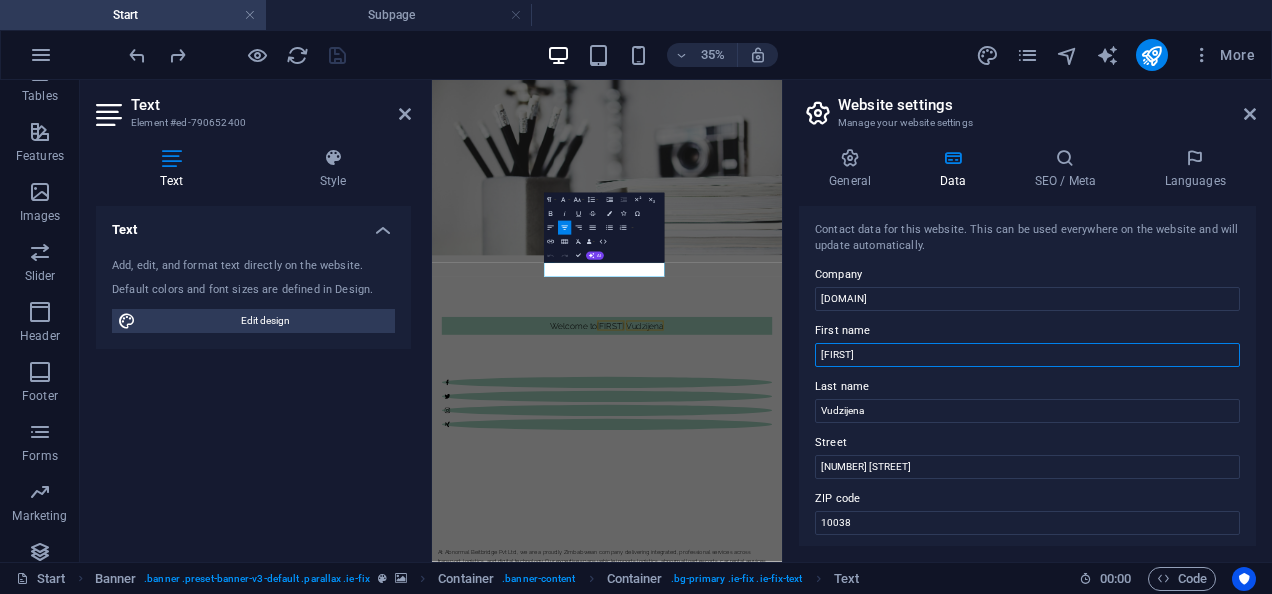click on "Tichaona" at bounding box center (1027, 355) 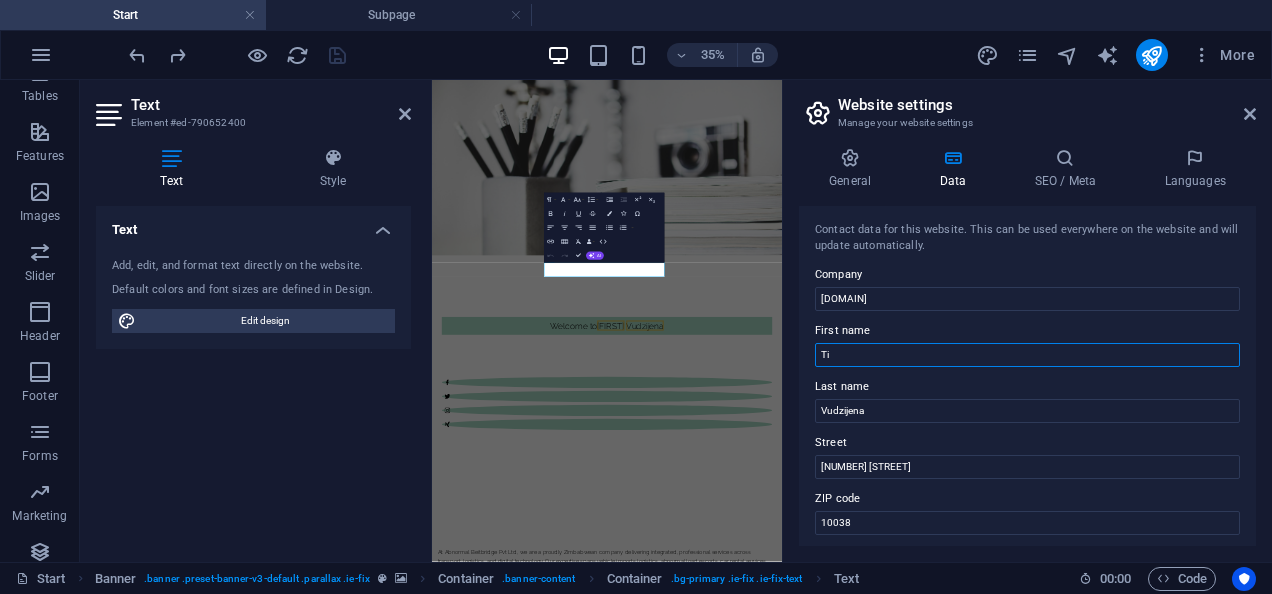type on "T" 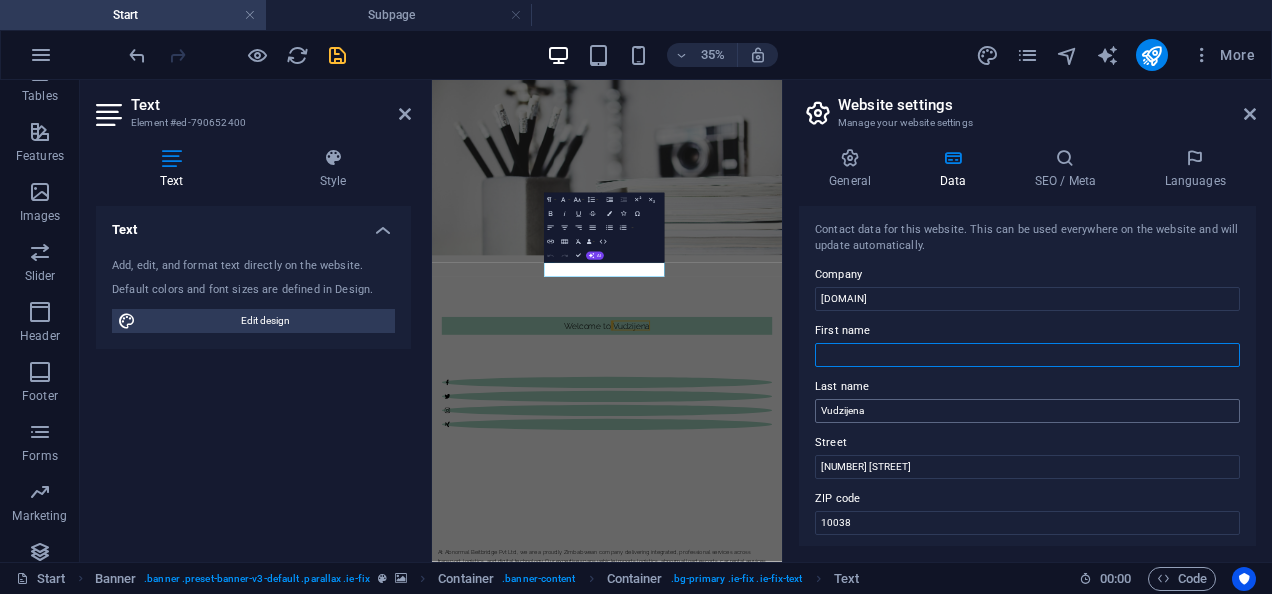 type 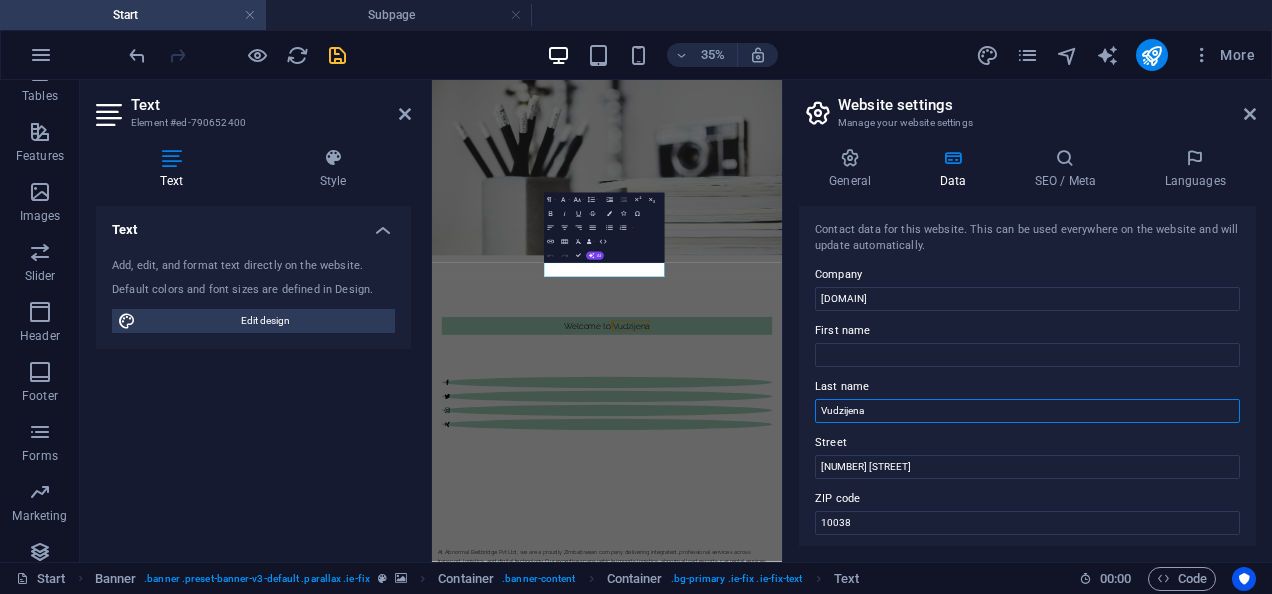 click on "Vudzijena" at bounding box center (1027, 411) 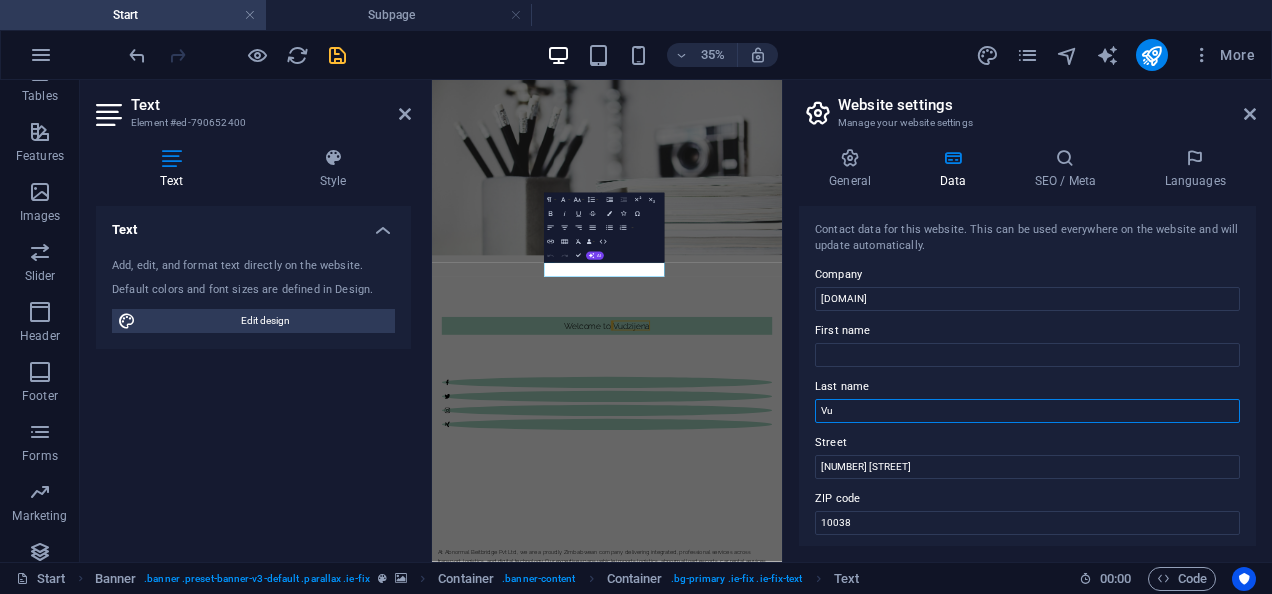 type on "V" 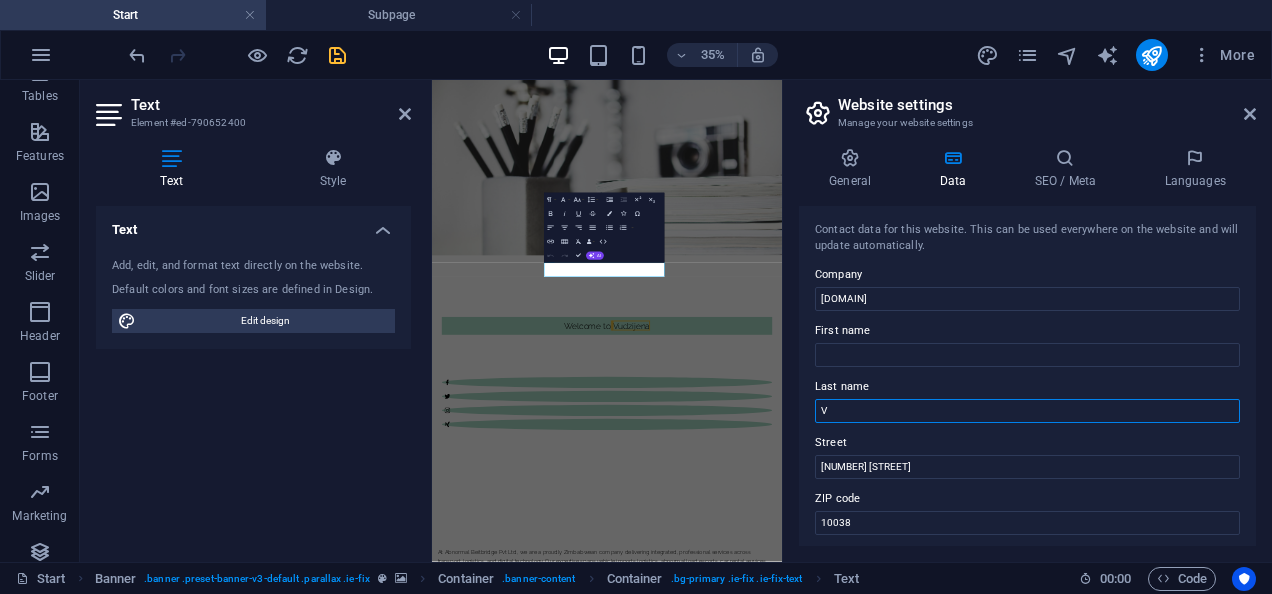 type 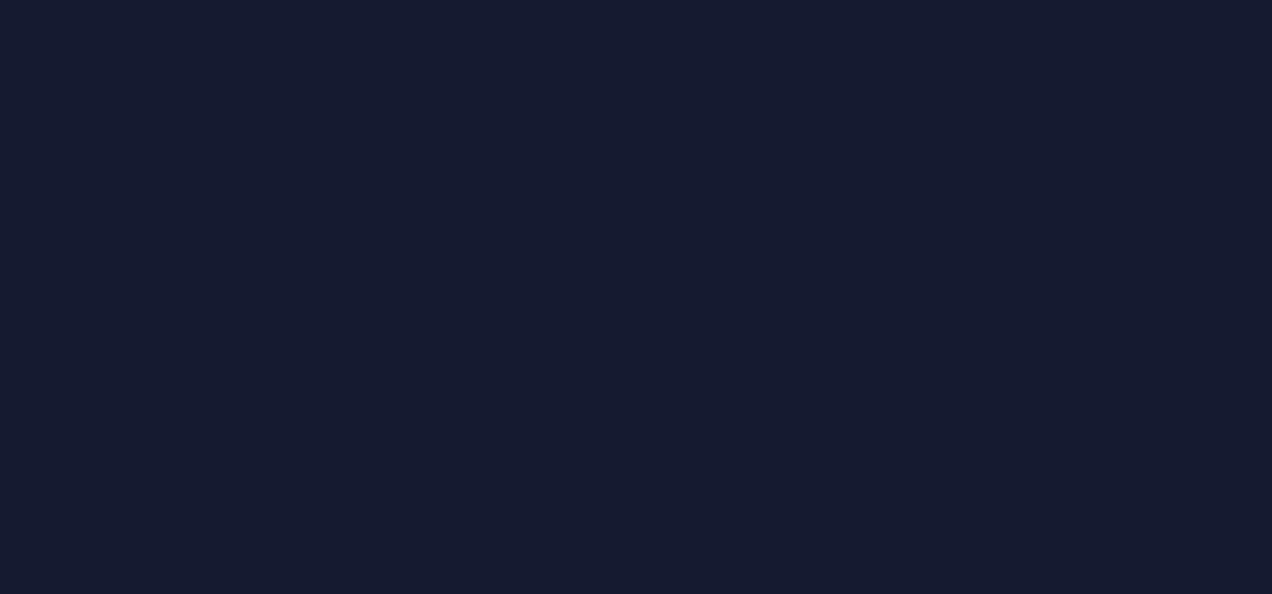 scroll, scrollTop: 0, scrollLeft: 0, axis: both 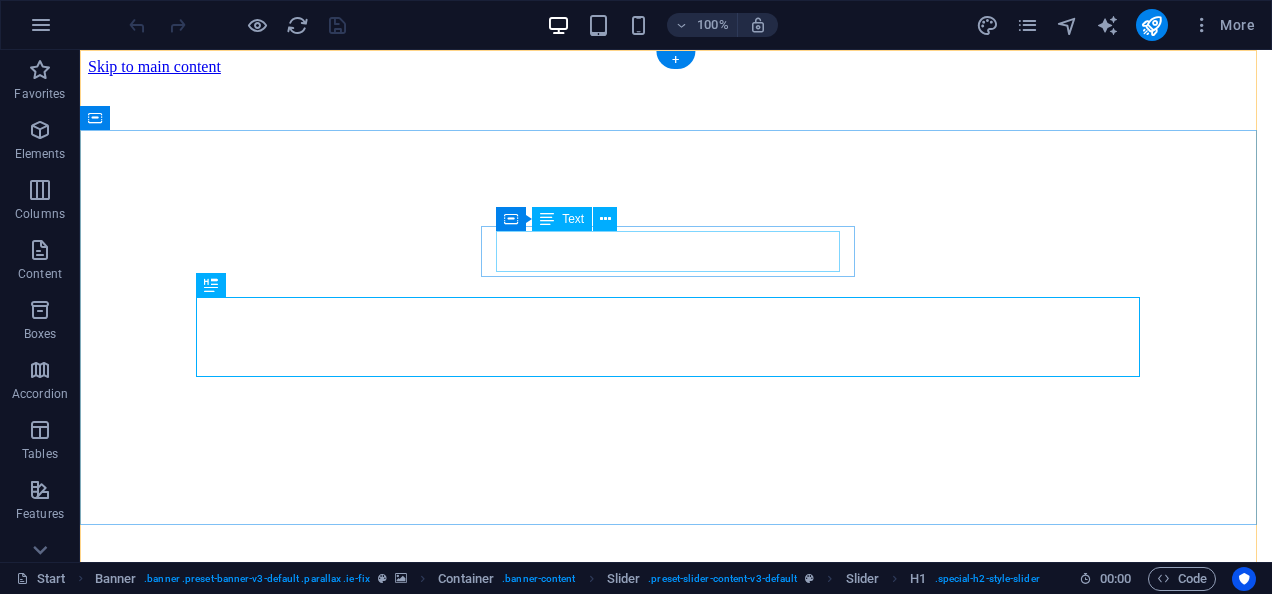 click on "[NAME]" at bounding box center (777, 4045) 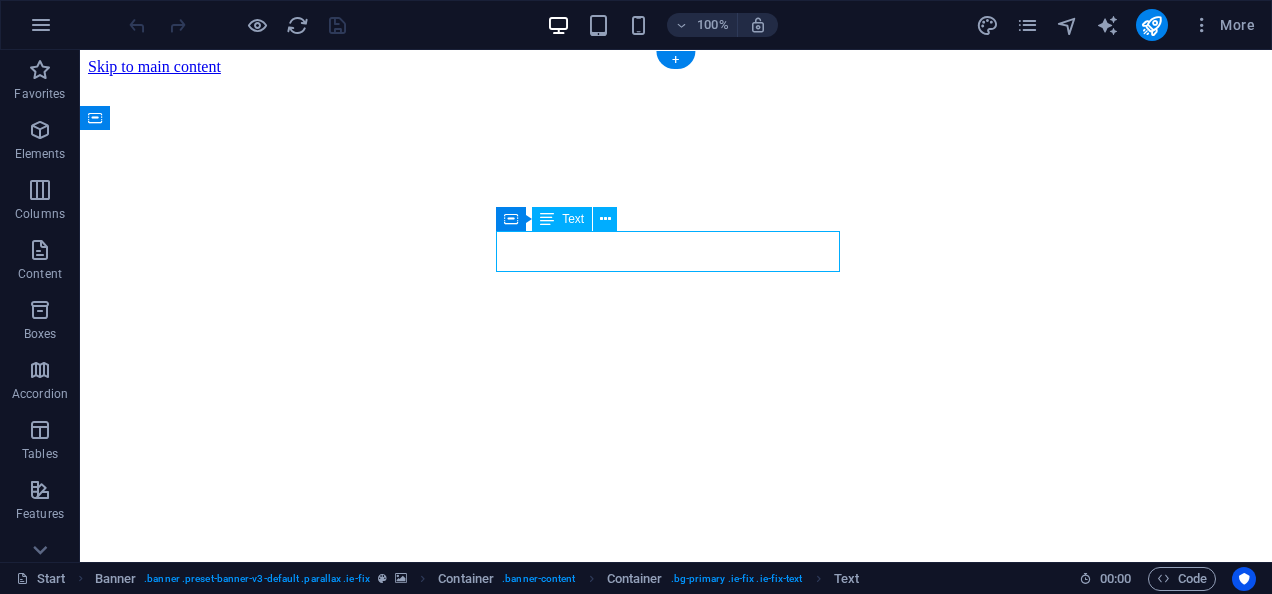 click on "[NAME]" at bounding box center (777, 4045) 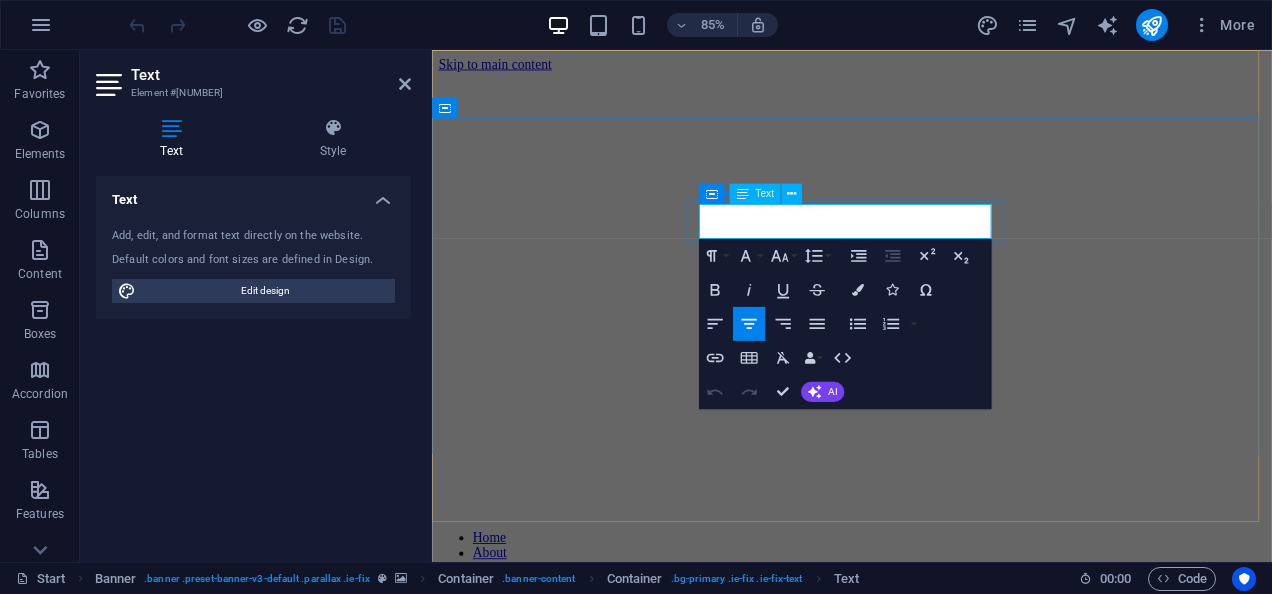 click on "[FIRST]" 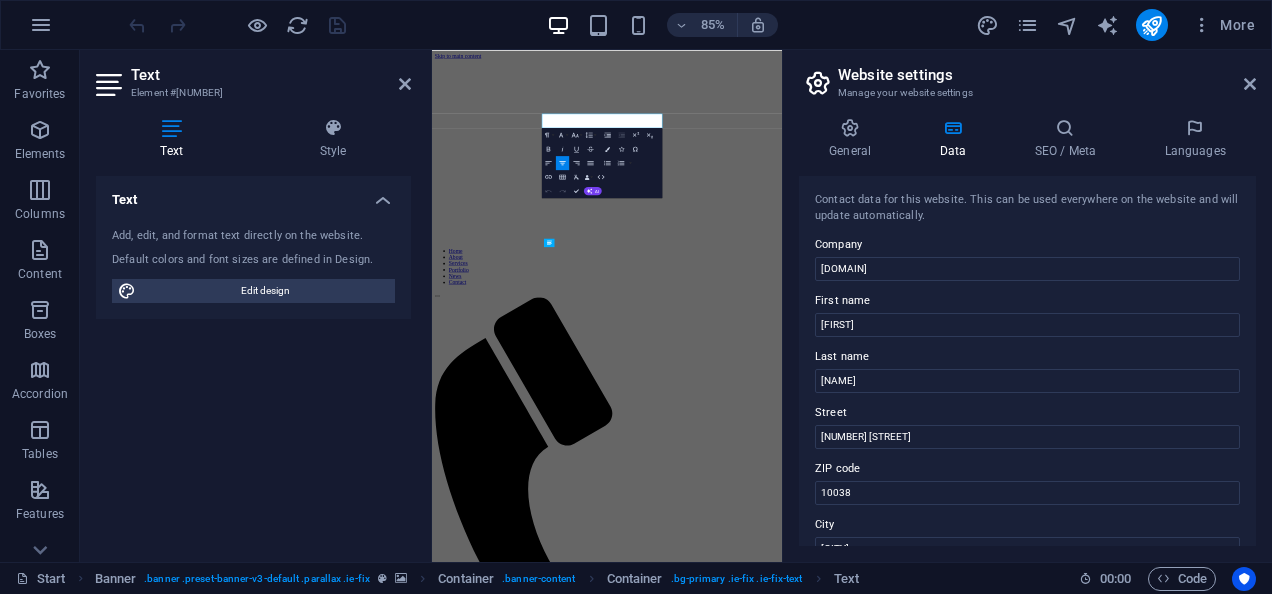 click on "Contact data for this website. This can be used everywhere on the website and will update automatically." at bounding box center [1027, 208] 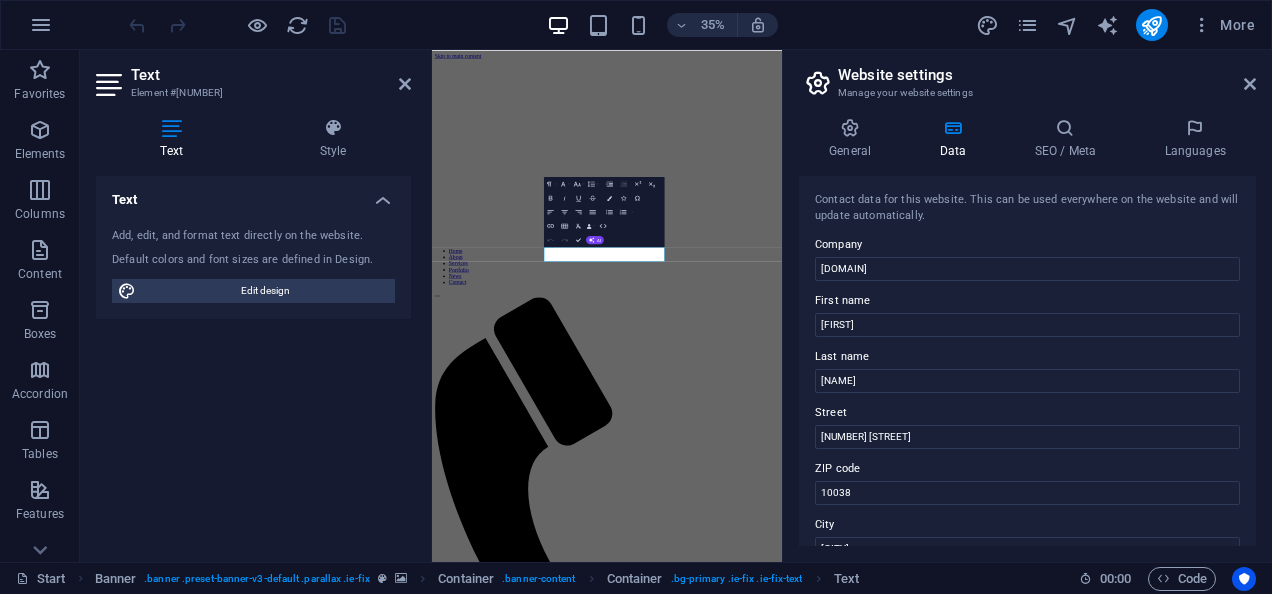 click on "Contact data for this website. This can be used everywhere on the website and will update automatically." at bounding box center (1027, 208) 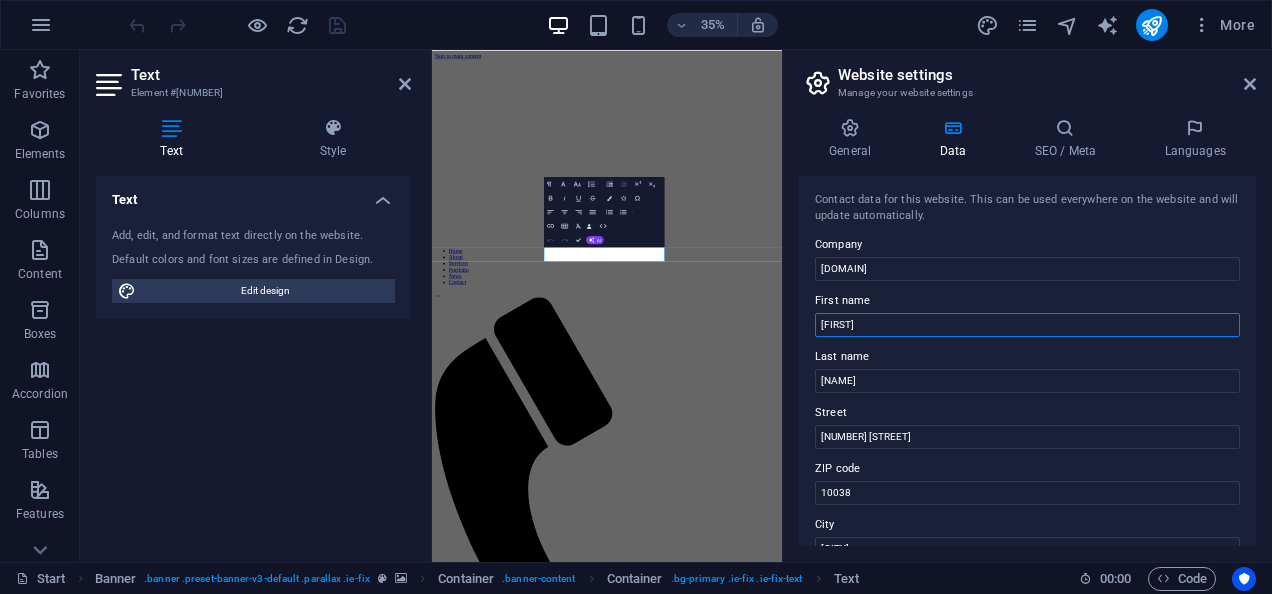 click on "Tichaona" at bounding box center [1027, 325] 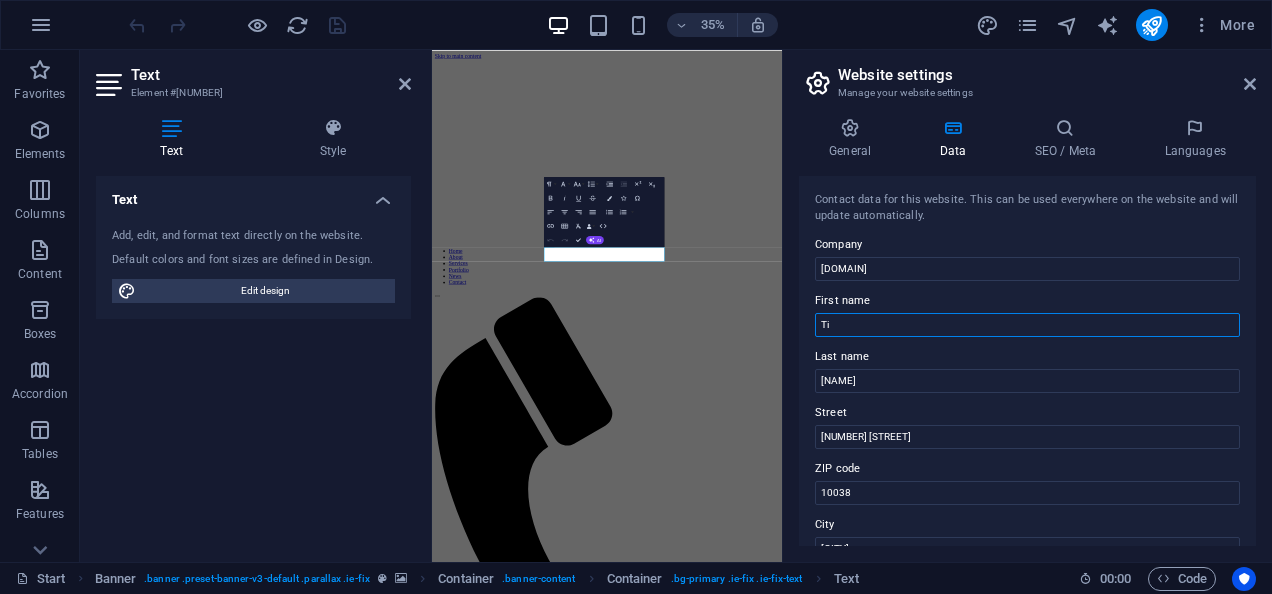 type on "T" 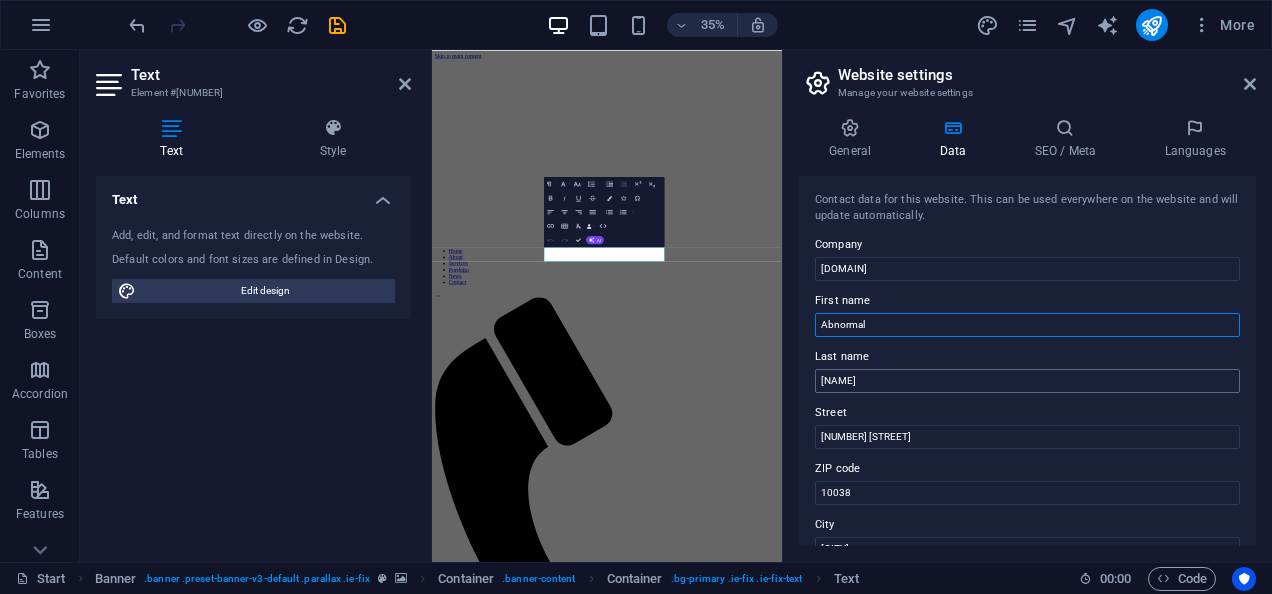 type on "Abnormal" 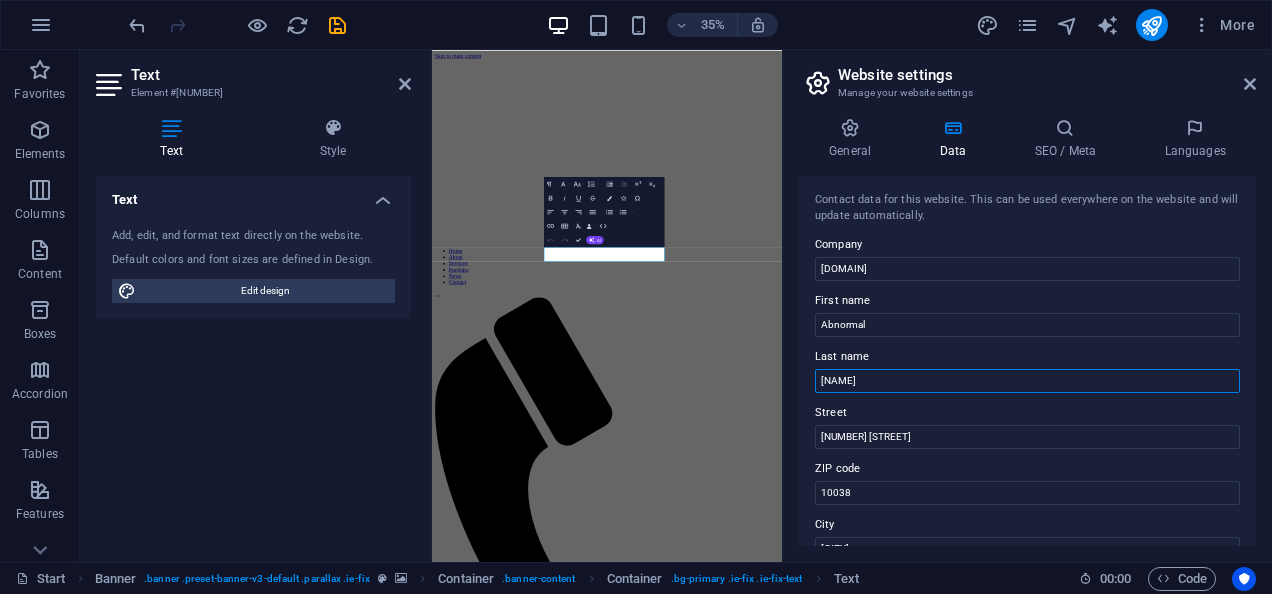 click on "Vudzijena" at bounding box center [1027, 381] 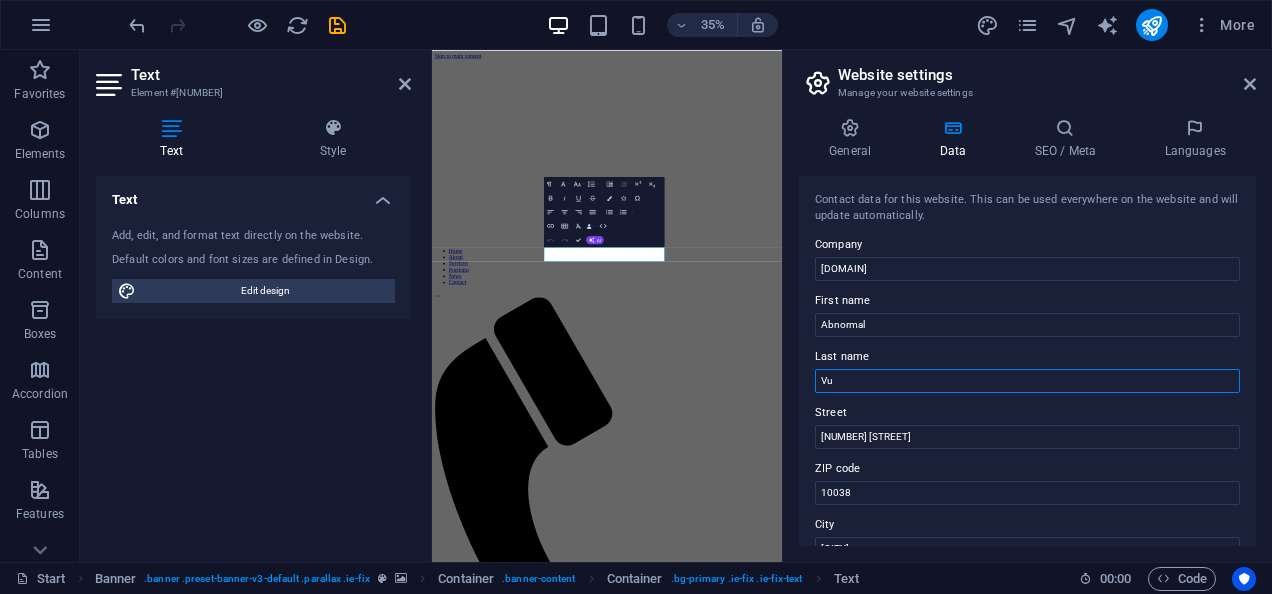 type on "V" 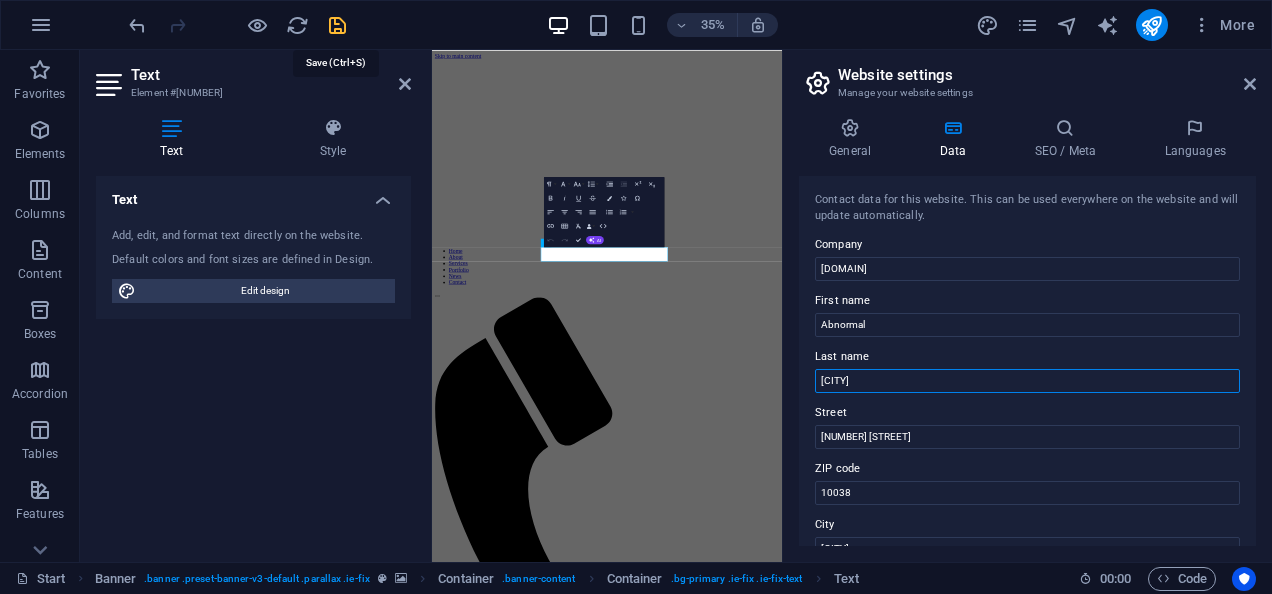 type on "Beitbridge" 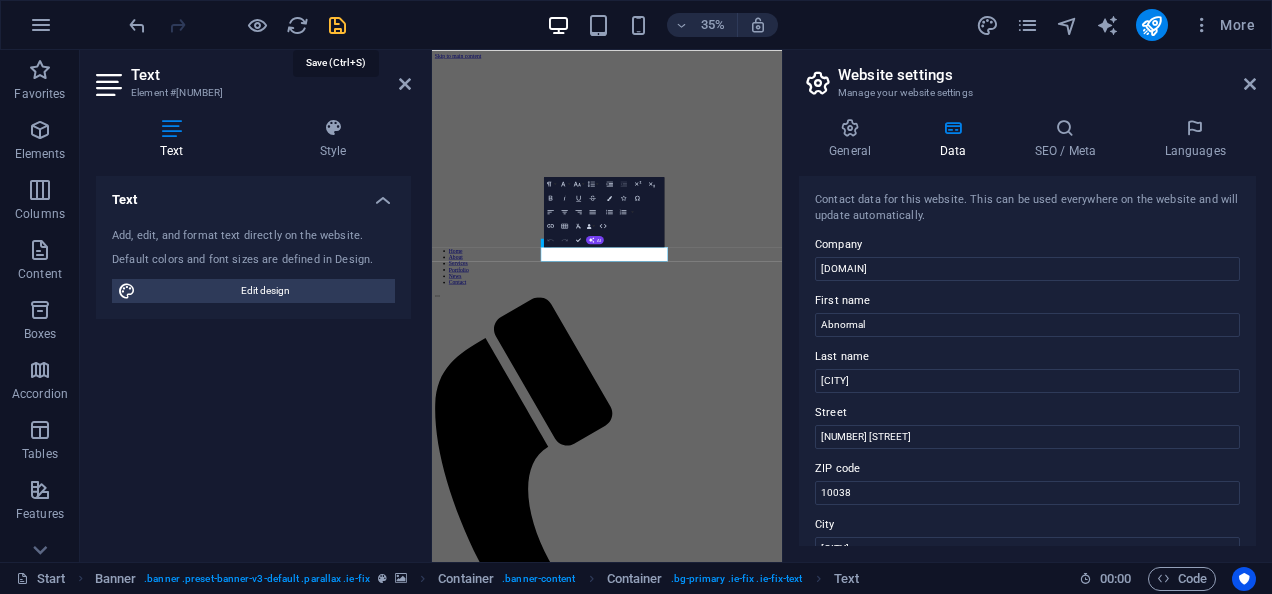click at bounding box center (337, 25) 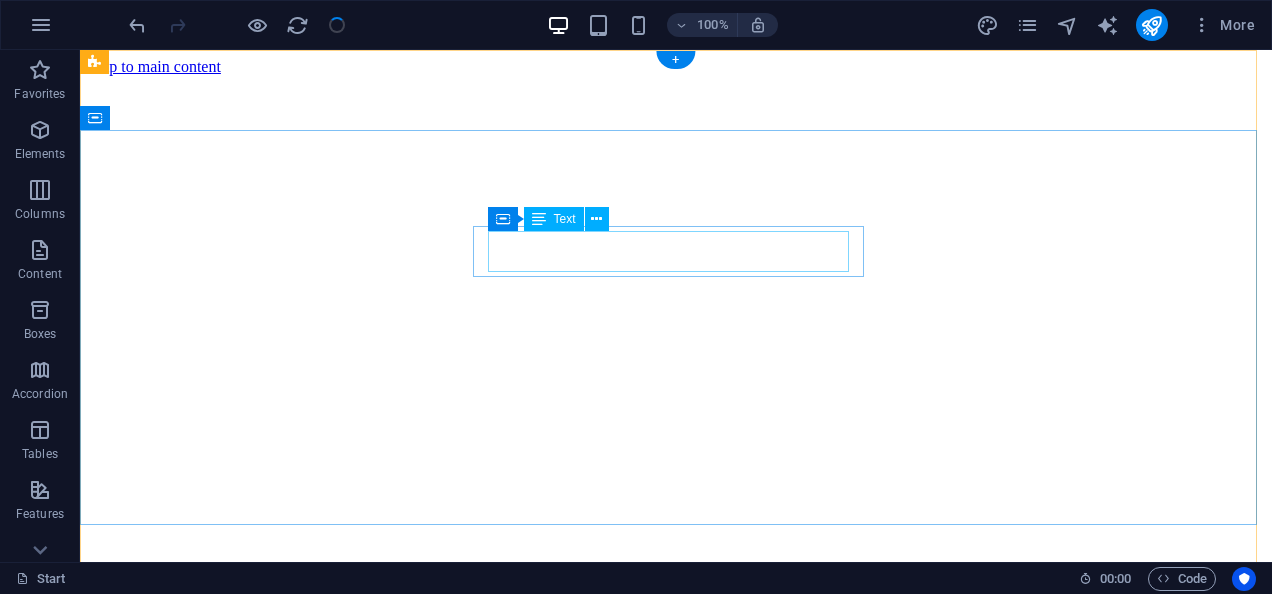 click on "Abnormal" at bounding box center [694, 4045] 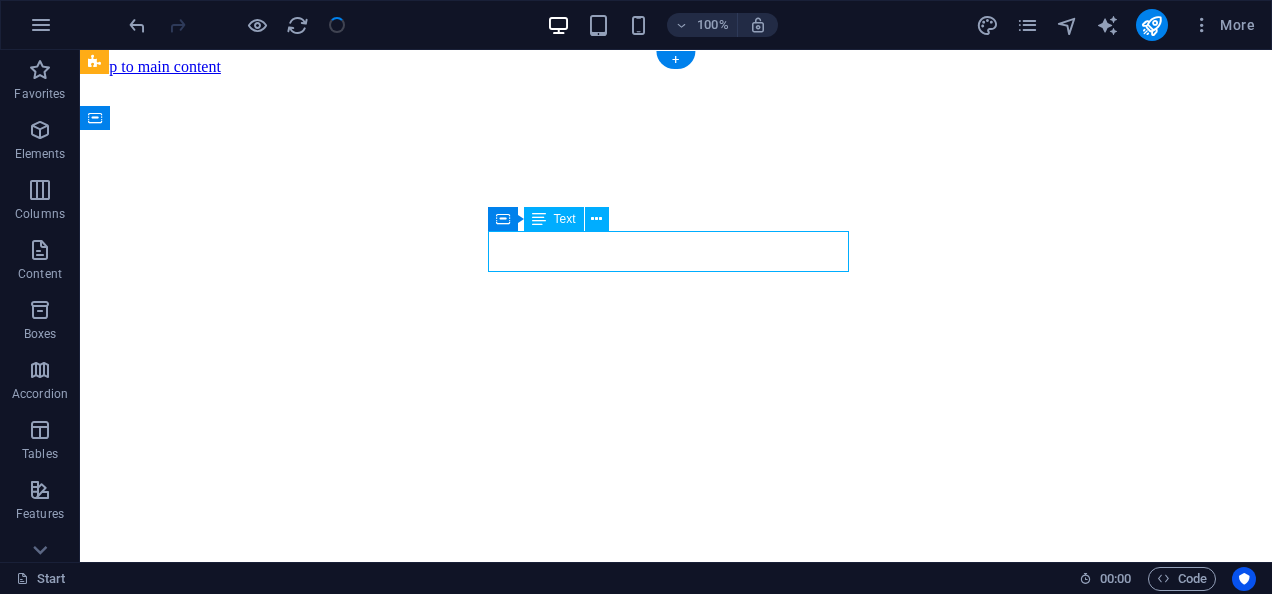 click on "Abnormal" at bounding box center (694, 4045) 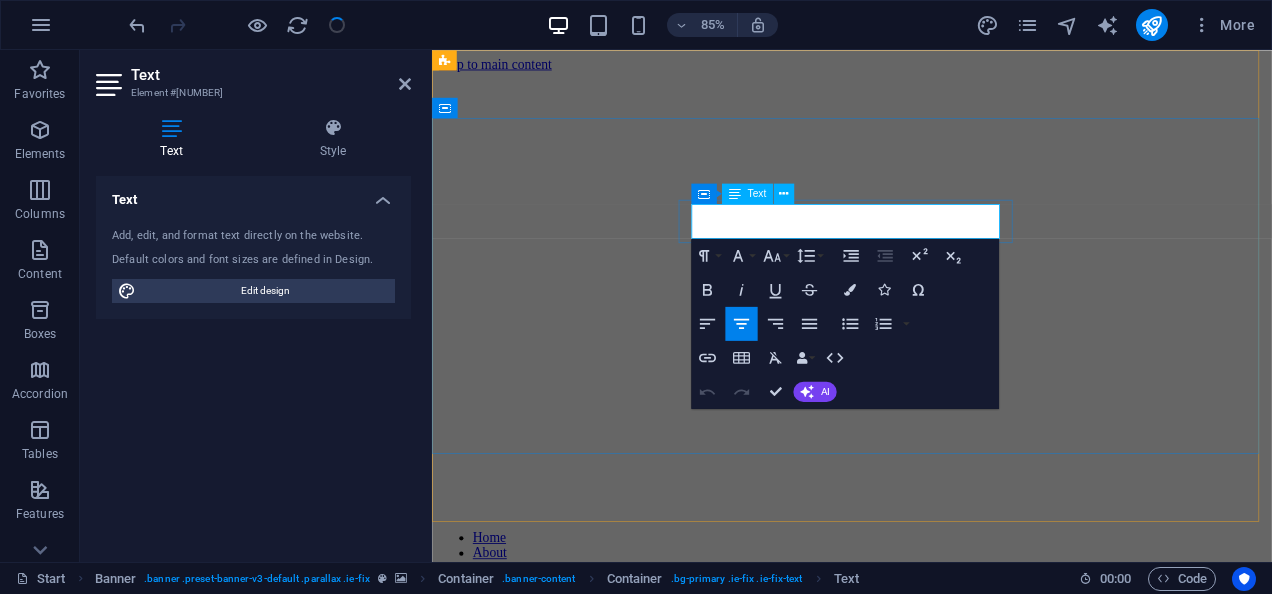 click on "Abnormal" 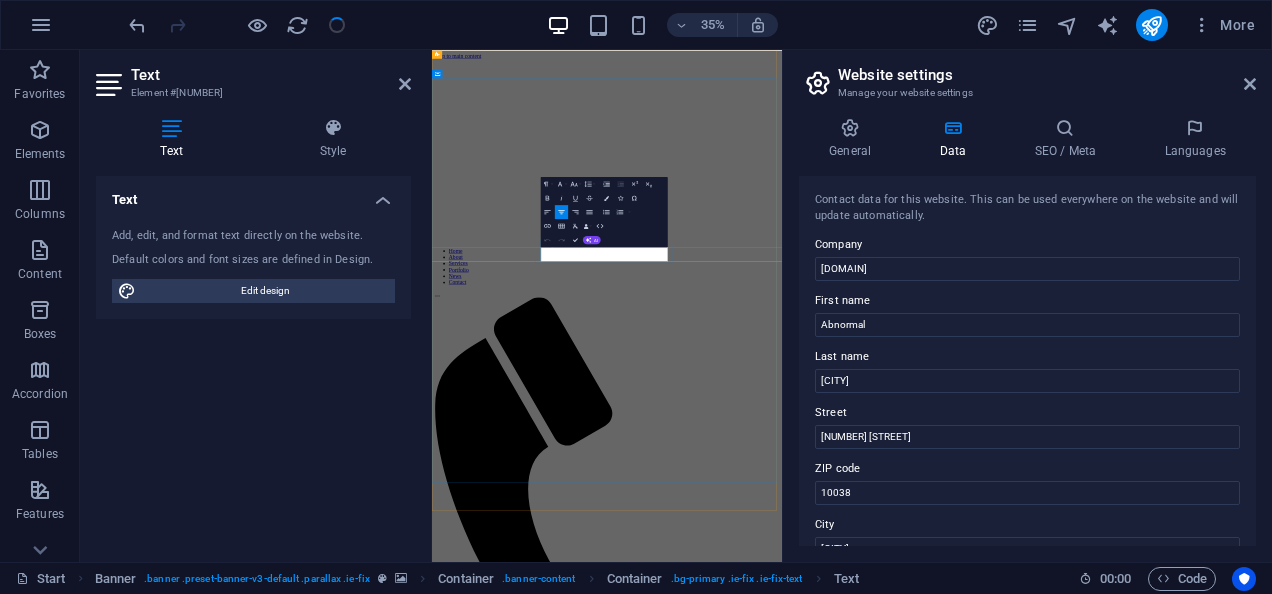 click on "Welcome to Abnormal   Beitbridge" at bounding box center (932, 3508) 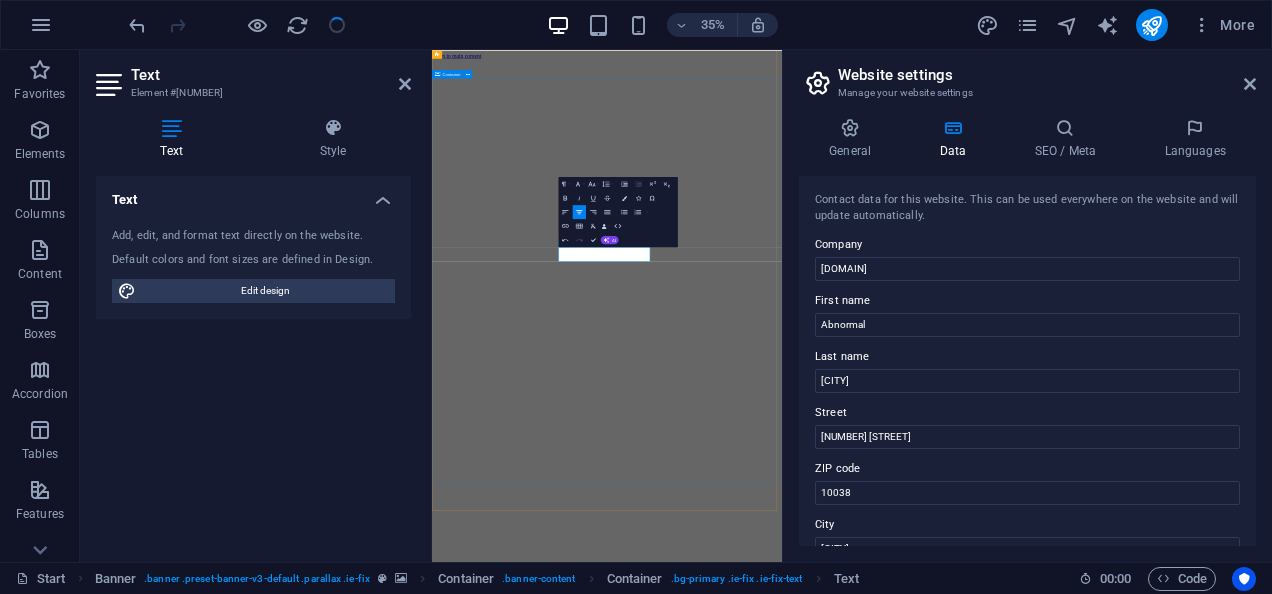 click on "Welcome to    Beitbridge BEITBRIDGE ABNORMAL abnormal beitbridge" at bounding box center [932, 6847] 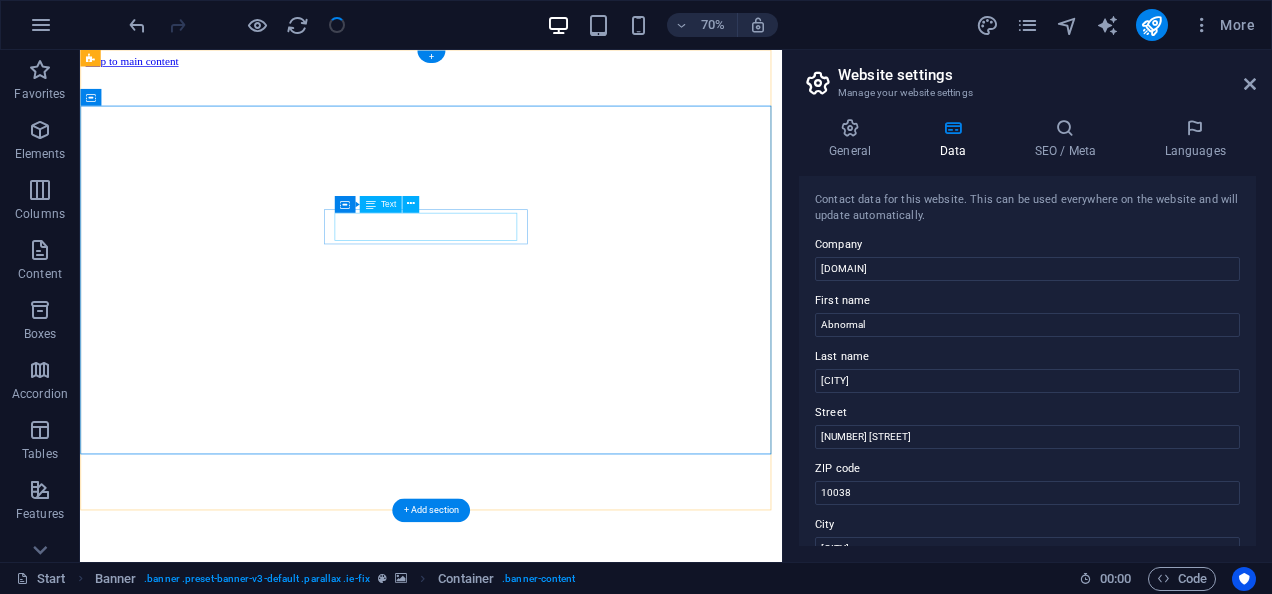 click on "Beitbridge" at bounding box center (639, 3706) 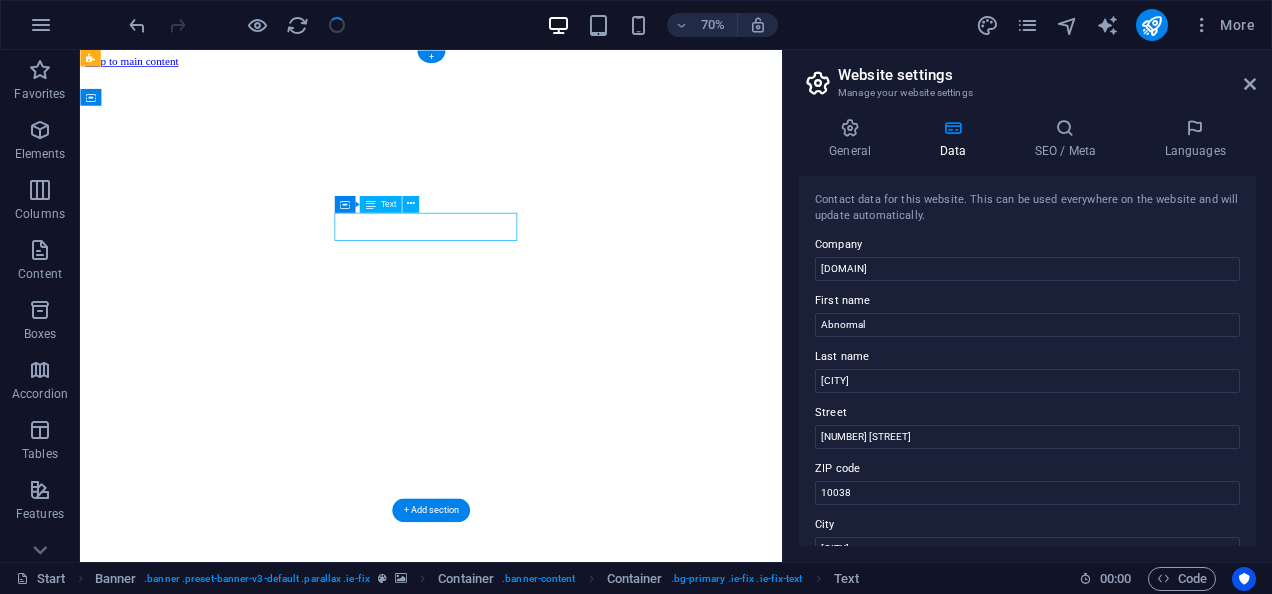 click on "Beitbridge" at bounding box center [639, 3706] 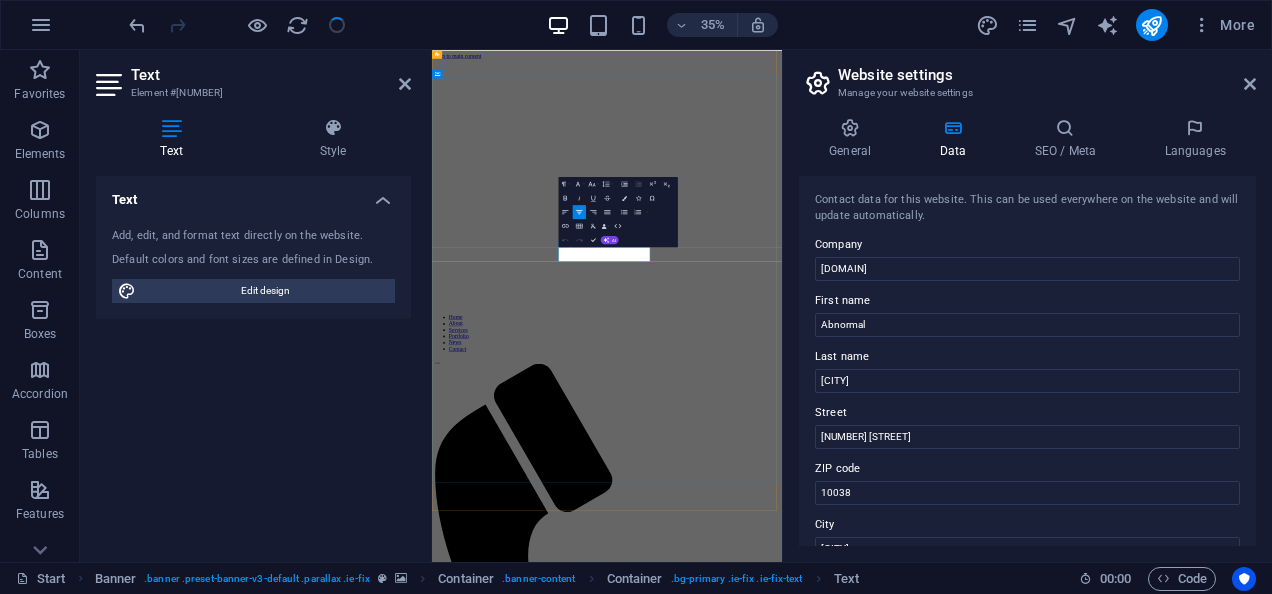 click on "Beitbridge" 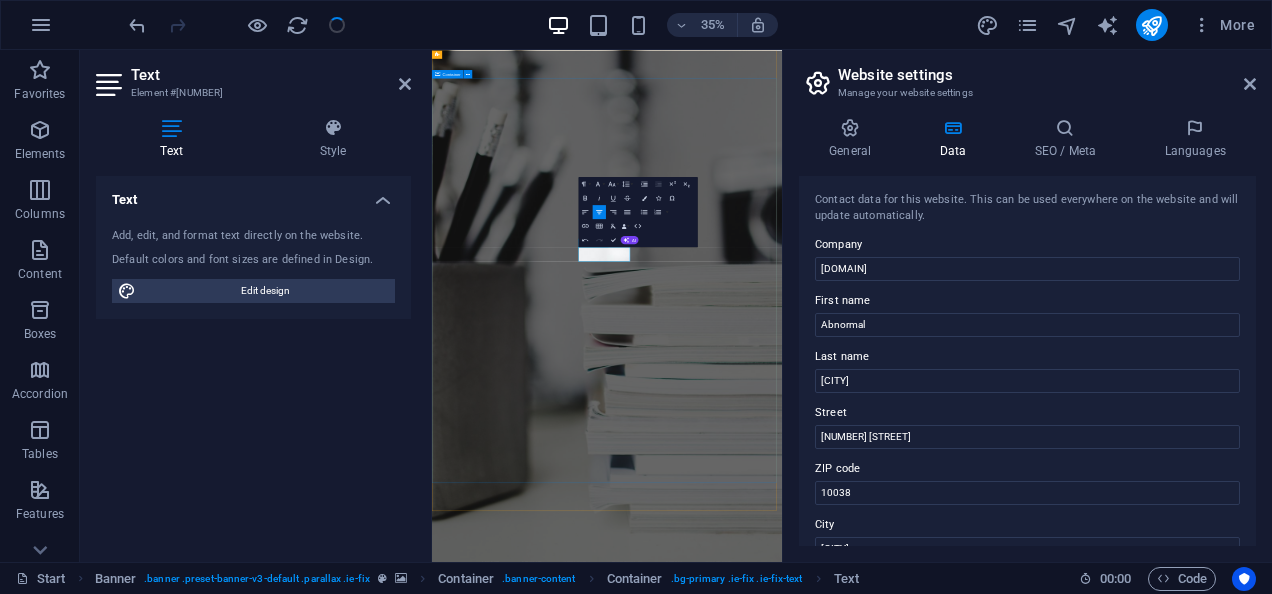 click on "Welcome to   BEITBRIDGE ABNORMAL abnormal beitbridge" at bounding box center [932, 1814] 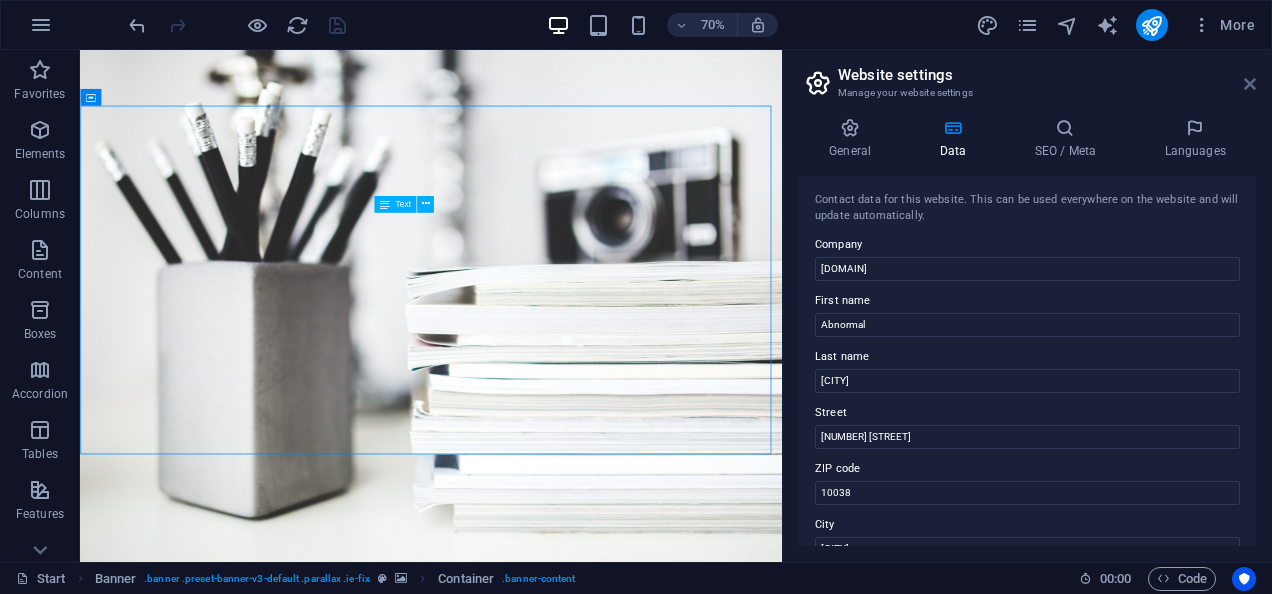 click at bounding box center [1250, 84] 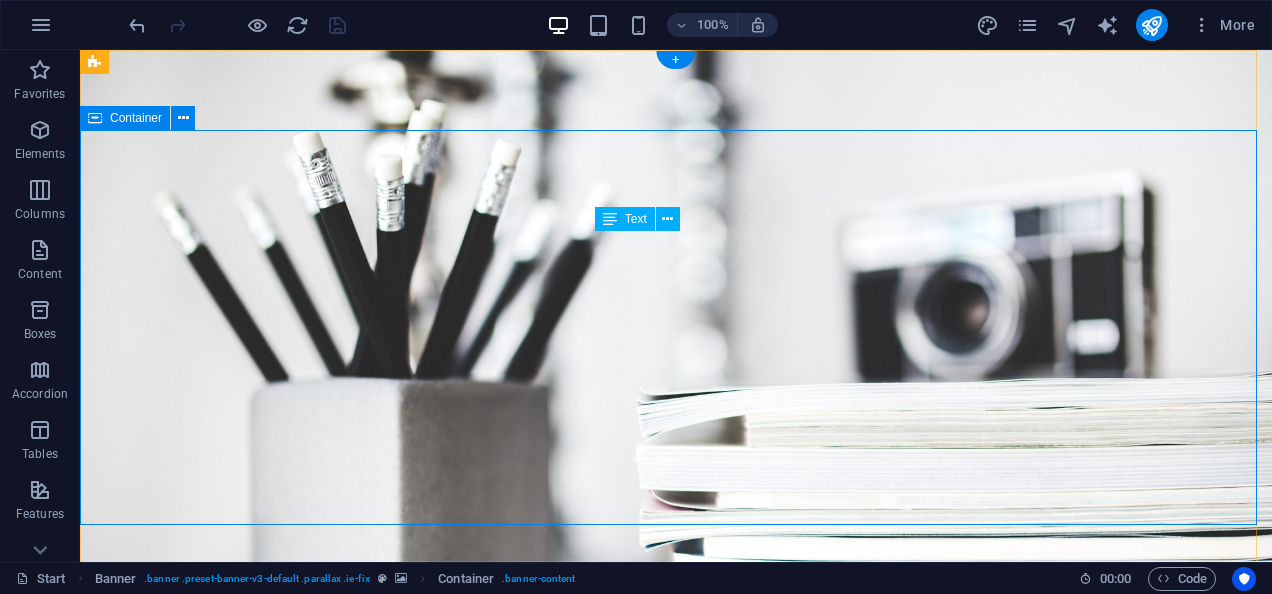 click on "Welcome to   BEITBRIDGE ABNORMAL abnormal beitbridge" at bounding box center [676, 1100] 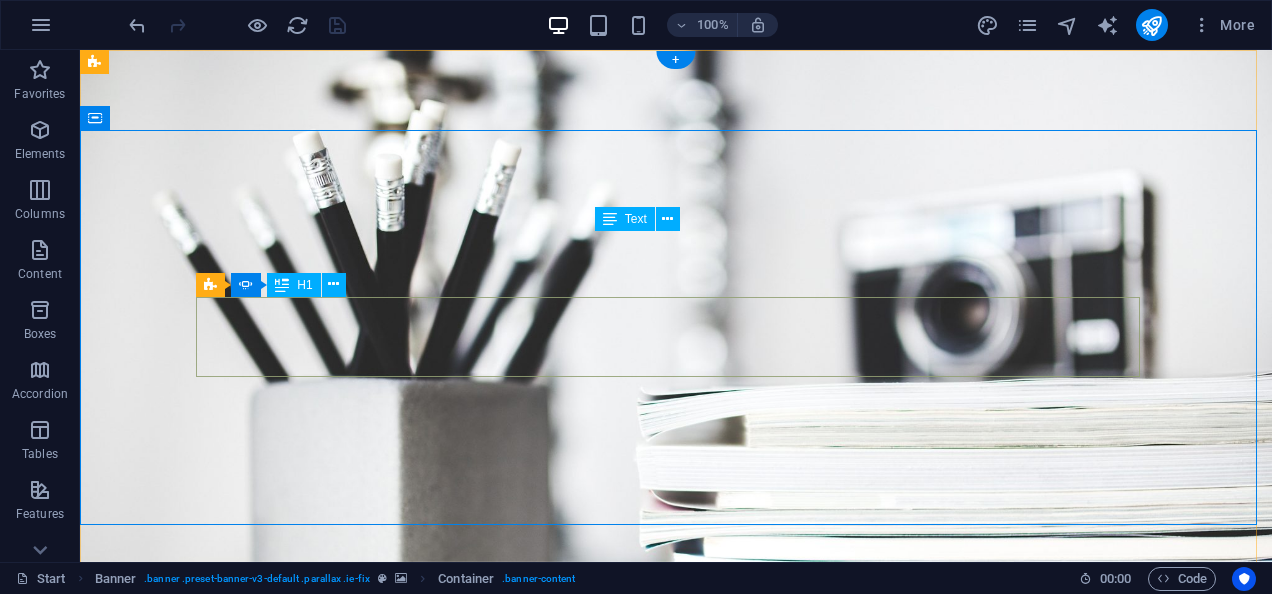 click on "BEITBRIDGE" at bounding box center [676, 1050] 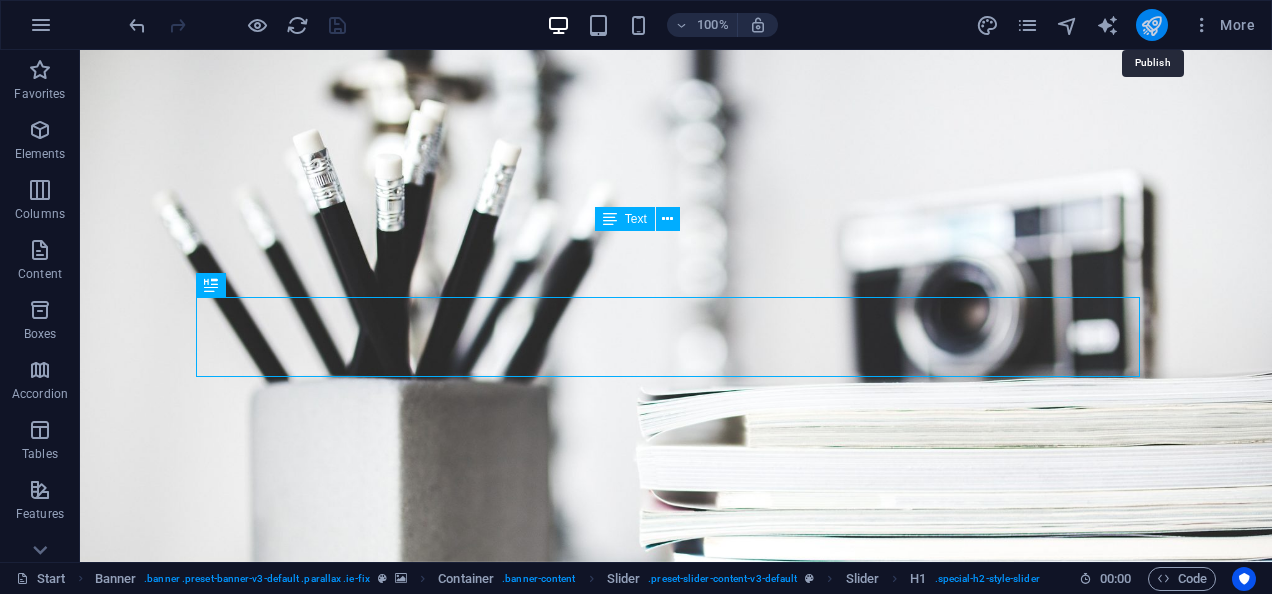 click at bounding box center [1151, 25] 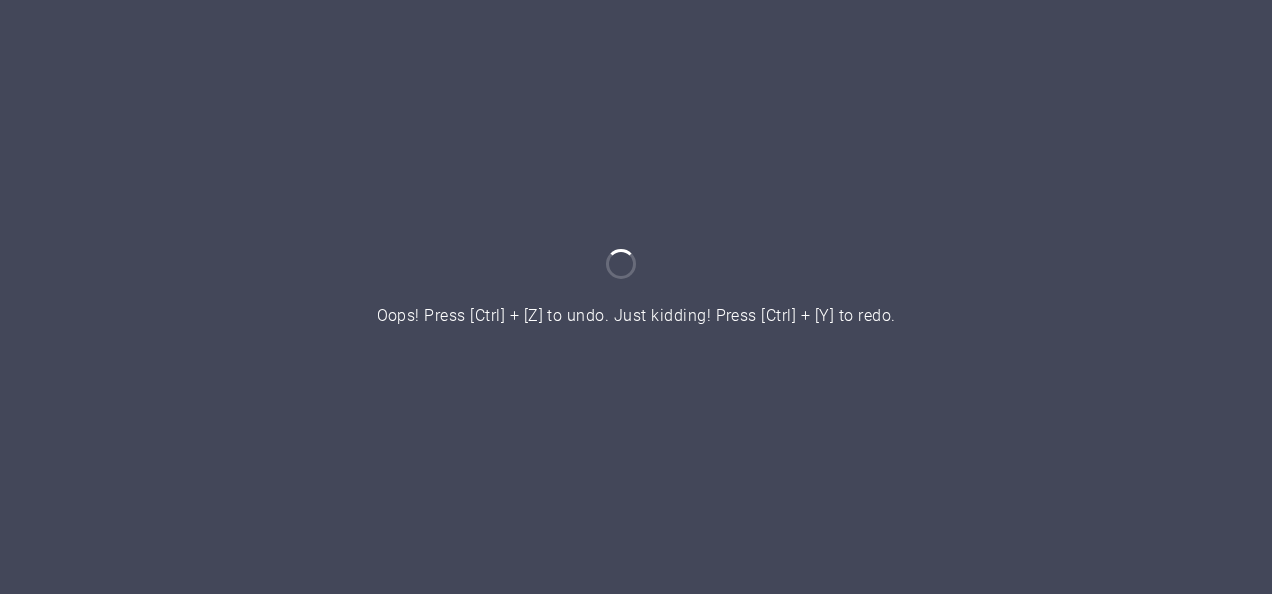 scroll, scrollTop: 0, scrollLeft: 0, axis: both 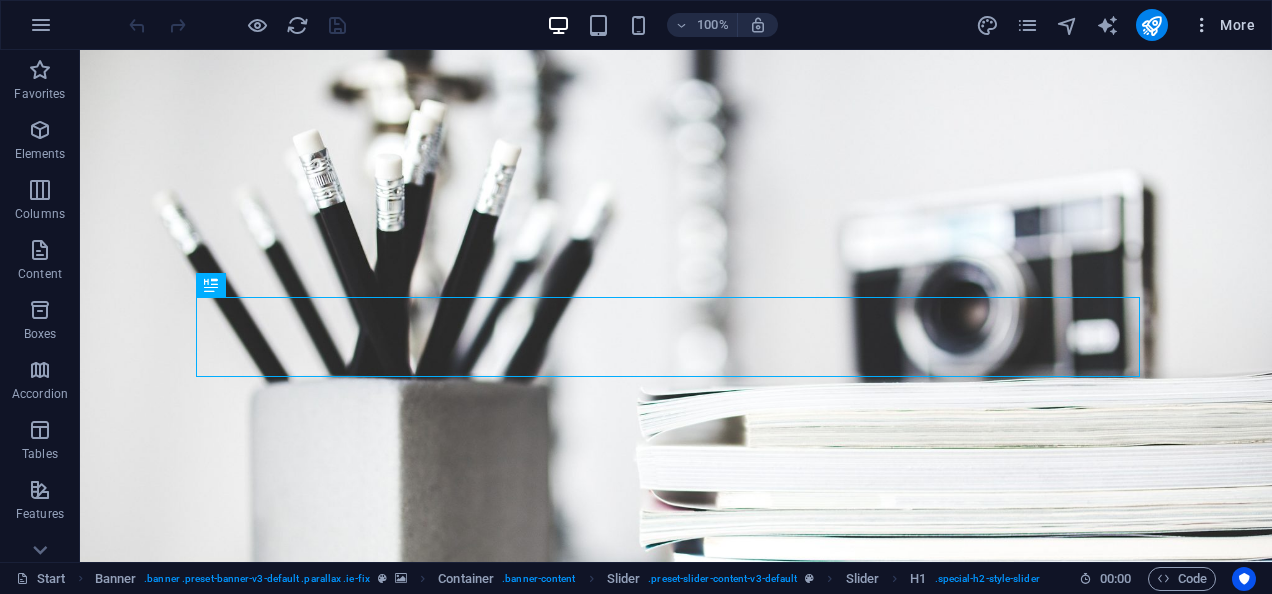click at bounding box center (1202, 25) 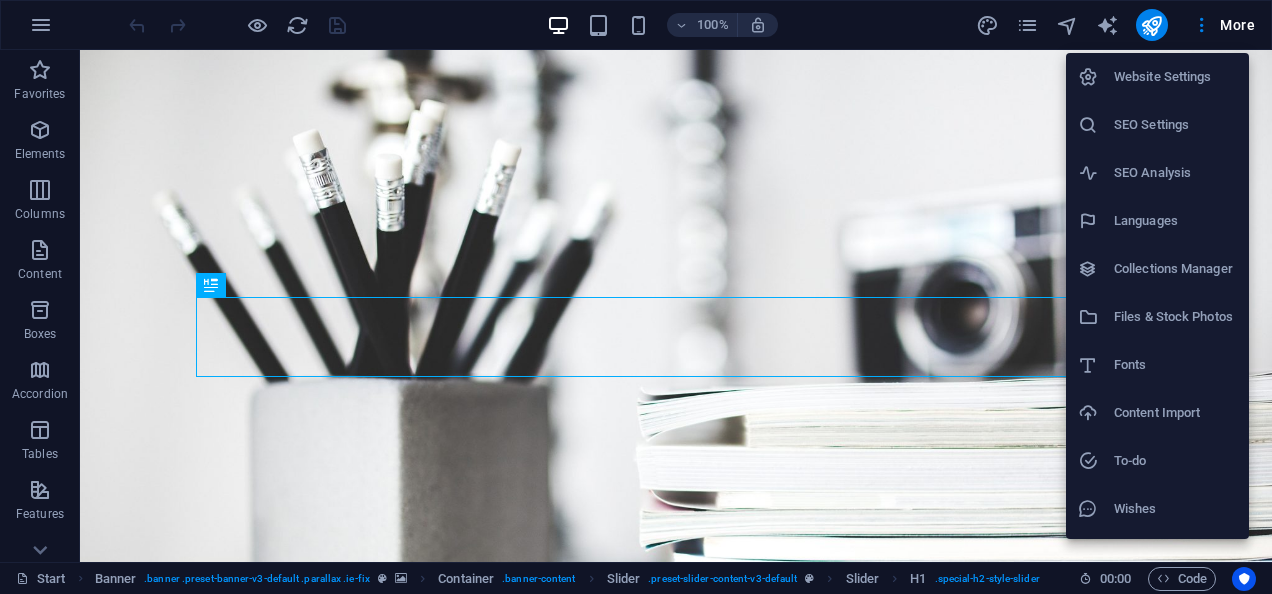 click at bounding box center [636, 297] 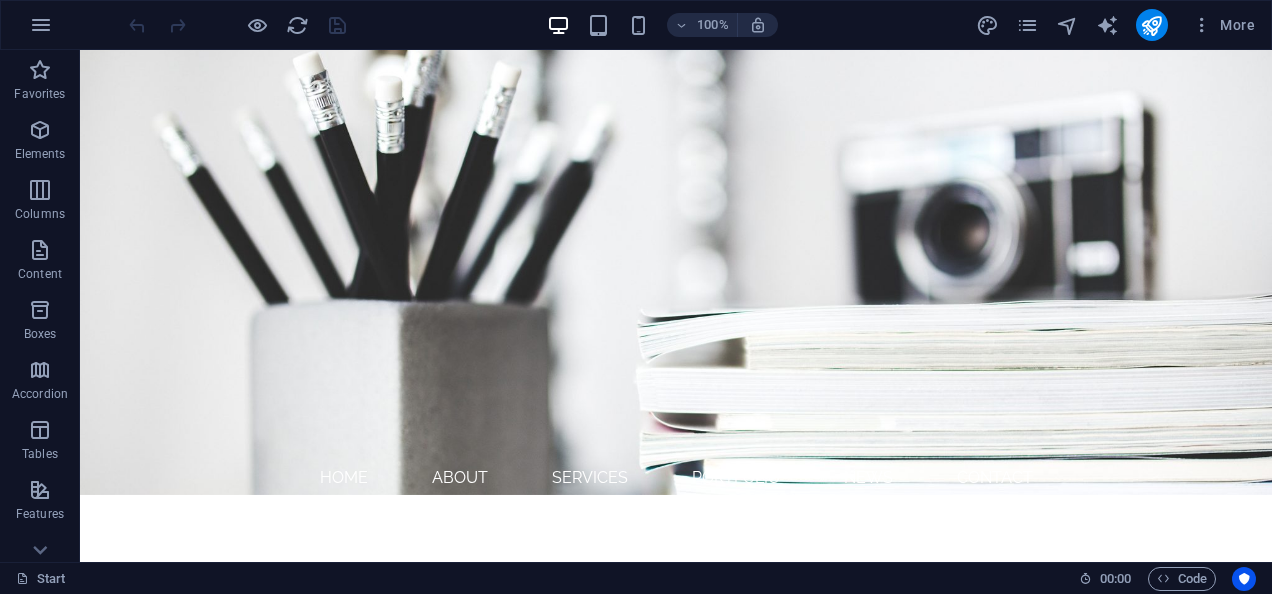 scroll, scrollTop: 0, scrollLeft: 0, axis: both 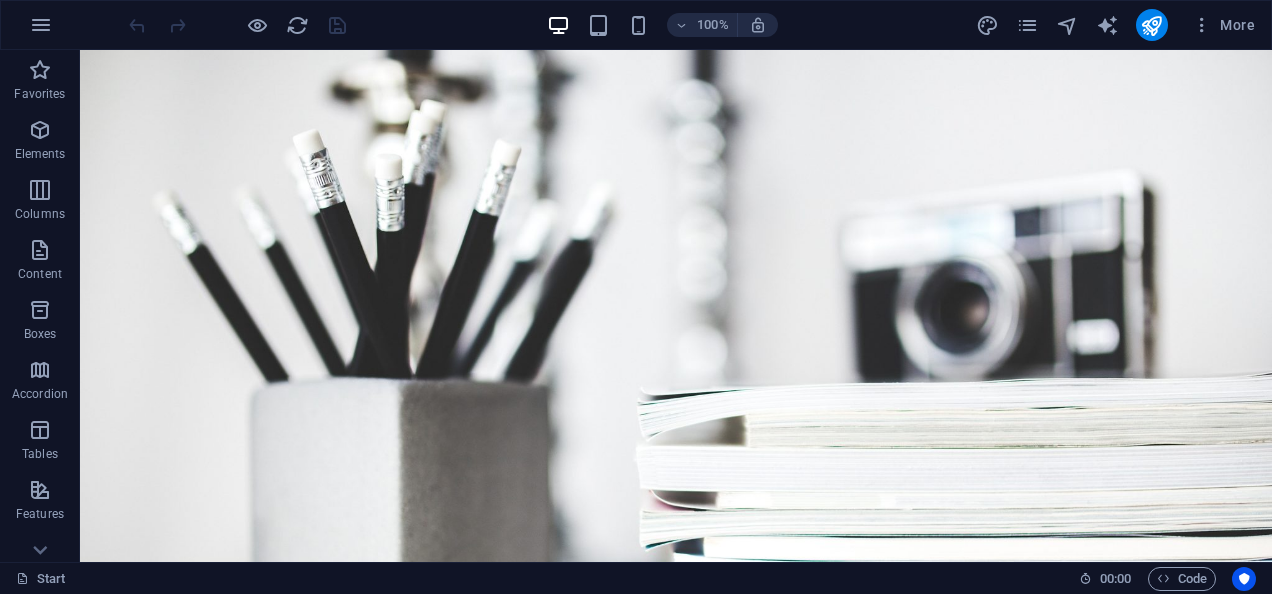 drag, startPoint x: 1261, startPoint y: 76, endPoint x: 1237, endPoint y: 58, distance: 30 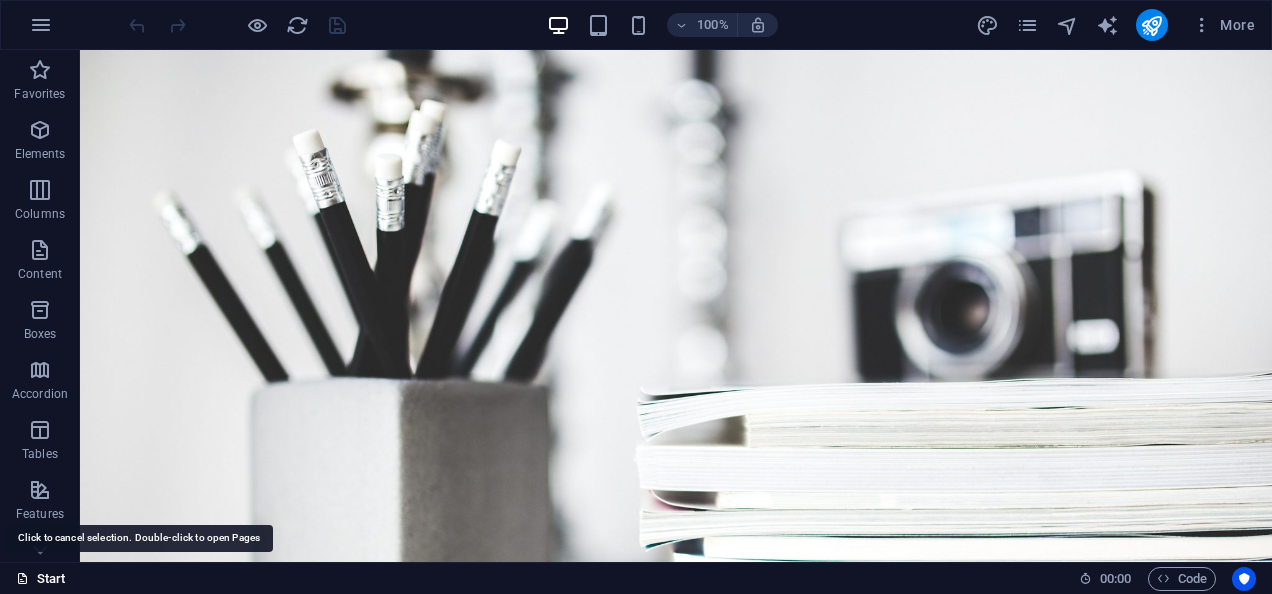 click on "Start" at bounding box center [41, 579] 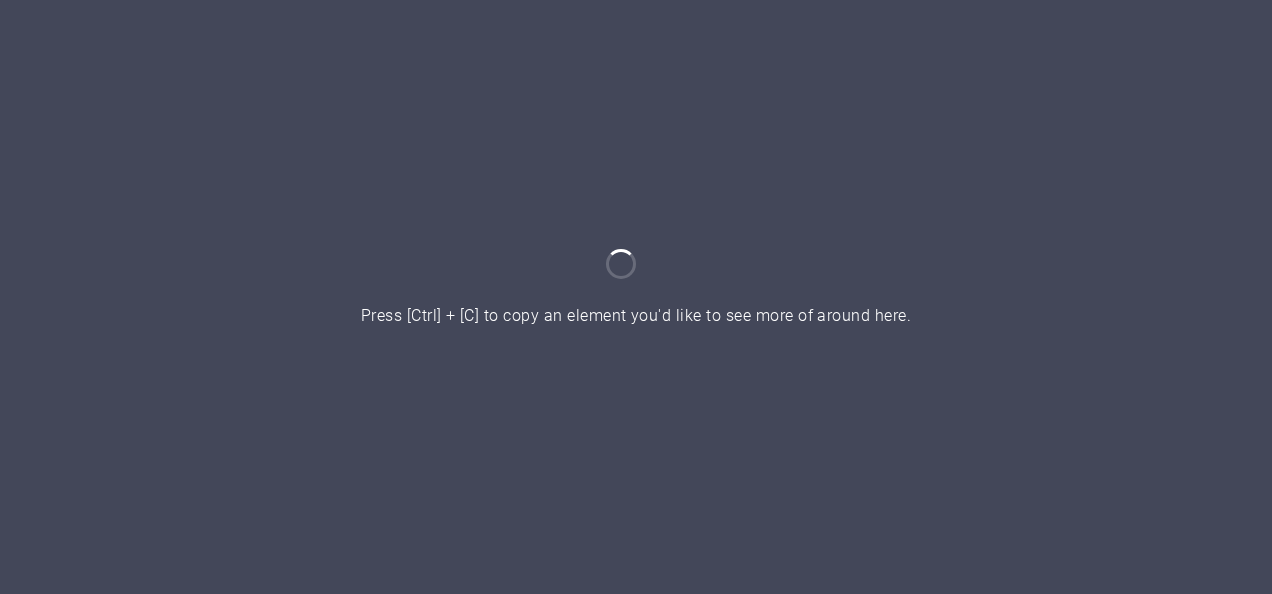 scroll, scrollTop: 0, scrollLeft: 0, axis: both 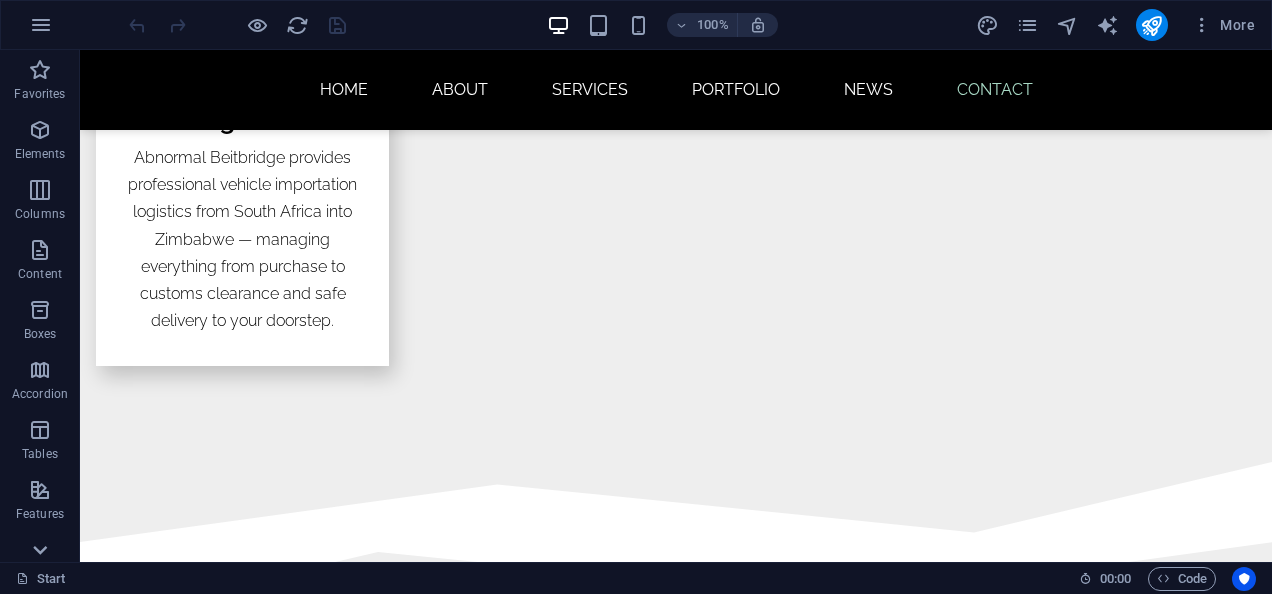 click 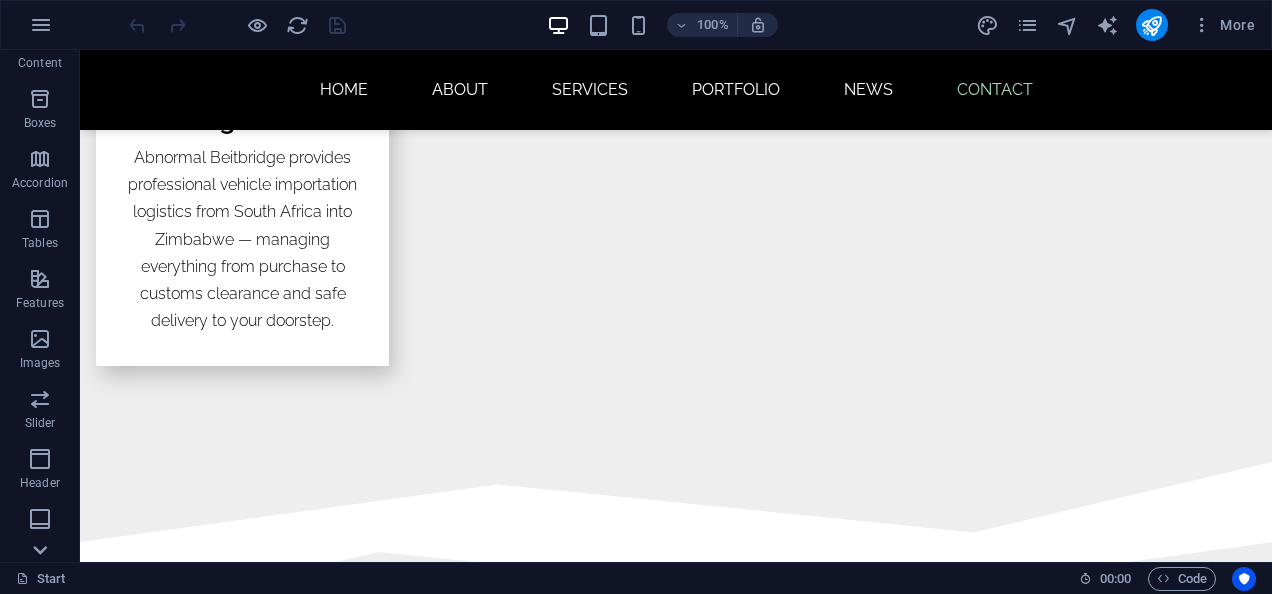 scroll, scrollTop: 388, scrollLeft: 0, axis: vertical 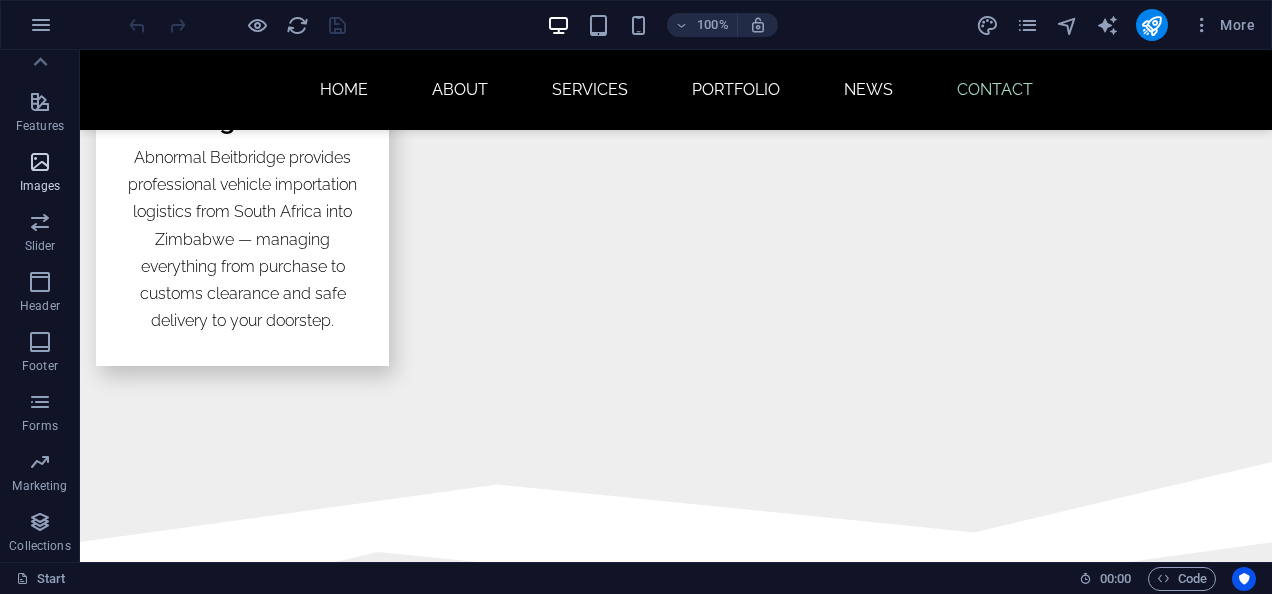 click on "Images" at bounding box center (40, 174) 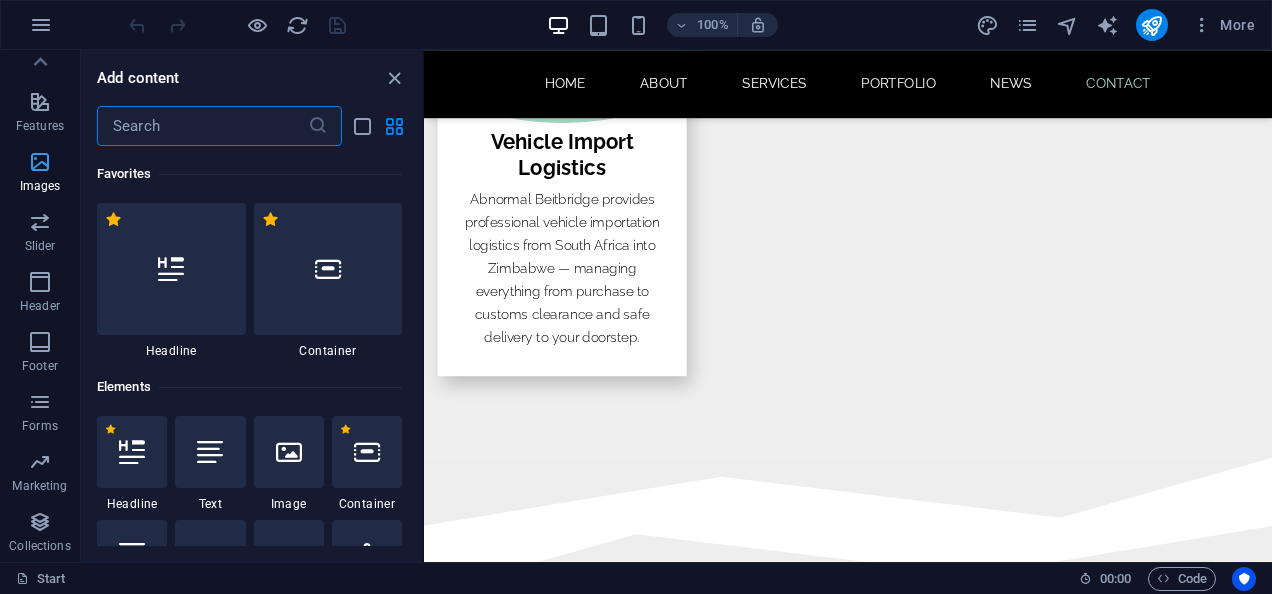 scroll, scrollTop: 2950, scrollLeft: 0, axis: vertical 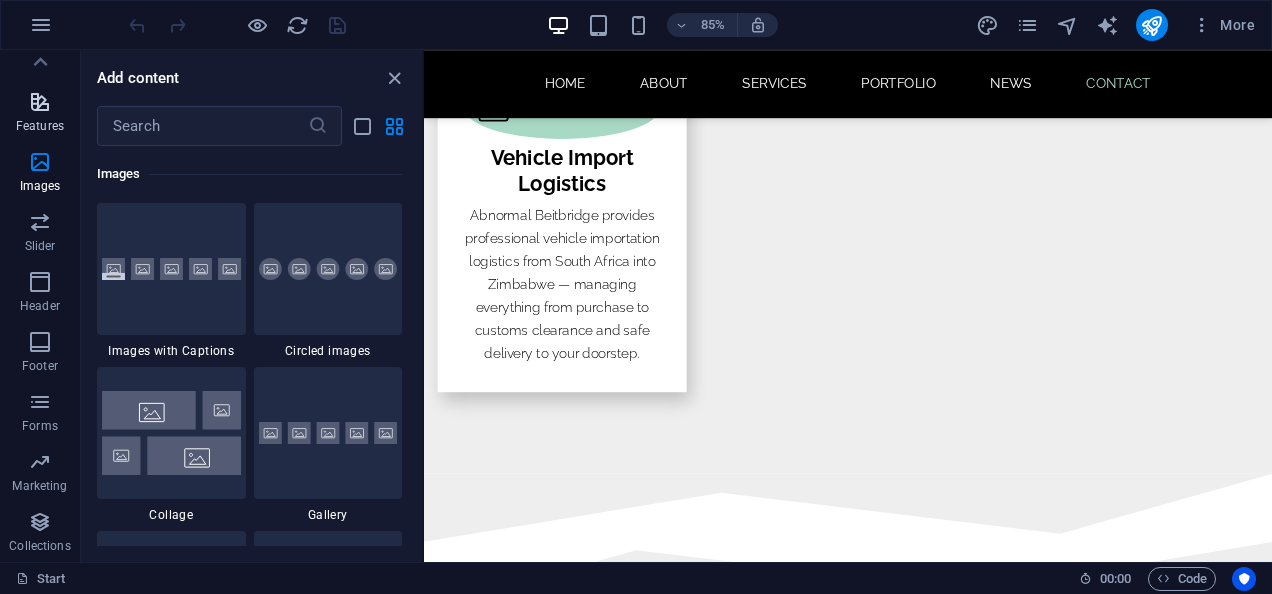click on "Features" at bounding box center (40, 126) 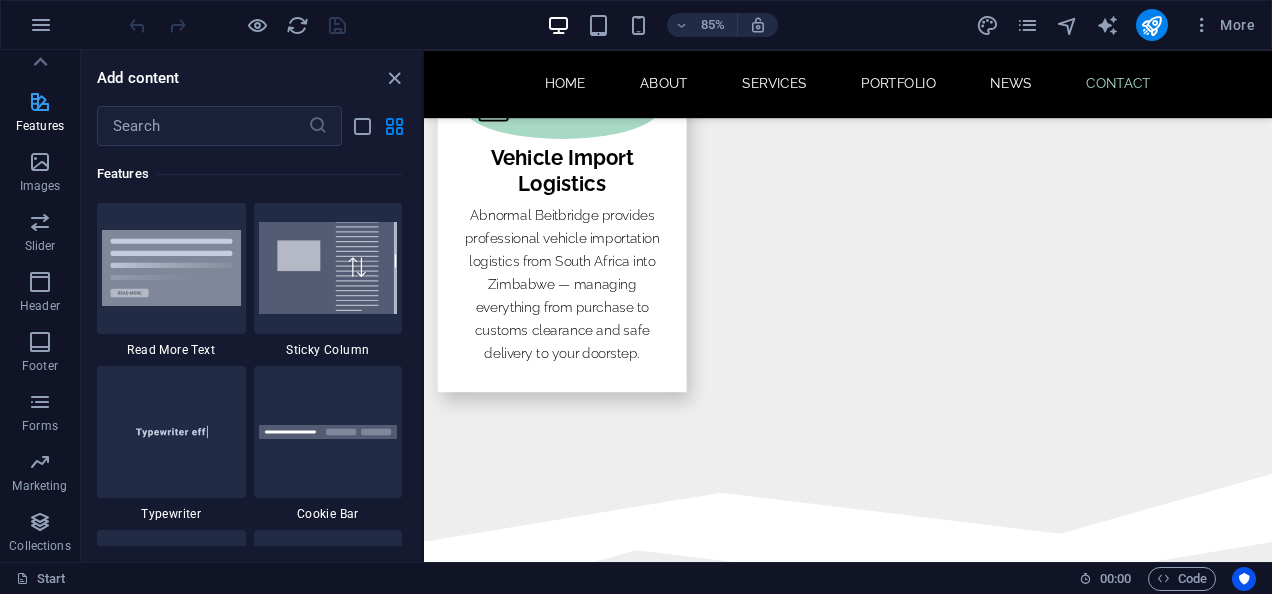 scroll, scrollTop: 7795, scrollLeft: 0, axis: vertical 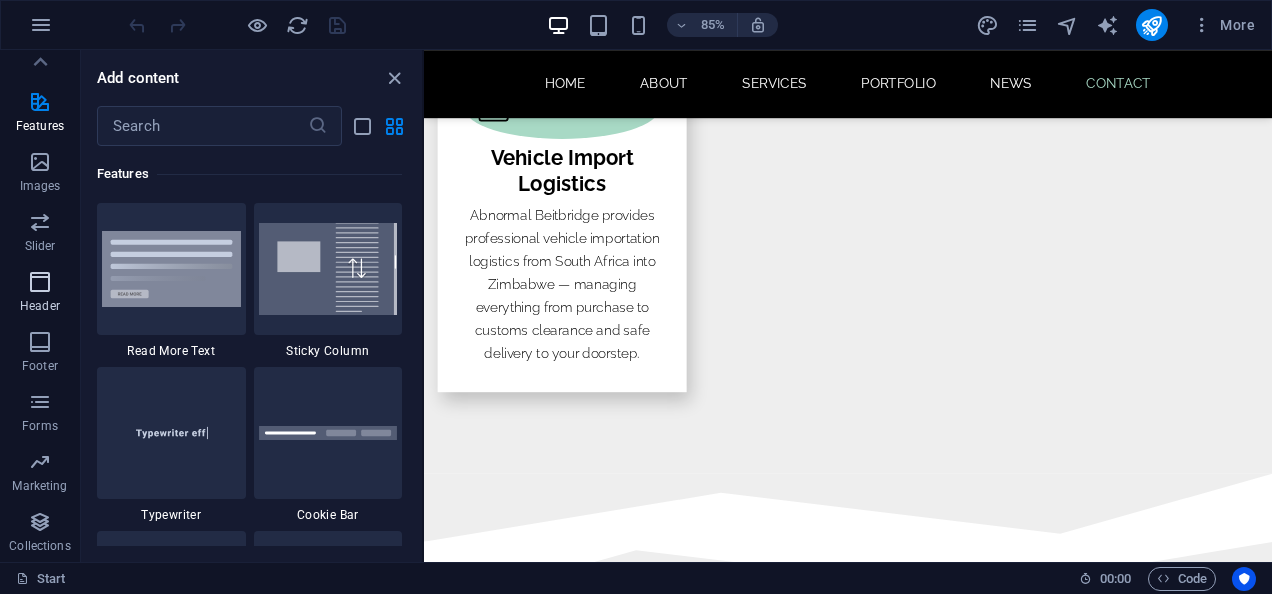 click at bounding box center [40, 282] 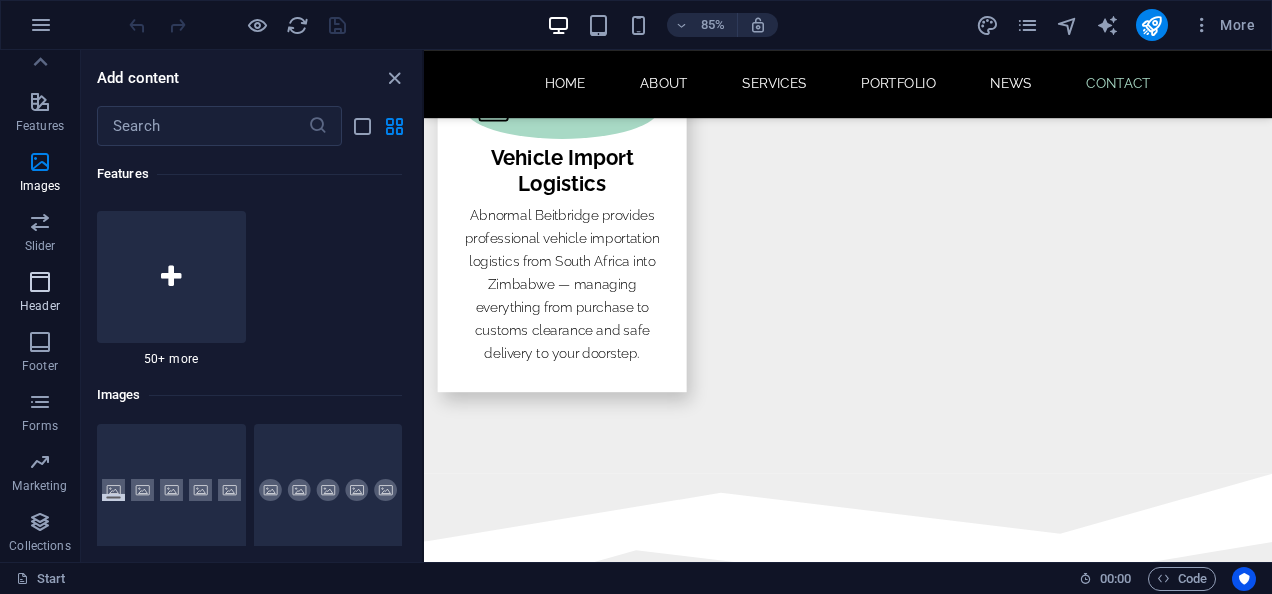 scroll, scrollTop: 12042, scrollLeft: 0, axis: vertical 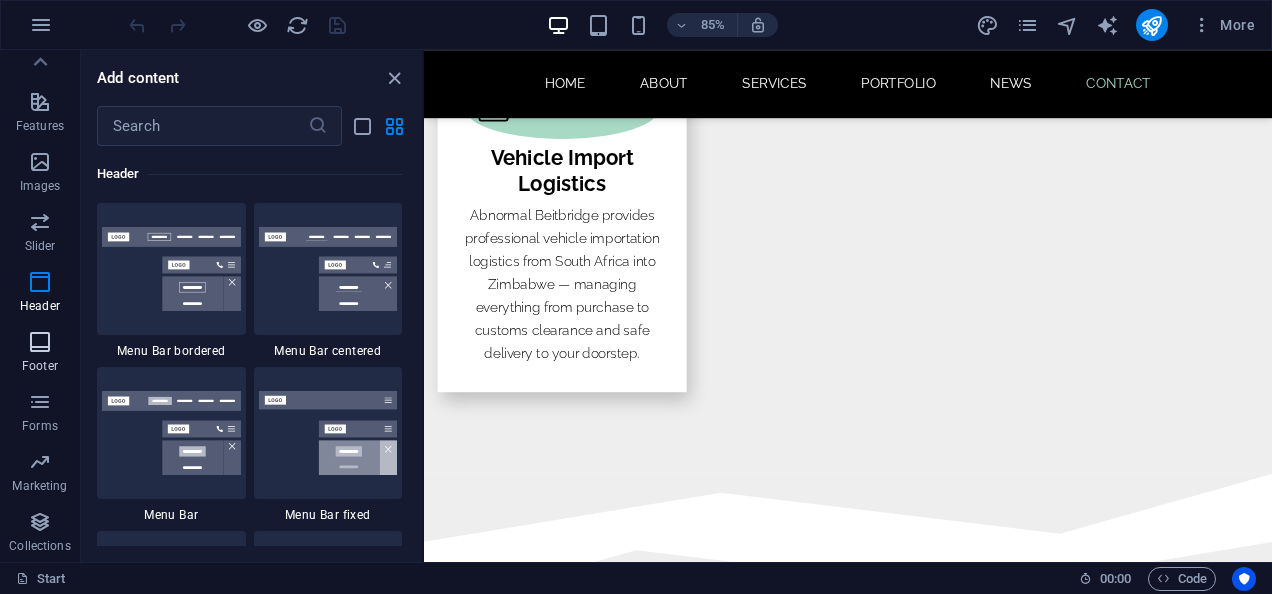 click at bounding box center [40, 342] 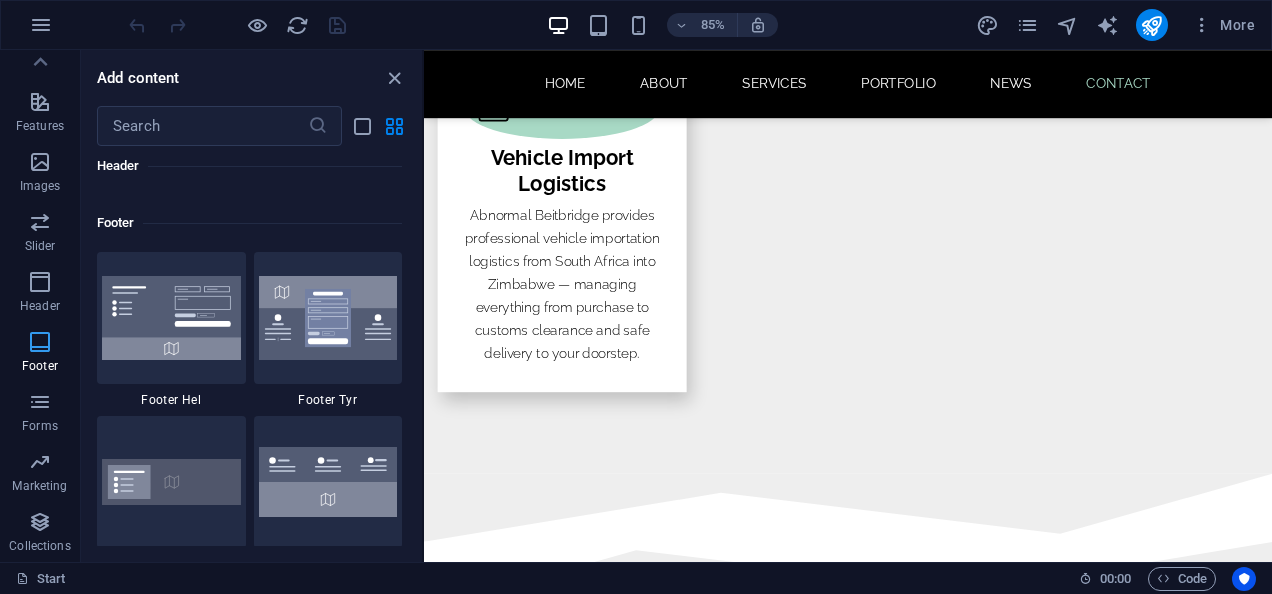 scroll, scrollTop: 13238, scrollLeft: 0, axis: vertical 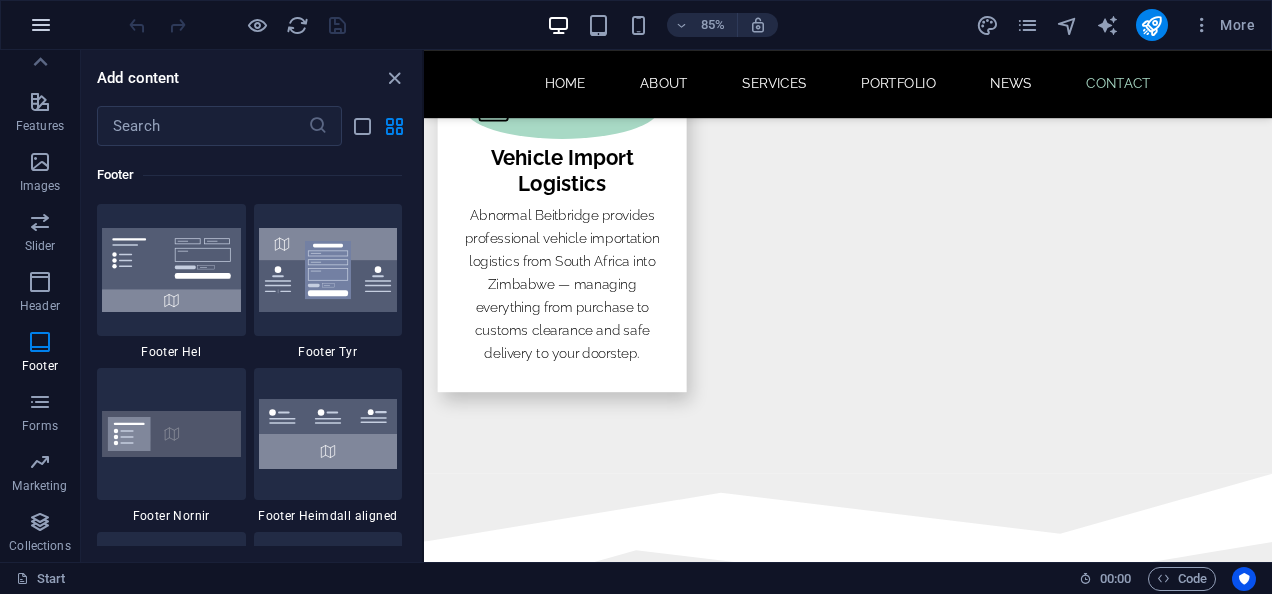 click at bounding box center (41, 25) 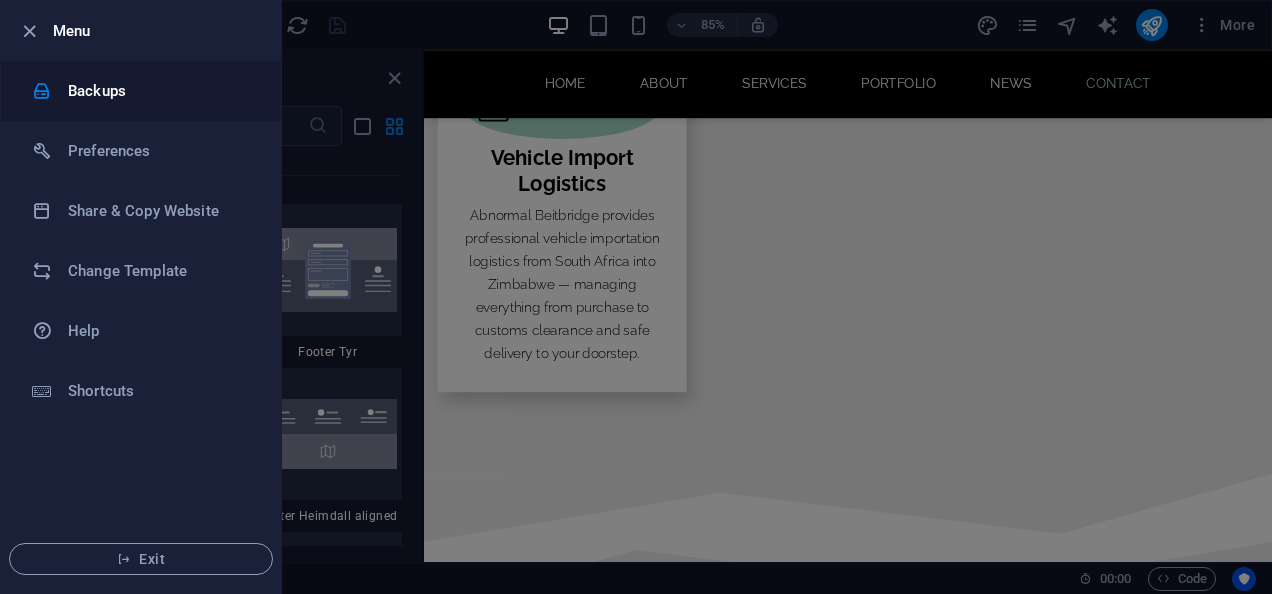 click on "Backups" at bounding box center (160, 91) 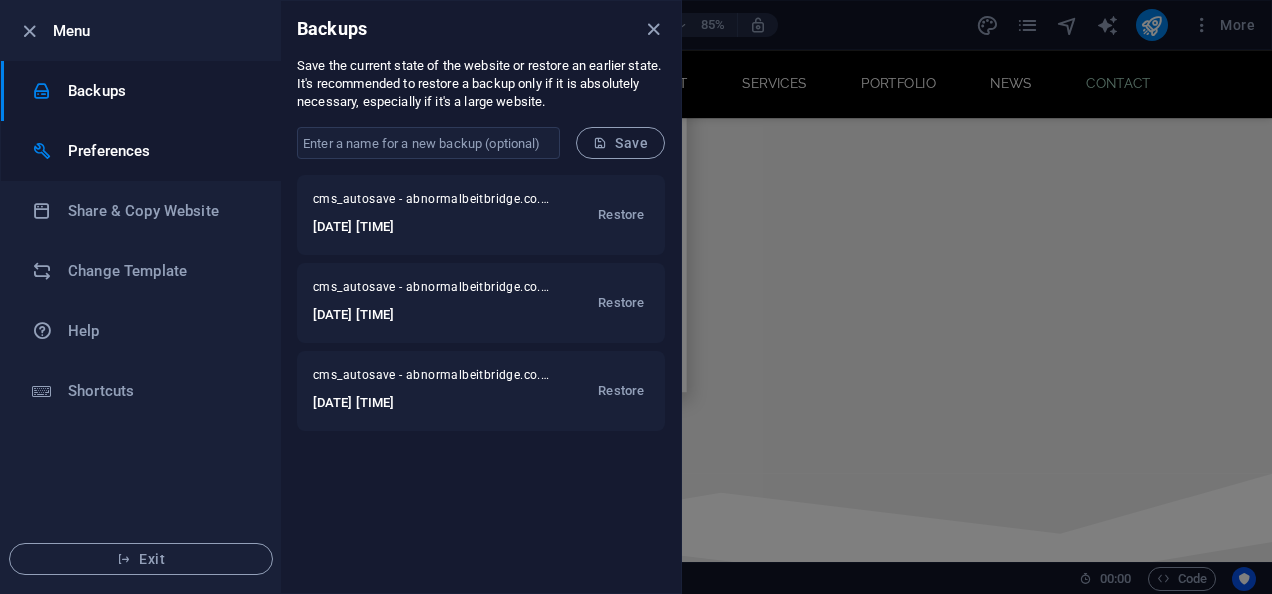 click on "Preferences" at bounding box center (160, 151) 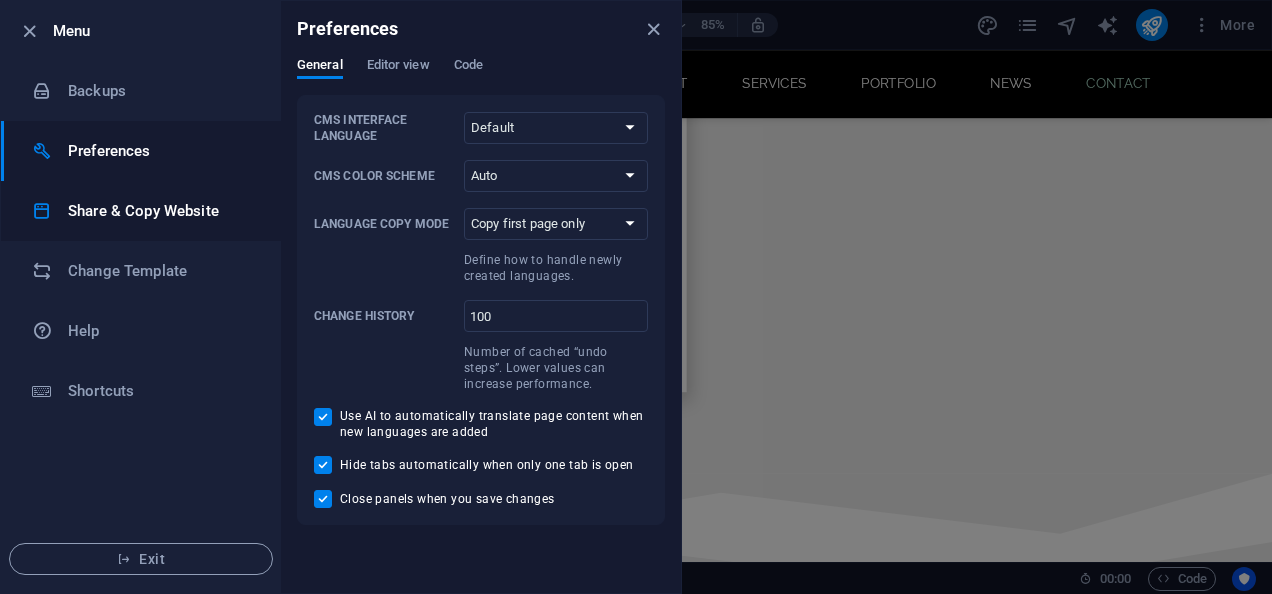 click on "Share & Copy Website" at bounding box center [160, 211] 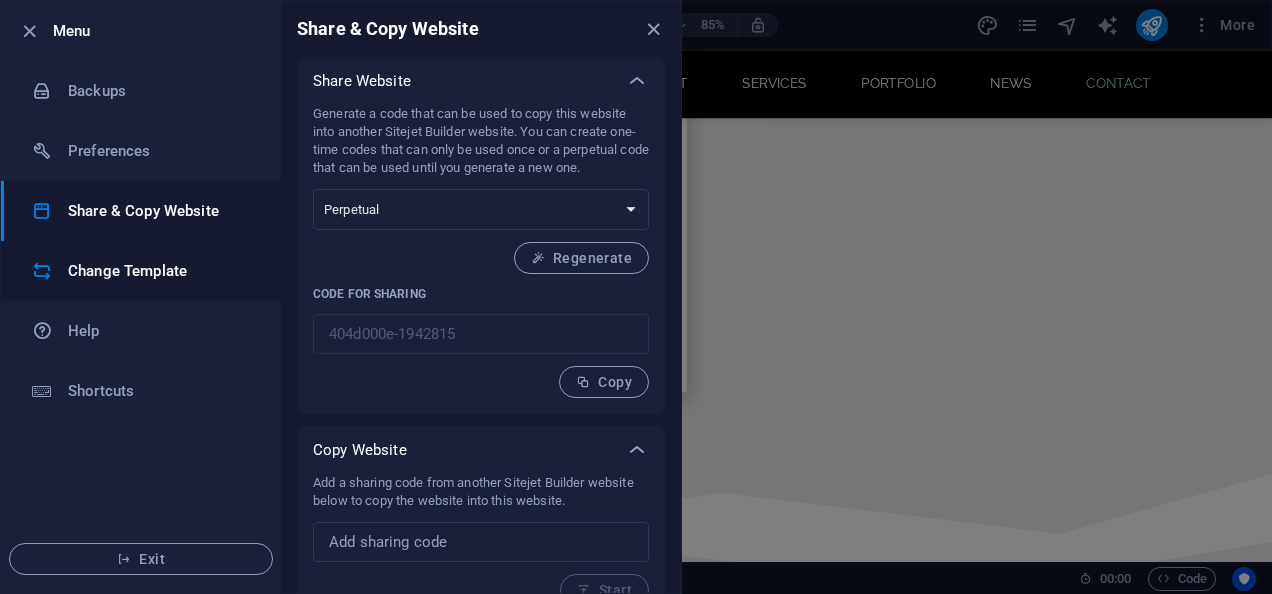 click on "Change Template" at bounding box center [160, 271] 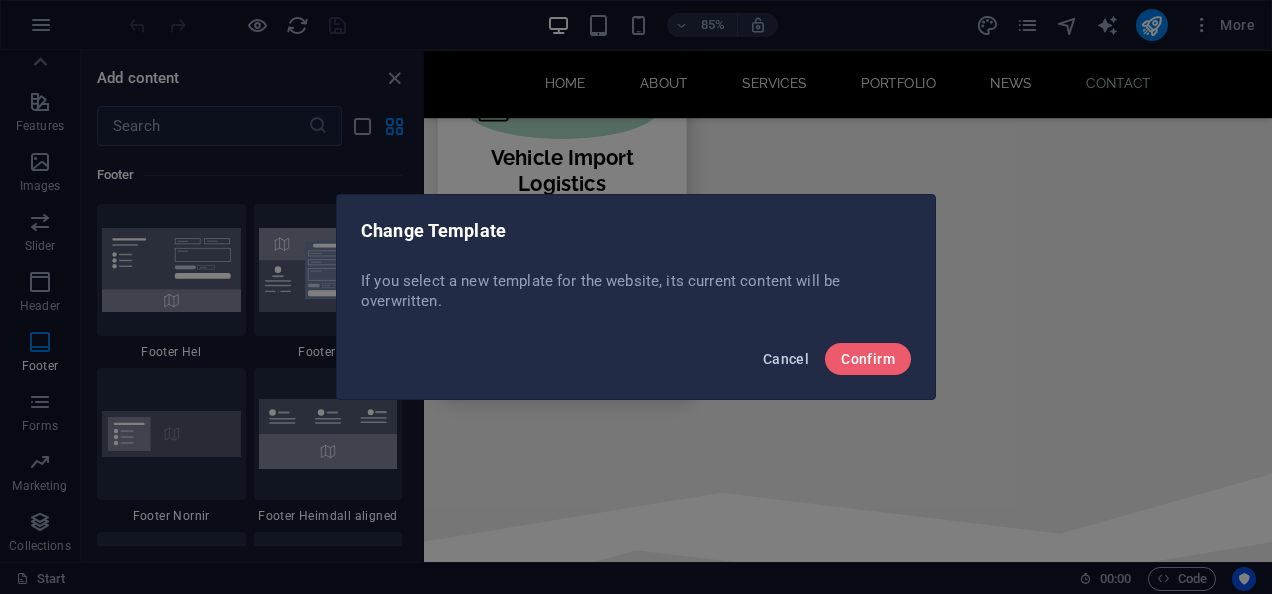 click on "Cancel" at bounding box center (786, 359) 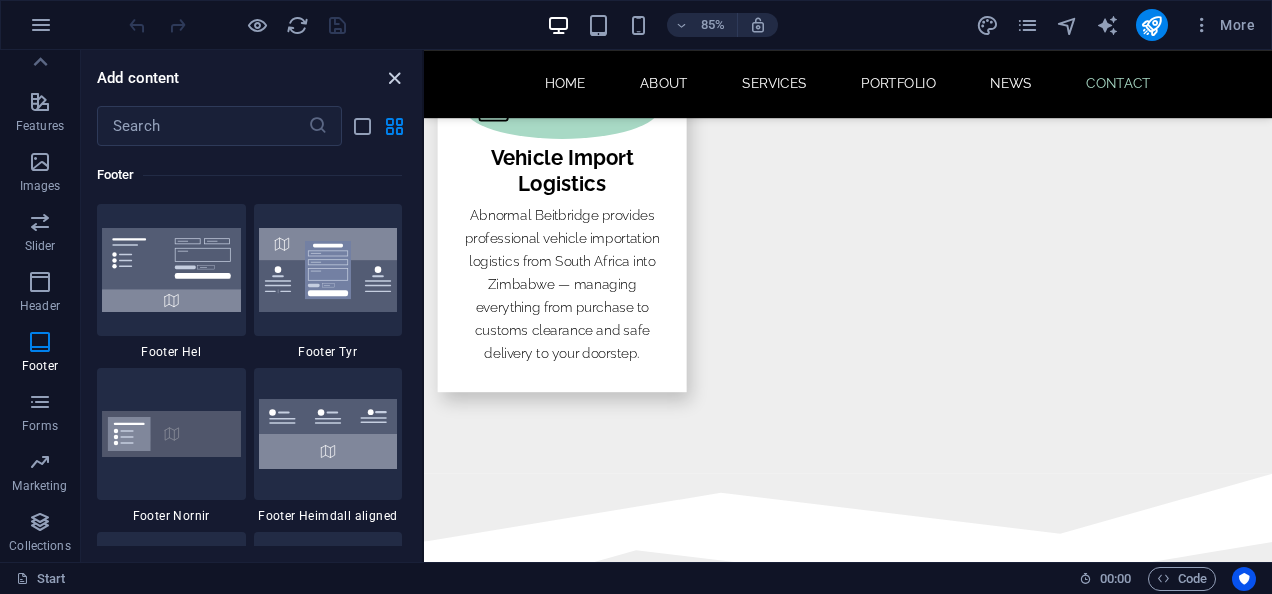 click at bounding box center [394, 78] 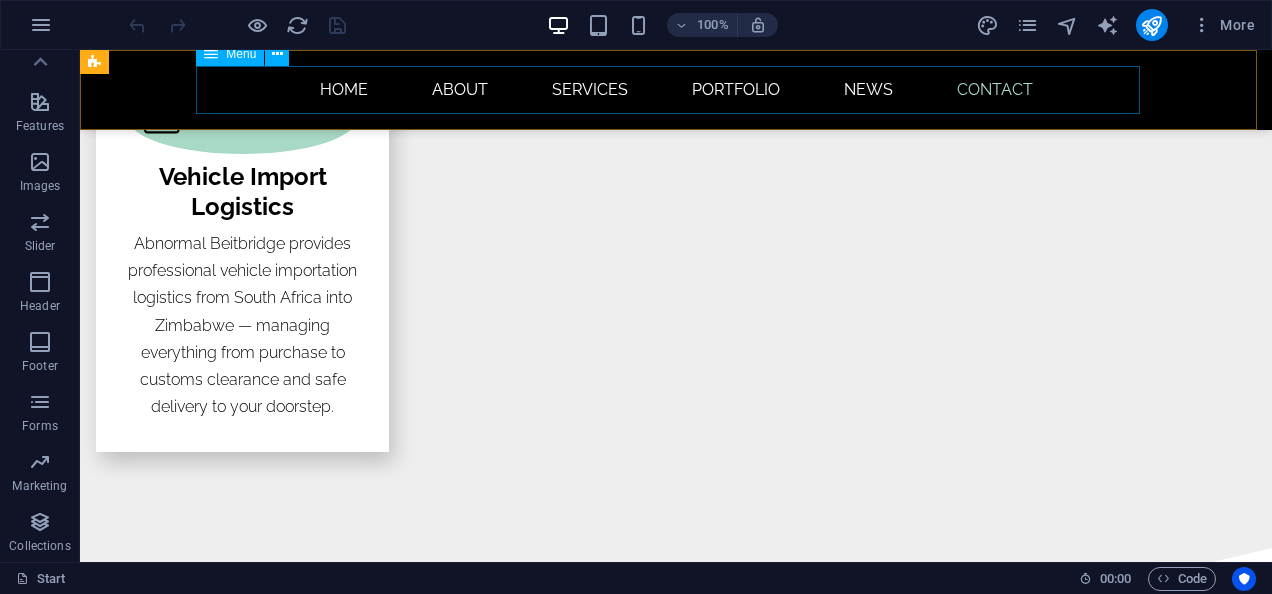 click on "Home About Services Portfolio News Contact" at bounding box center (676, 90) 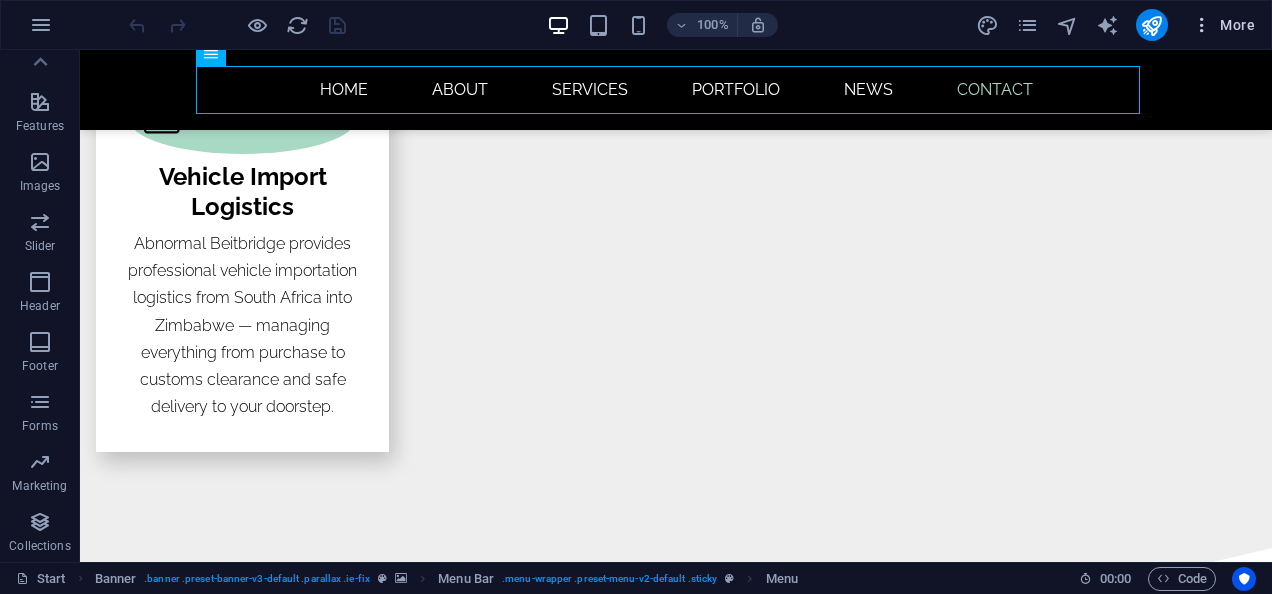 click at bounding box center [1202, 25] 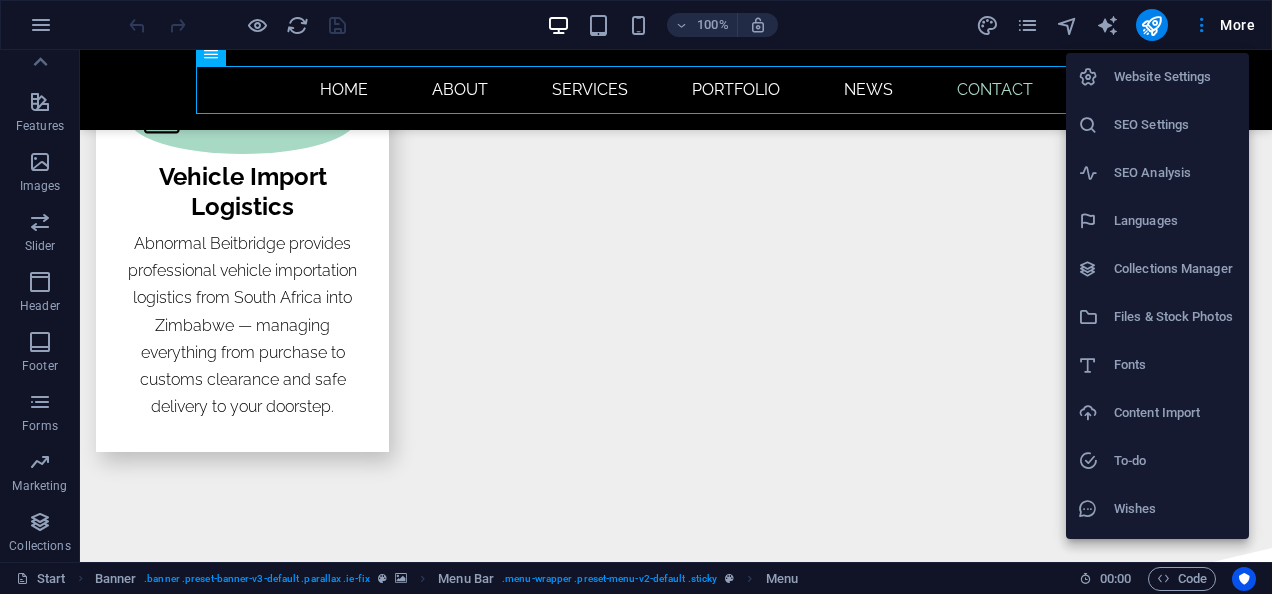 click on "SEO Analysis" at bounding box center (1175, 173) 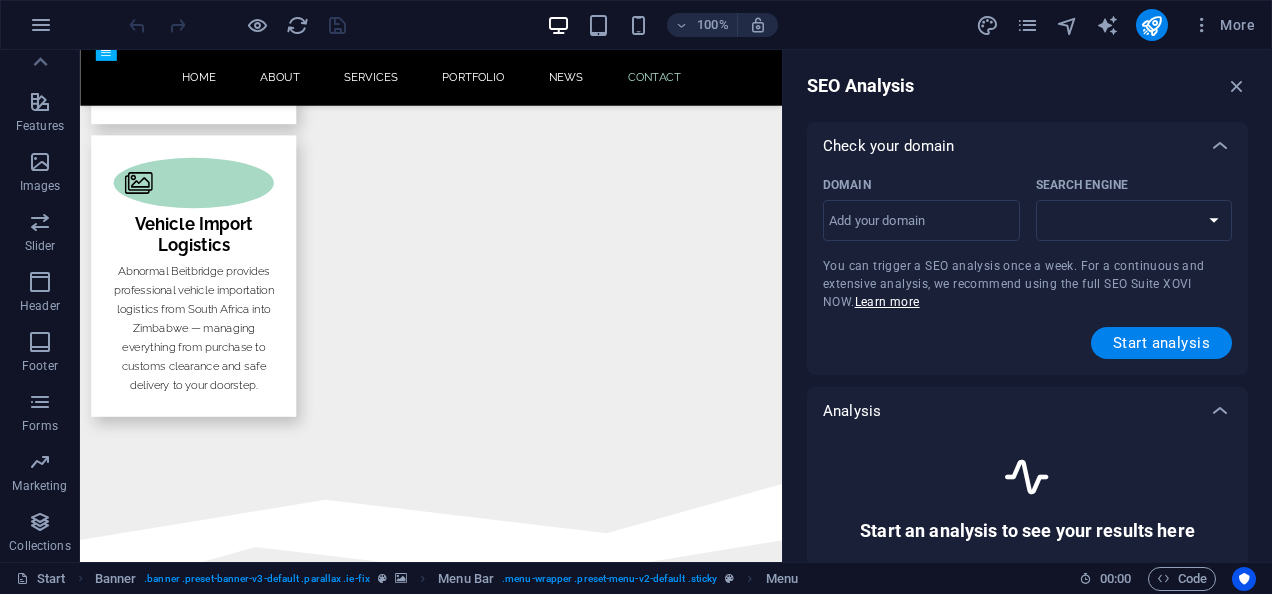 scroll, scrollTop: 3054, scrollLeft: 0, axis: vertical 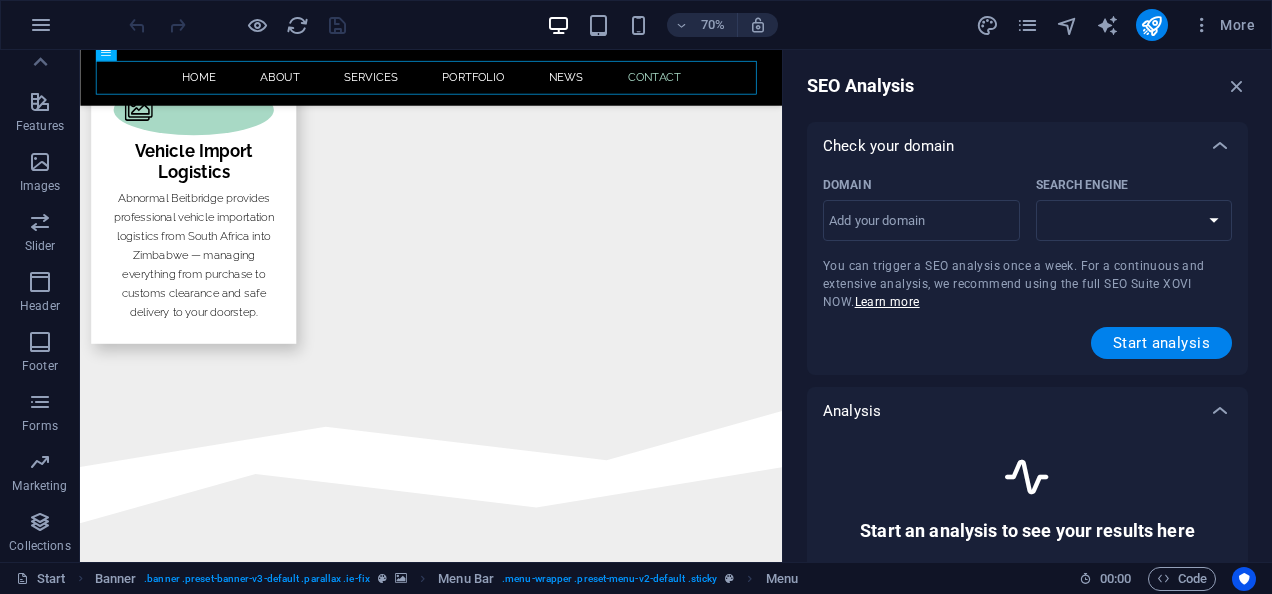select on "google.com" 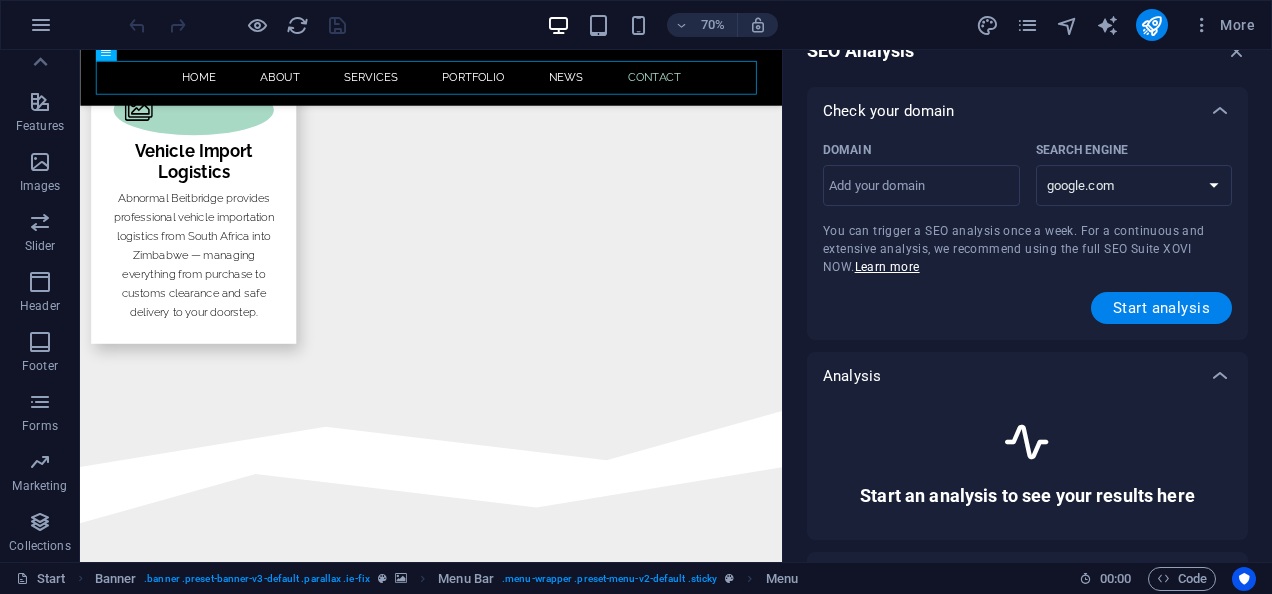 scroll, scrollTop: 37, scrollLeft: 0, axis: vertical 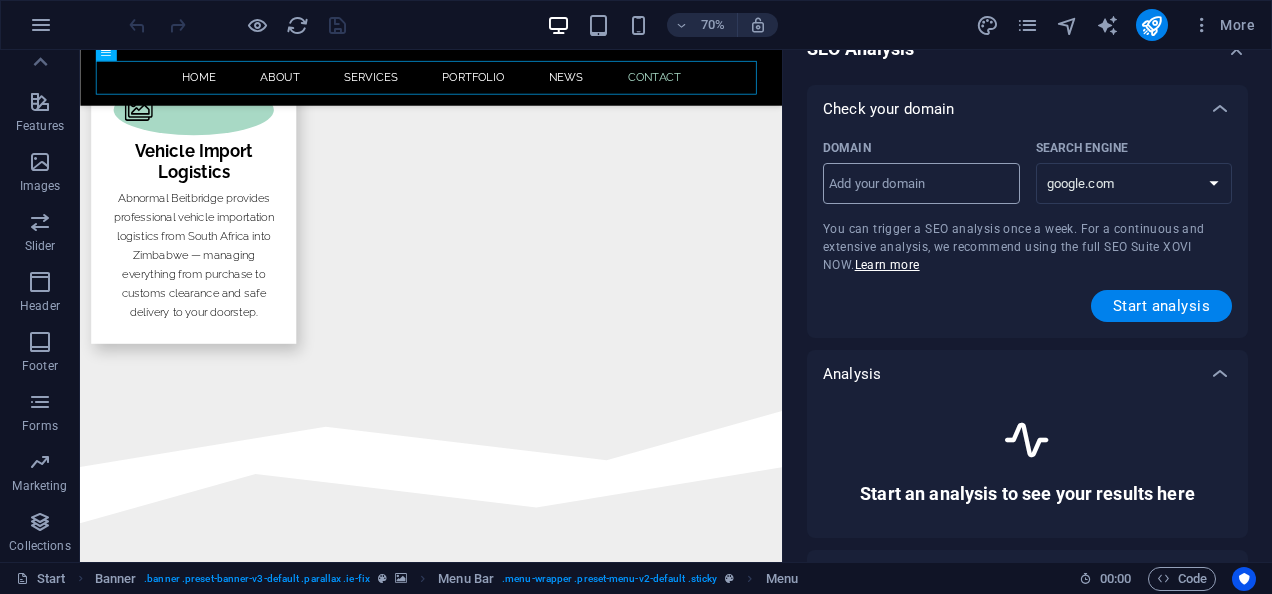 click on "Domain ​" at bounding box center [921, 184] 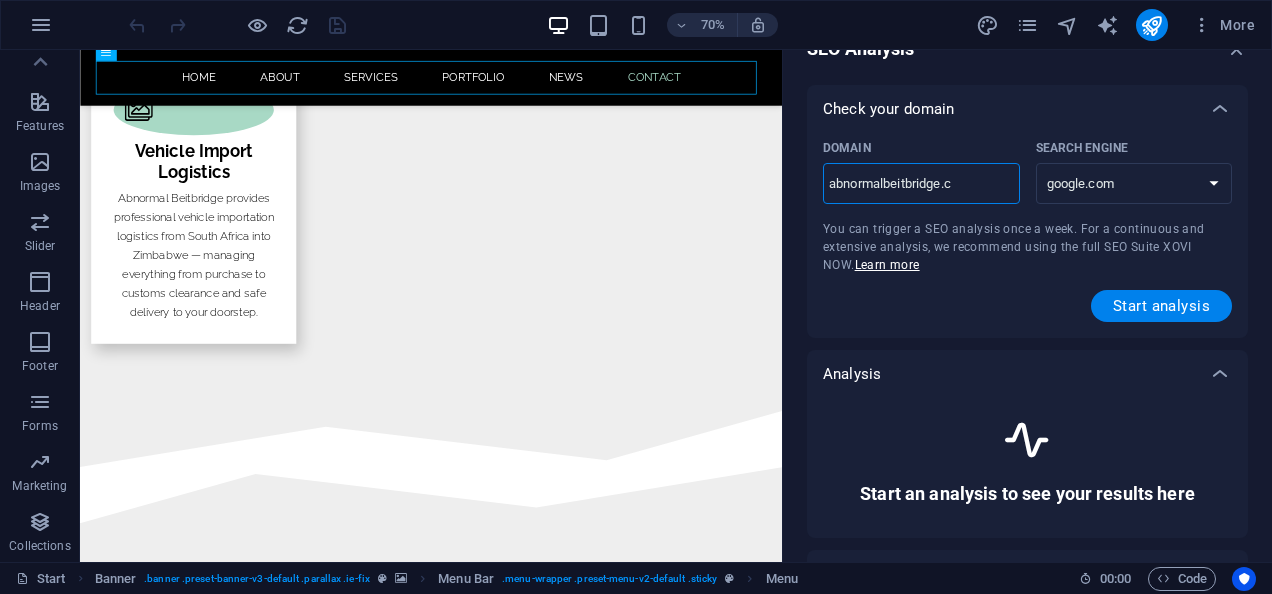 type on "abnormalbeitbridge.co" 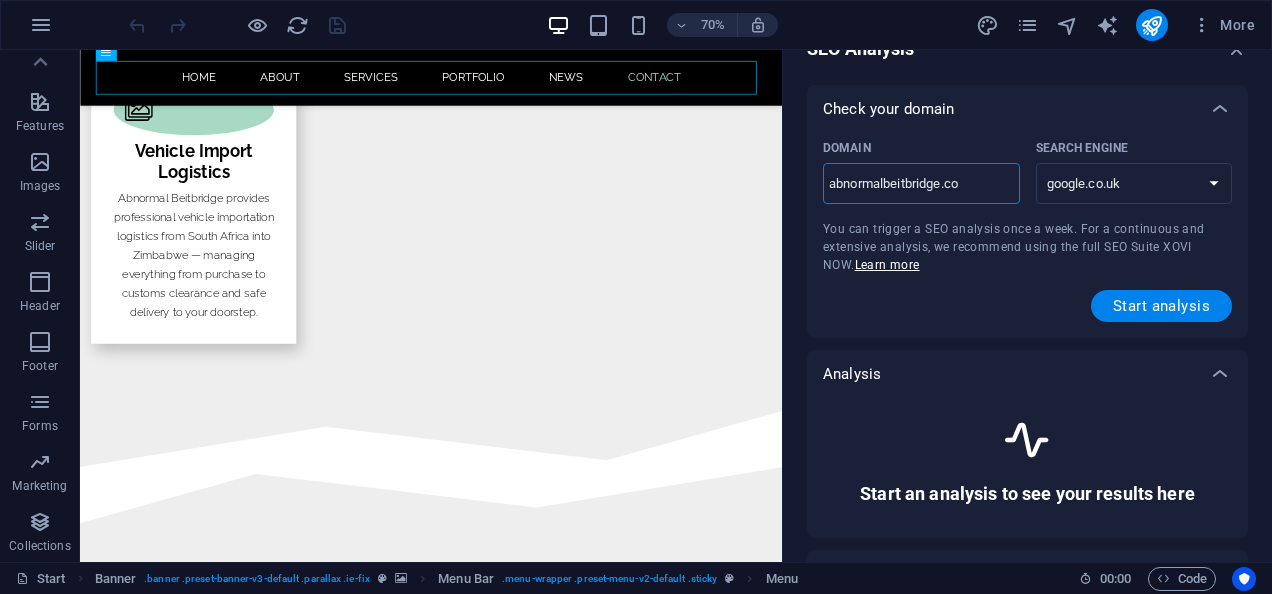 type on "abnormalbeitbridge.co," 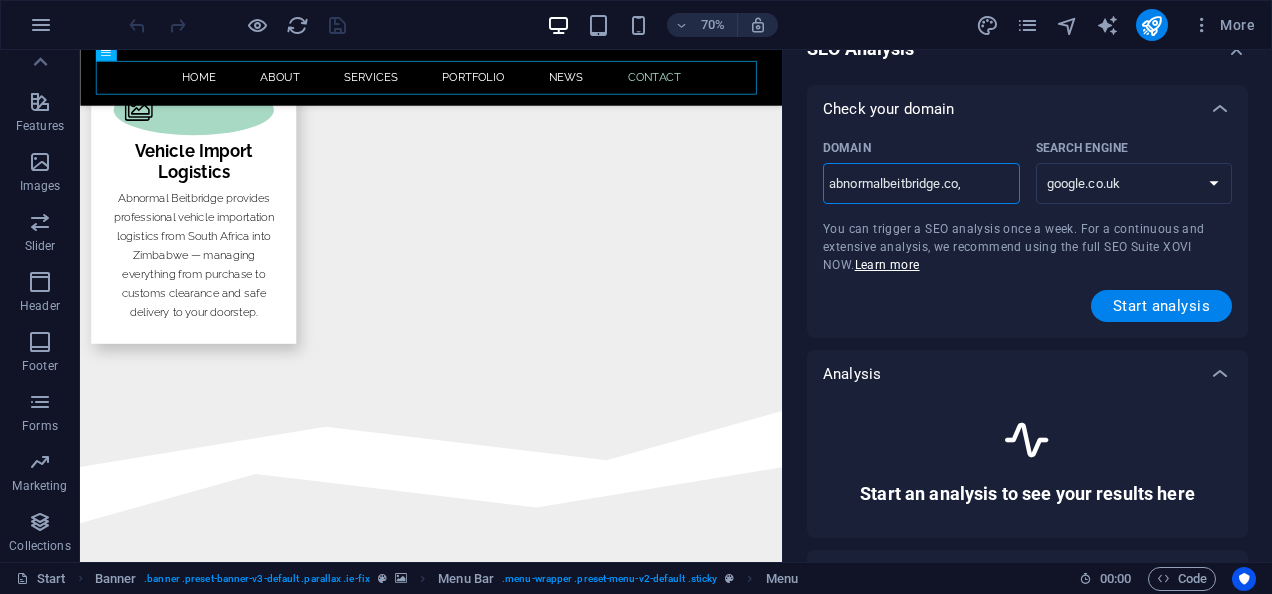 select on "google.com" 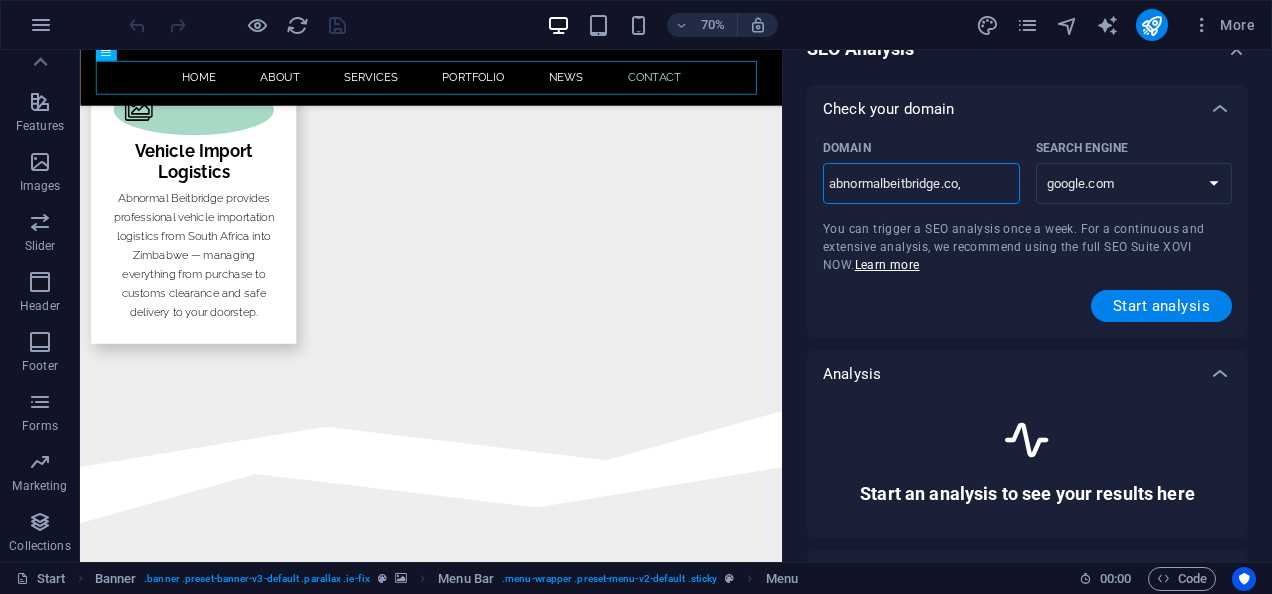 type on "abnormalbeitbridge.co" 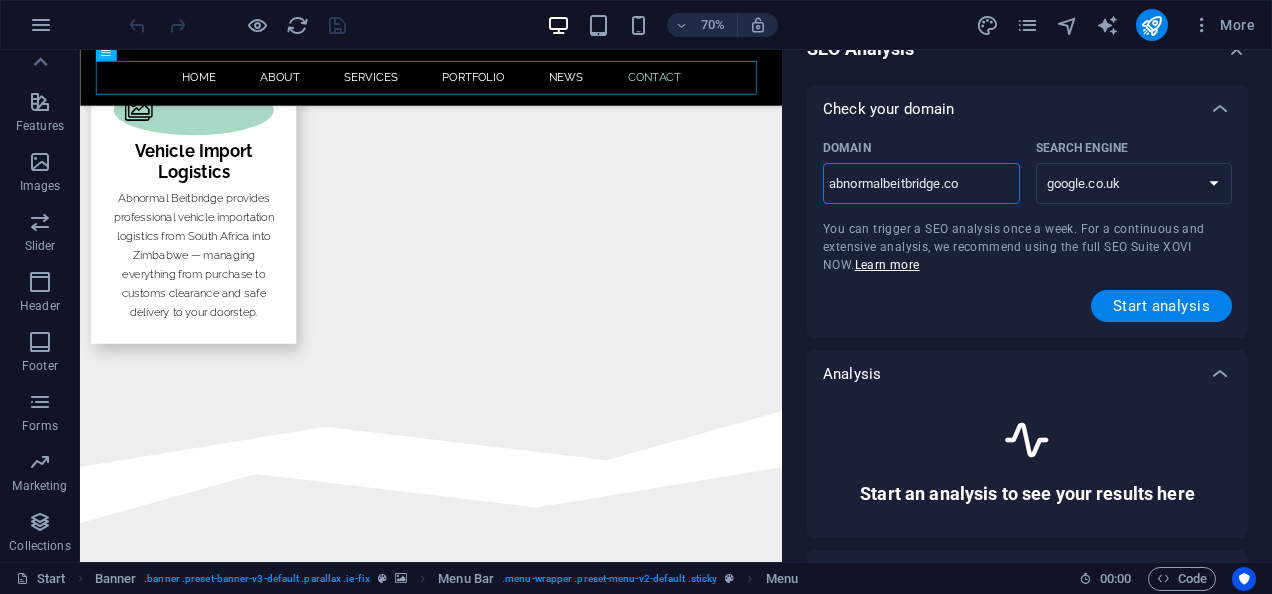 type on "abnormalbeitbridge.co." 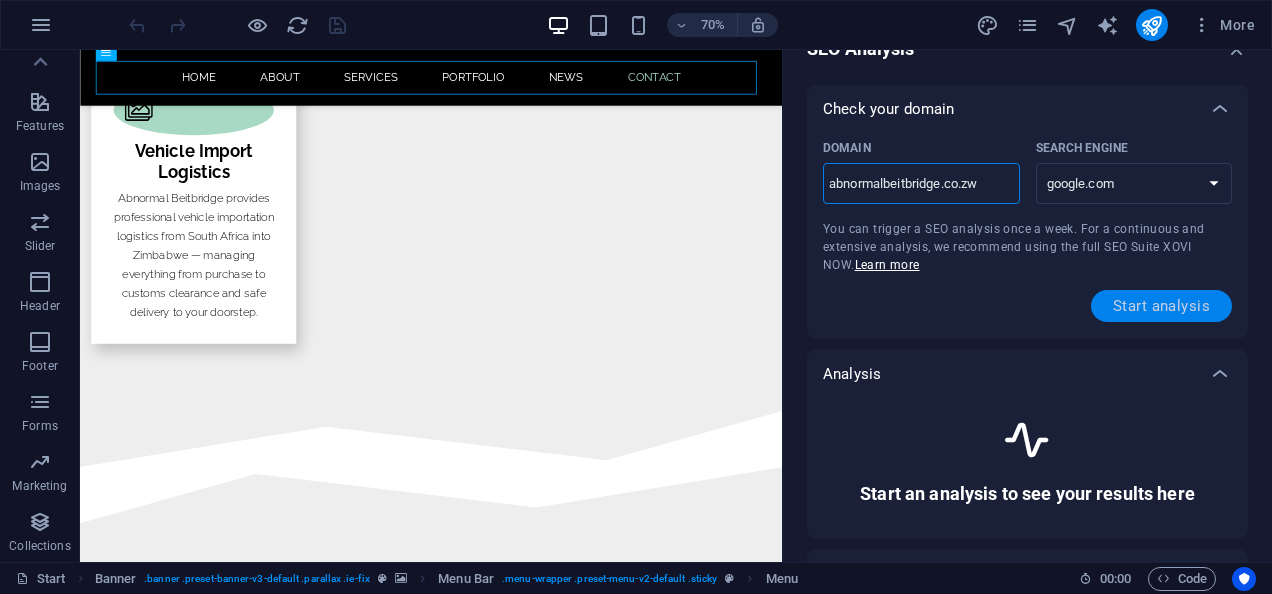 type on "abnormalbeitbridge.co.zw" 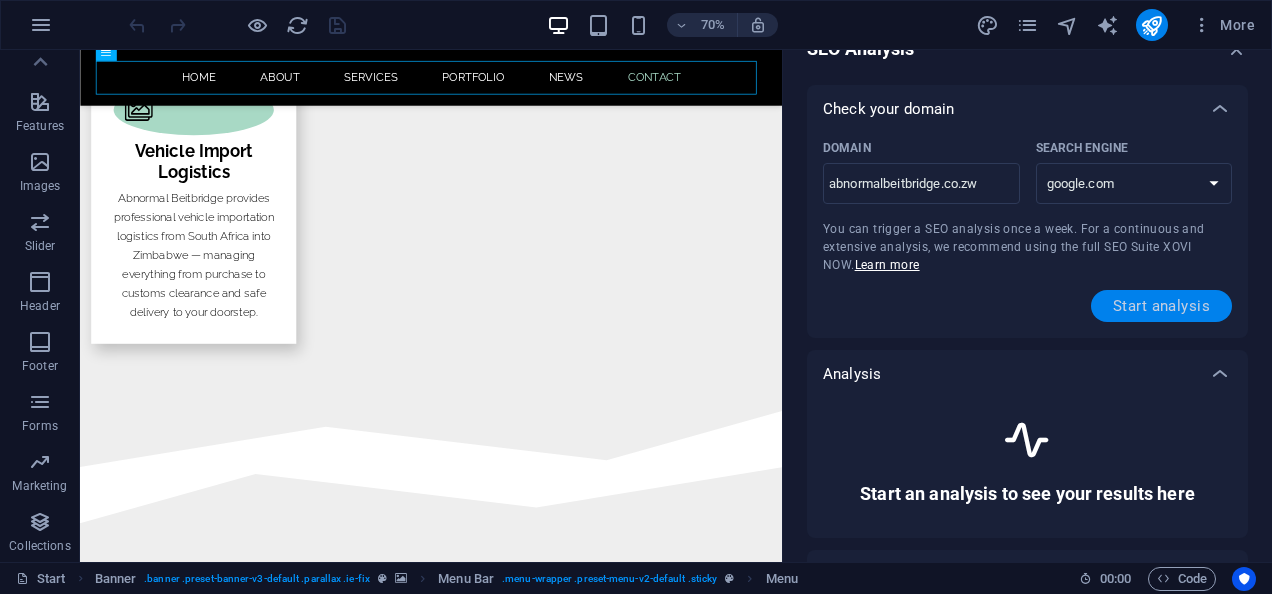 click on "Start analysis" at bounding box center [1161, 306] 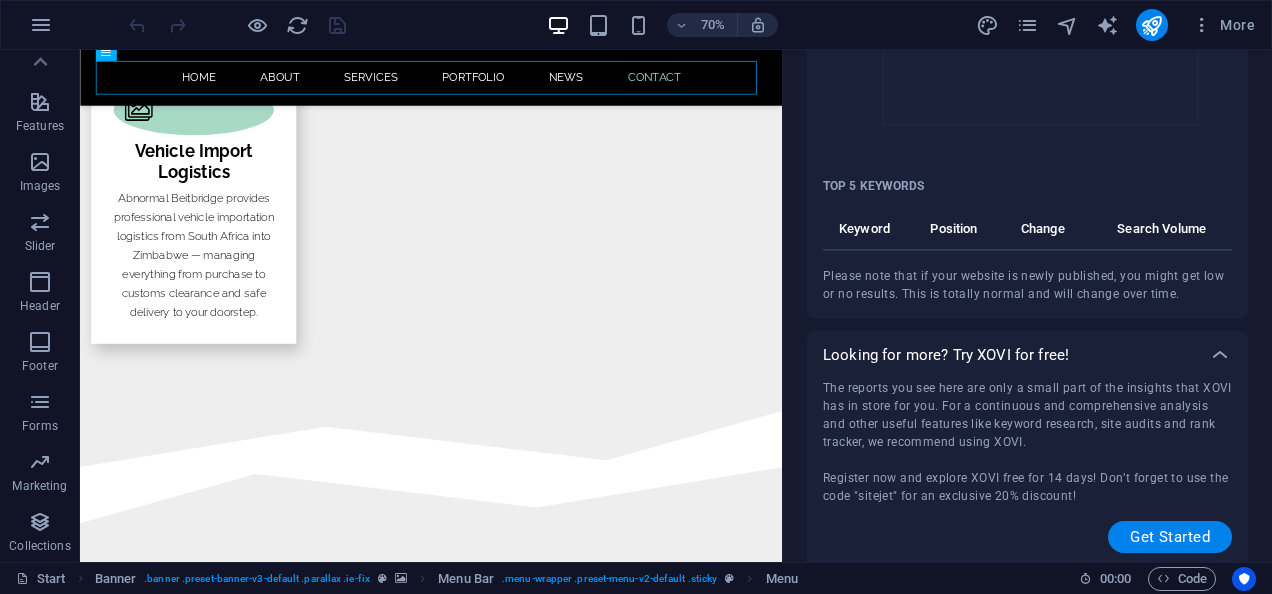 scroll, scrollTop: 1087, scrollLeft: 0, axis: vertical 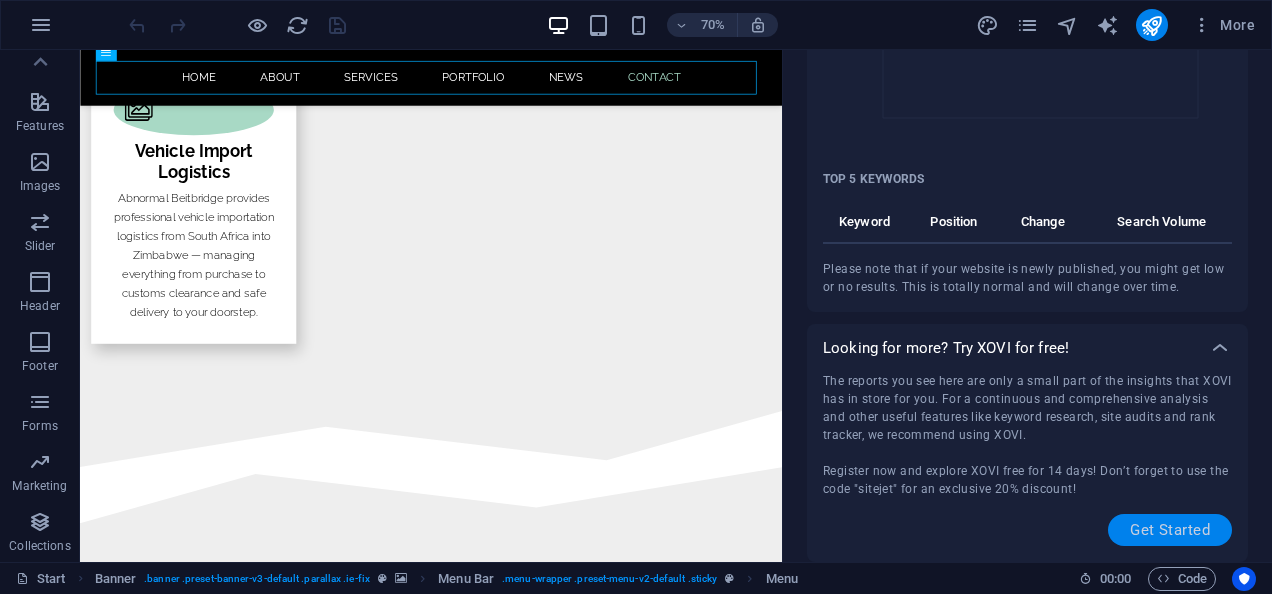 click on "Get Started" at bounding box center [1170, 530] 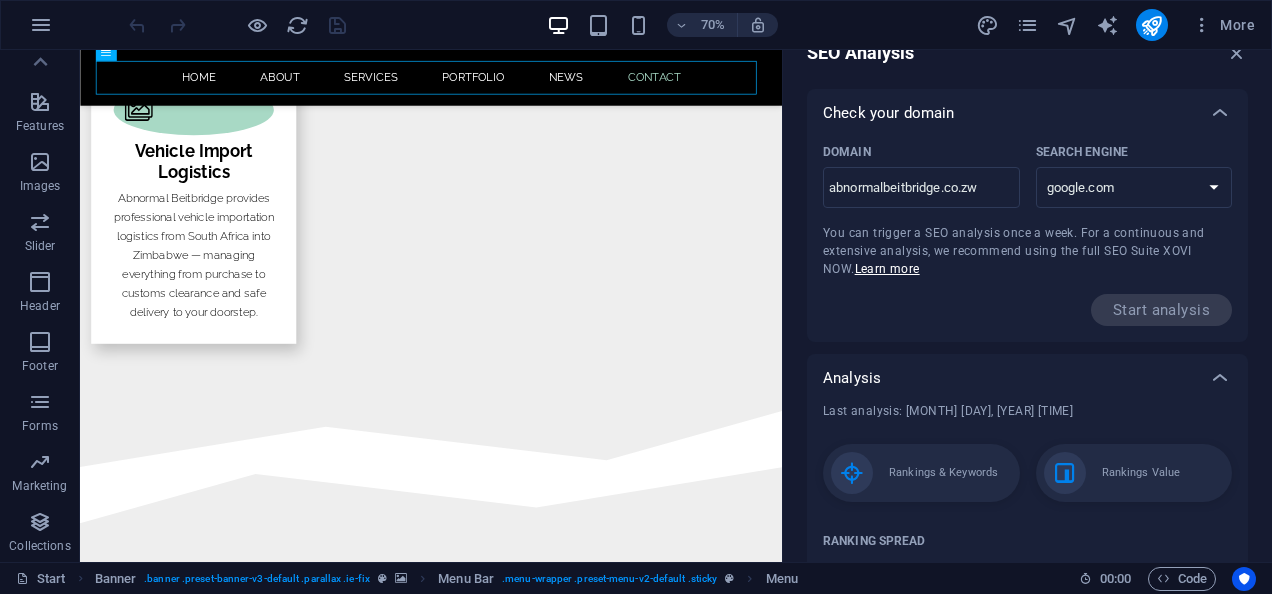 scroll, scrollTop: 0, scrollLeft: 0, axis: both 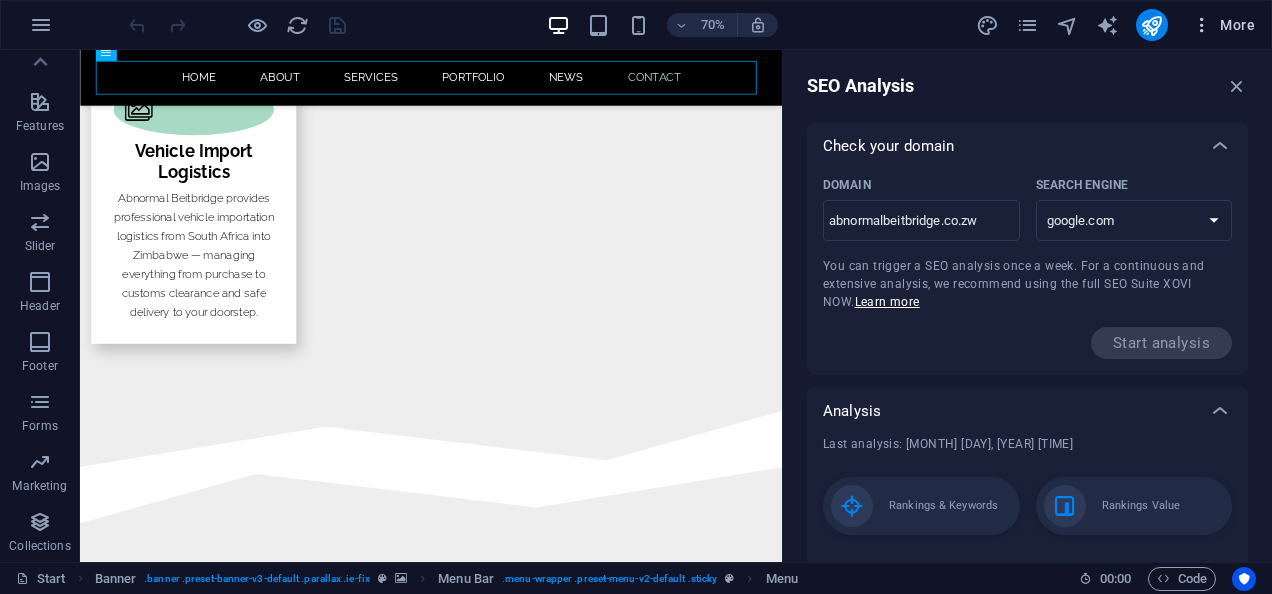 click at bounding box center (1202, 25) 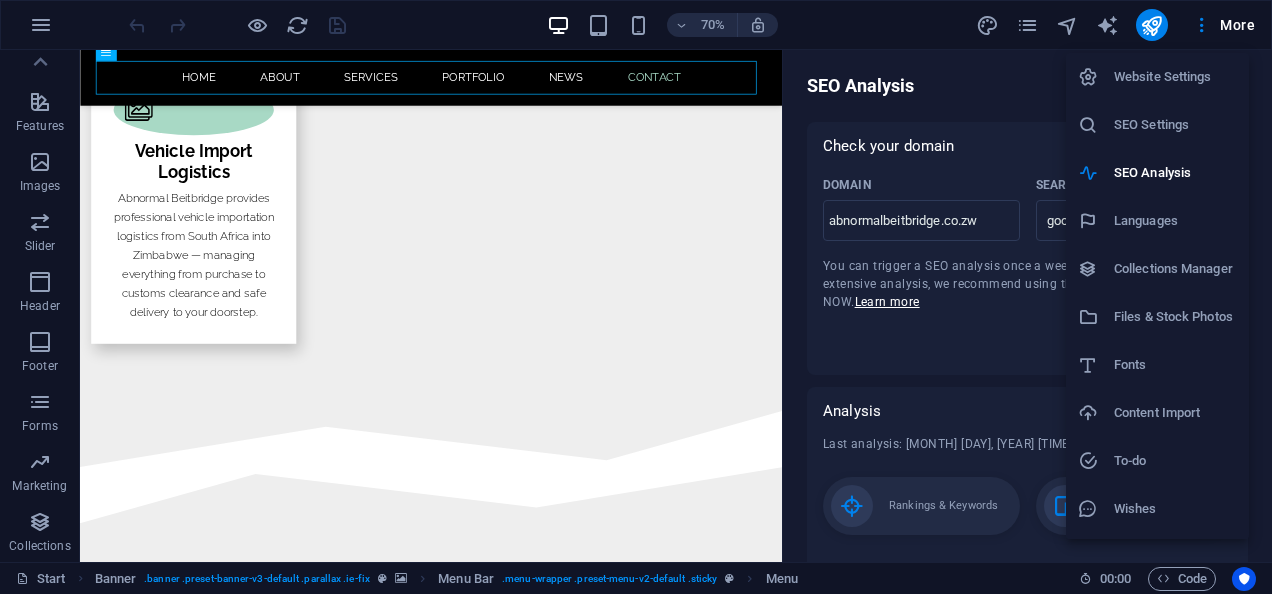 click on "Collections Manager" at bounding box center [1175, 269] 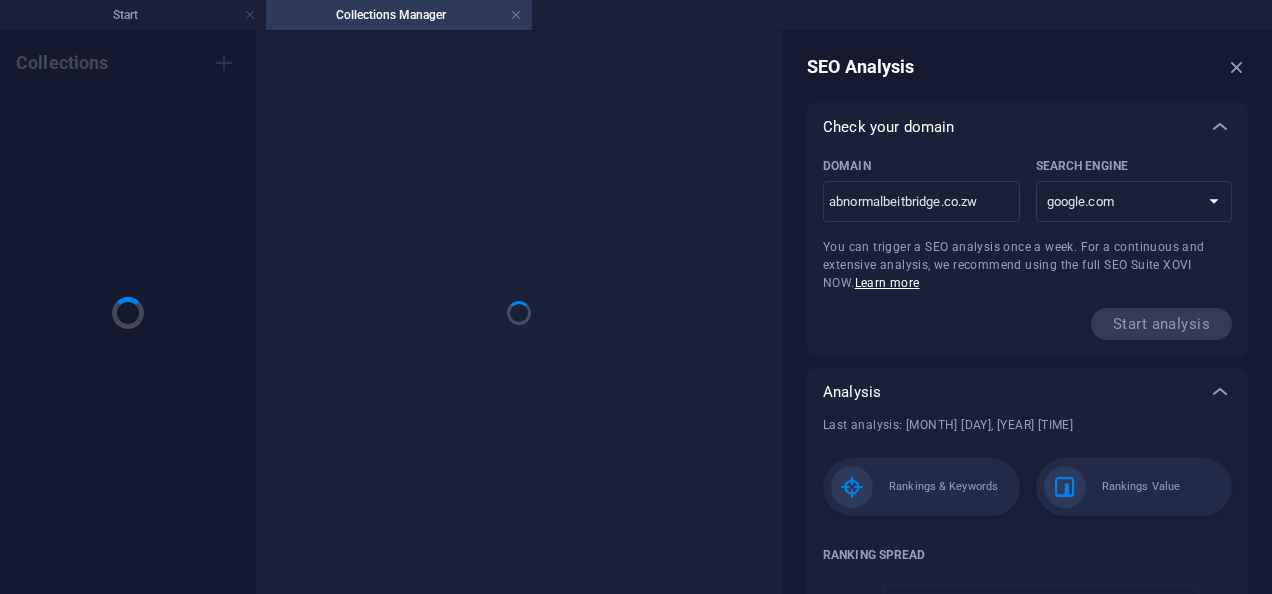 scroll, scrollTop: 0, scrollLeft: 0, axis: both 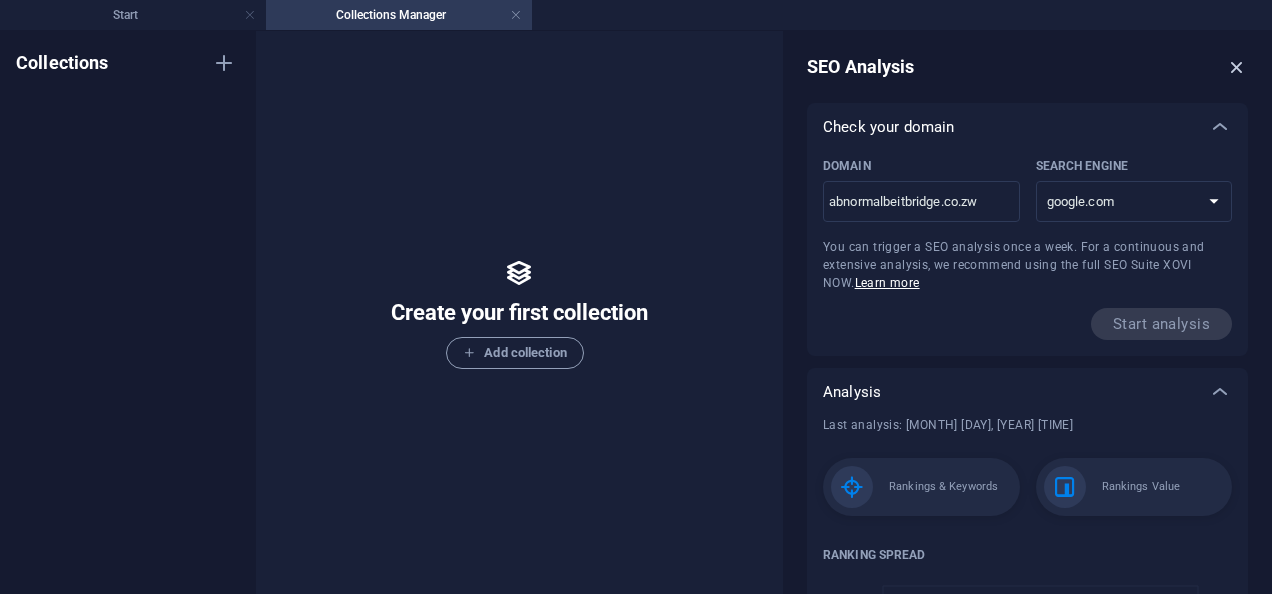 click at bounding box center [1237, 67] 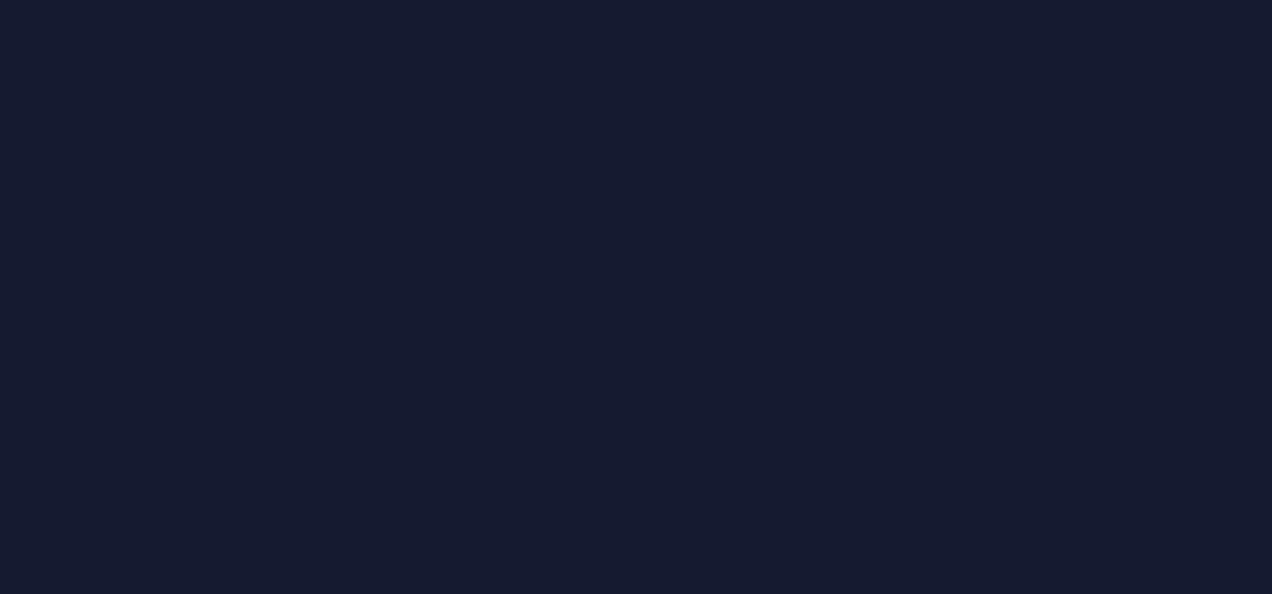 scroll, scrollTop: 0, scrollLeft: 0, axis: both 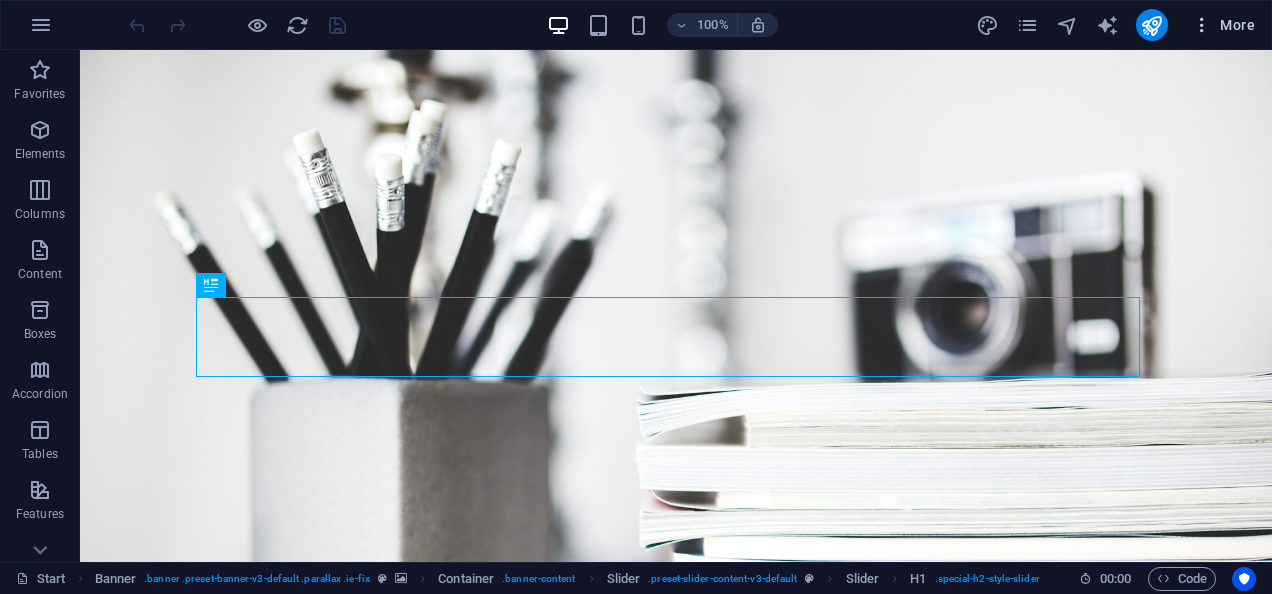 click at bounding box center [1202, 25] 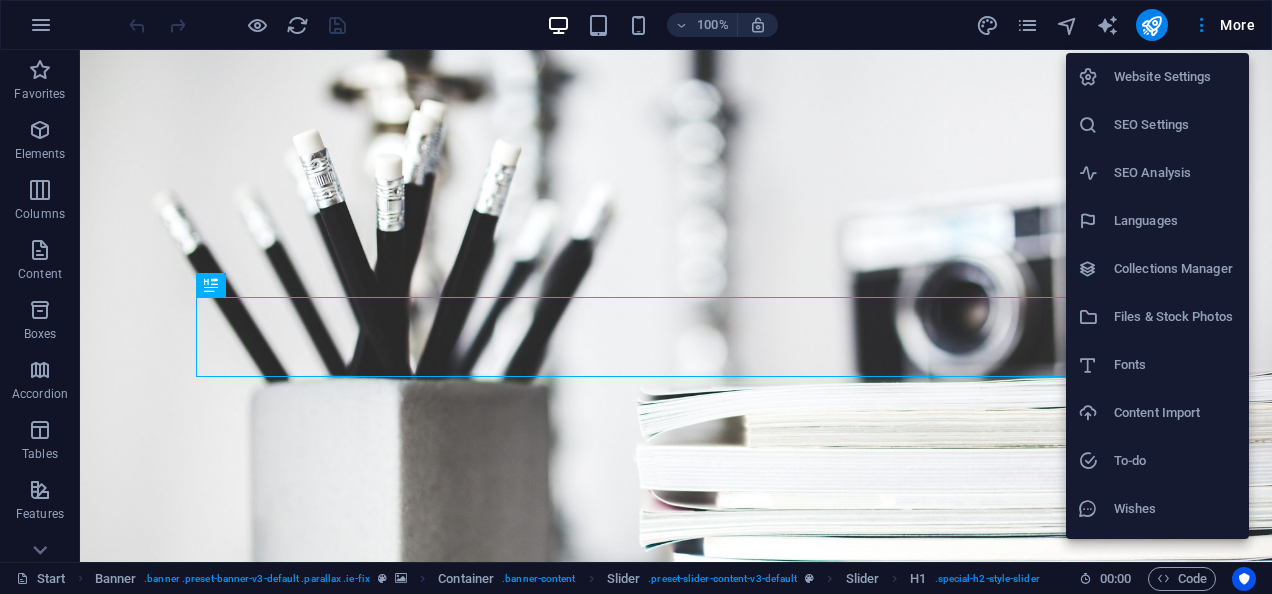 click at bounding box center [636, 297] 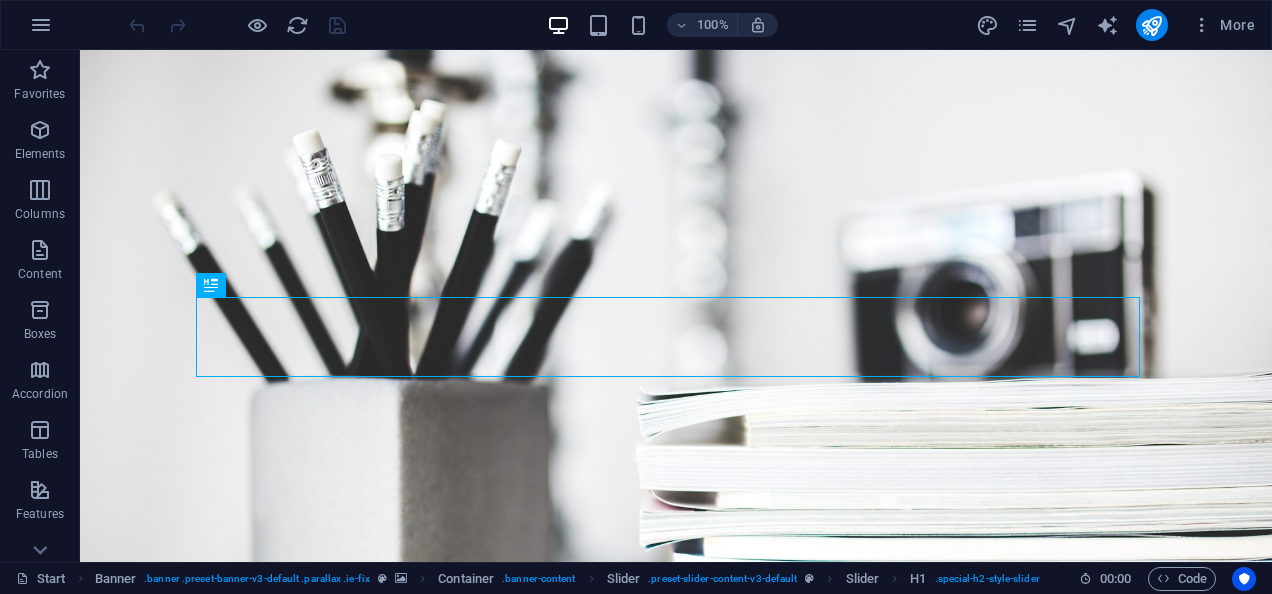 click at bounding box center [41, 25] 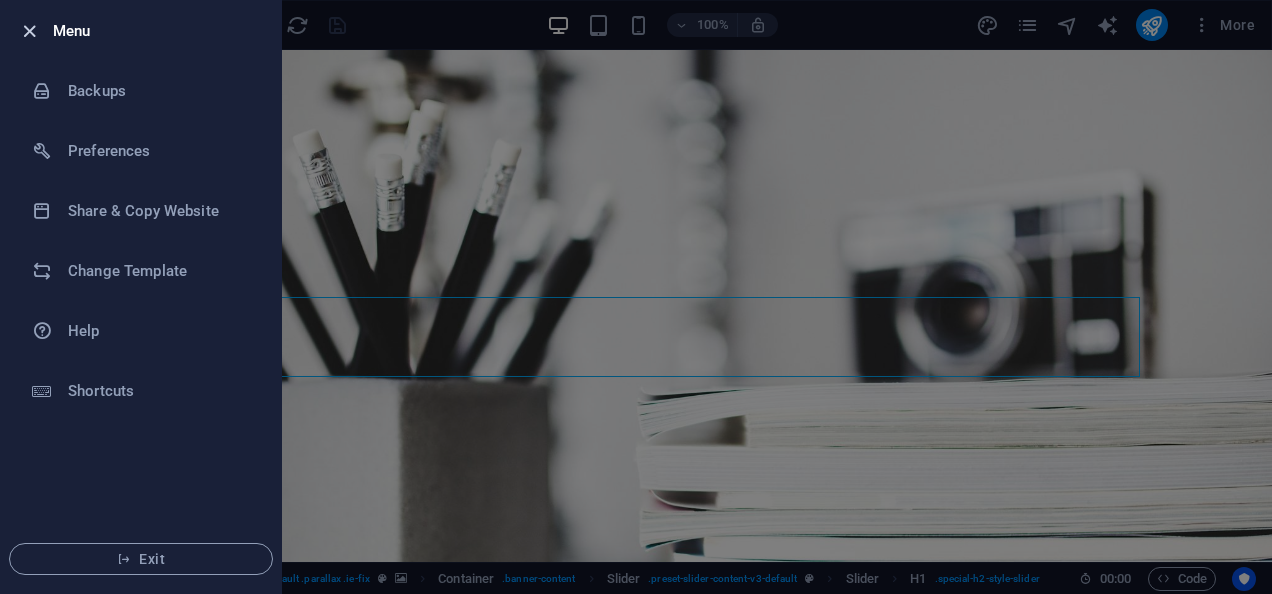 click at bounding box center [29, 31] 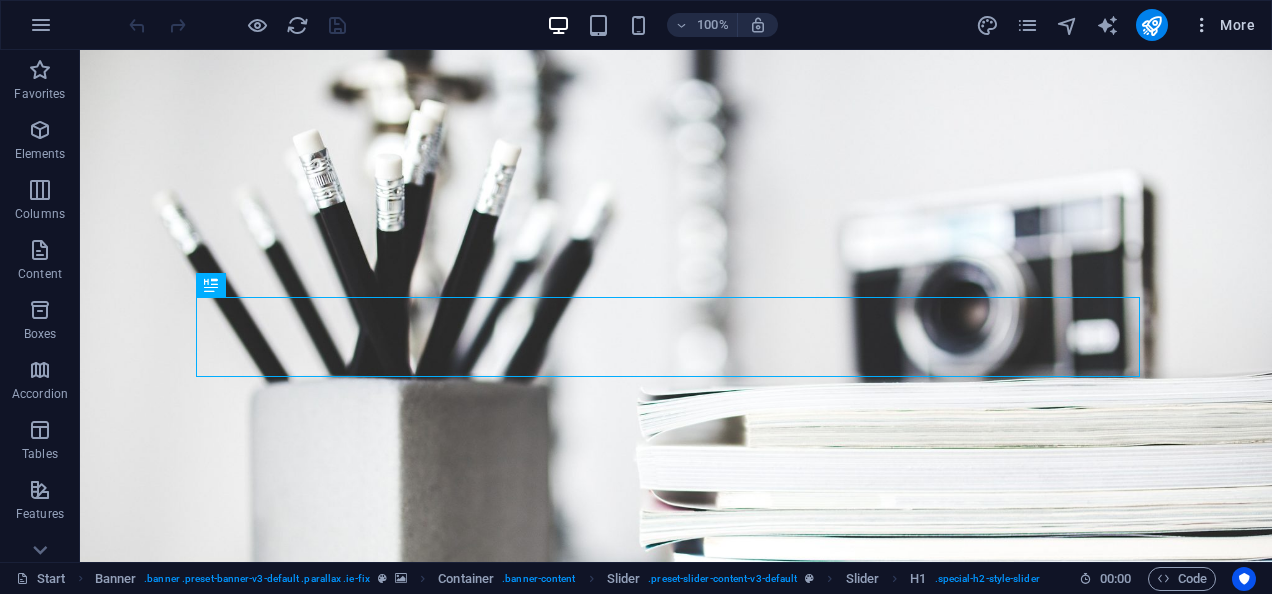 click at bounding box center (1202, 25) 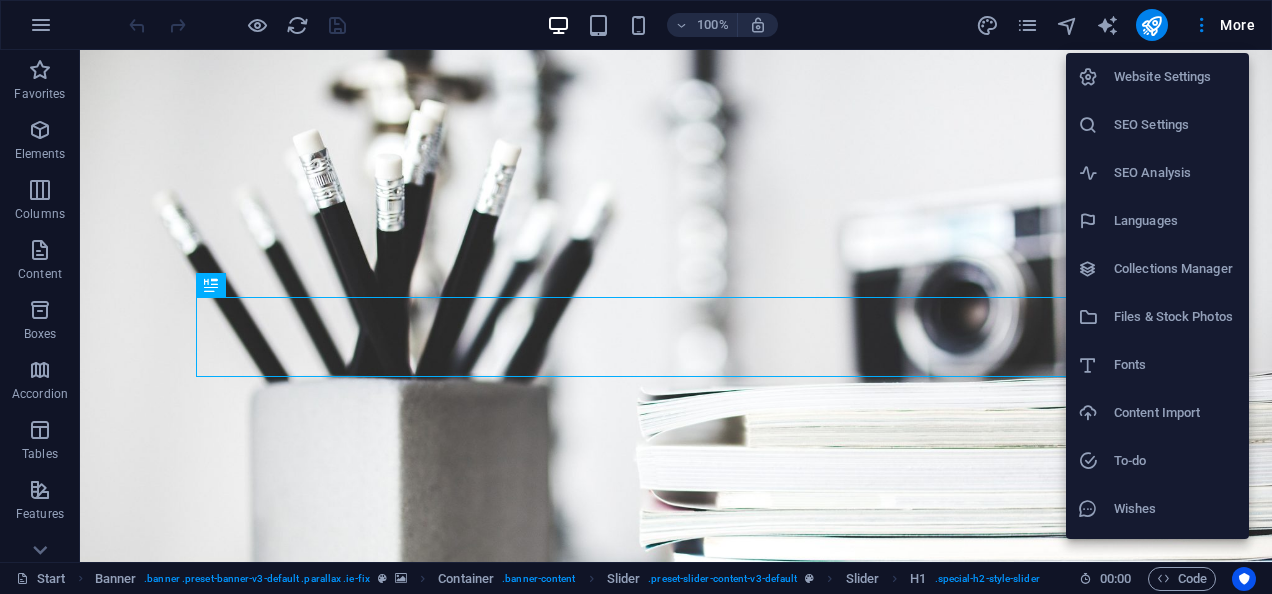 click on "Website Settings" at bounding box center [1175, 77] 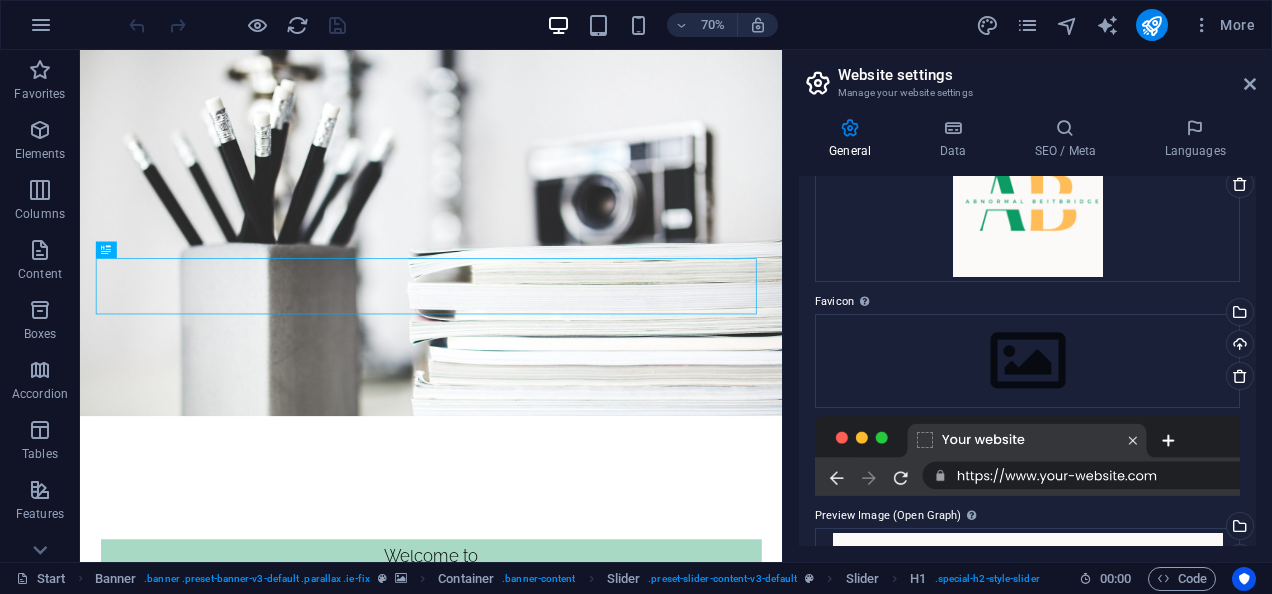 scroll, scrollTop: 0, scrollLeft: 0, axis: both 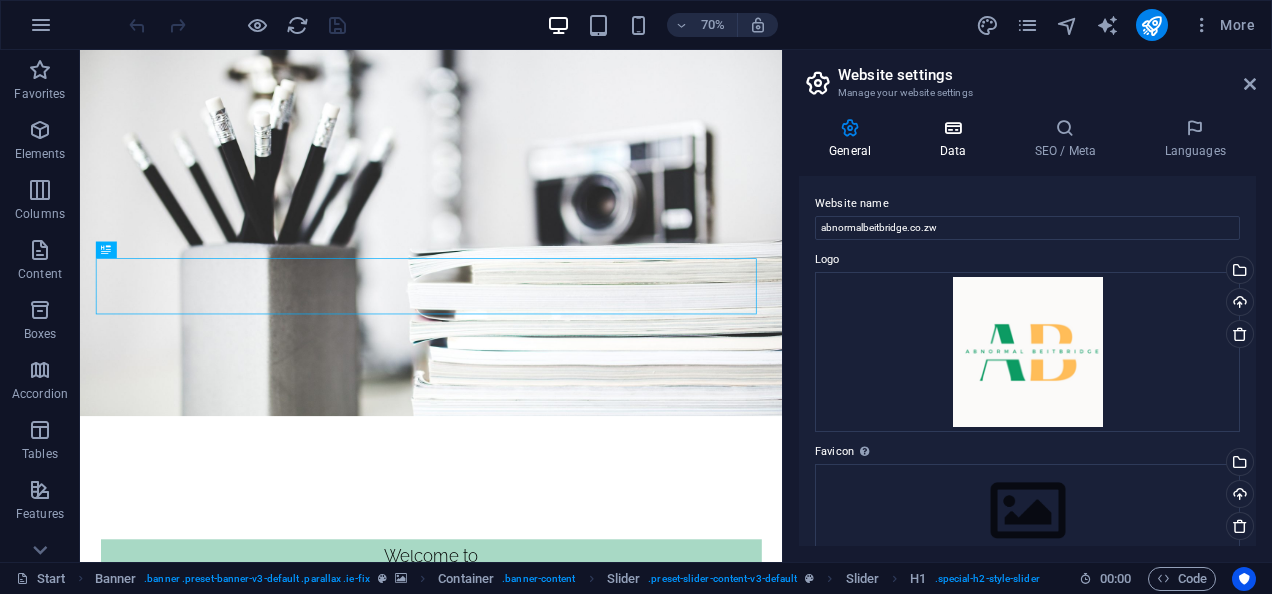 click at bounding box center (952, 128) 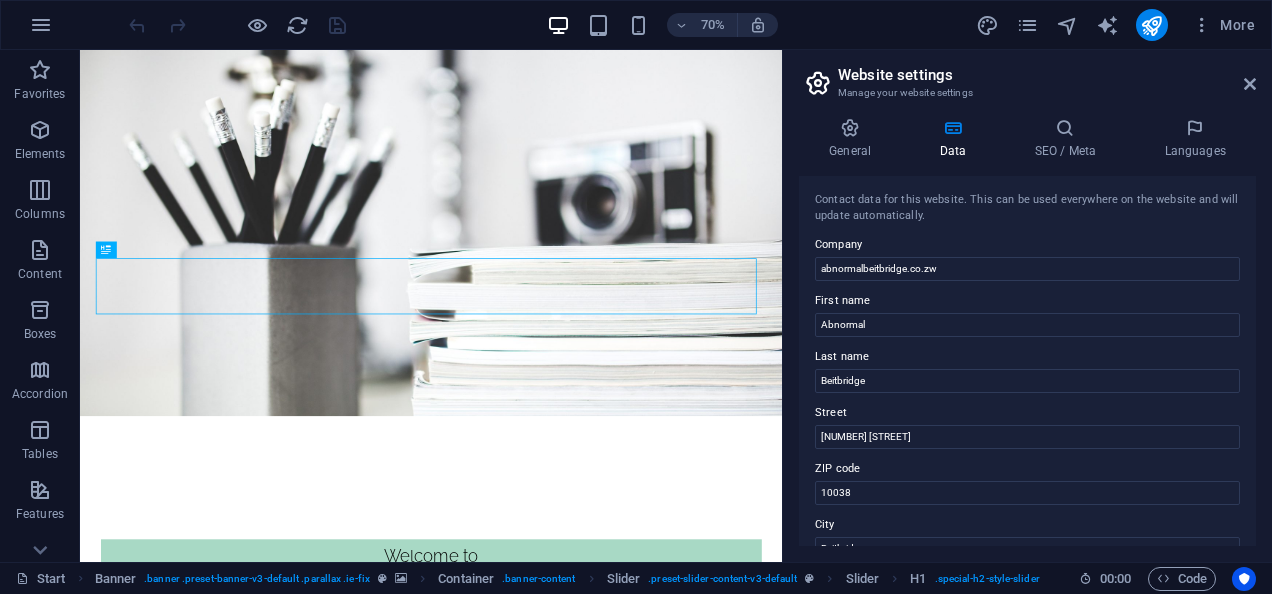 drag, startPoint x: 1246, startPoint y: 232, endPoint x: 1267, endPoint y: 364, distance: 133.66002 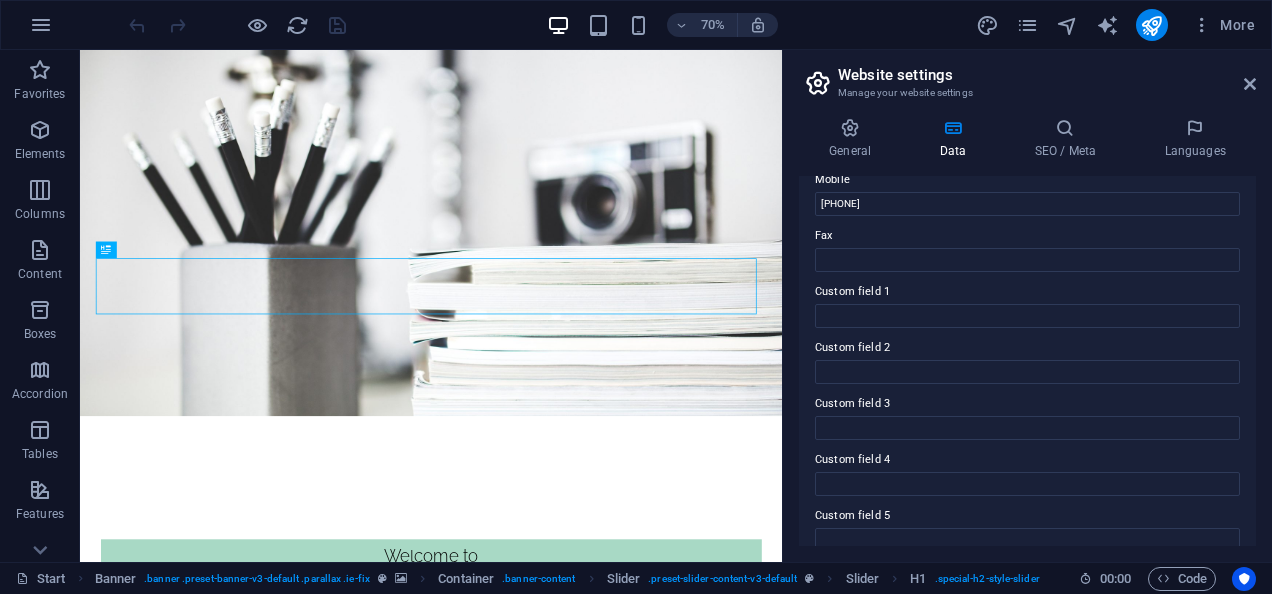 scroll, scrollTop: 514, scrollLeft: 0, axis: vertical 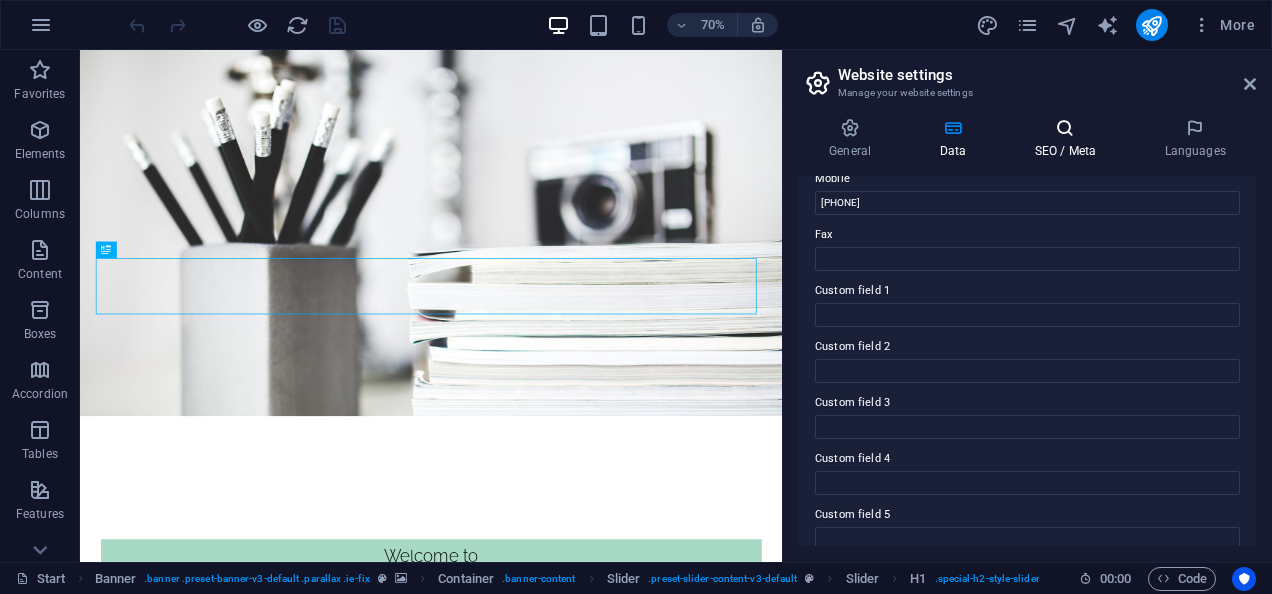 click at bounding box center (1065, 128) 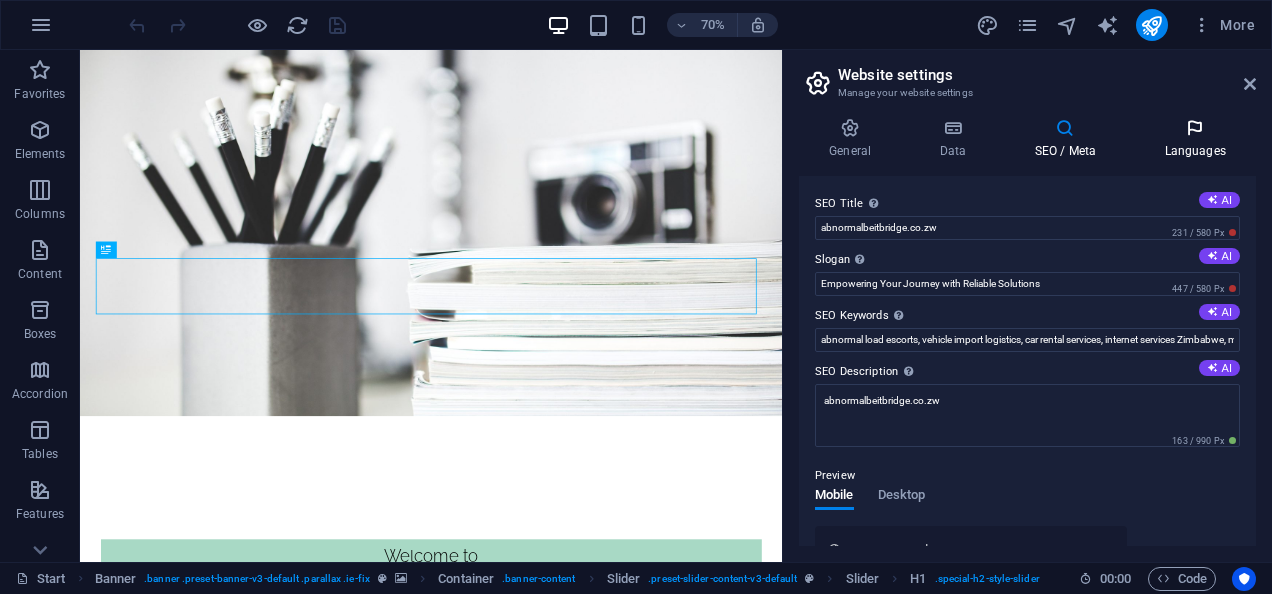 click on "Languages" at bounding box center (1195, 139) 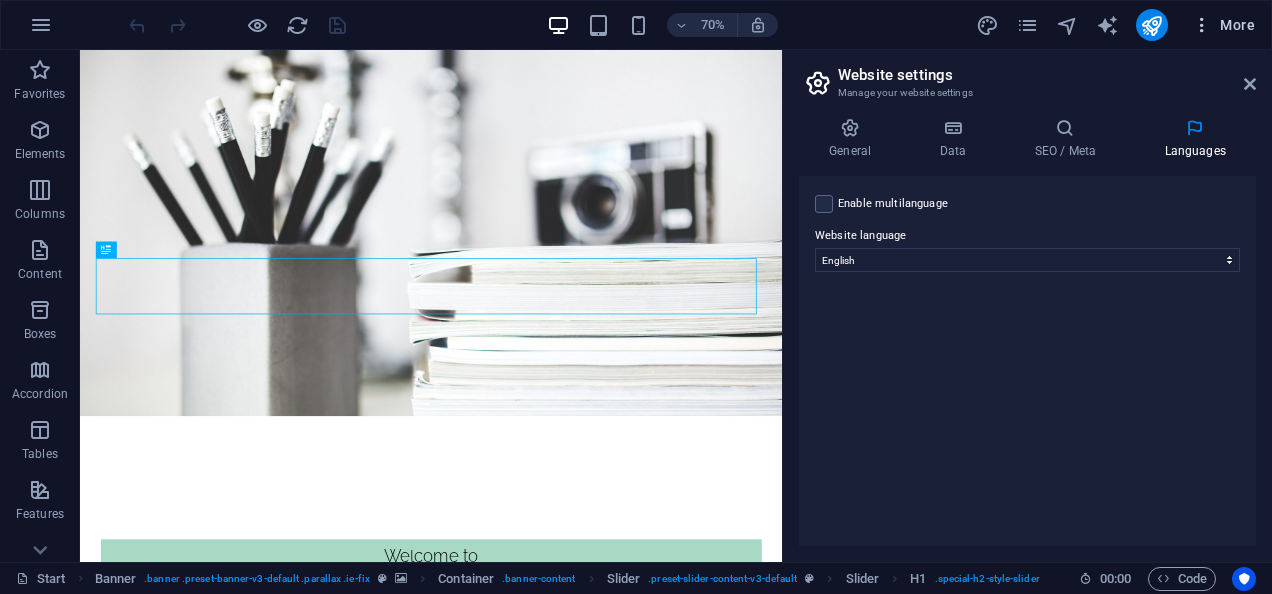 click on "More" at bounding box center [1223, 25] 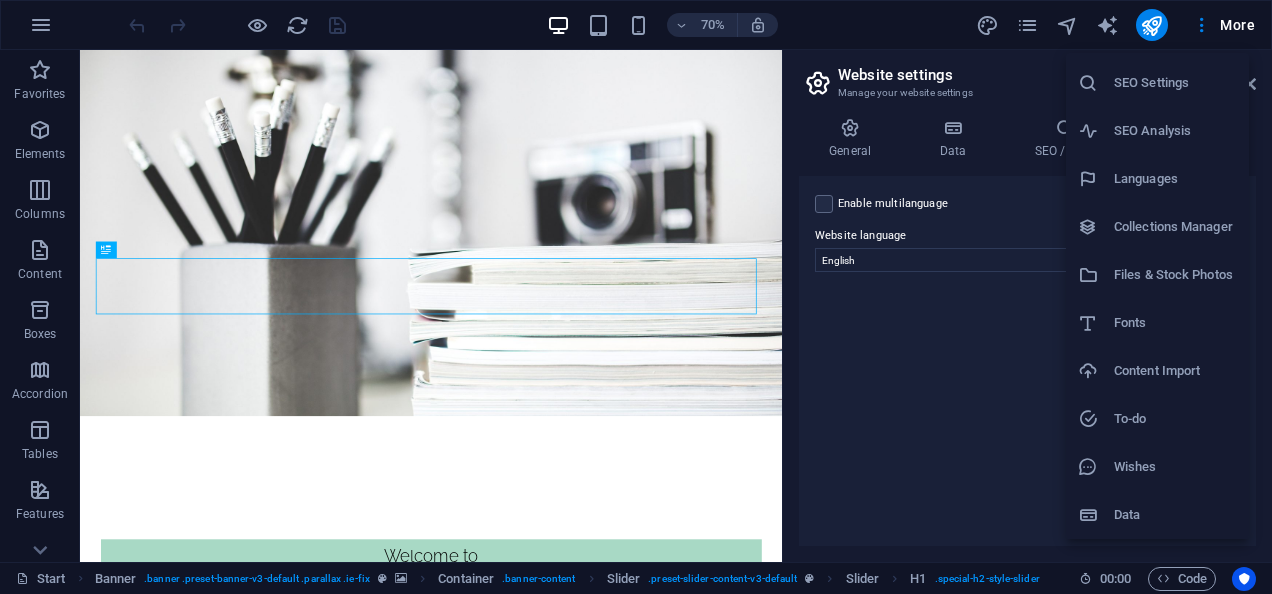 scroll, scrollTop: 42, scrollLeft: 0, axis: vertical 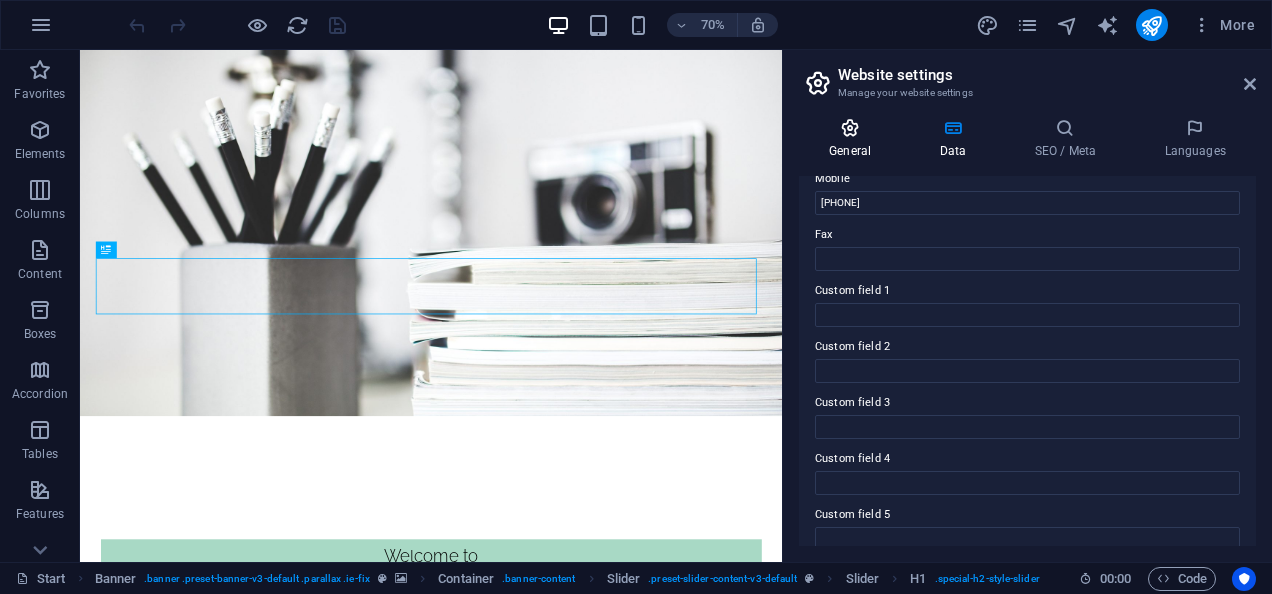 click on "General" at bounding box center [854, 139] 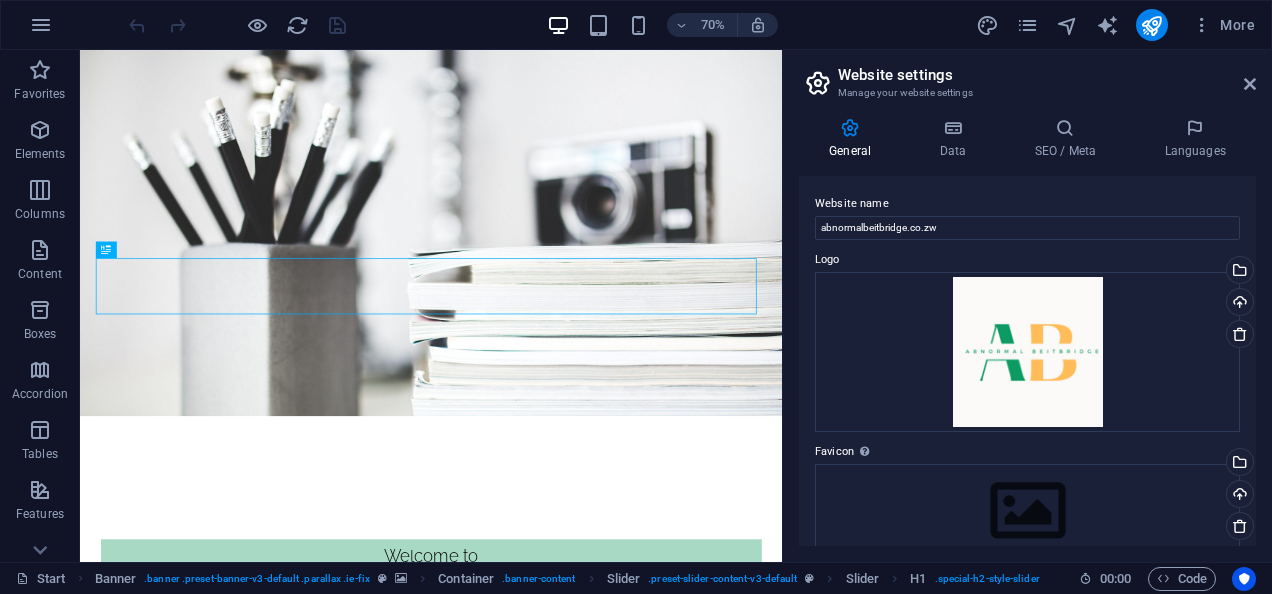 drag, startPoint x: 1250, startPoint y: 185, endPoint x: 1253, endPoint y: 241, distance: 56.0803 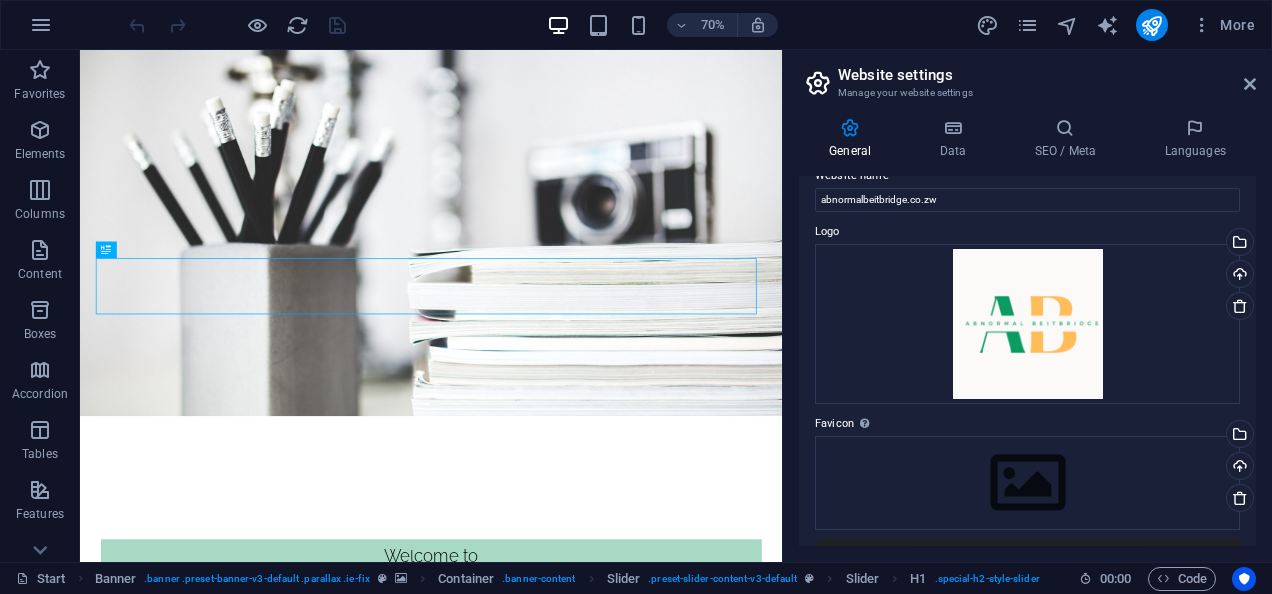 scroll, scrollTop: 0, scrollLeft: 0, axis: both 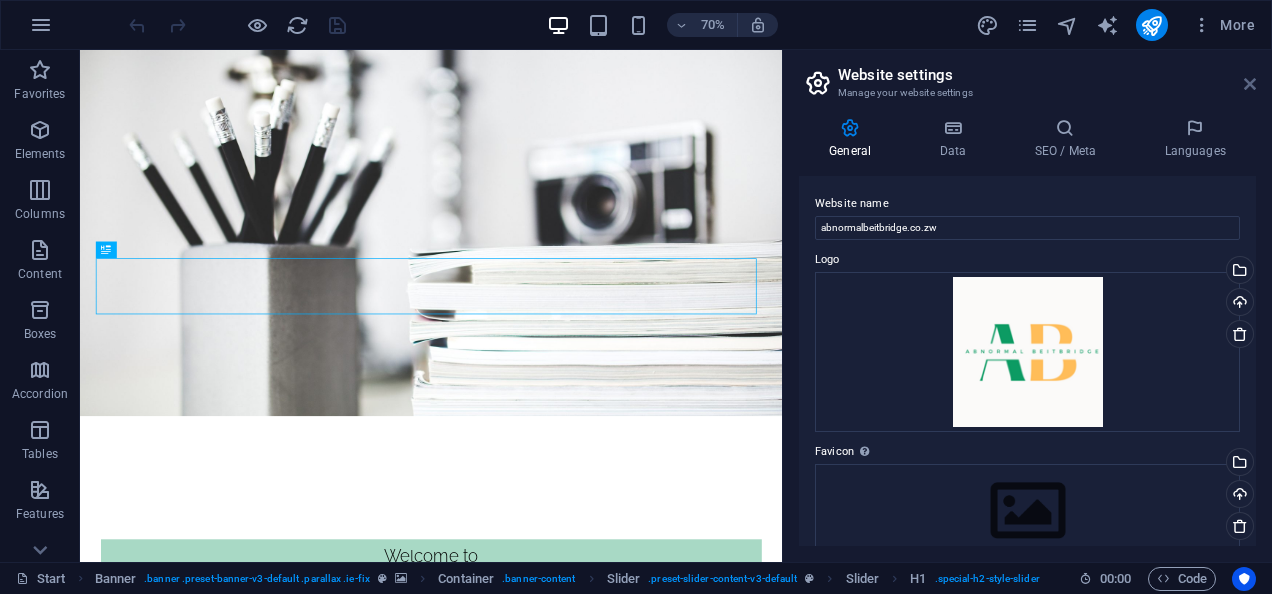 click at bounding box center [1250, 84] 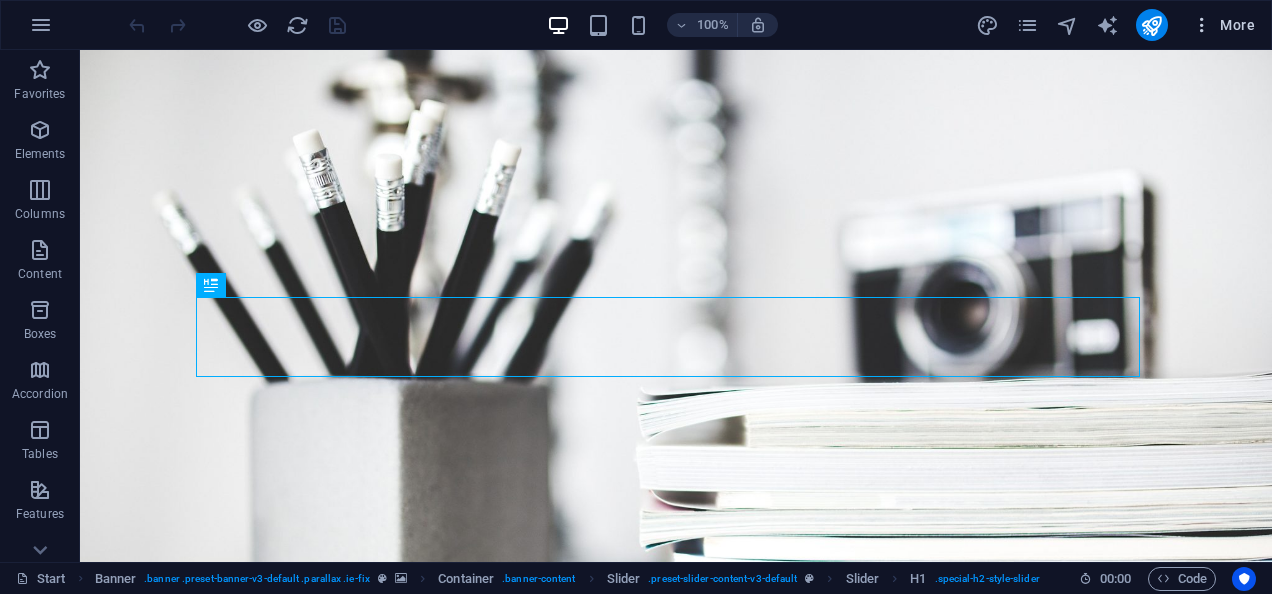 click at bounding box center (1202, 25) 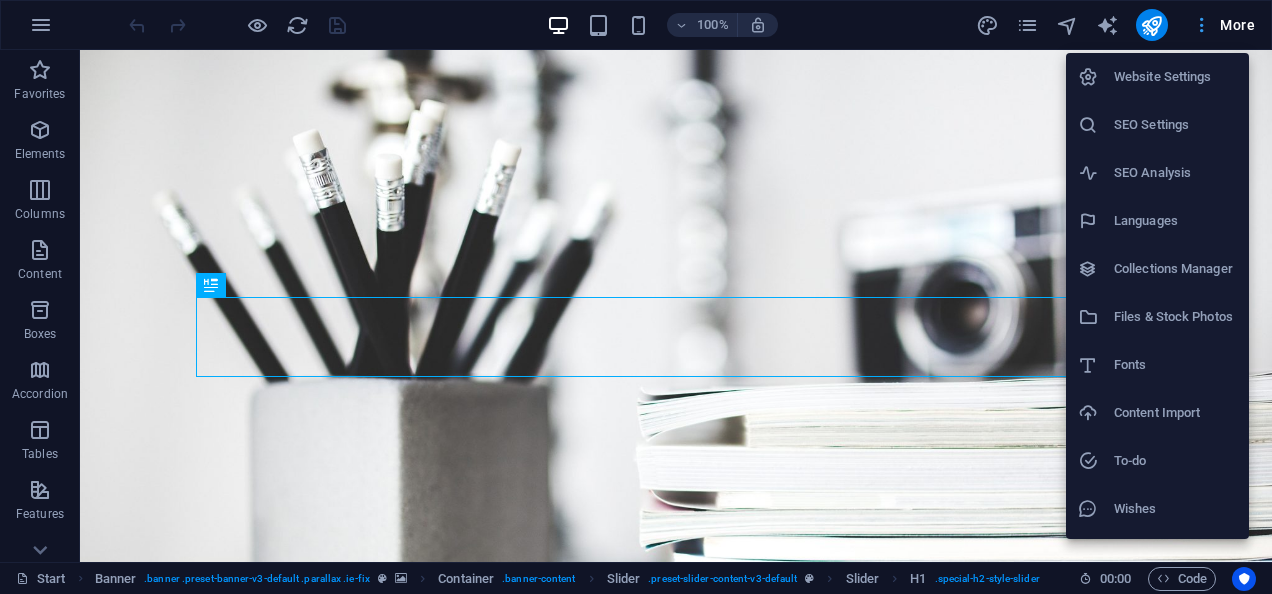 click at bounding box center [636, 297] 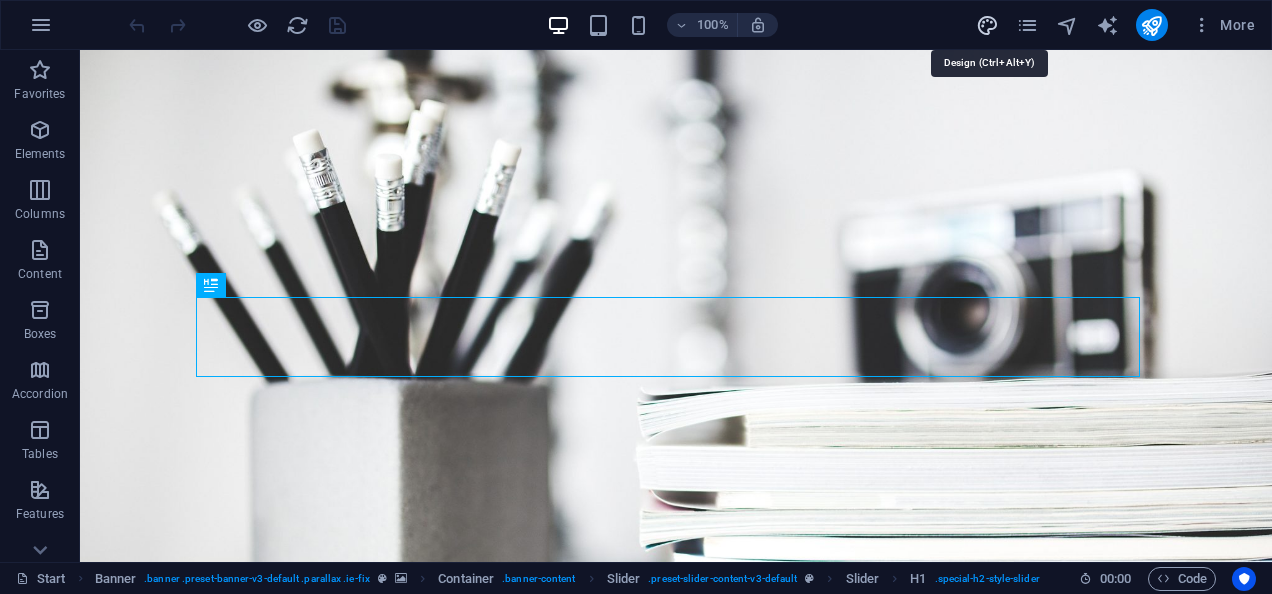 click at bounding box center (987, 25) 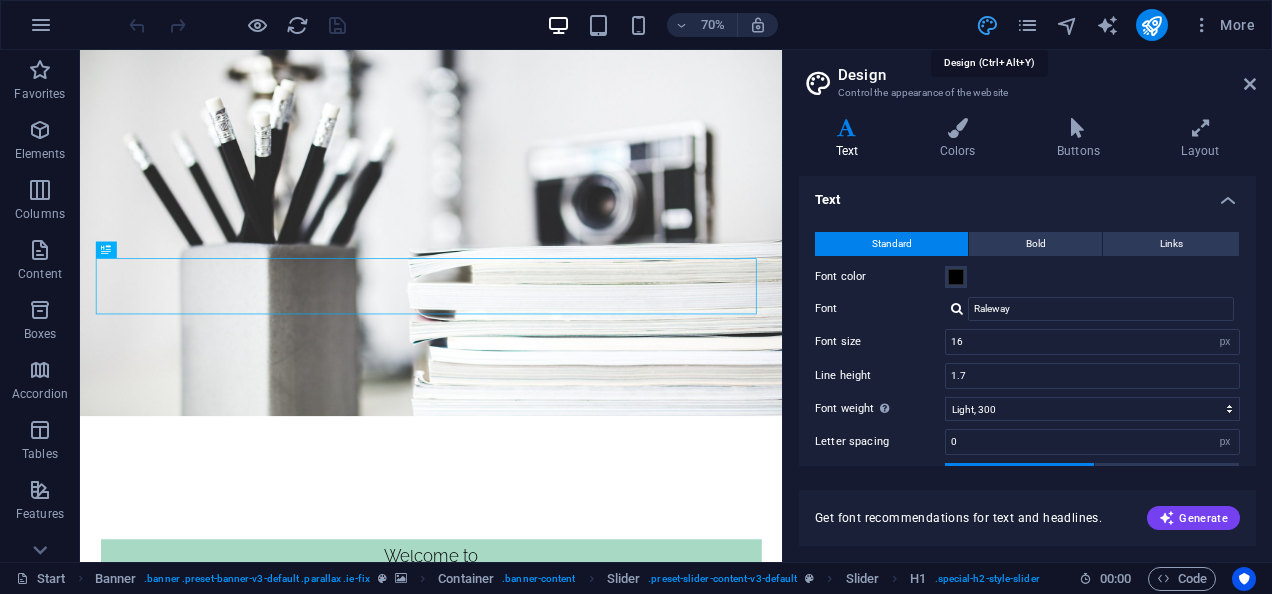 click at bounding box center [987, 25] 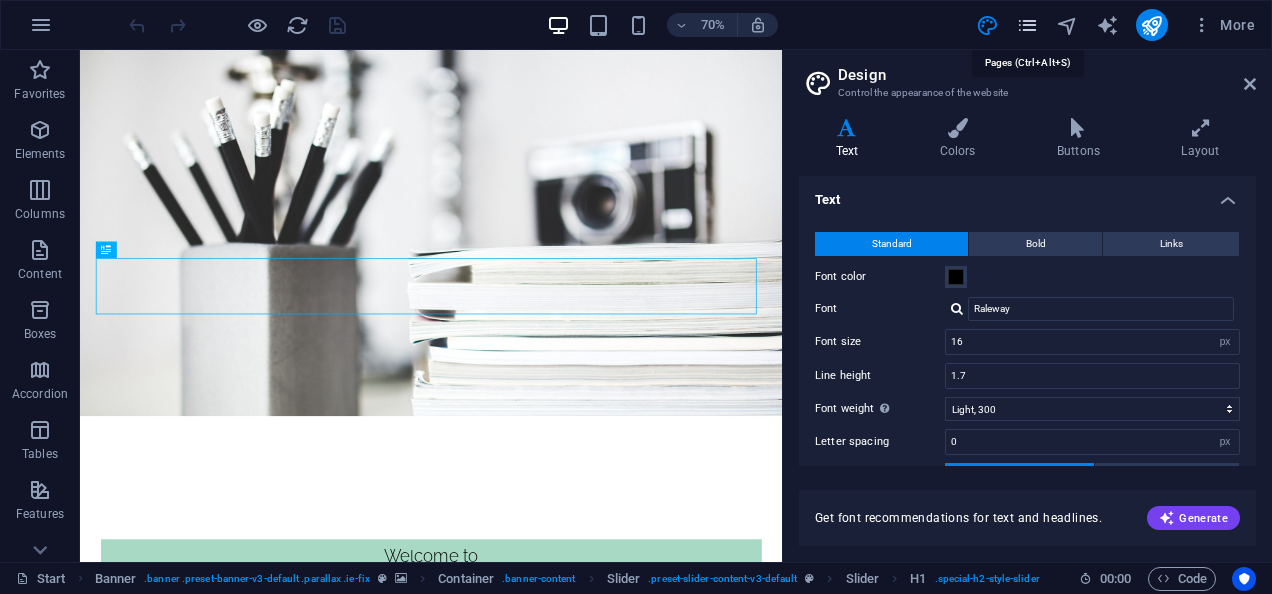 click at bounding box center (1027, 25) 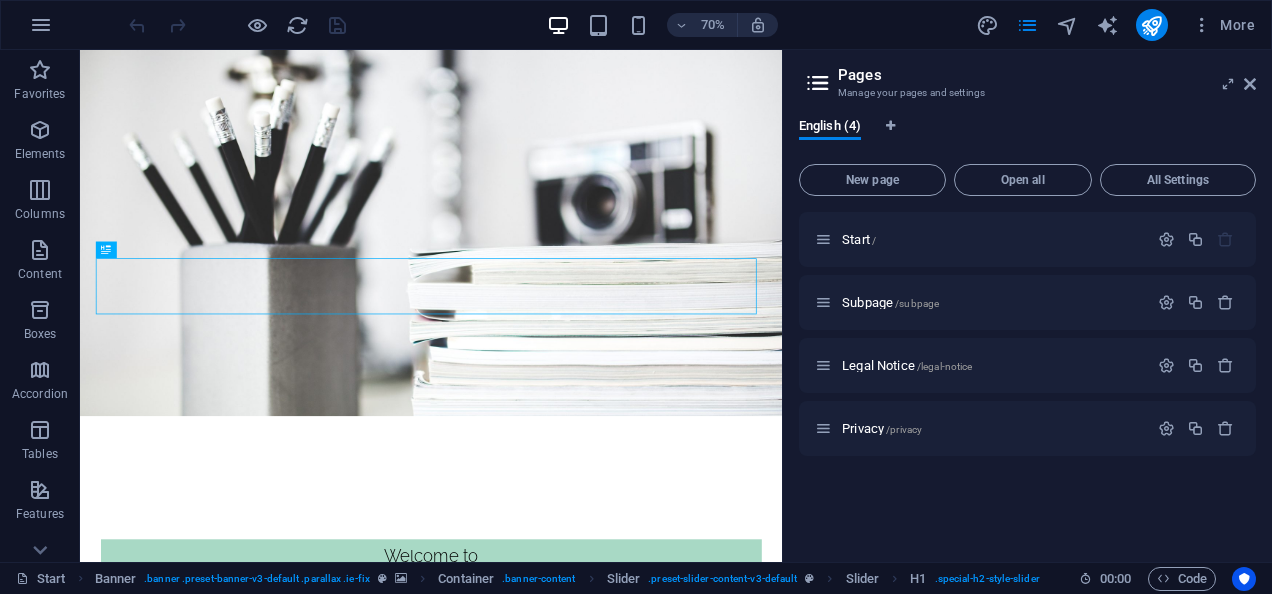 click on "More" at bounding box center [1119, 25] 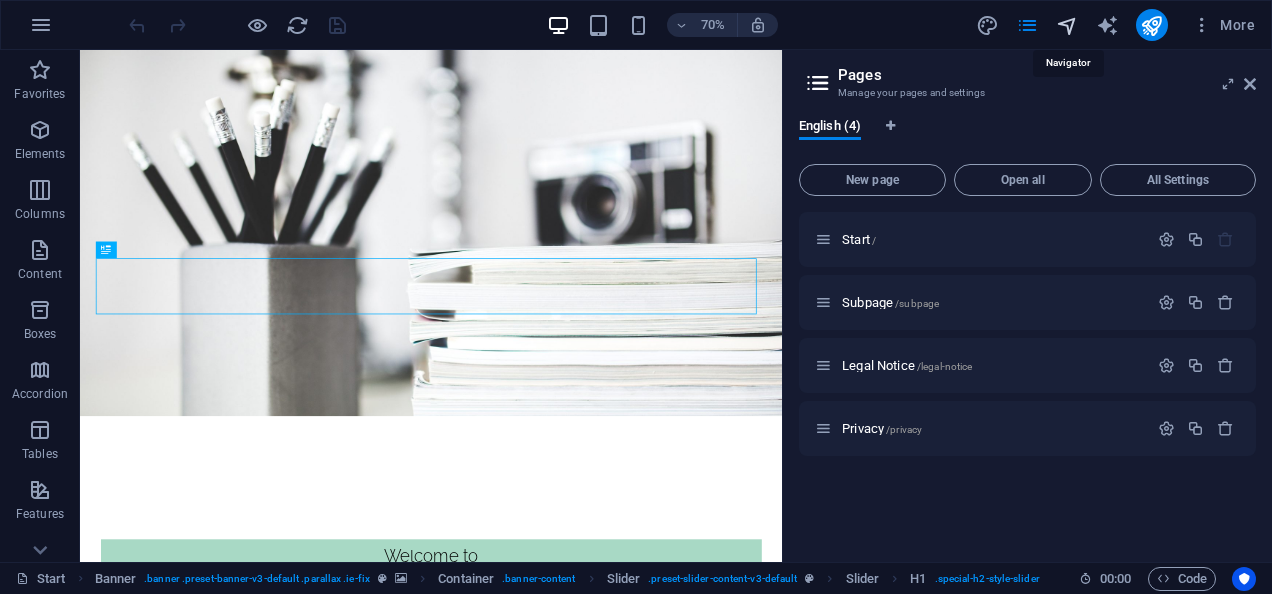 click at bounding box center (1067, 25) 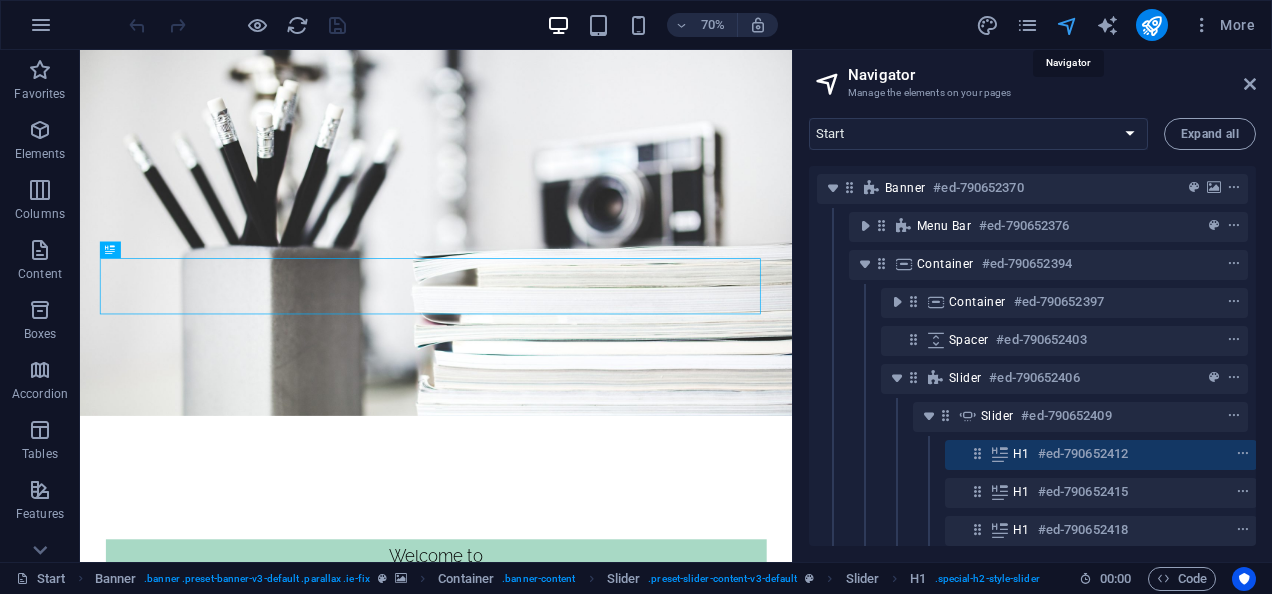 scroll, scrollTop: 106, scrollLeft: 4, axis: both 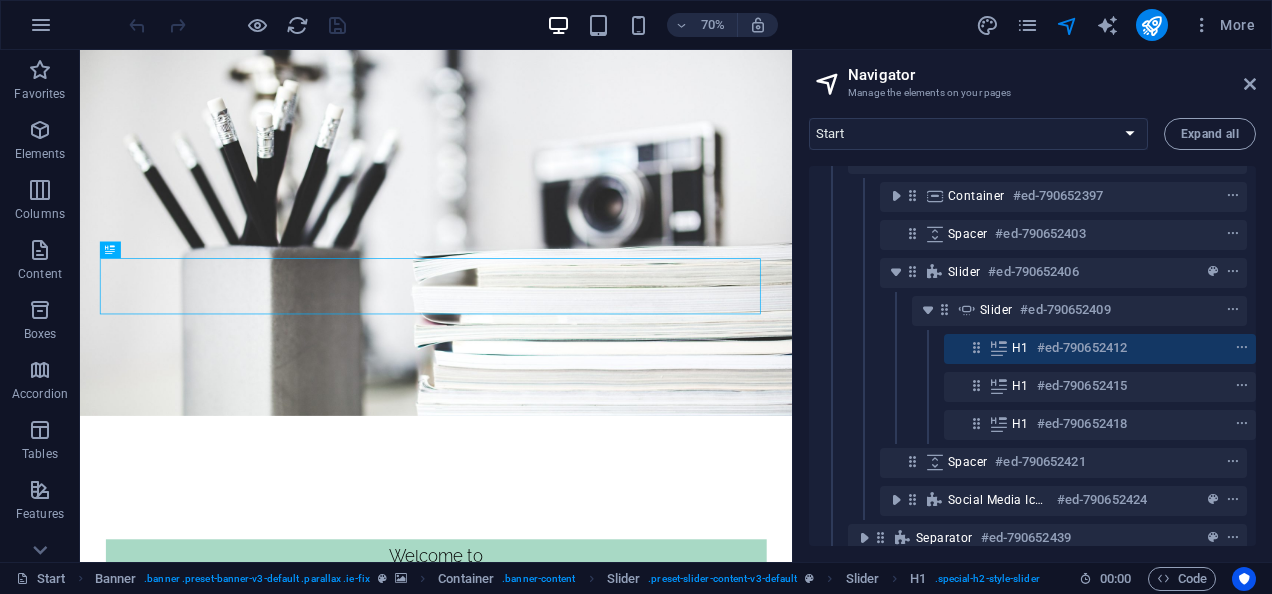 click on "More" at bounding box center [1119, 25] 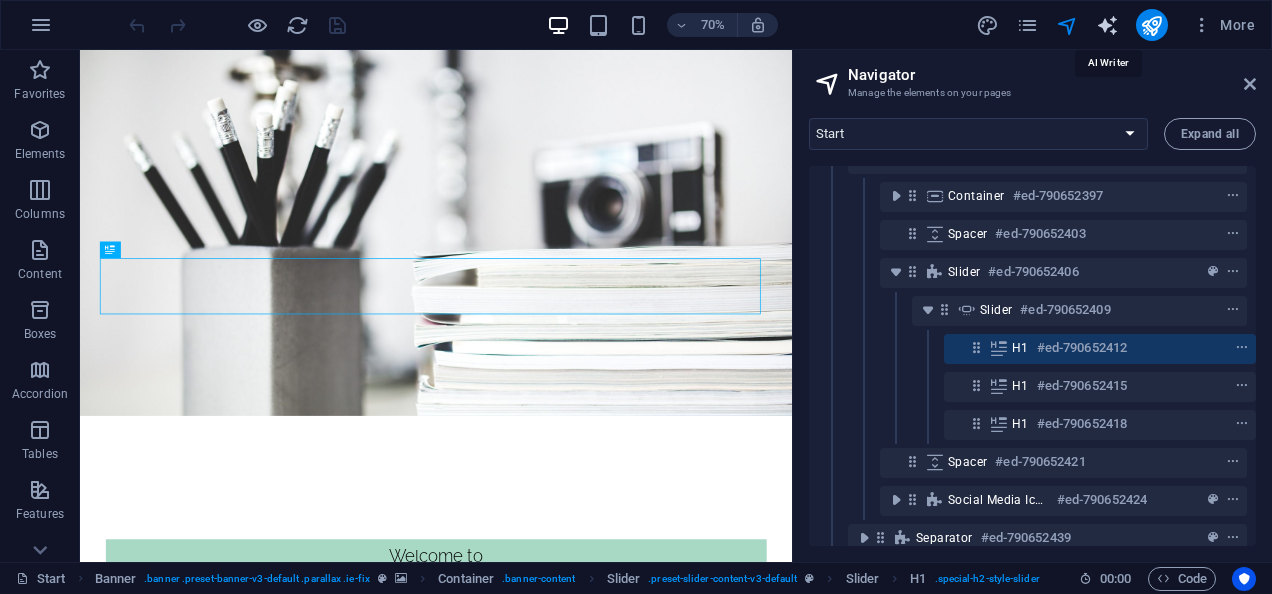 click at bounding box center [1107, 25] 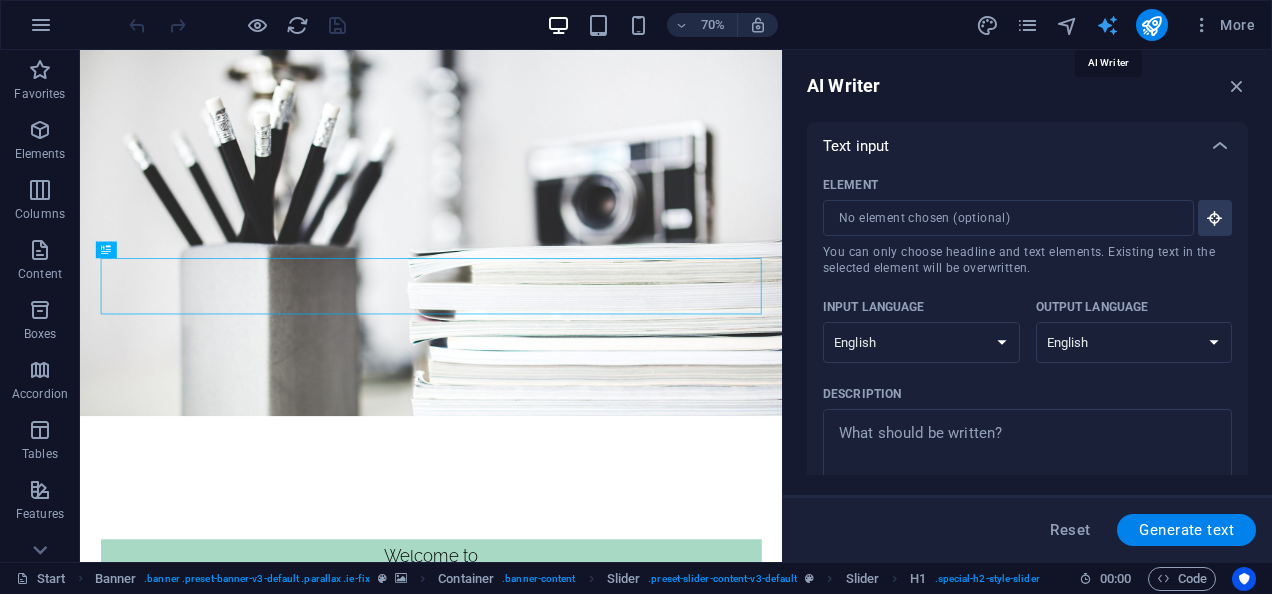 scroll, scrollTop: 0, scrollLeft: 0, axis: both 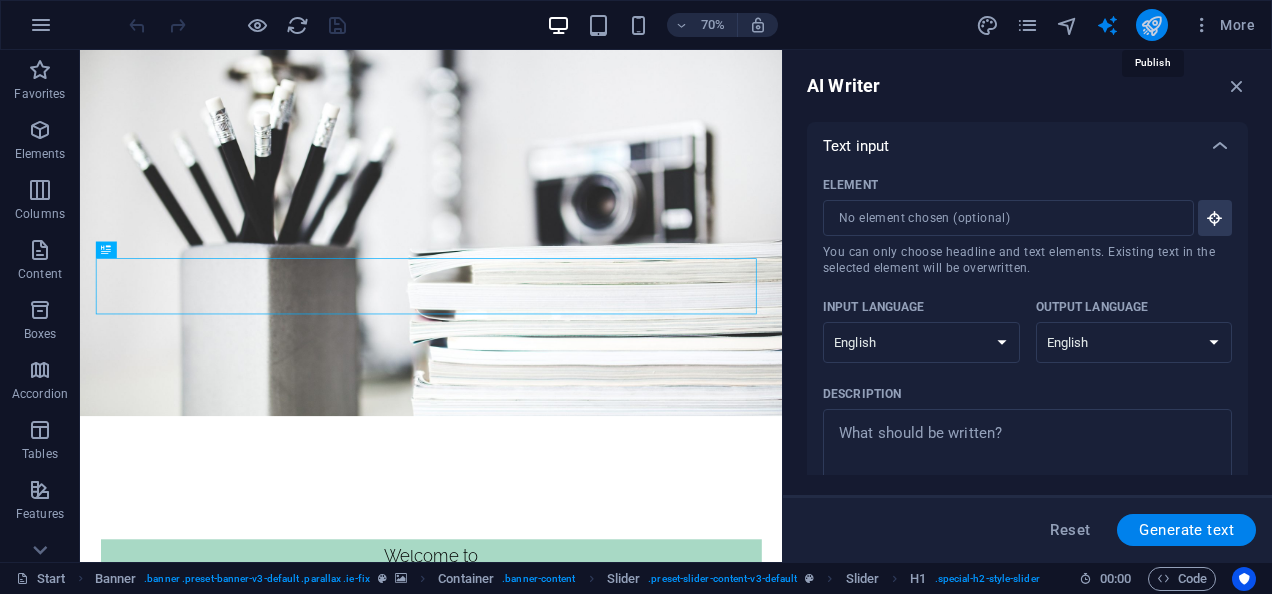 click at bounding box center [1151, 25] 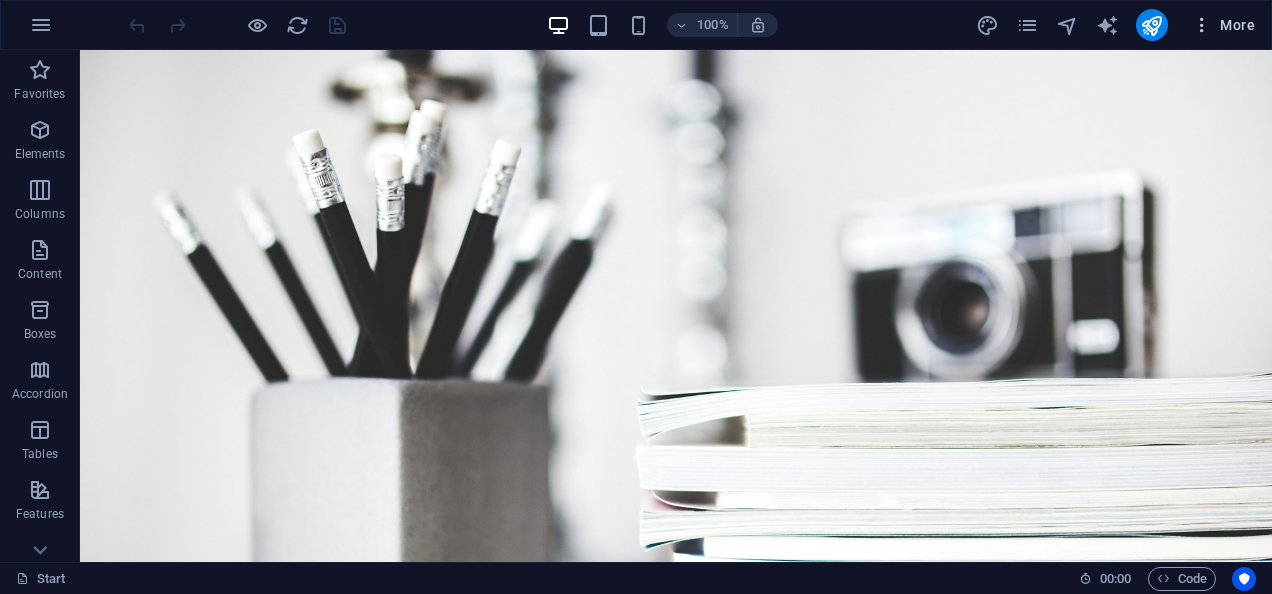 click on "More" at bounding box center (1223, 25) 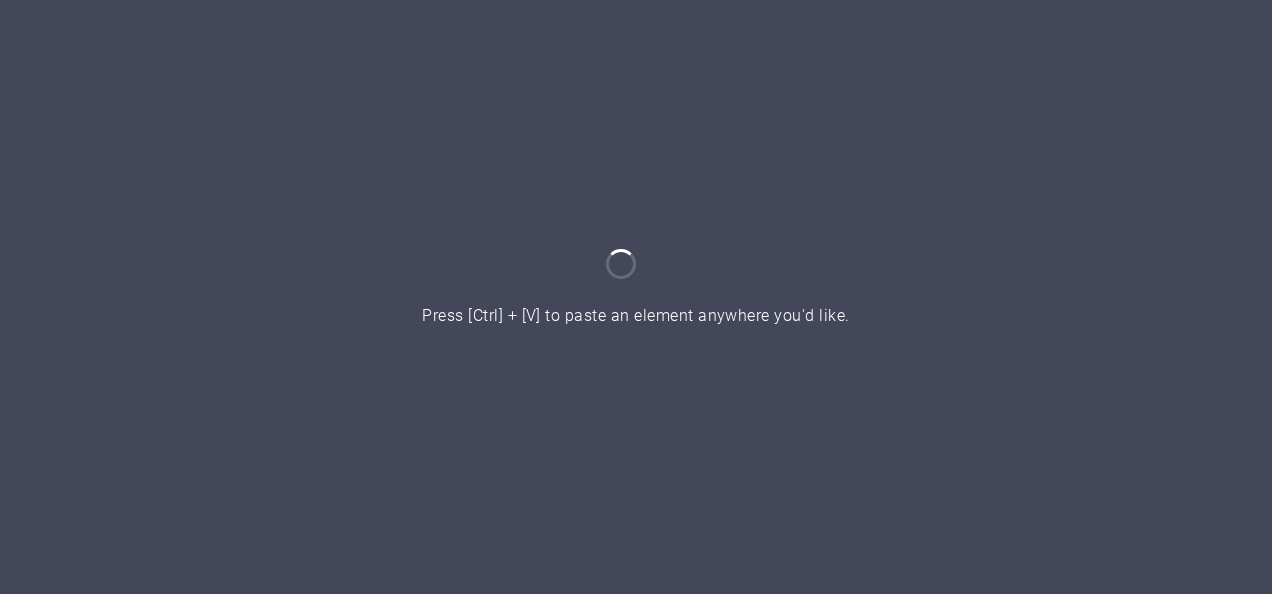 scroll, scrollTop: 0, scrollLeft: 0, axis: both 